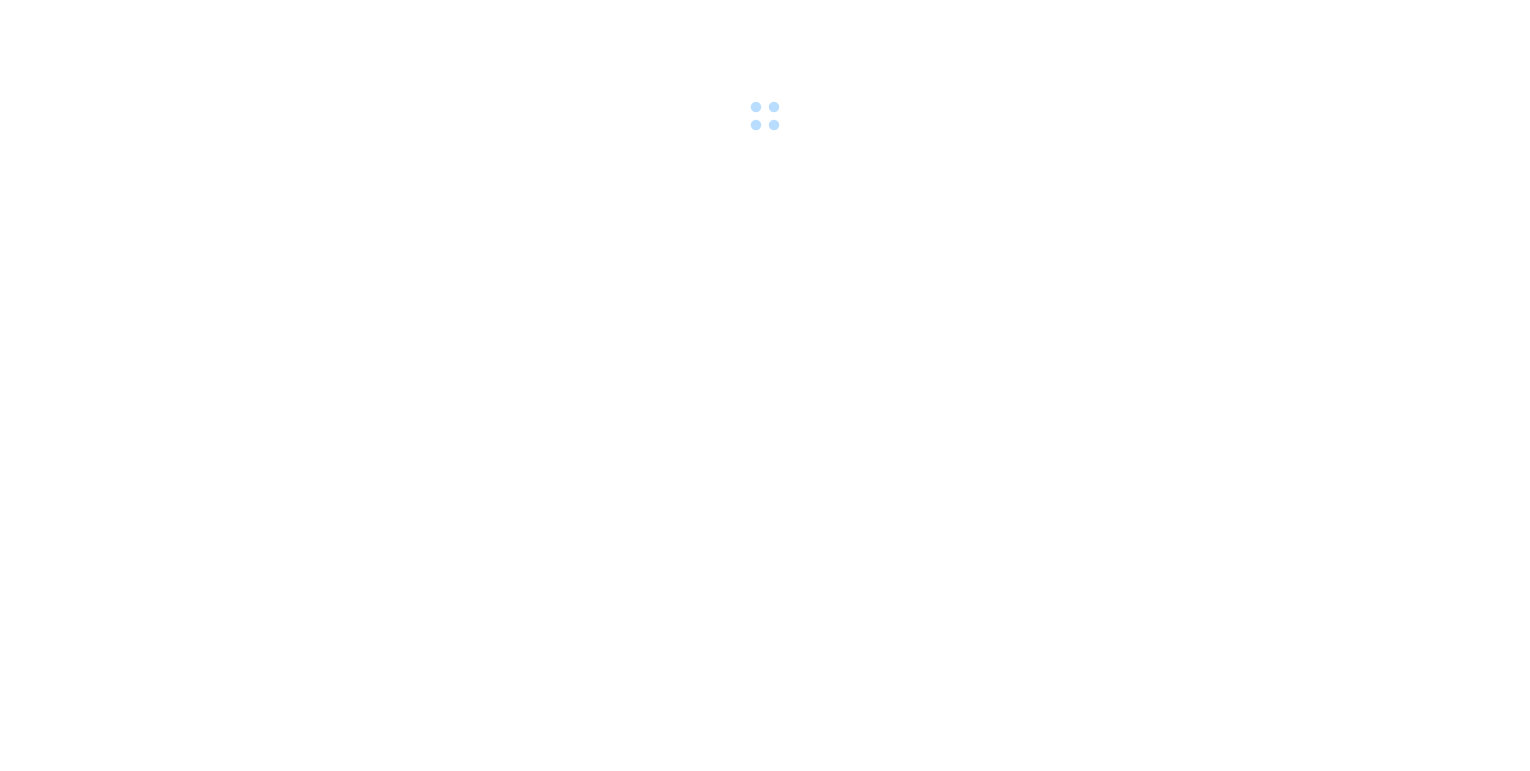 scroll, scrollTop: 0, scrollLeft: 0, axis: both 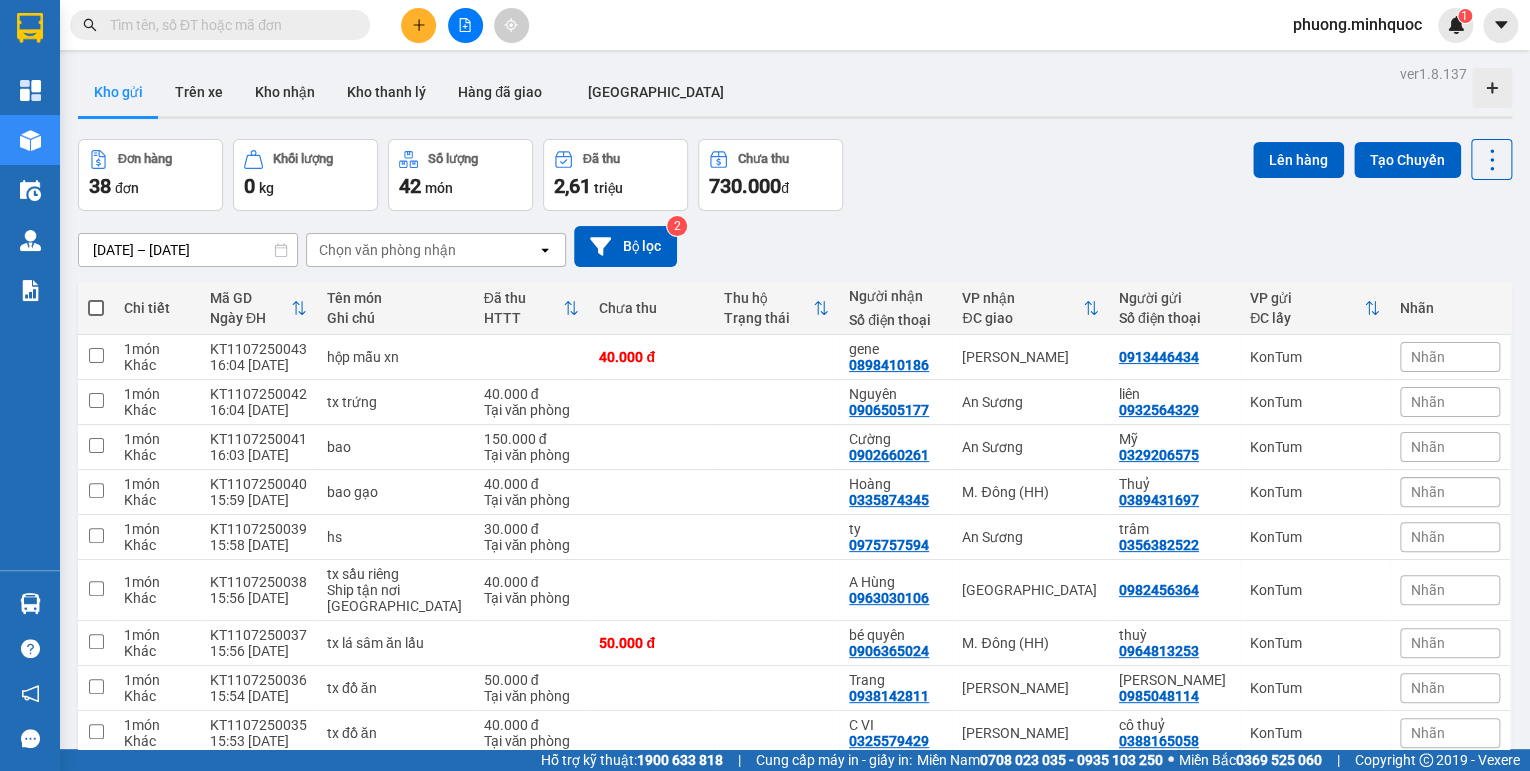 click 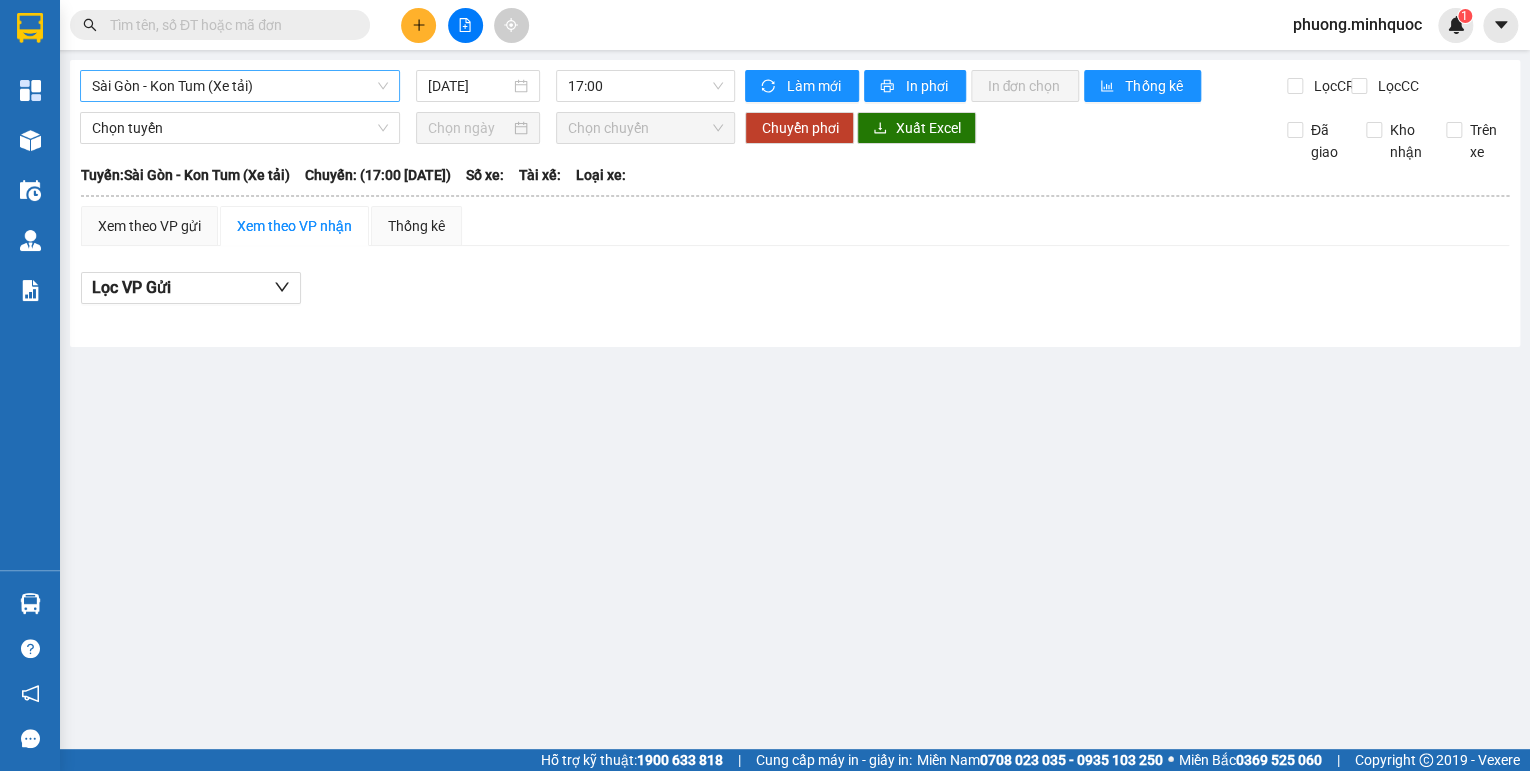click on "Sài Gòn - Kon Tum (Xe tải)" at bounding box center [240, 86] 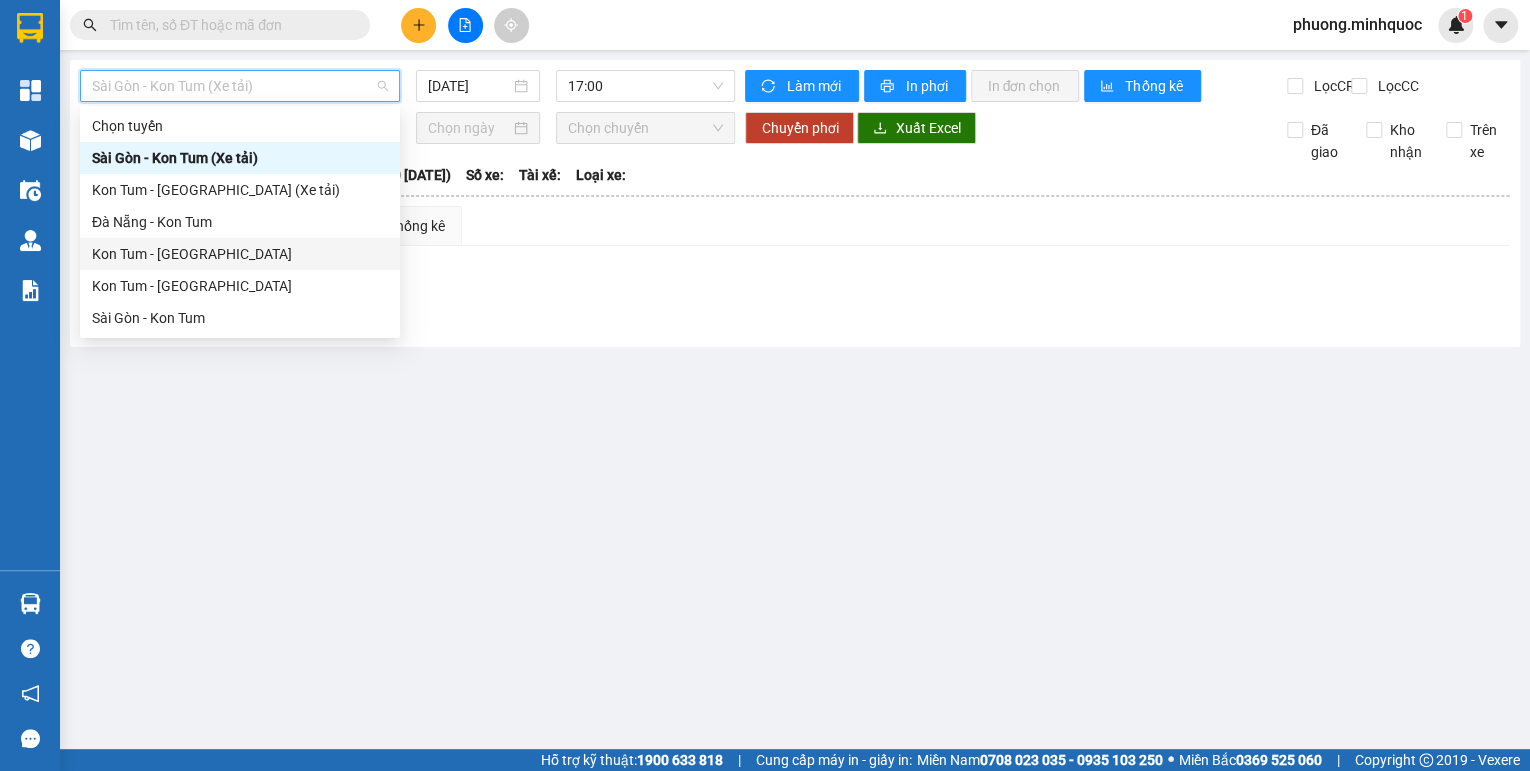 click on "Kon Tum - [GEOGRAPHIC_DATA]" at bounding box center (240, 254) 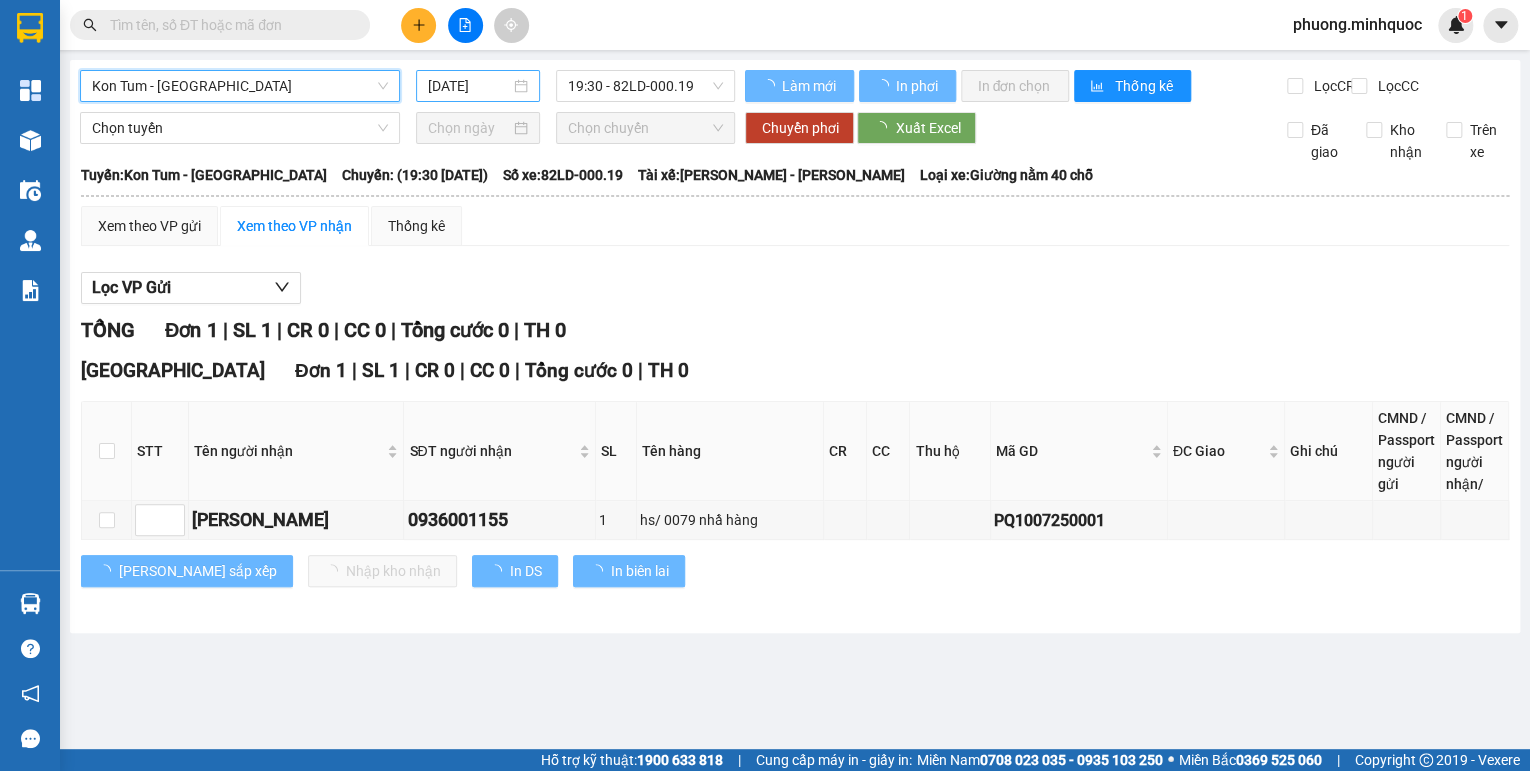 click on "[DATE]" at bounding box center [469, 86] 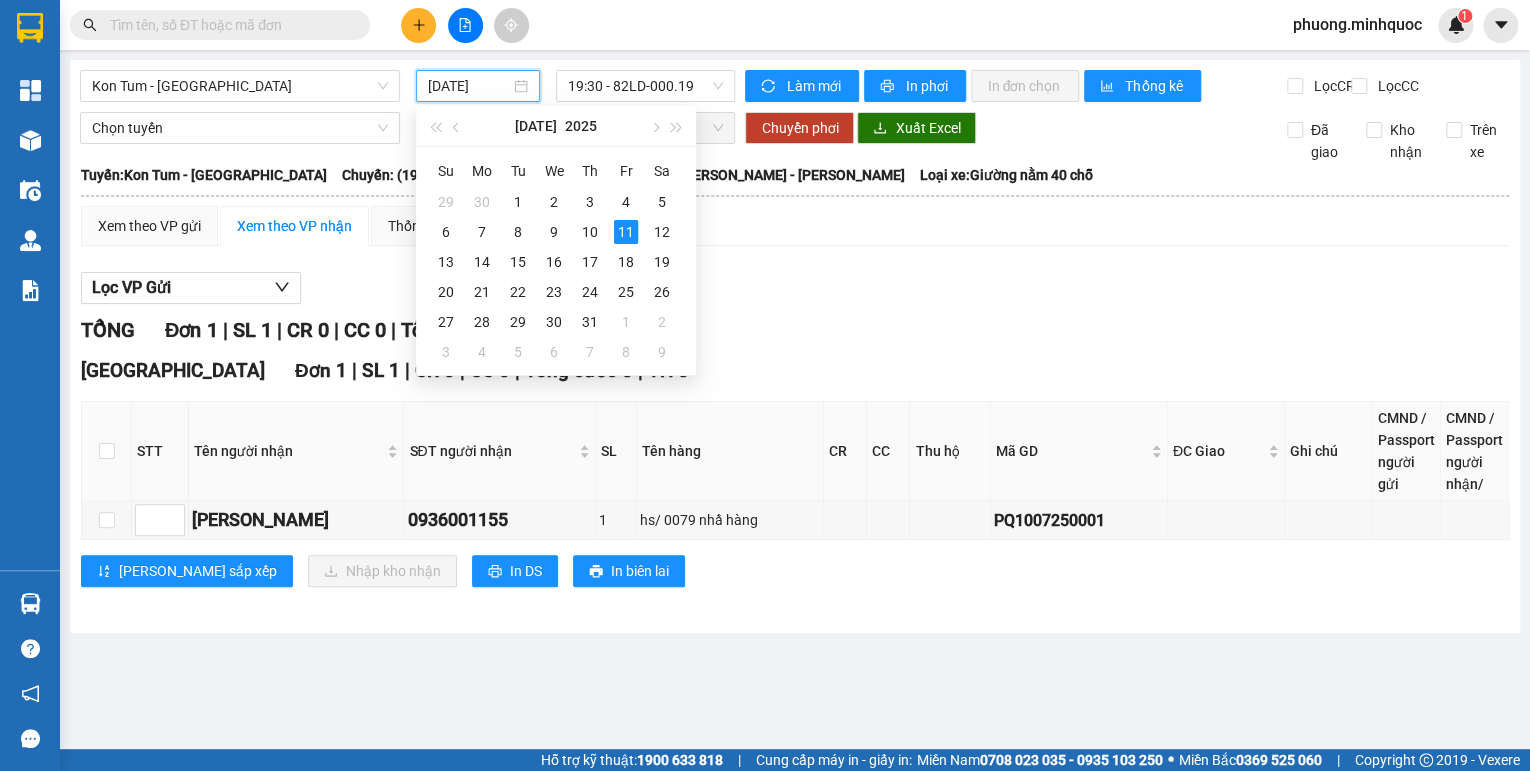 click on "Xem theo VP gửi Xem theo VP nhận Thống kê Lọc VP Gửi TỔNG Đơn   1 | SL   1 | CR   0 | CC   0 | Tổng cước   0 | TH   0 Đà Nẵng Đơn   1 | SL   1 | CR   0 | CC   0 | Tổng cước   0 | TH   0 STT Tên người nhận SĐT người nhận SL Tên hàng CR CC Thu hộ Mã GD ĐC Giao Ghi chú CMND / Passport người gửi CMND / Passport người nhận/ Ký nhận                               [PERSON_NAME] 0936001155 1 hs/ 0079 nhầ hàng  PQ1007250001 Lưu sắp xếp Nhập kho nhận In DS In biên lai [GEOGRAPHIC_DATA]   02603 855 855, 0903511350   649 [PERSON_NAME], Phường Kon Tum PHƠI HÀNG KonTum  -  16:09 [DATE] Tuyến:  [GEOGRAPHIC_DATA] - [GEOGRAPHIC_DATA] Chuyến:   (19:30 [DATE]) Tài xế:  [PERSON_NAME] - [PERSON_NAME] xe:  82LD-000.19   Loại xe:  Giường nằm 40 chỗ STT Tên người nhận SĐT người nhận SL Tên hàng CR CC Thu hộ Mã GD ĐC Giao Ghi chú CMND / Passport người gửi CMND / Passport người nhận/" at bounding box center [795, 409] 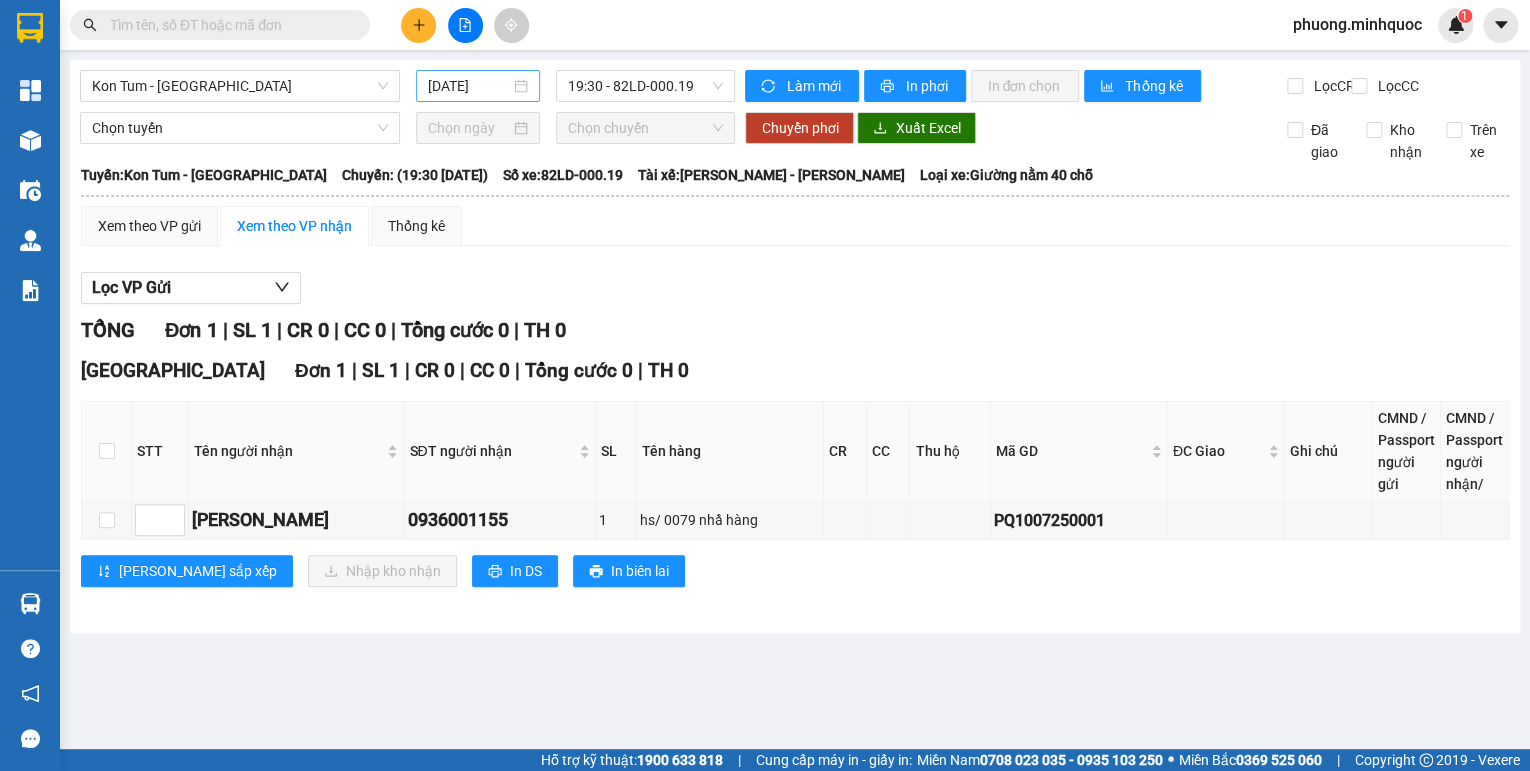 click on "[DATE]" at bounding box center [469, 86] 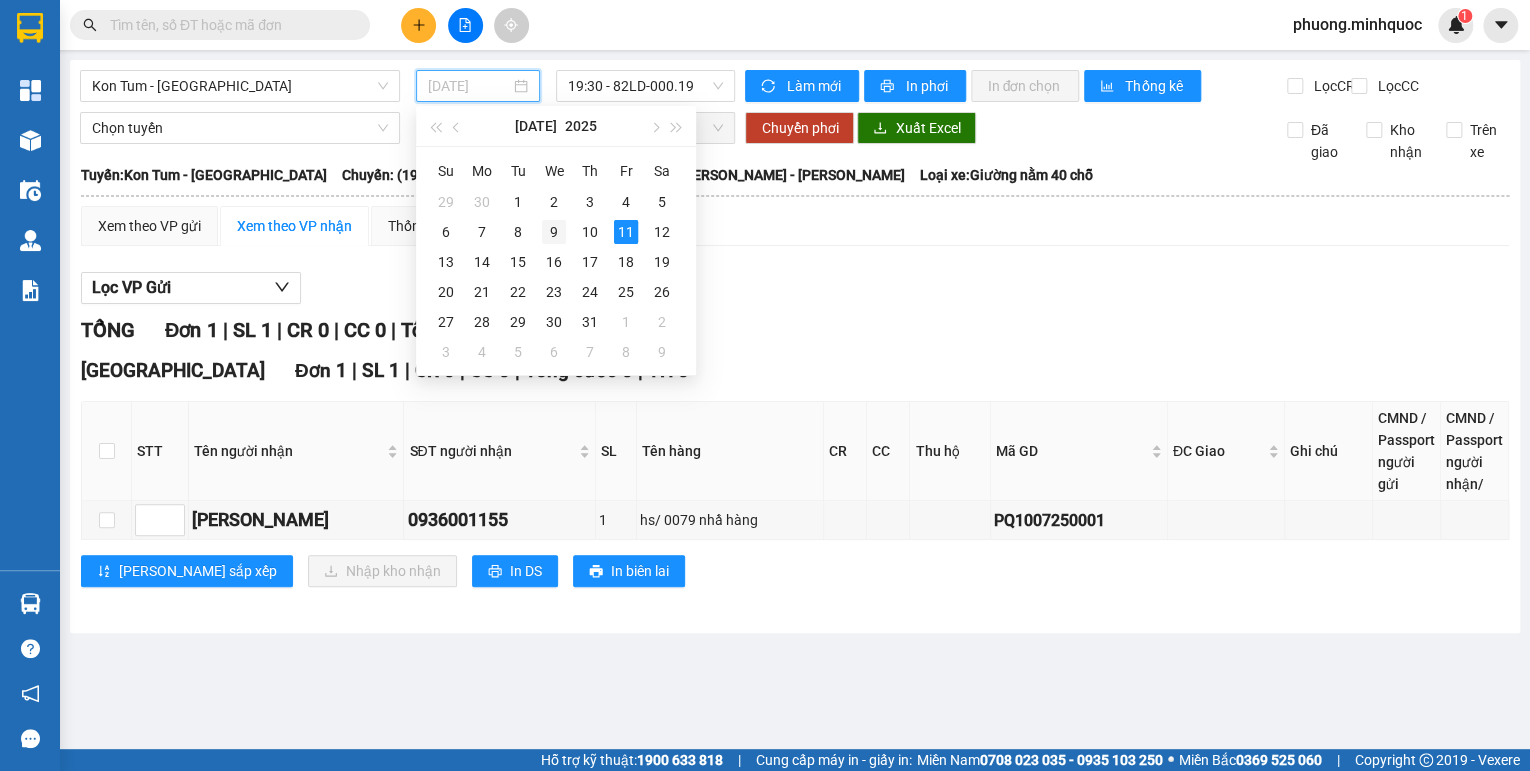 click on "9" at bounding box center (554, 232) 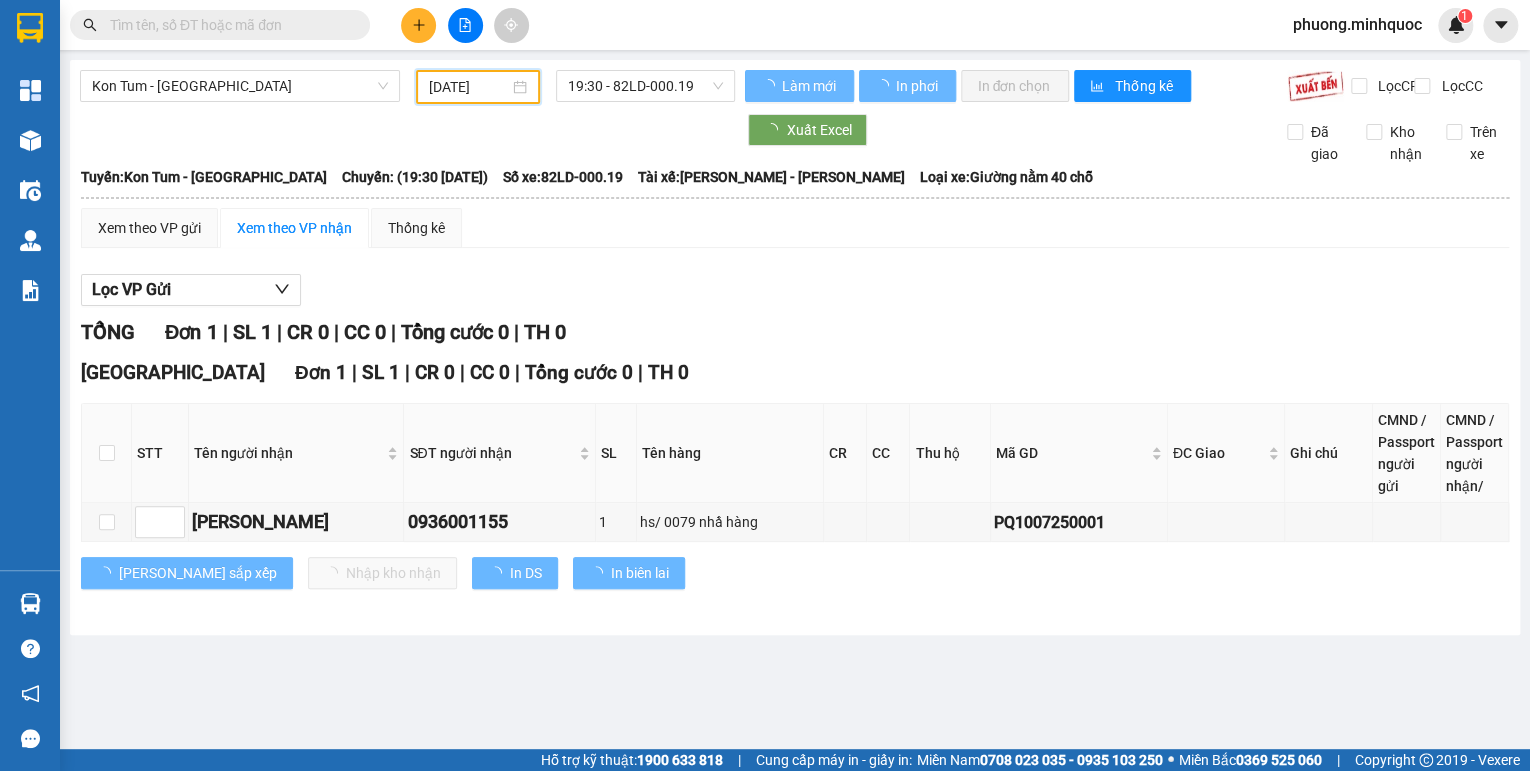type on "[DATE]" 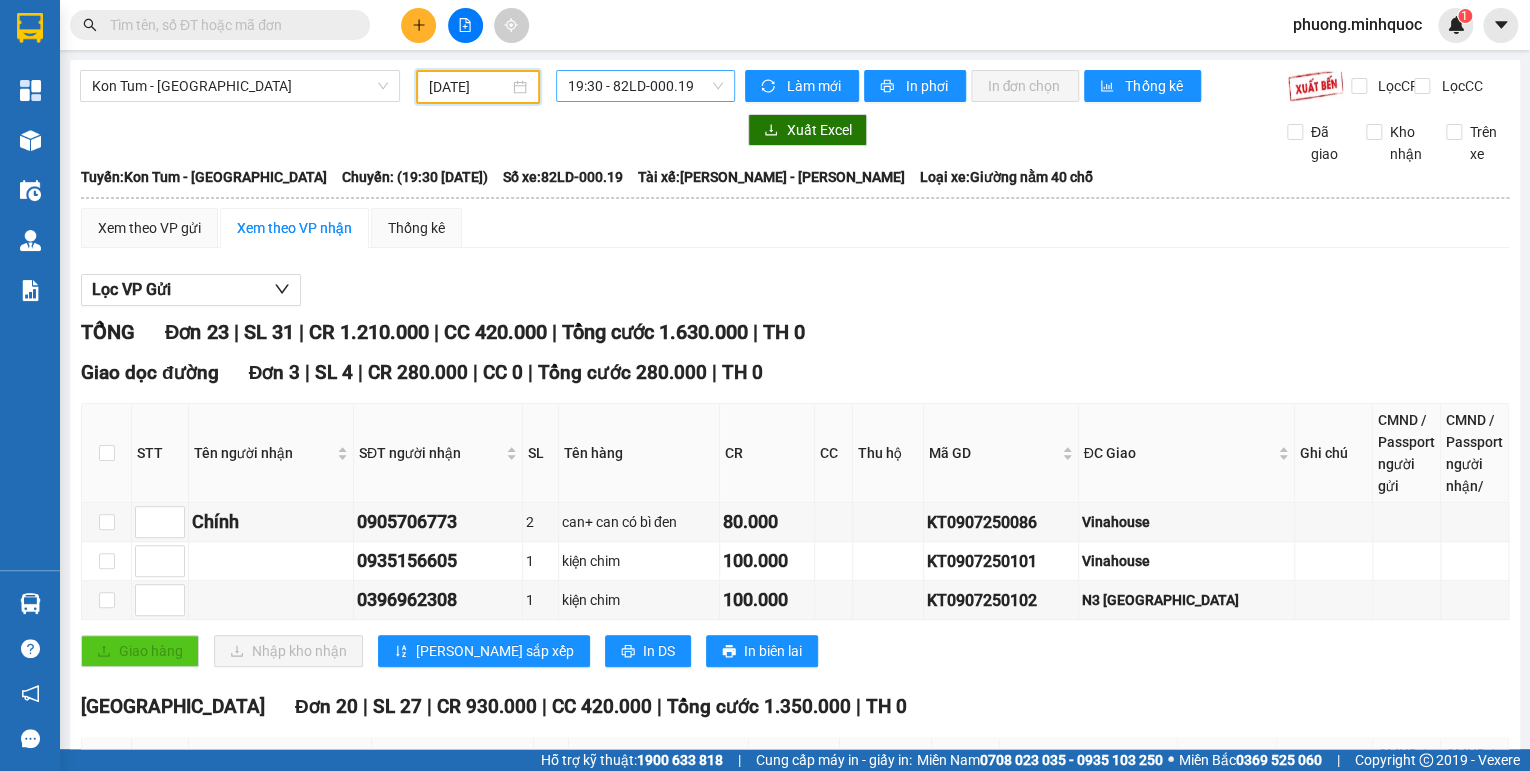 click on "19:30     - 82LD-000.19" at bounding box center [646, 86] 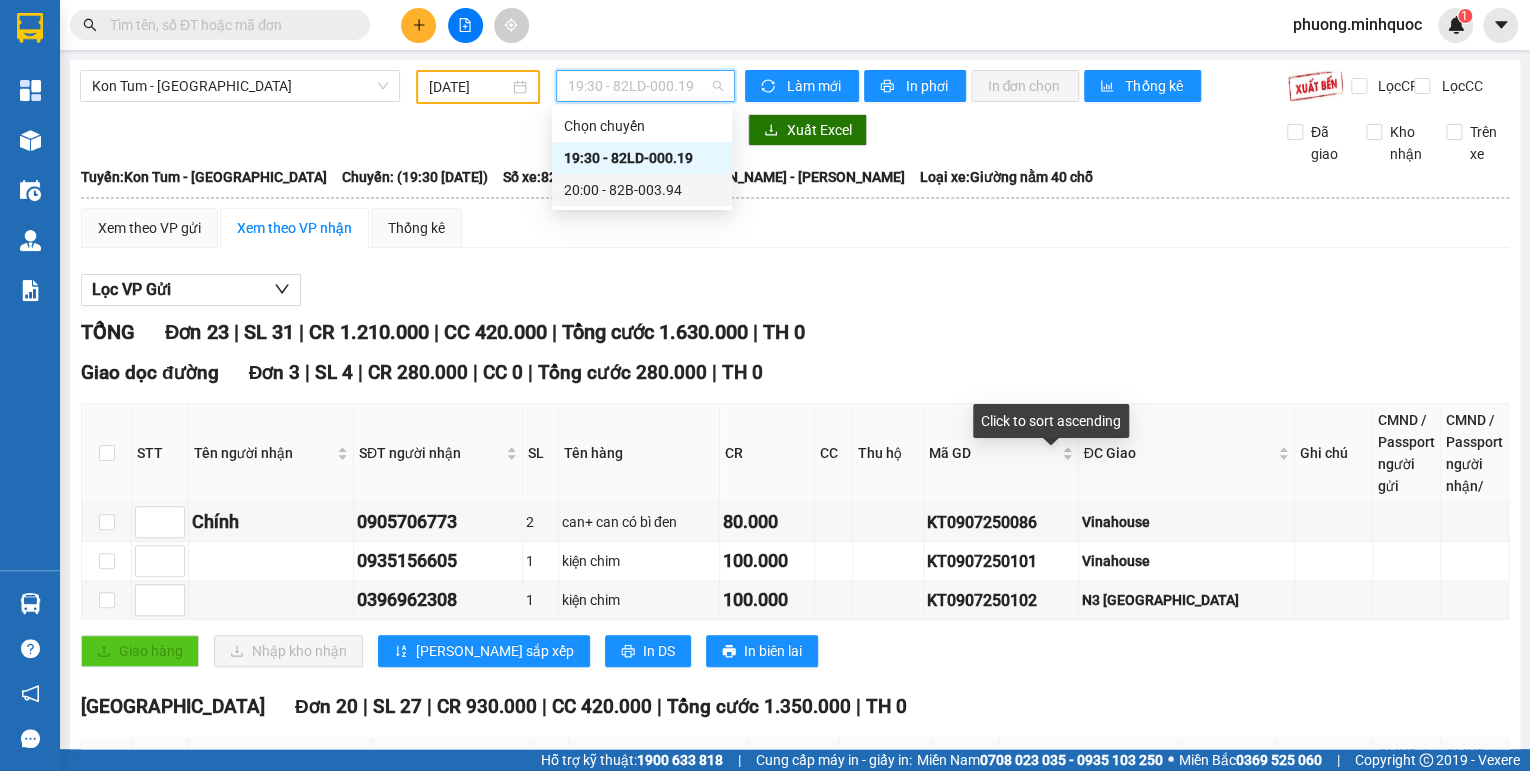 click on "Giao dọc đường Đơn   3 | SL   4 | CR   280.000 | CC   0 | Tổng cước   280.000 | TH   0" at bounding box center [795, 373] 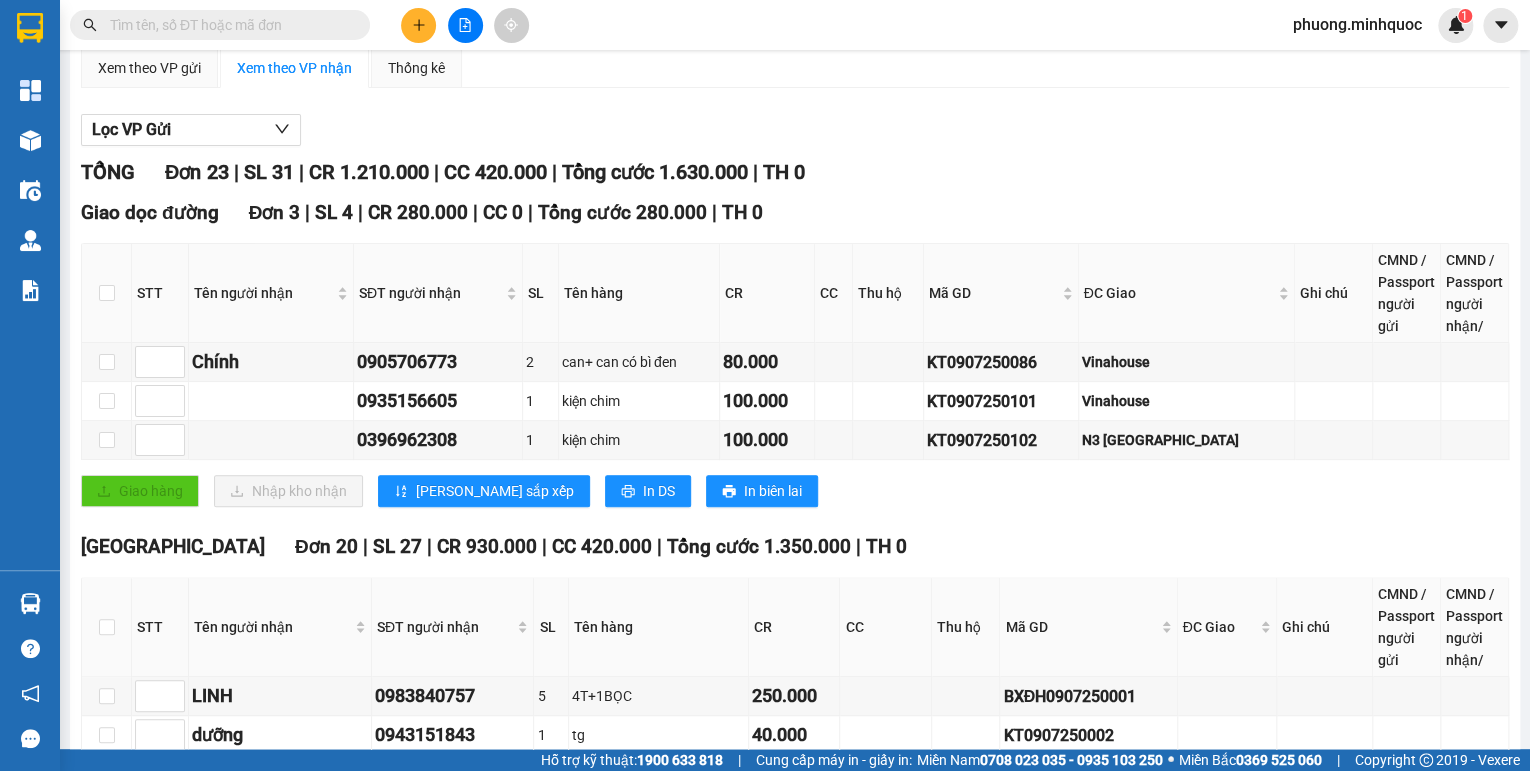 scroll, scrollTop: 560, scrollLeft: 0, axis: vertical 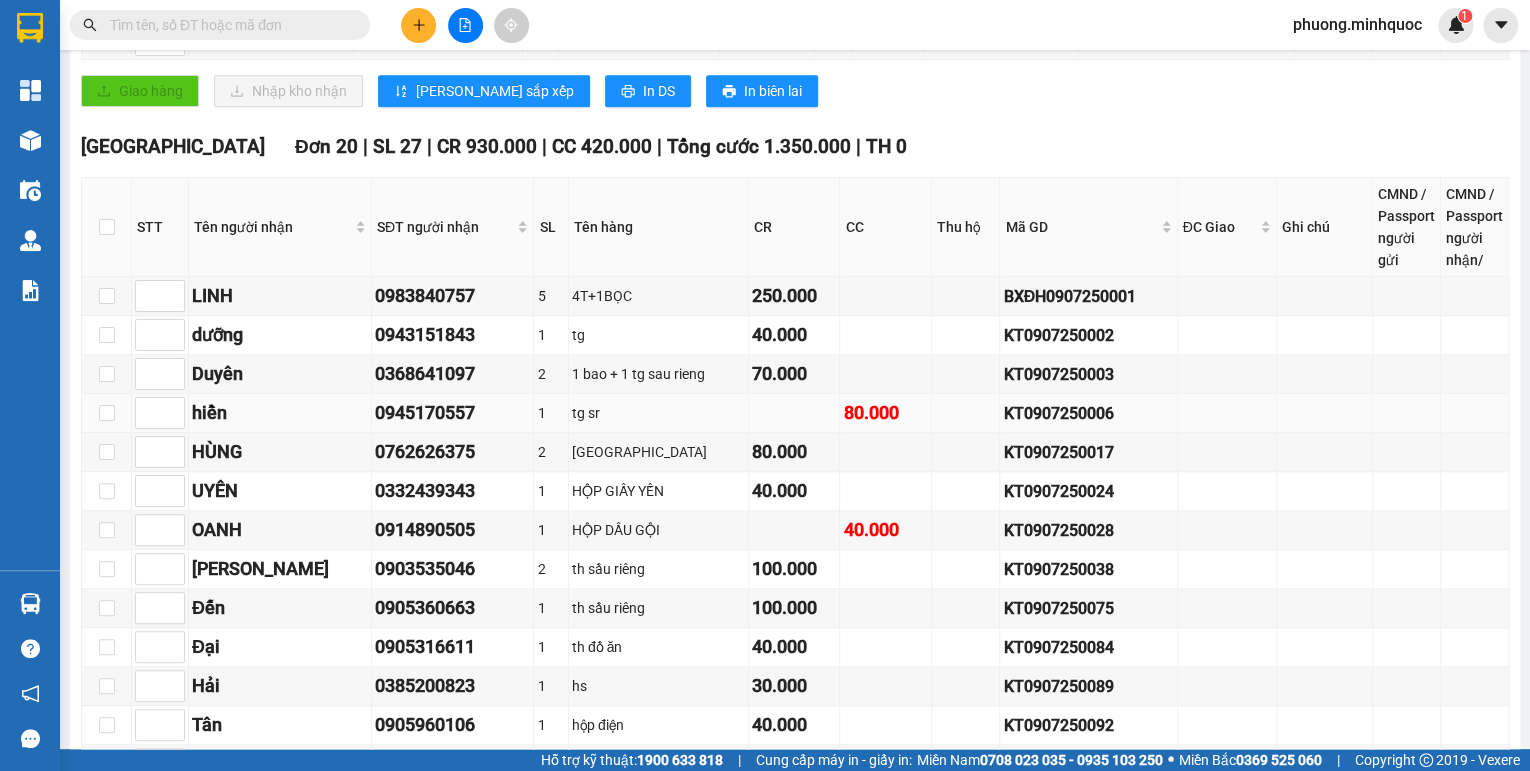 click on "KT0907250006" at bounding box center [1088, 413] 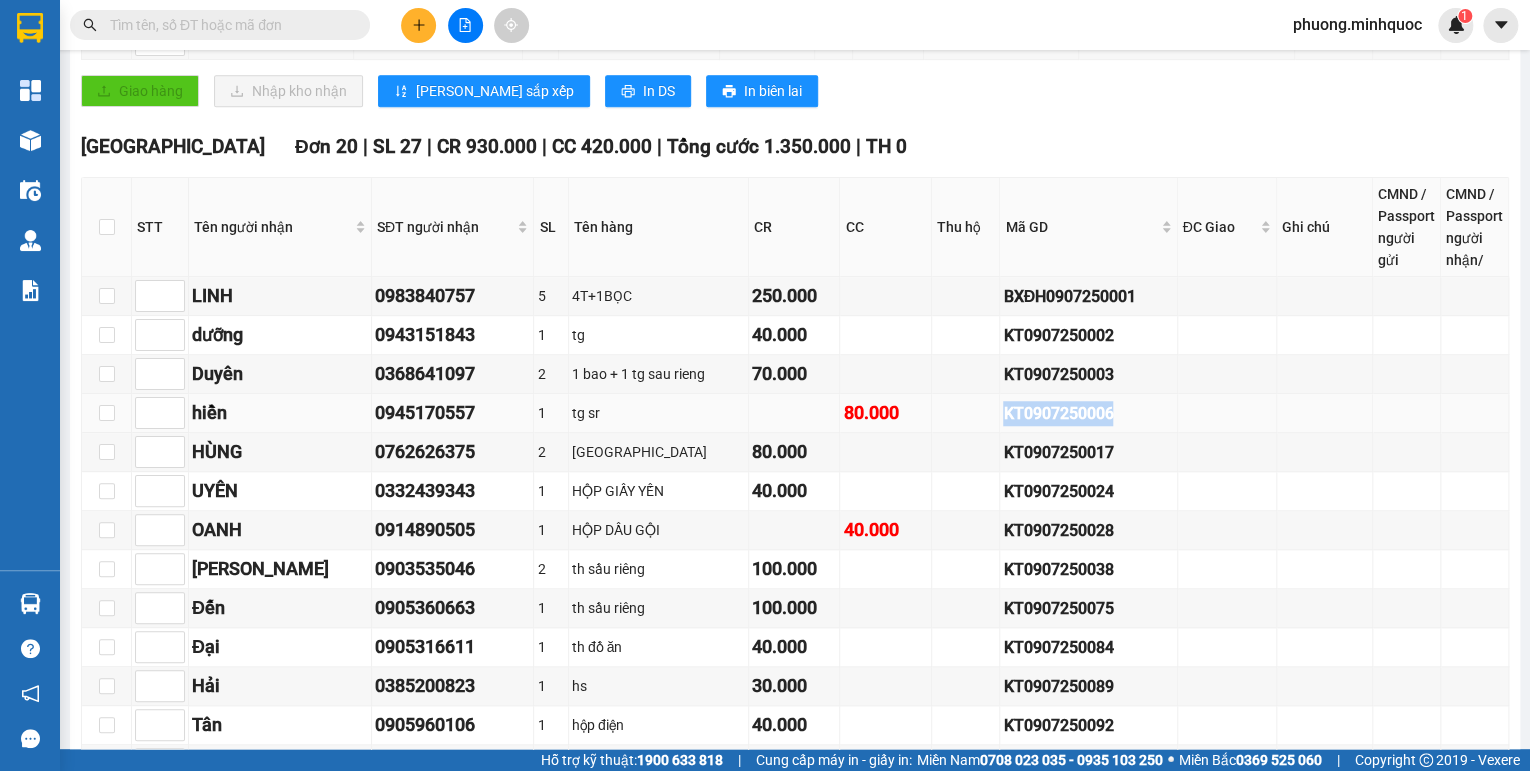 click on "KT0907250006" at bounding box center (1088, 413) 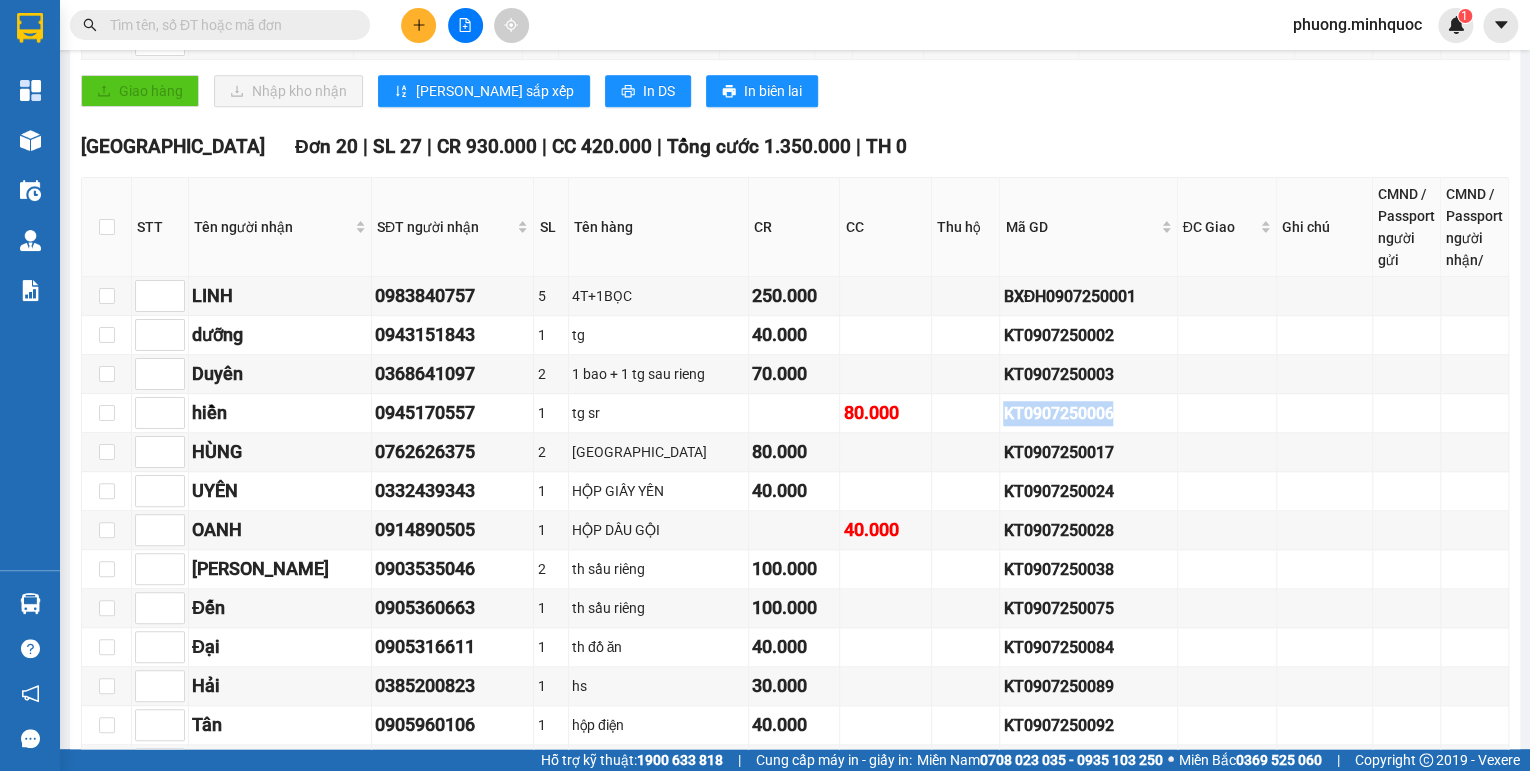 click at bounding box center [228, 25] 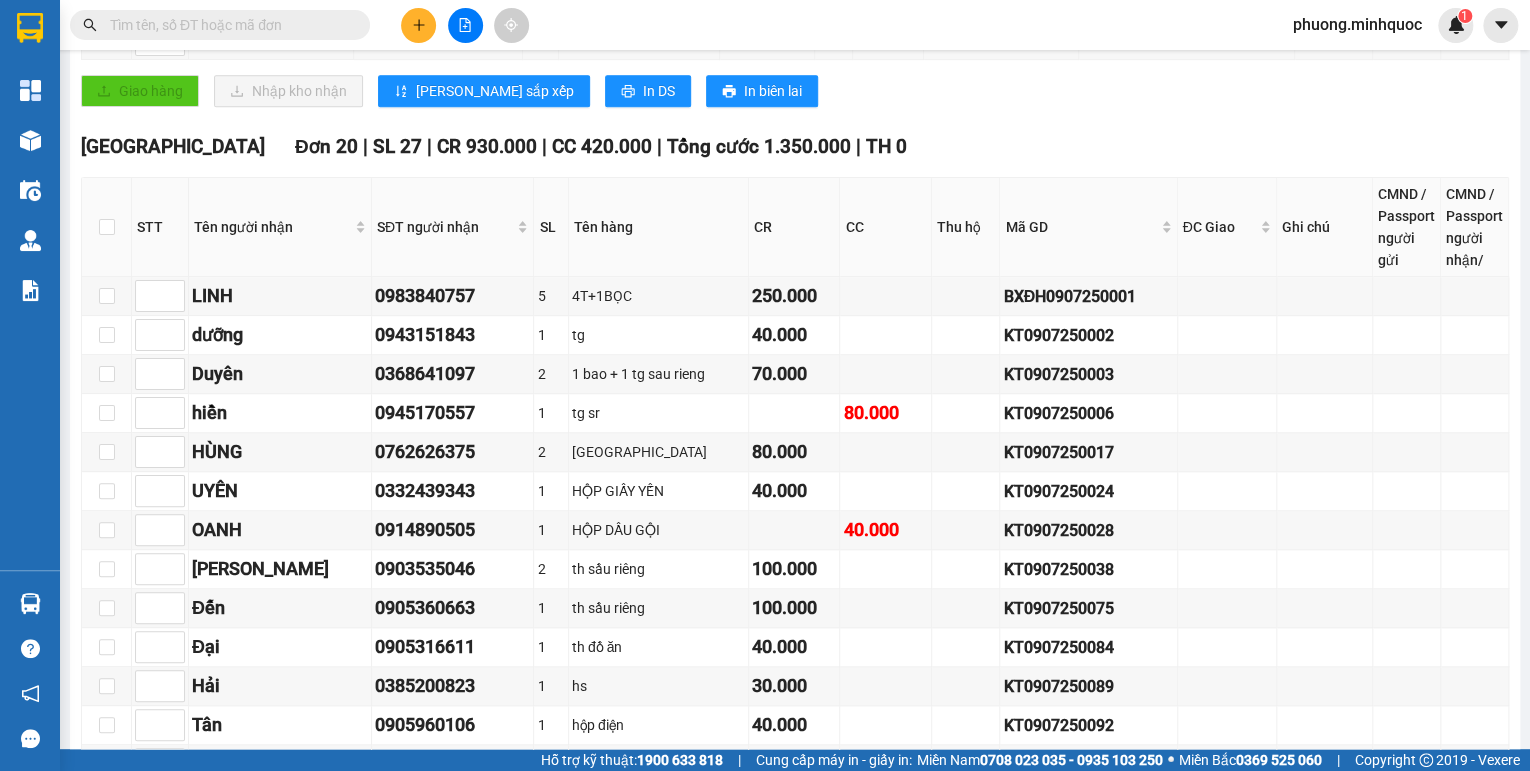 paste on "KT0907250006" 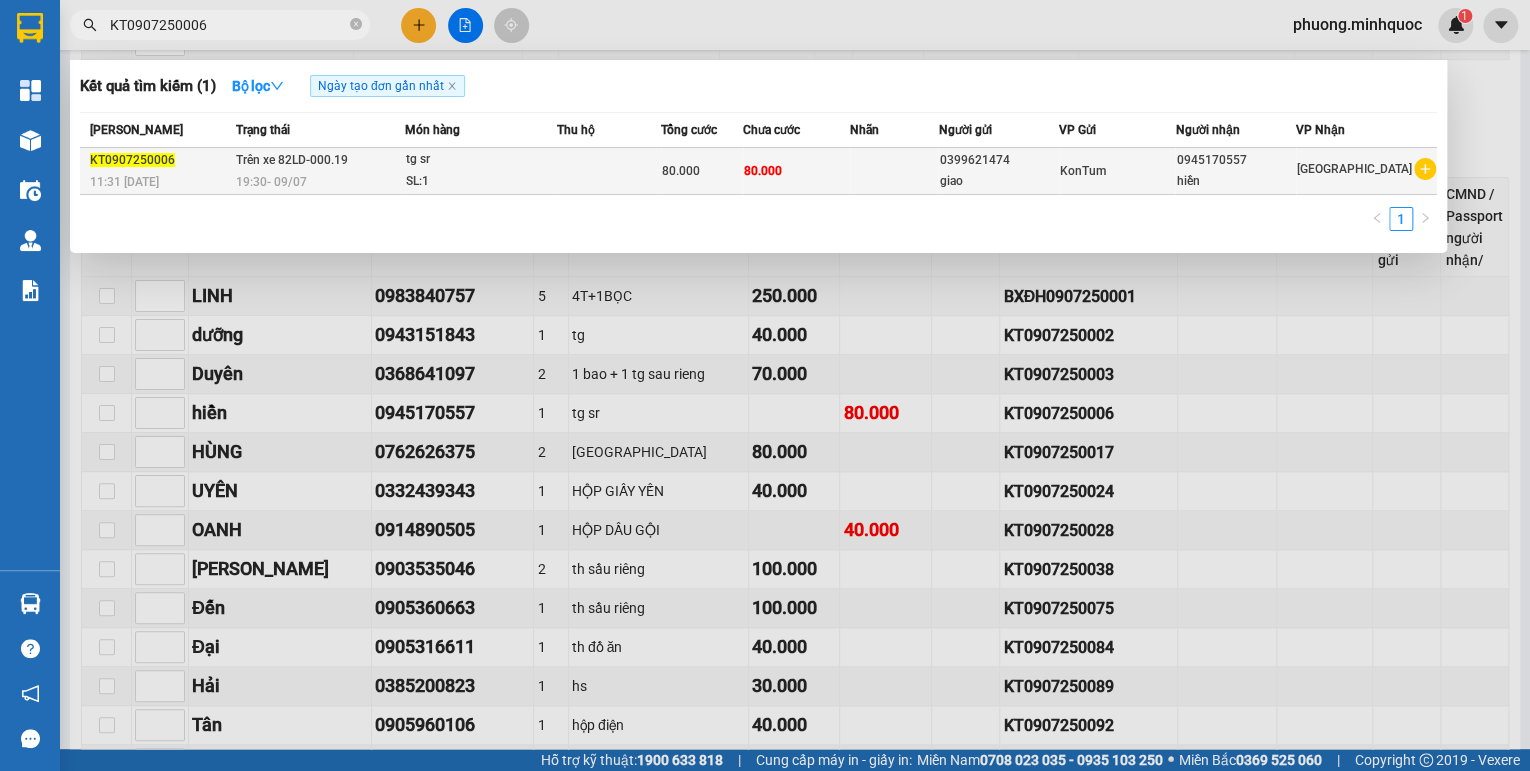 type on "KT0907250006" 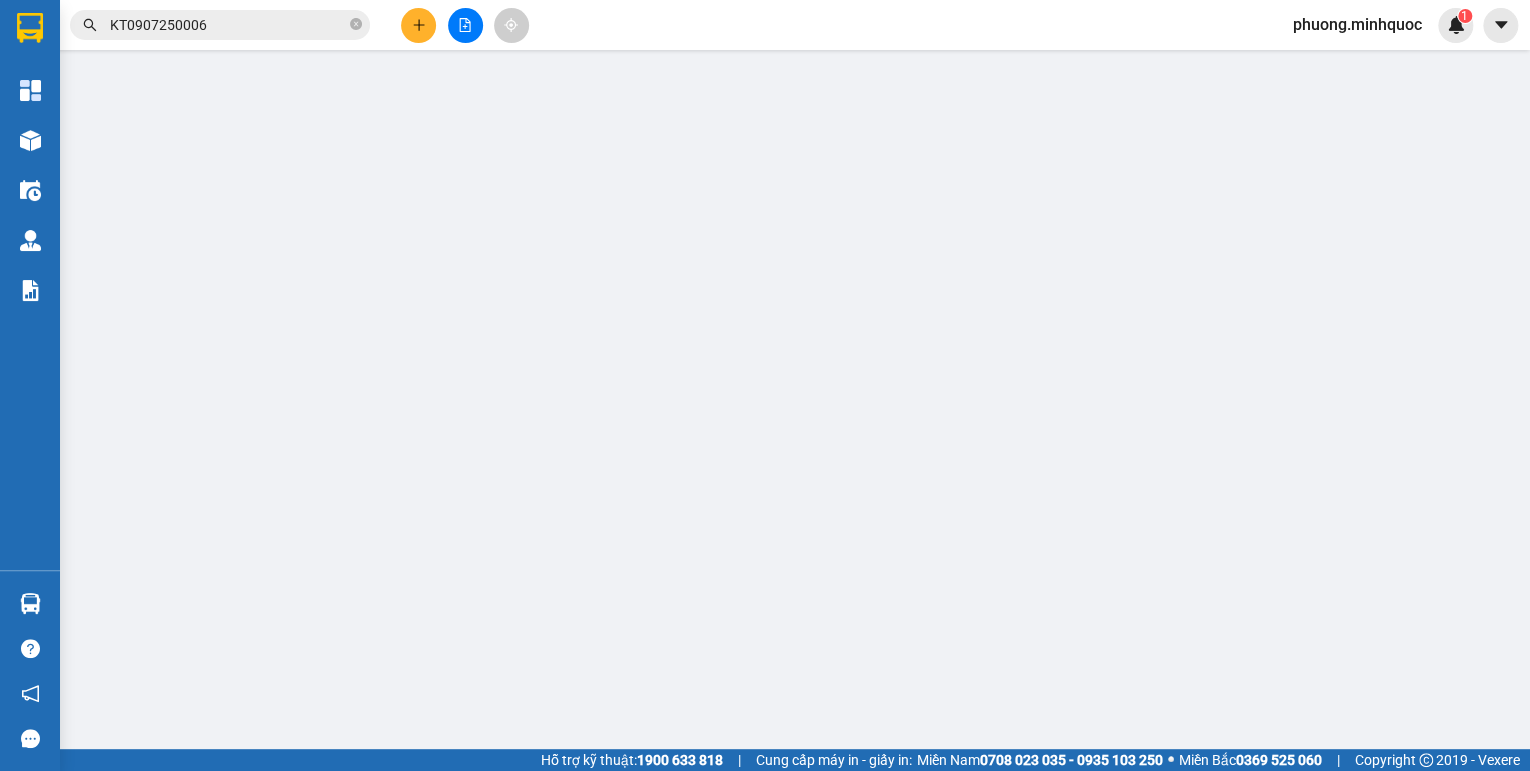 scroll, scrollTop: 0, scrollLeft: 0, axis: both 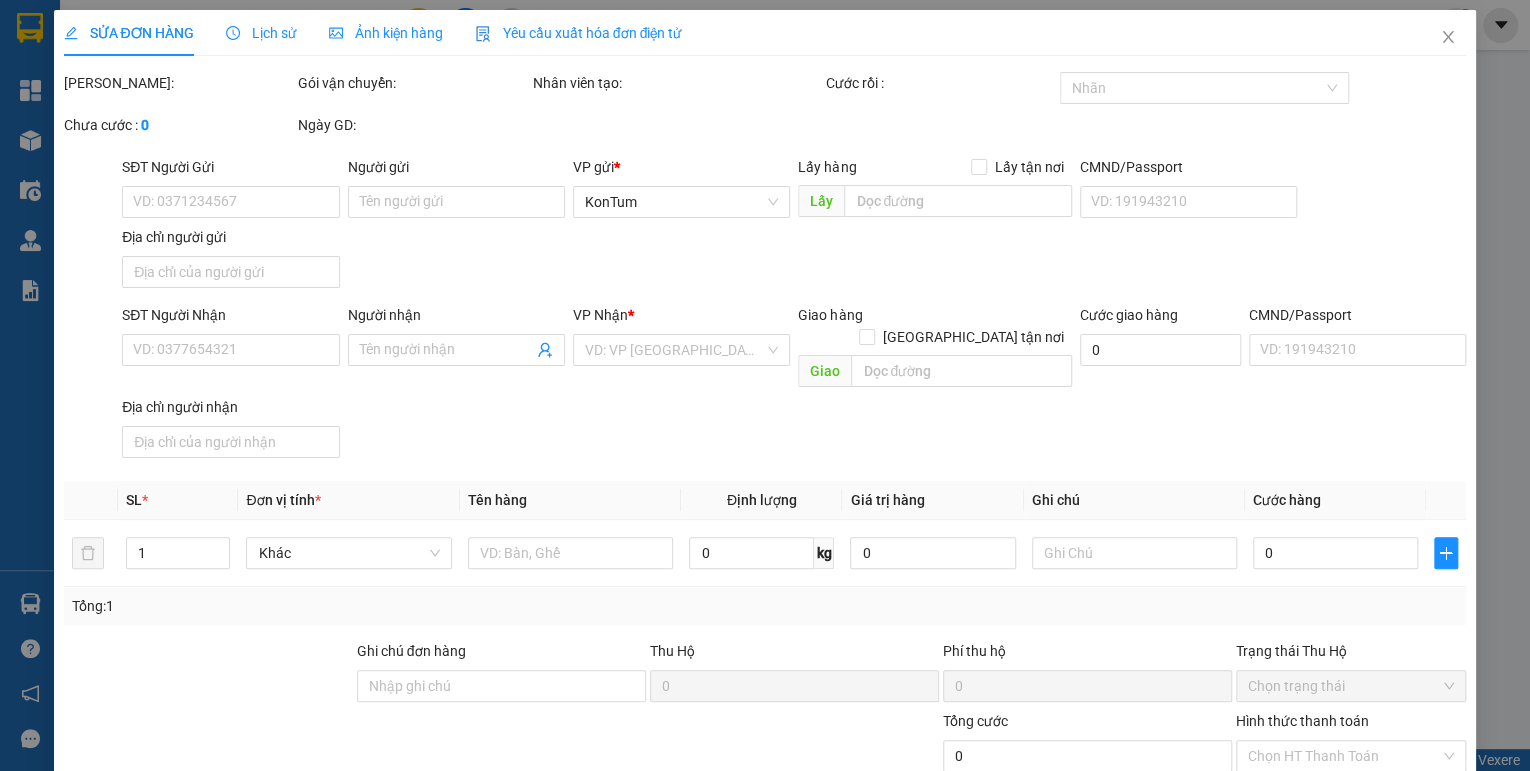 click on "Ghi chú đơn hàng" at bounding box center (501, 655) 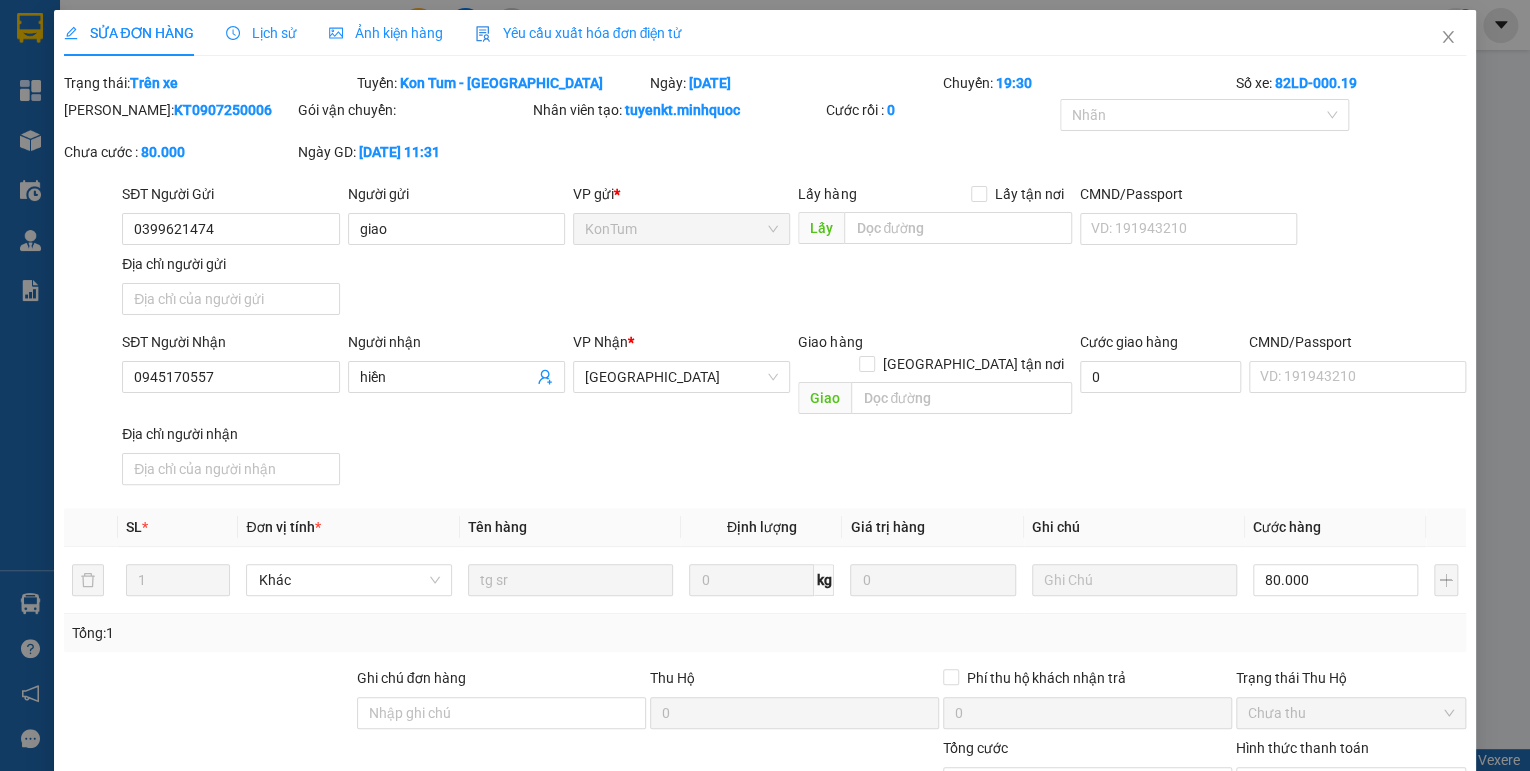 type on "0399621474" 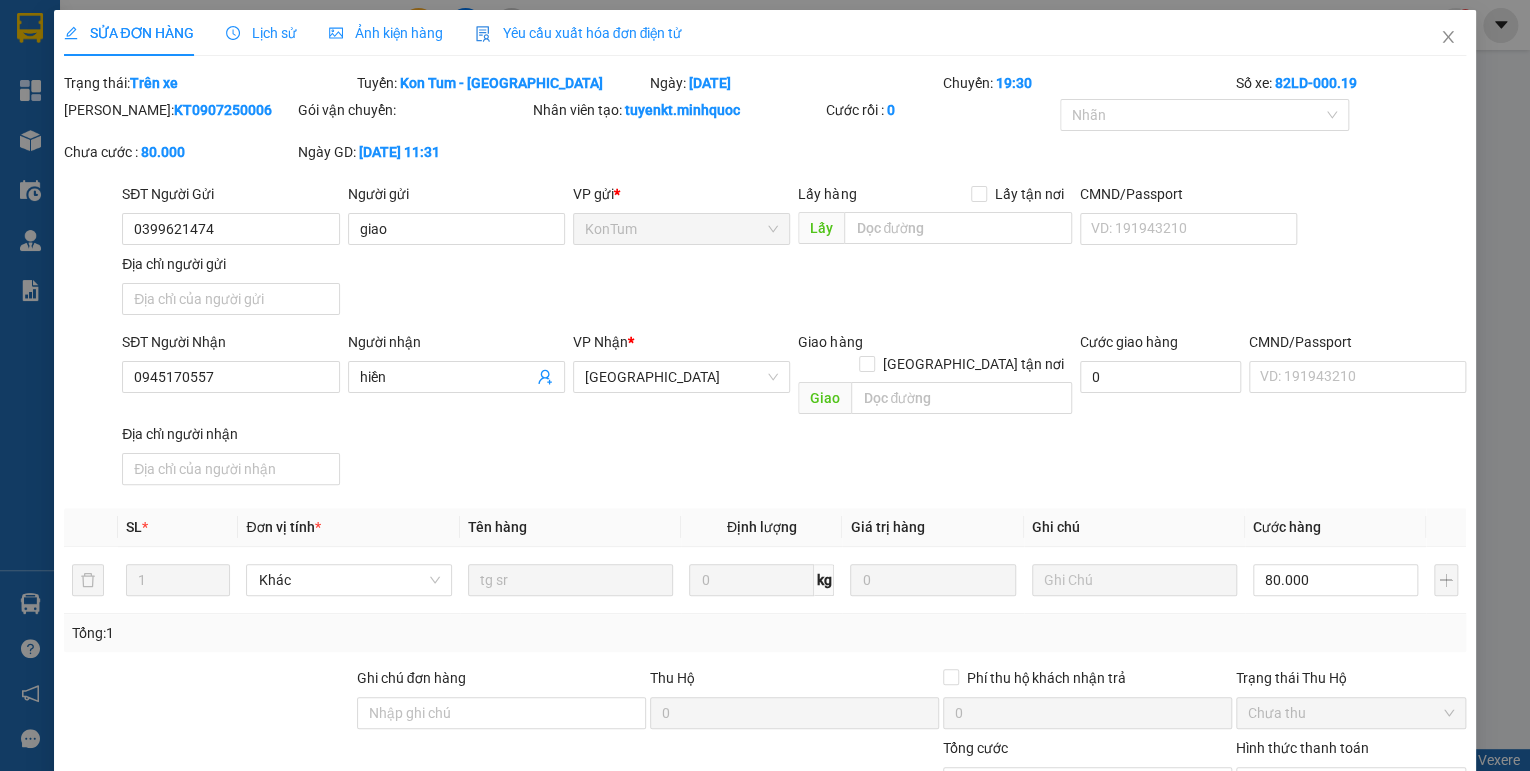 type on "giao" 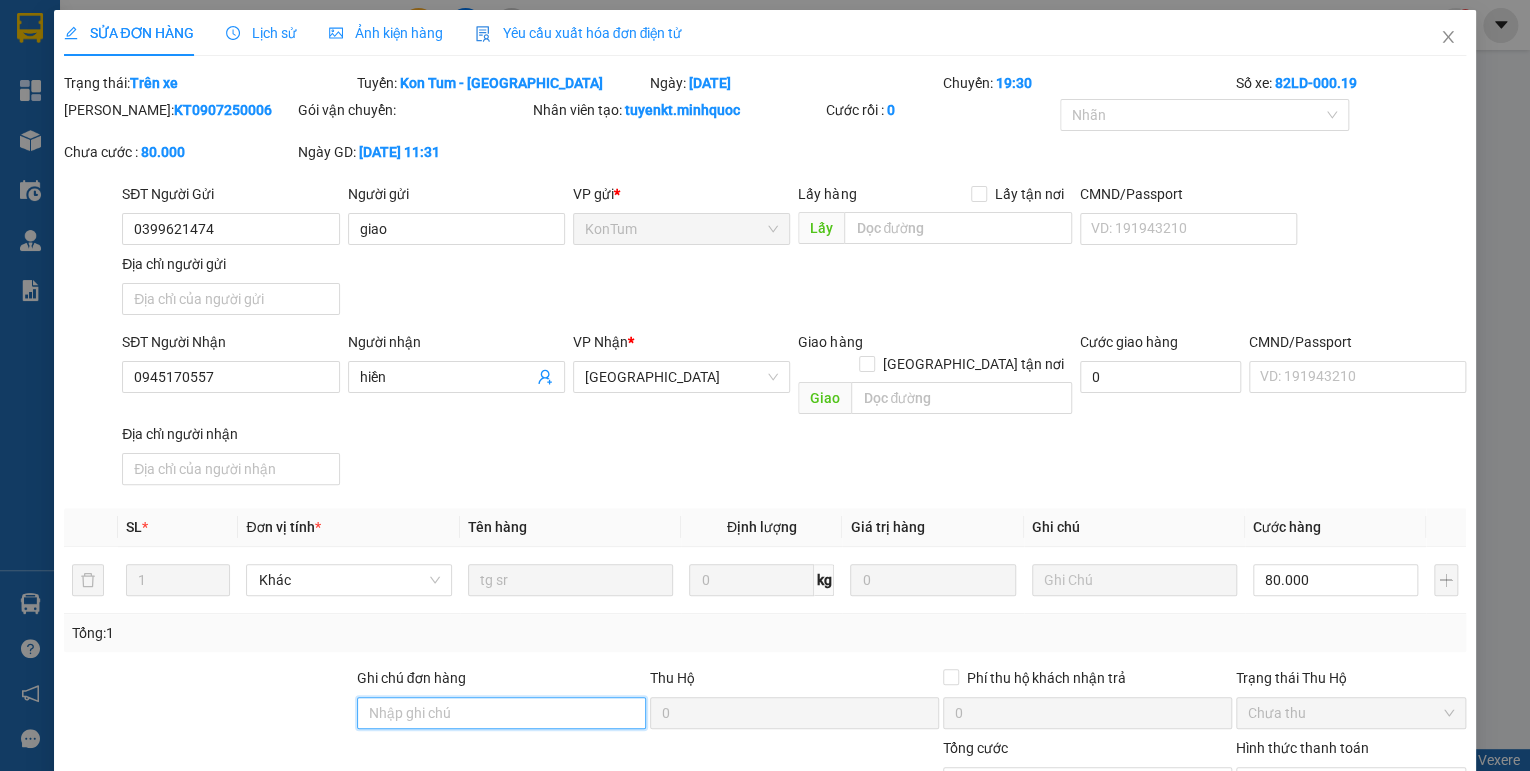 click on "Ghi chú đơn hàng" at bounding box center (501, 713) 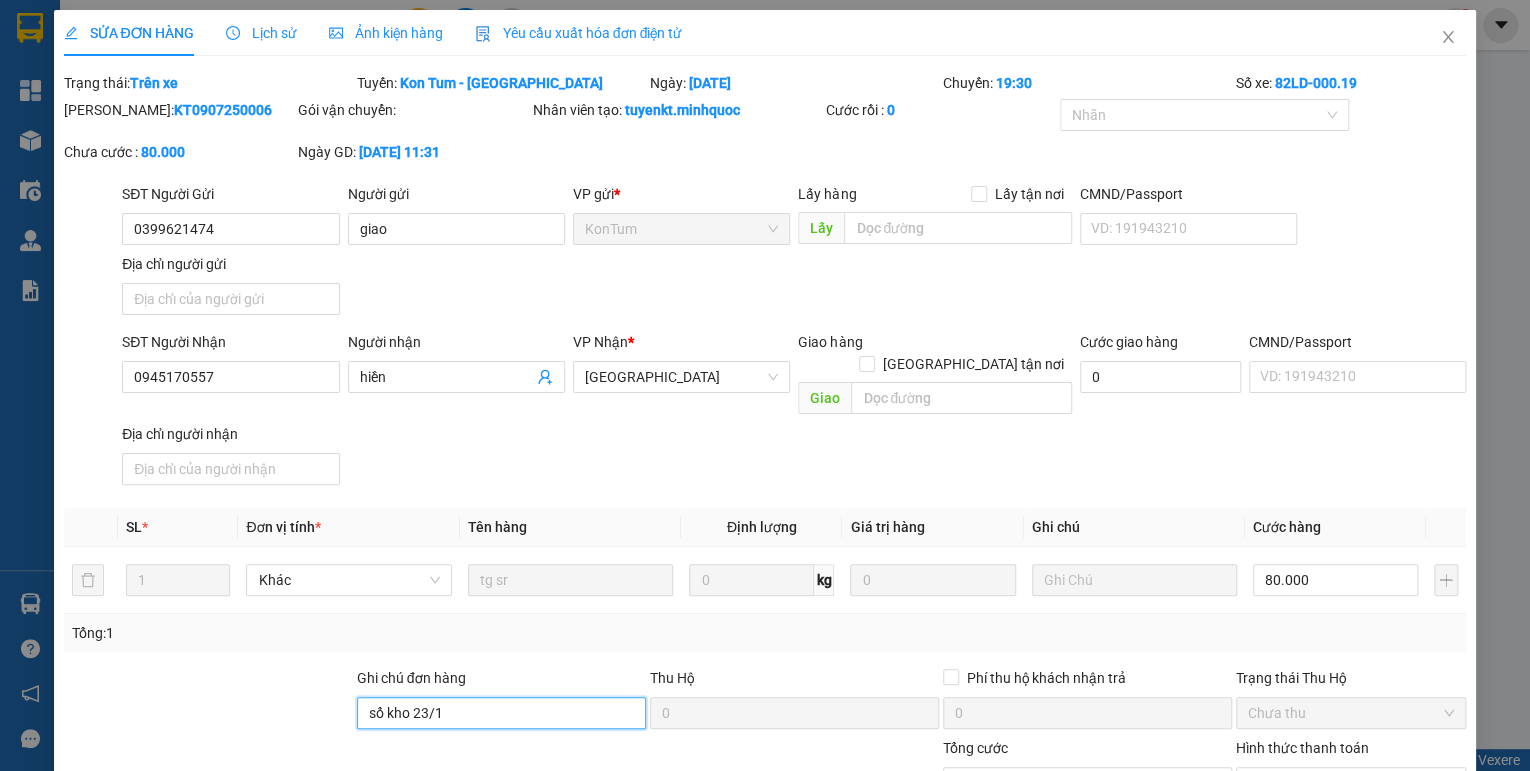 drag, startPoint x: 449, startPoint y: 695, endPoint x: 410, endPoint y: 712, distance: 42.544094 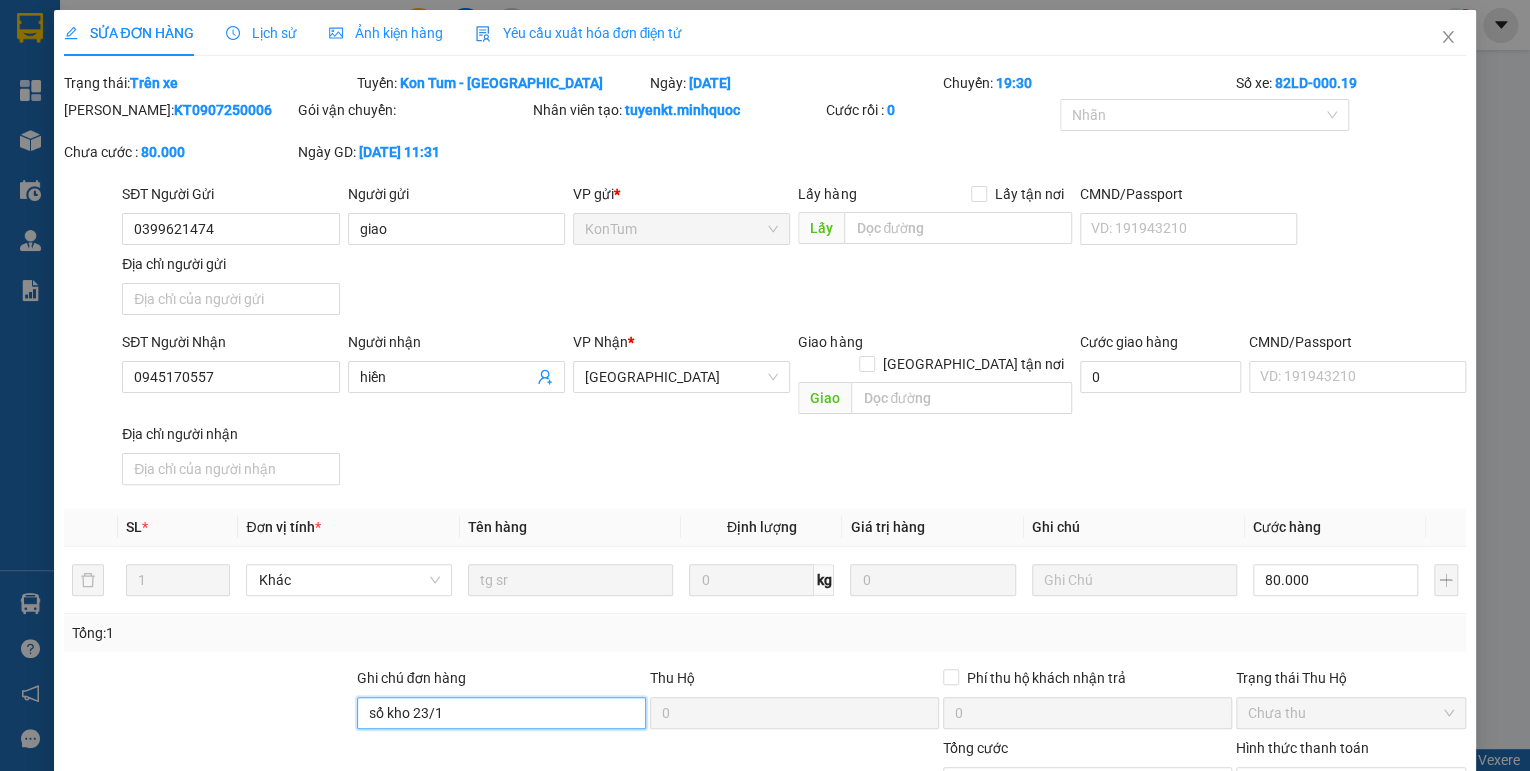 click on "Ghi chú đơn hàng sổ kho [DATE] Hộ 0 Phí thu hộ khách nhận trả 0 Trạng thái Thu Hộ   Chưa thu Tổng cước 80.000 Hình thức thanh toán Chọn HT Thanh Toán" at bounding box center [765, 737] 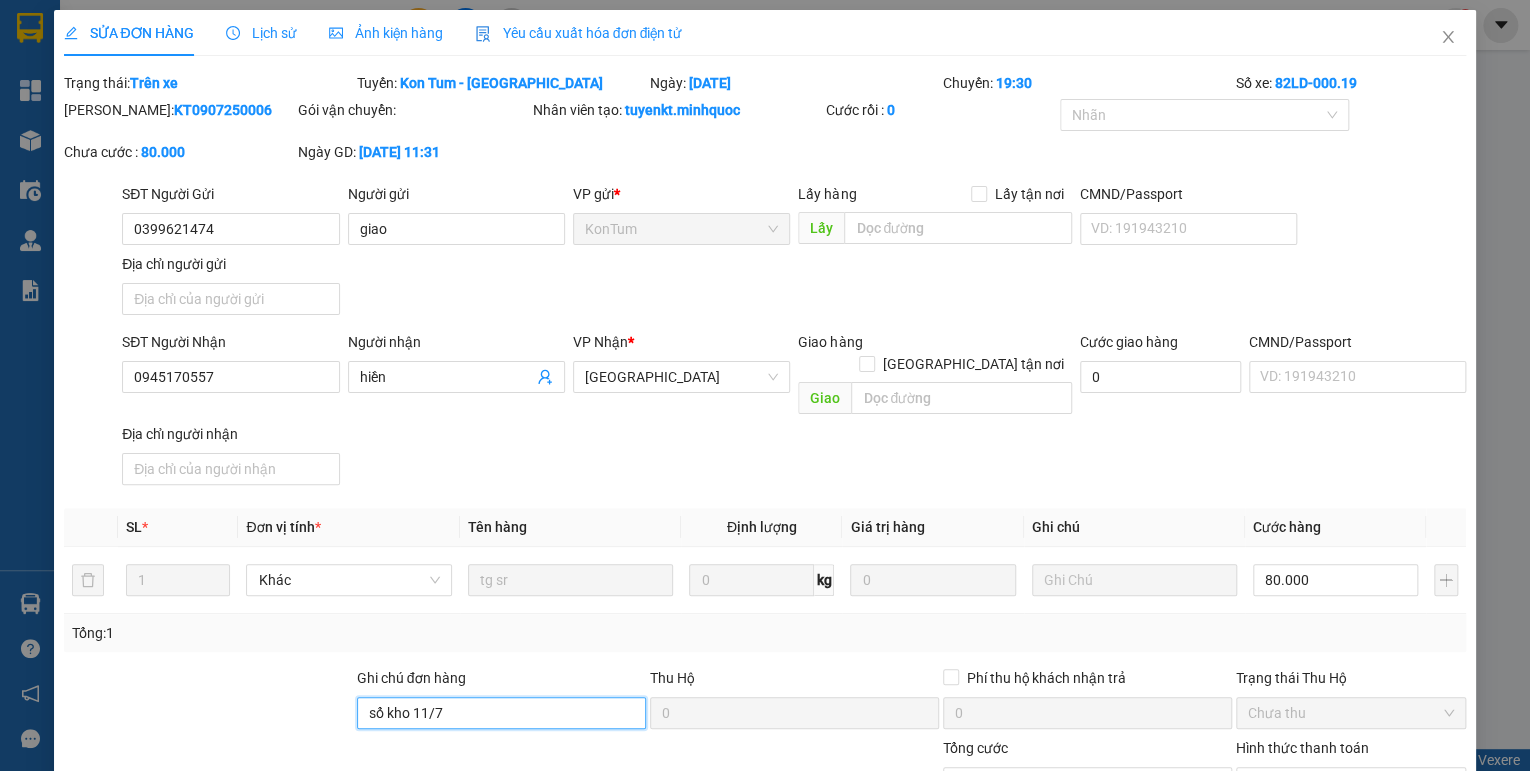 scroll, scrollTop: 138, scrollLeft: 0, axis: vertical 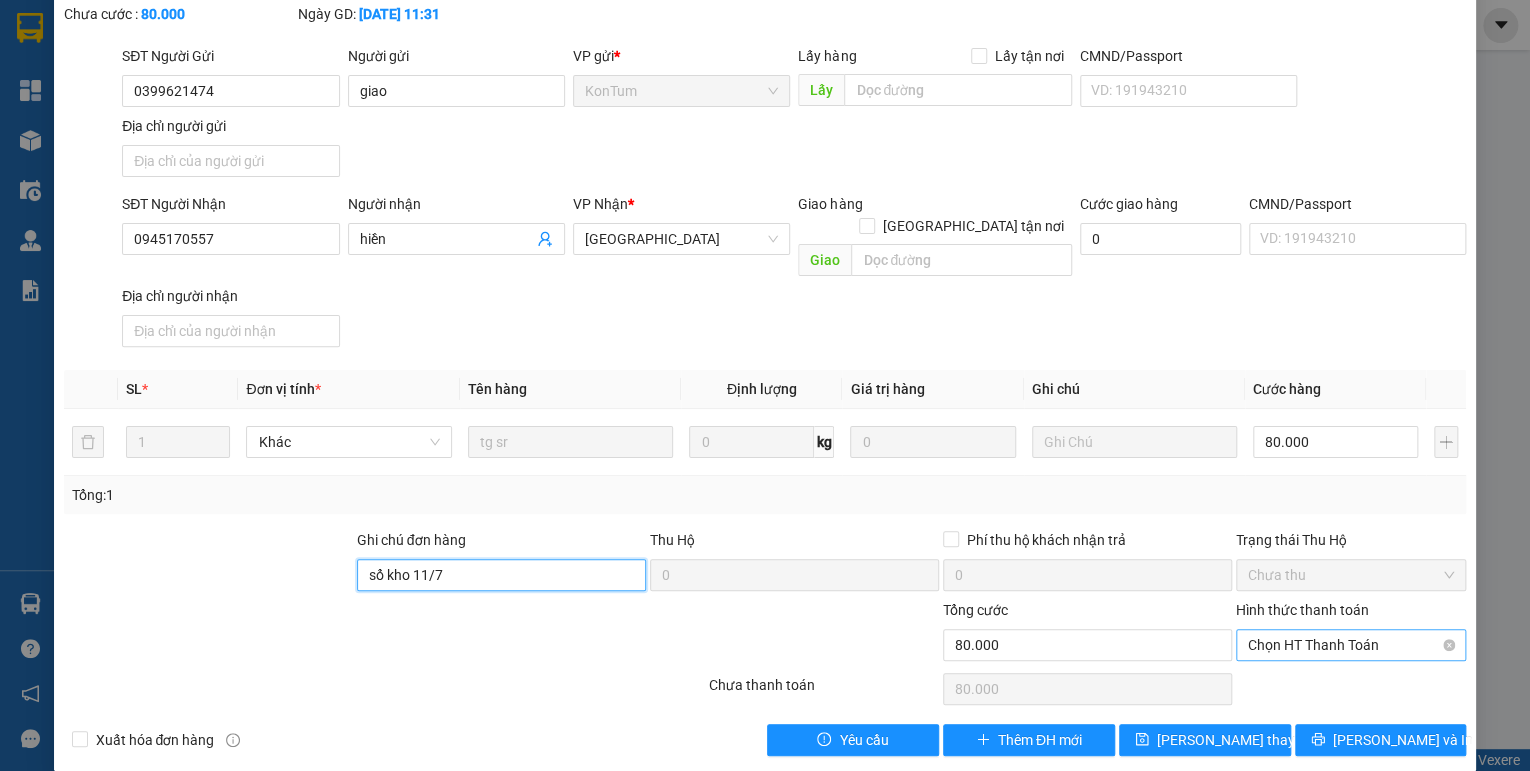 click on "Chọn HT Thanh Toán" at bounding box center (1351, 645) 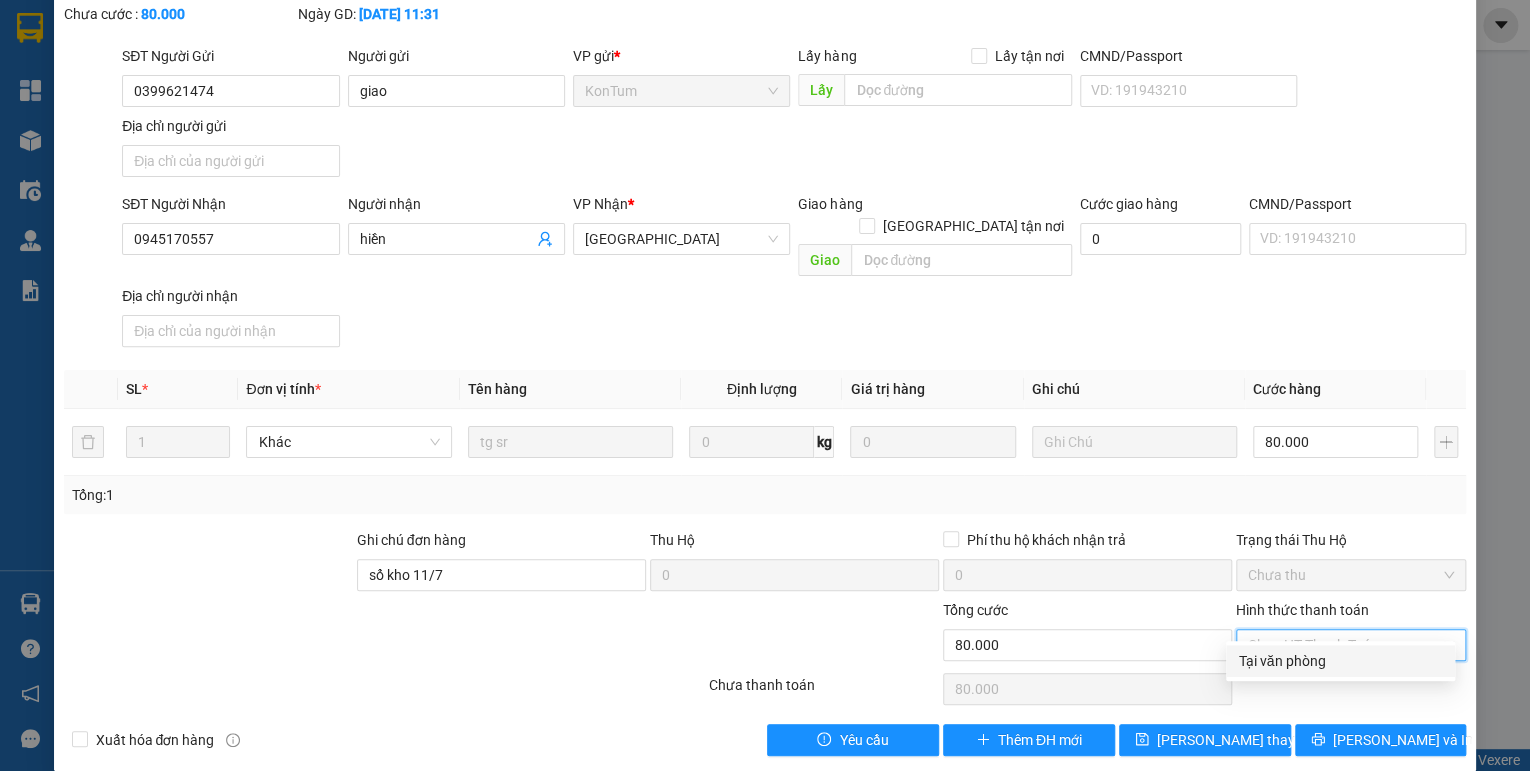 click on "Tại văn phòng" at bounding box center (1340, 661) 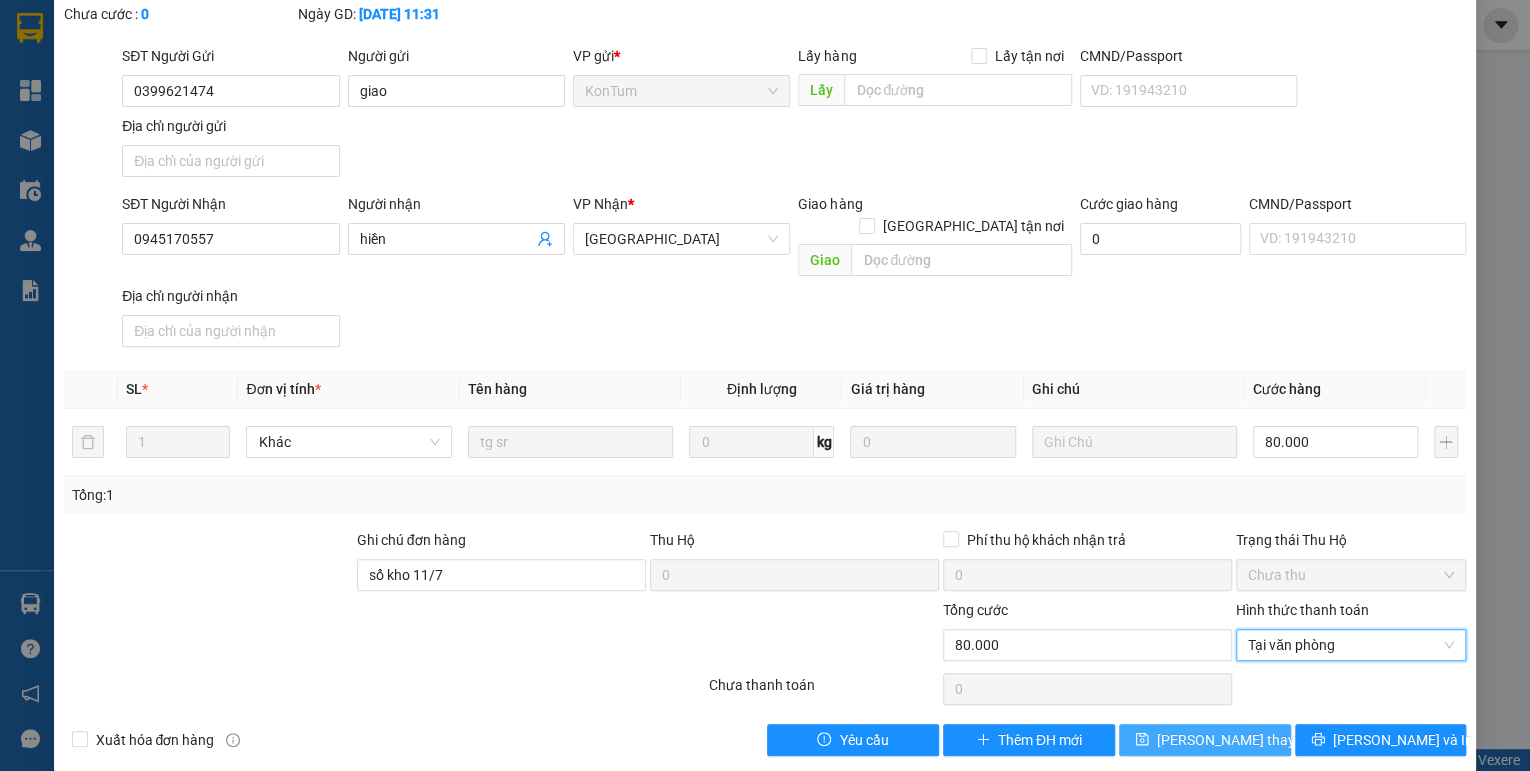 click on "[PERSON_NAME] thay đổi" at bounding box center [1237, 740] 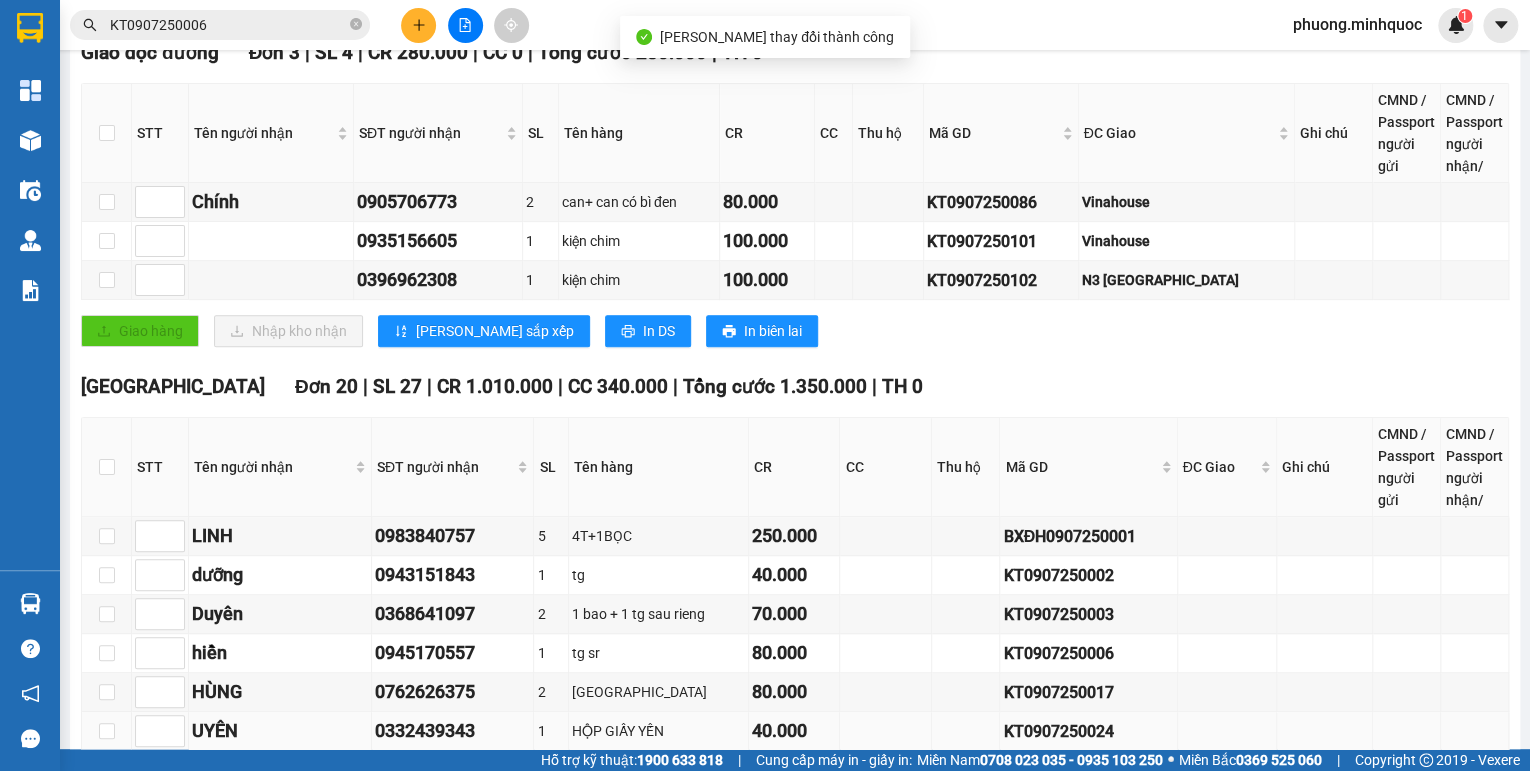scroll, scrollTop: 640, scrollLeft: 0, axis: vertical 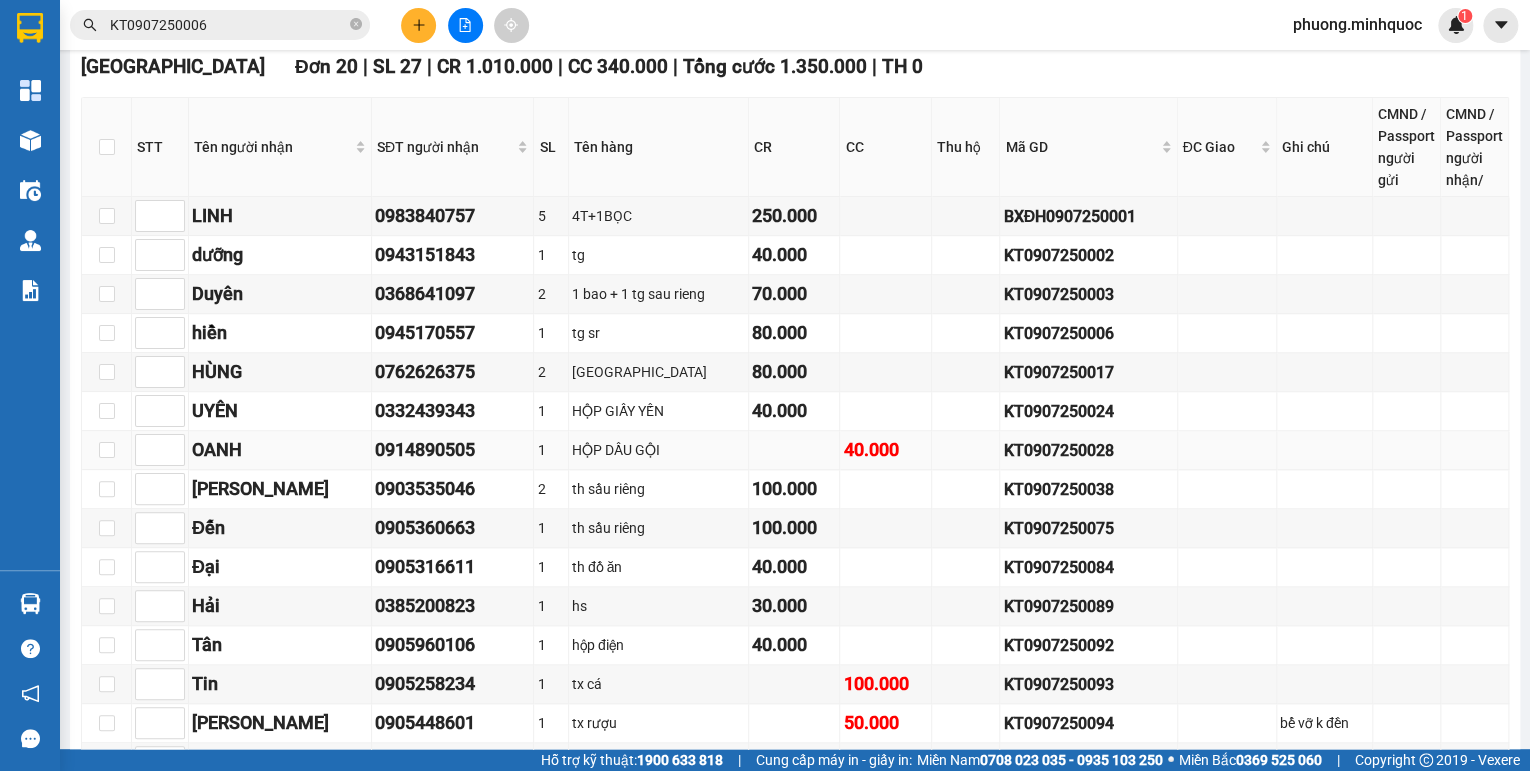 click on "KT0907250028" at bounding box center (1088, 450) 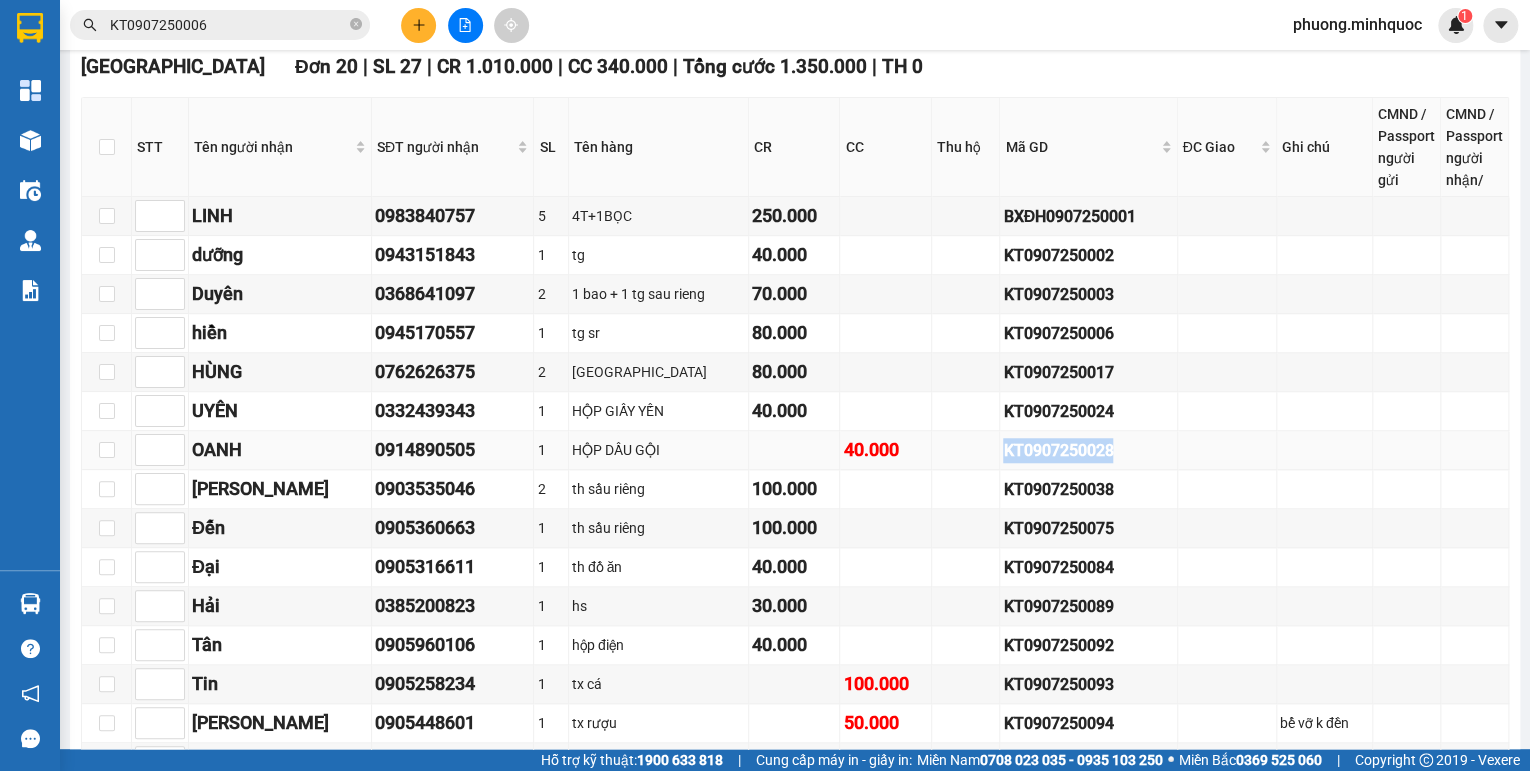 click on "KT0907250028" at bounding box center (1088, 450) 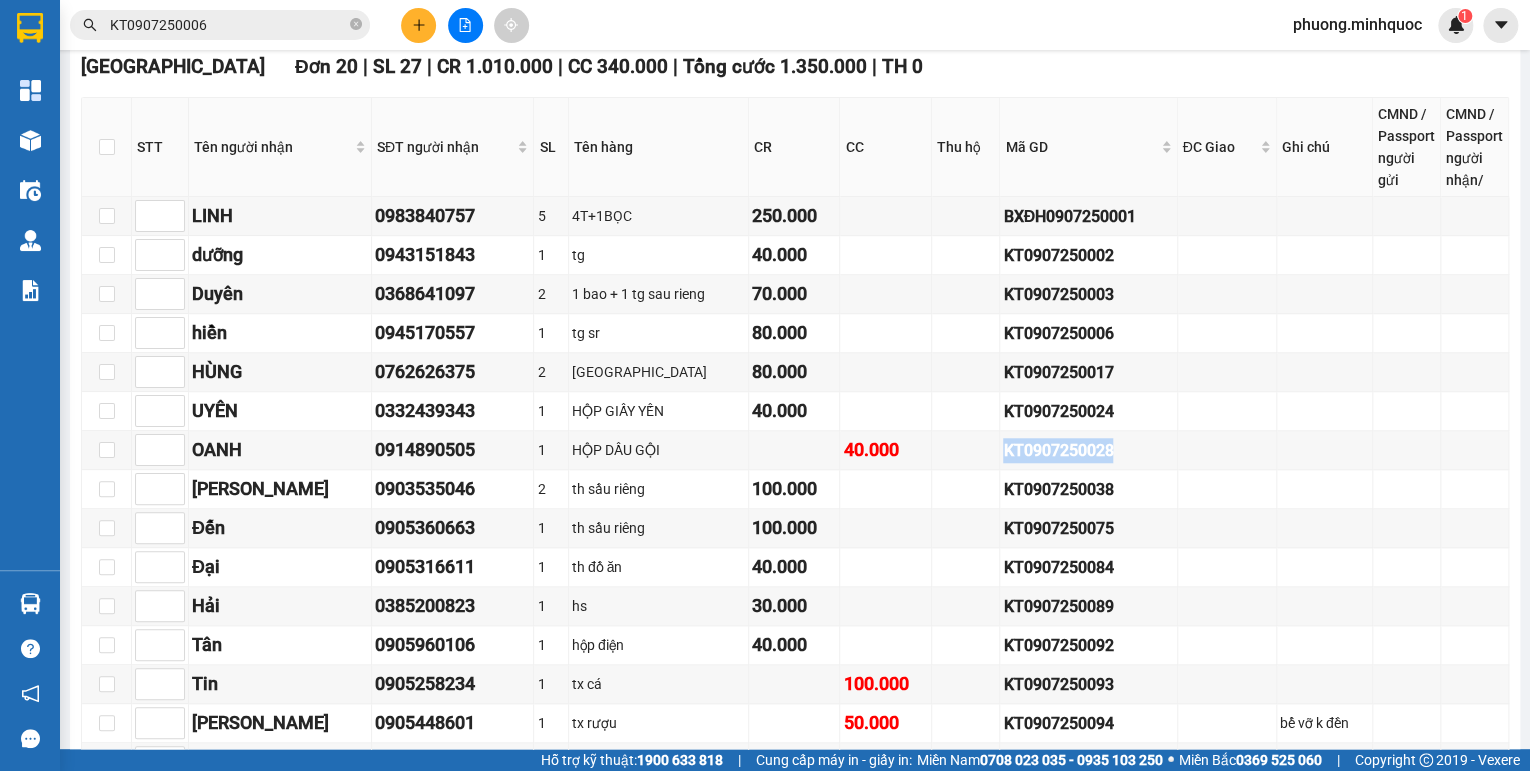 click on "KT0907250006" at bounding box center [228, 25] 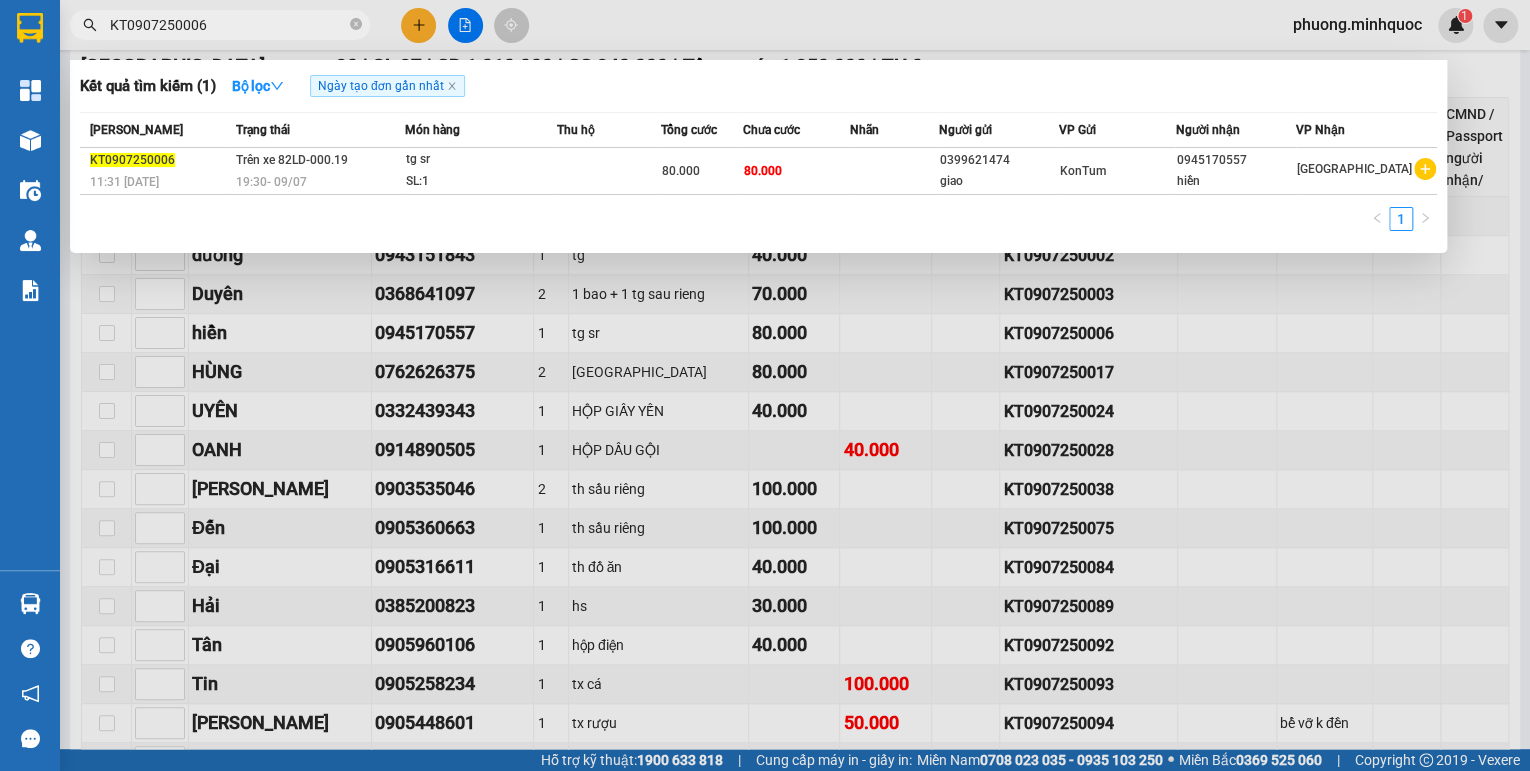 click on "KT0907250006" at bounding box center [228, 25] 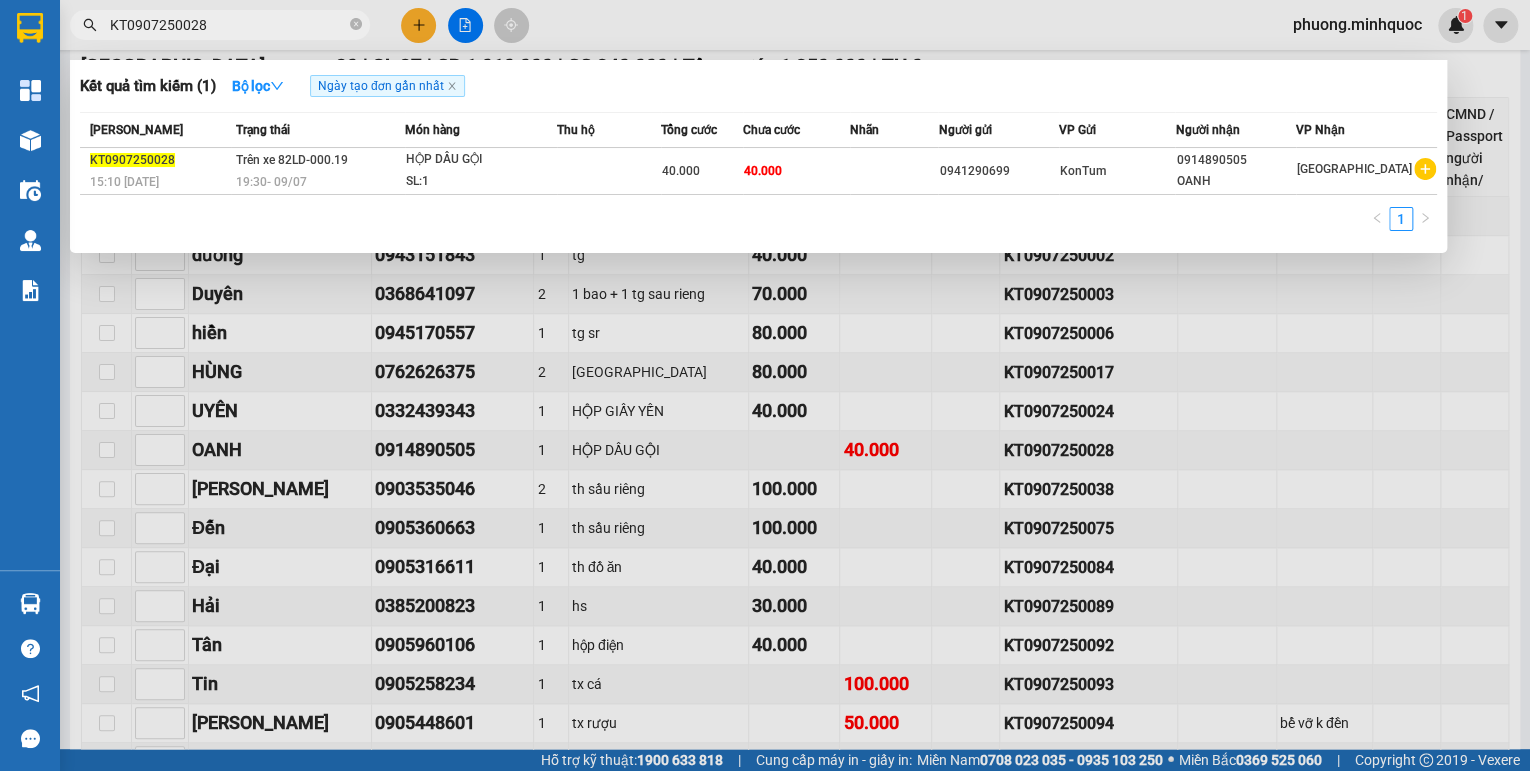type on "KT0907250028" 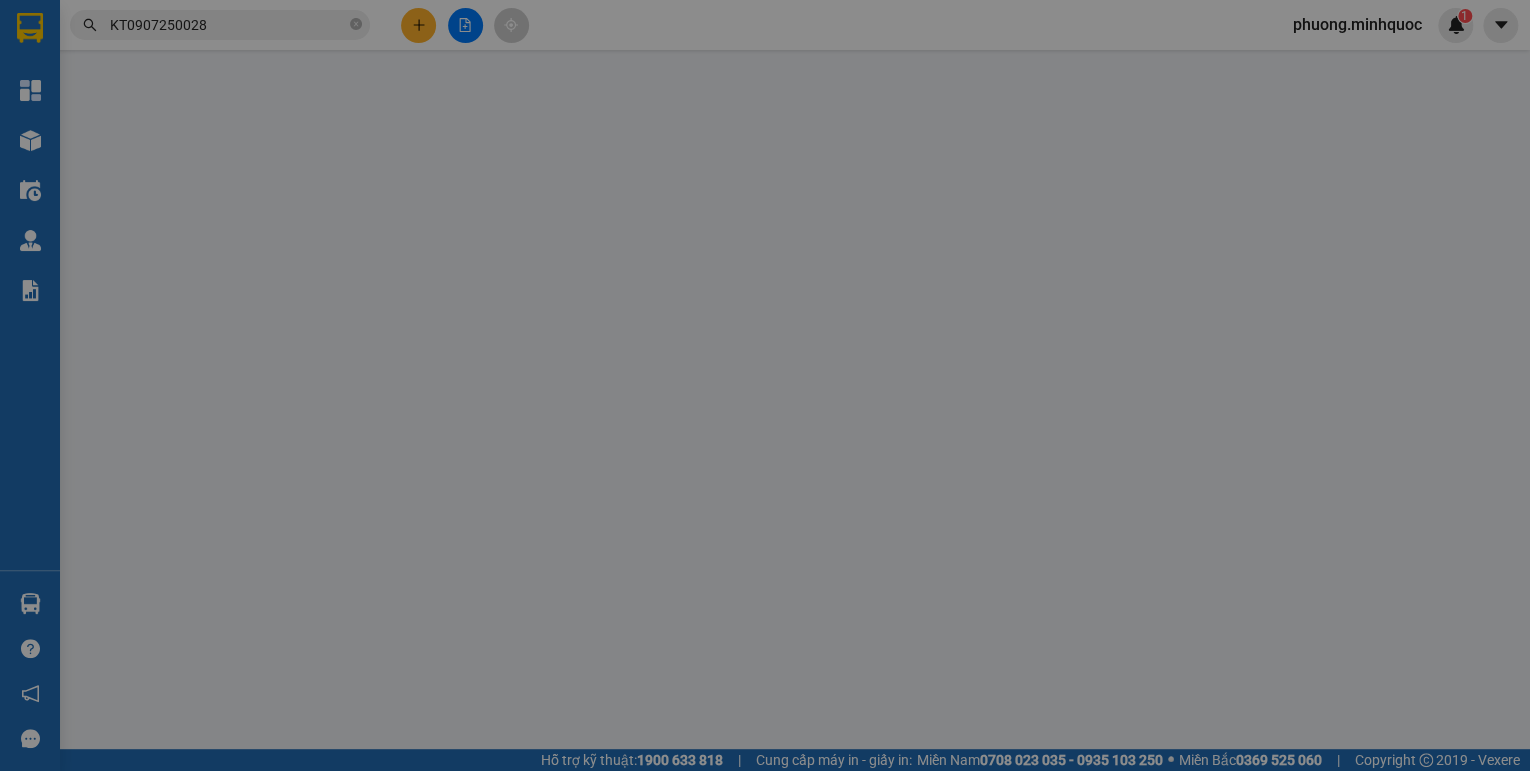 scroll, scrollTop: 0, scrollLeft: 0, axis: both 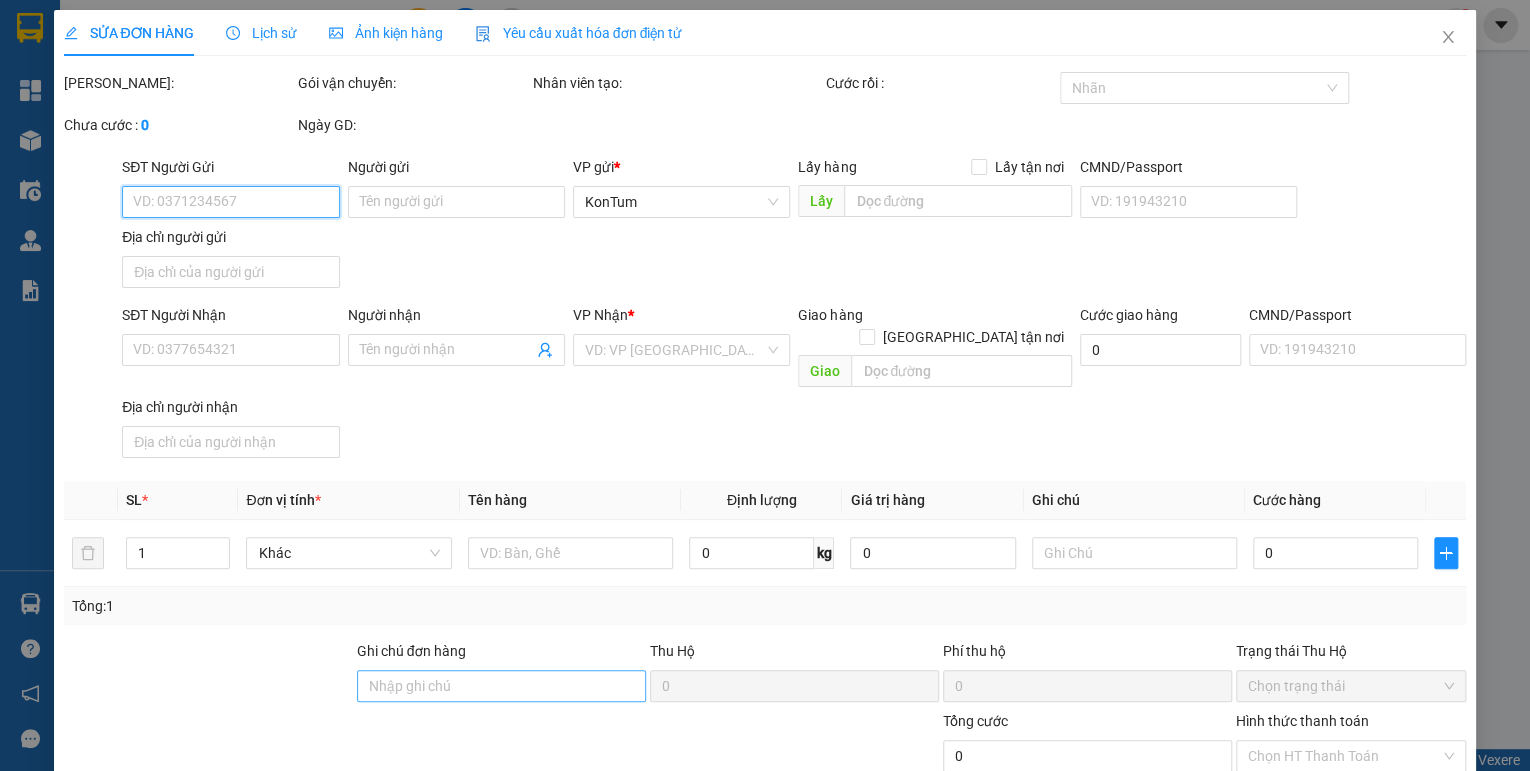 type on "0941290699" 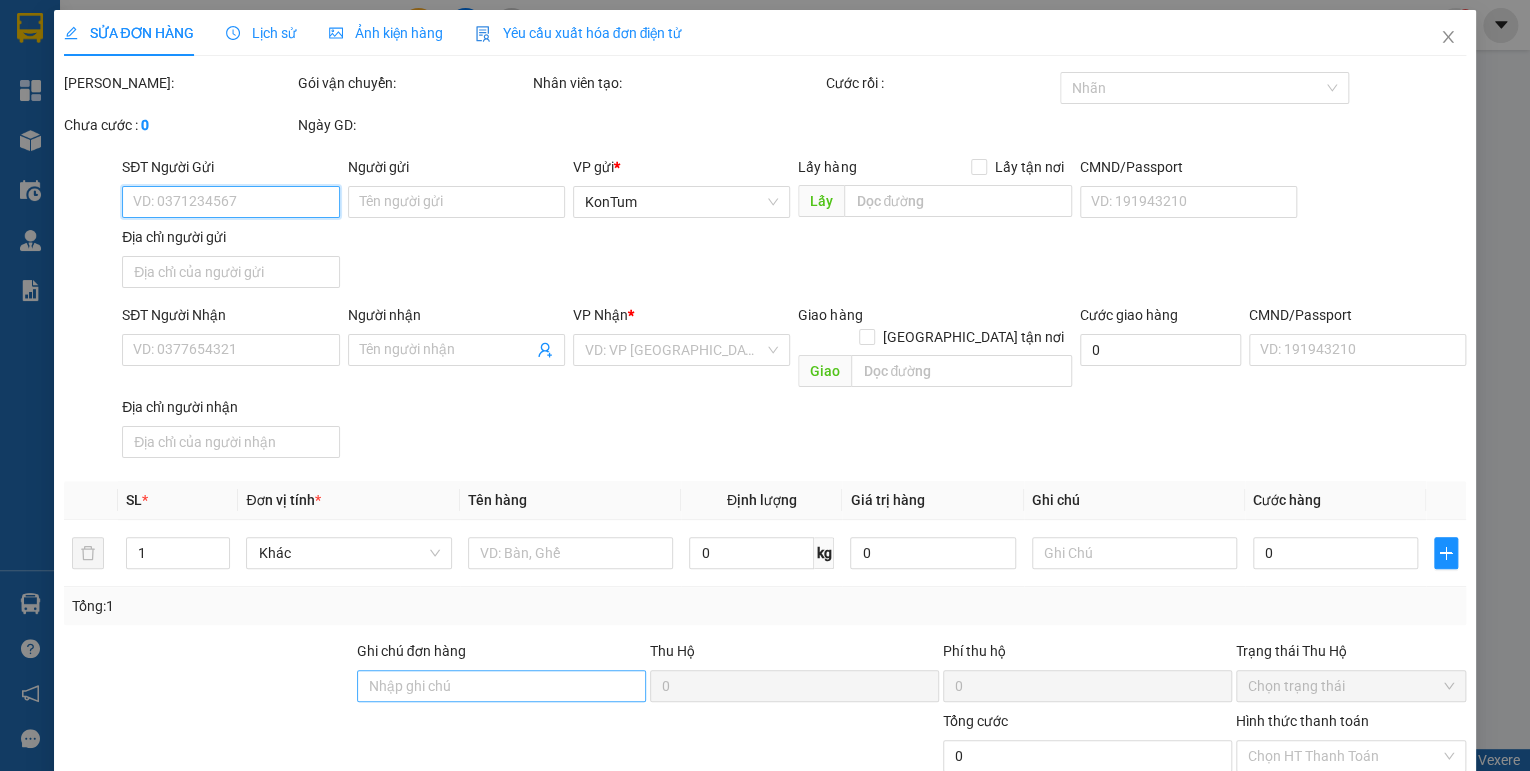 type on "0914890505" 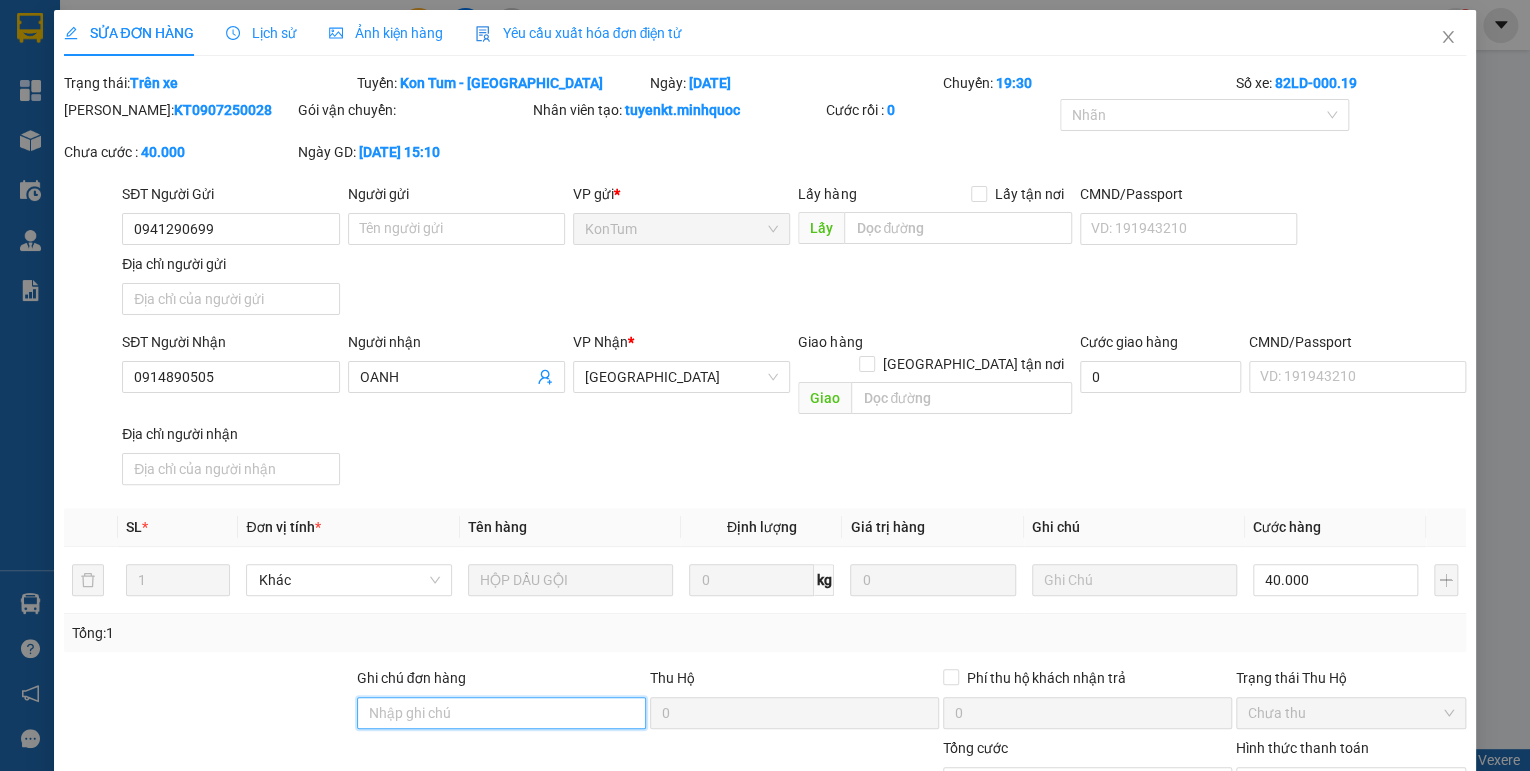 click on "Ghi chú đơn hàng" at bounding box center (501, 713) 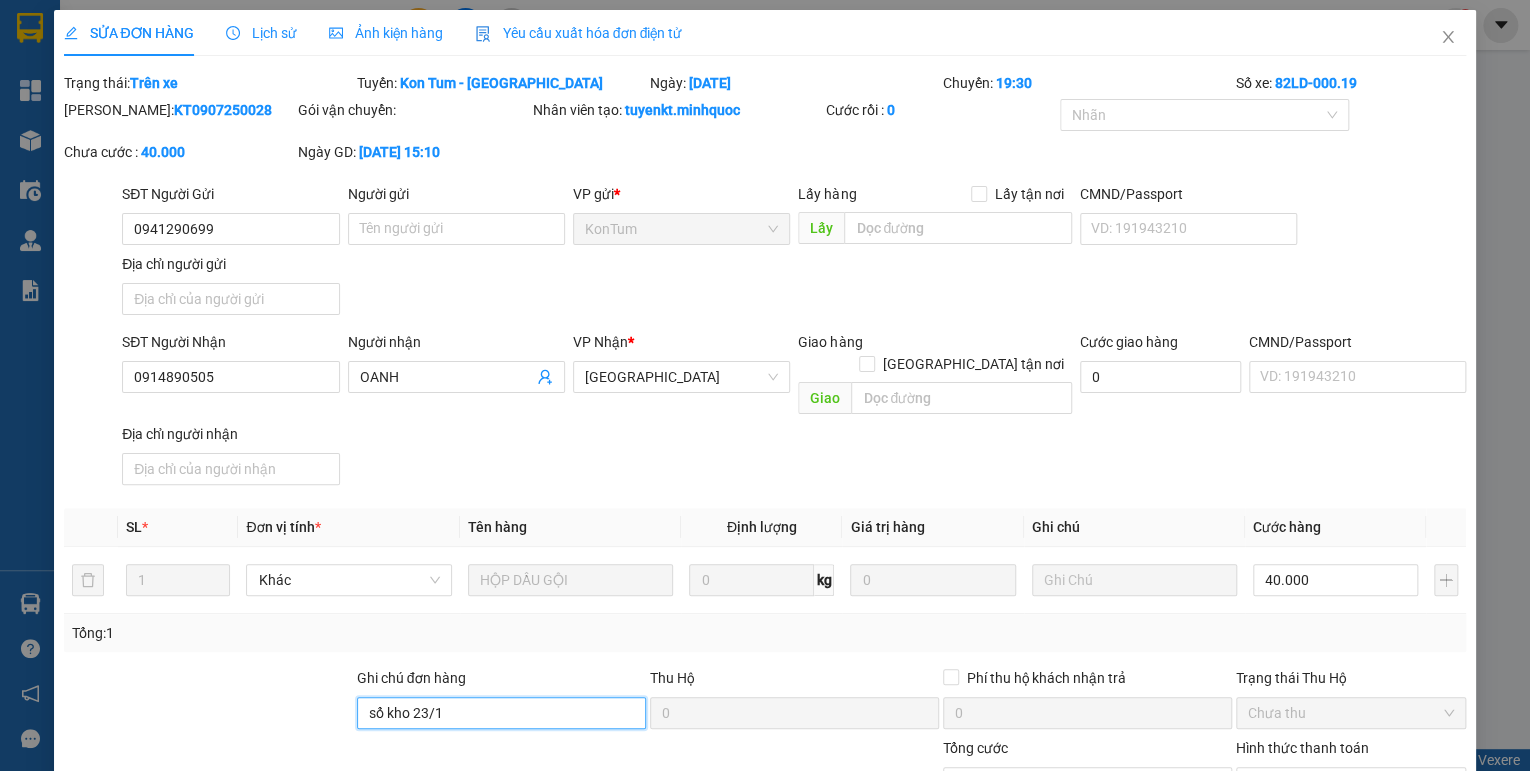 drag, startPoint x: 438, startPoint y: 687, endPoint x: 411, endPoint y: 718, distance: 41.109608 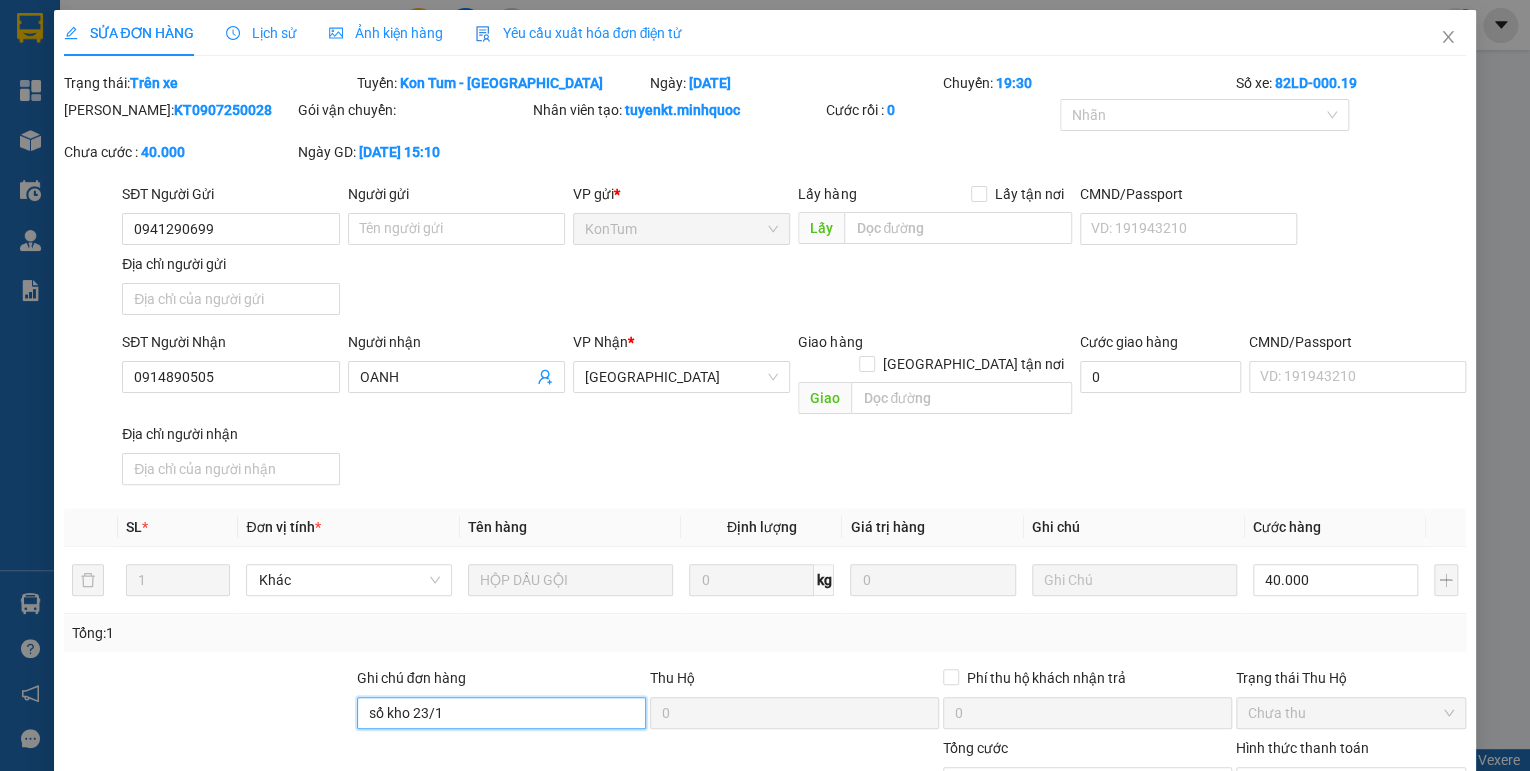 click on "Ghi chú đơn hàng sổ kho [DATE] Hộ 0 Phí thu hộ khách nhận trả 0 Trạng thái Thu Hộ   Chưa thu Tổng cước 40.000 Hình thức thanh toán Chọn HT Thanh Toán" at bounding box center (765, 737) 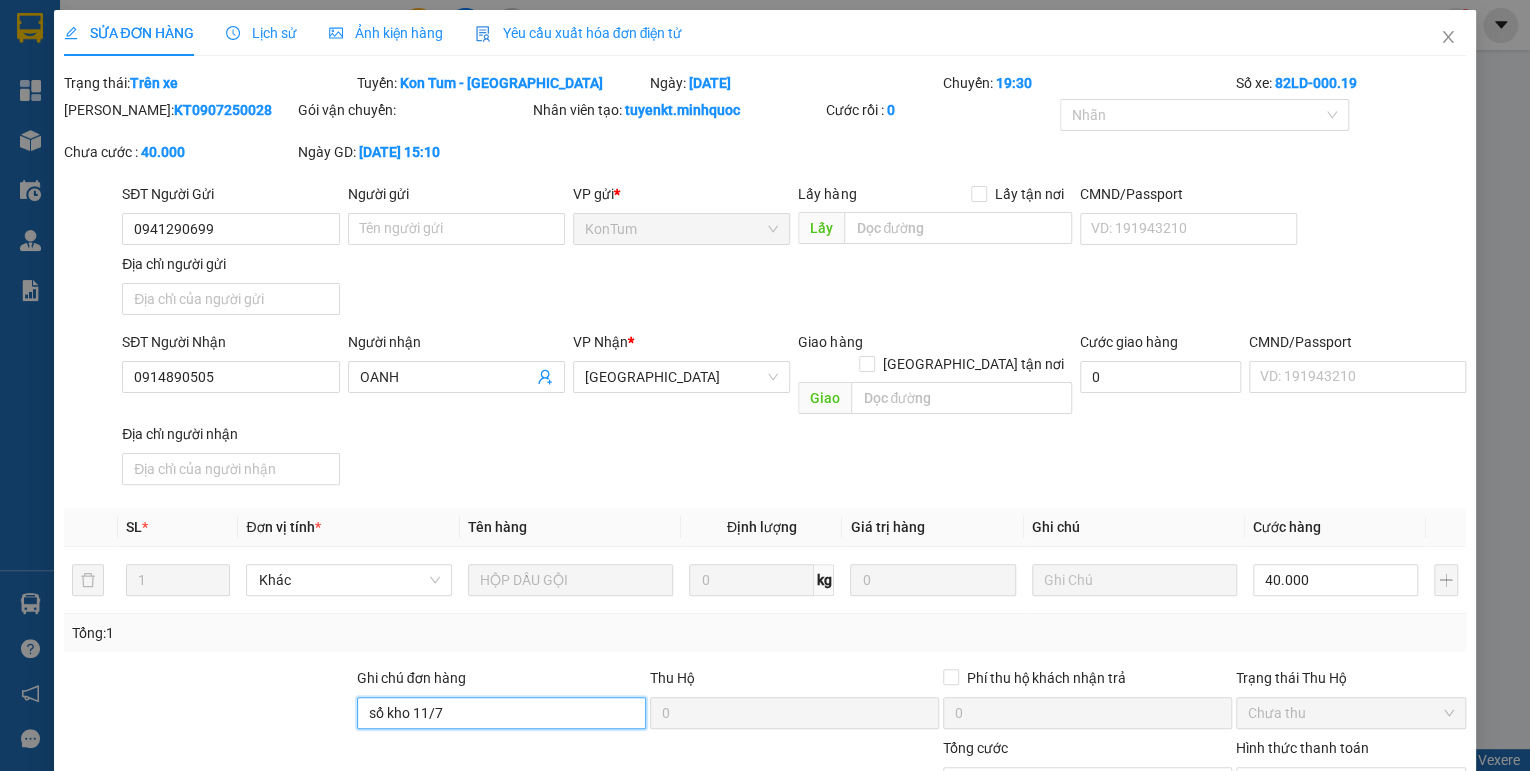 scroll, scrollTop: 138, scrollLeft: 0, axis: vertical 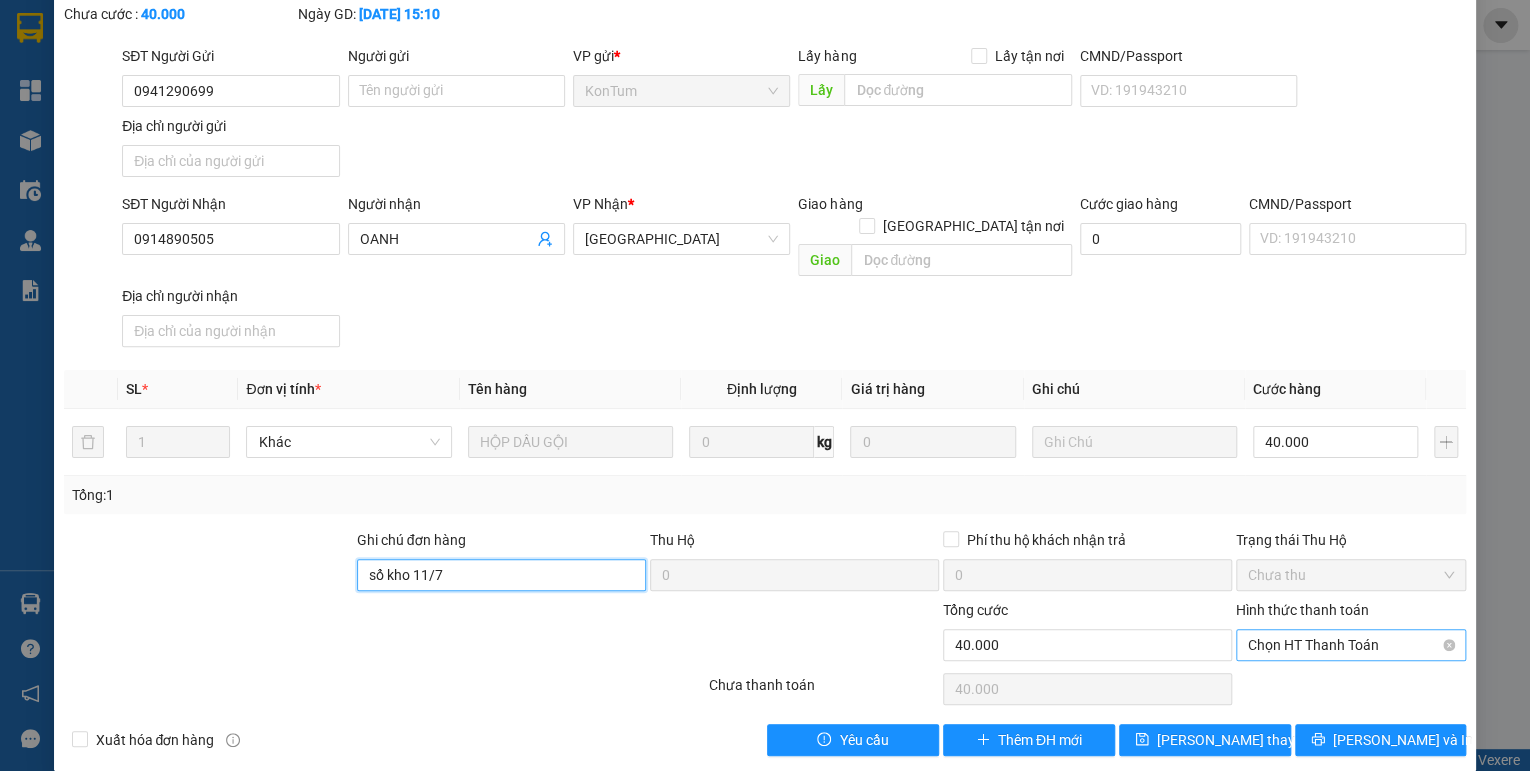 click on "Chọn HT Thanh Toán" at bounding box center (1351, 645) 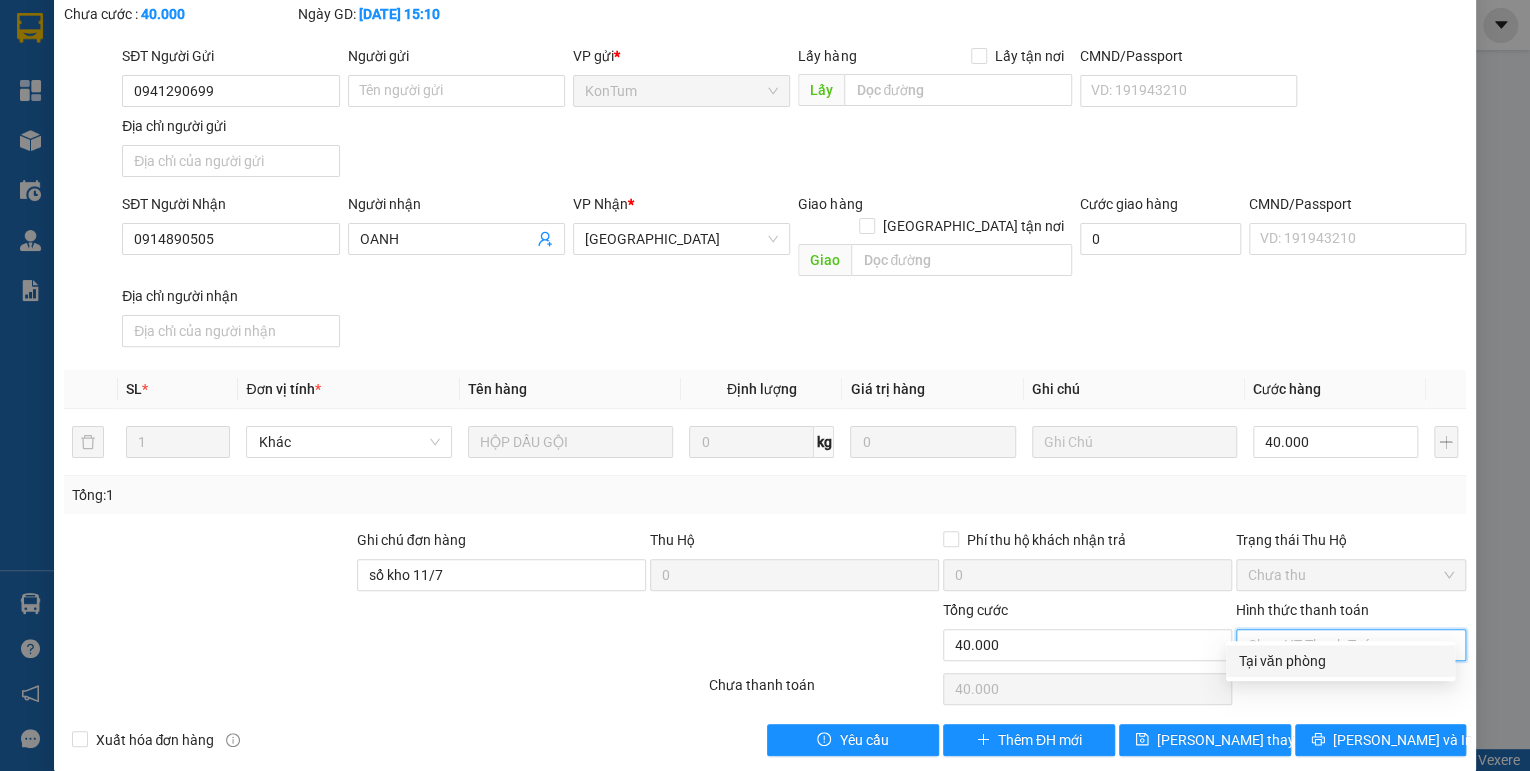 click on "Tại văn phòng" at bounding box center [1340, 661] 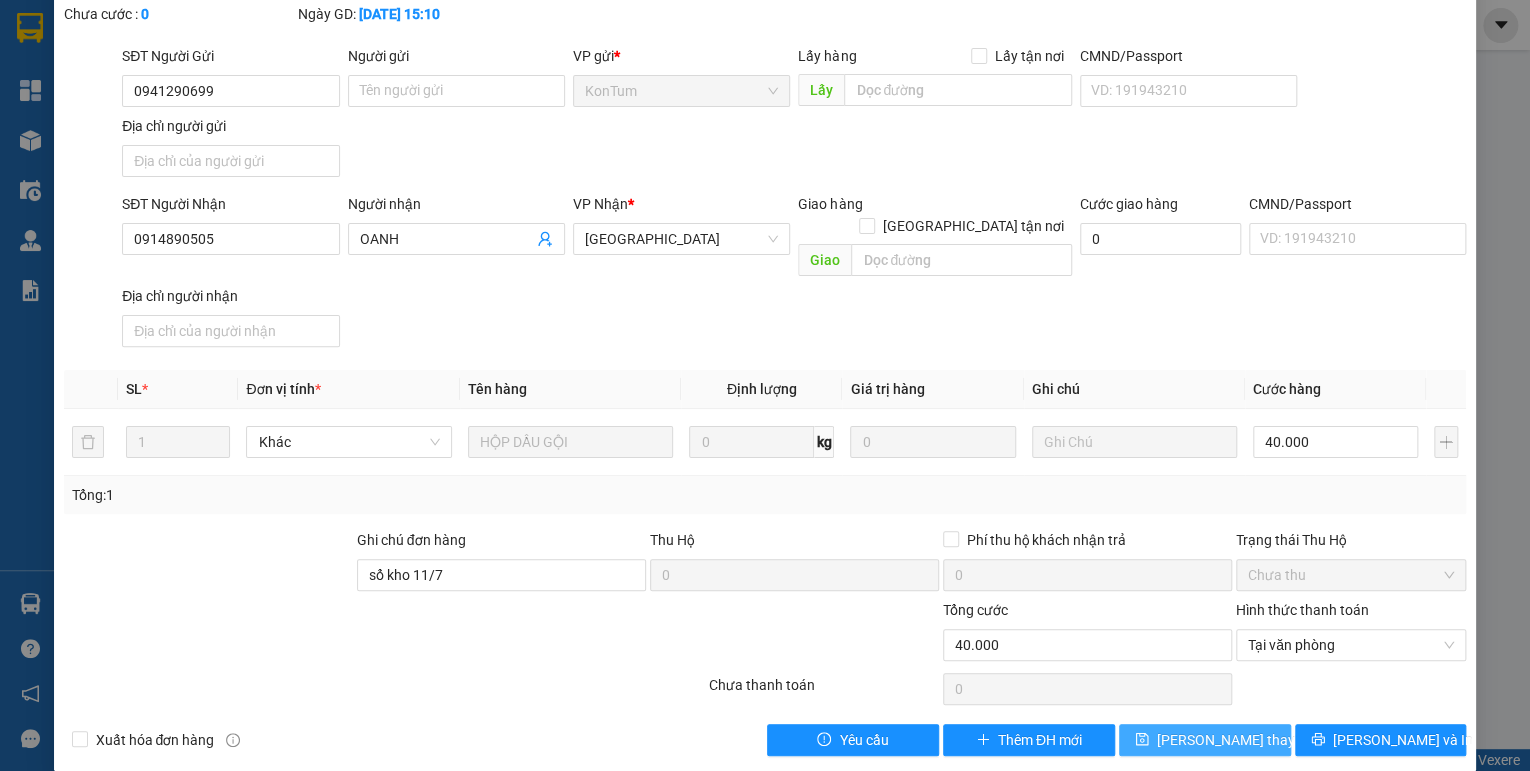 click on "[PERSON_NAME] thay đổi" at bounding box center (1237, 740) 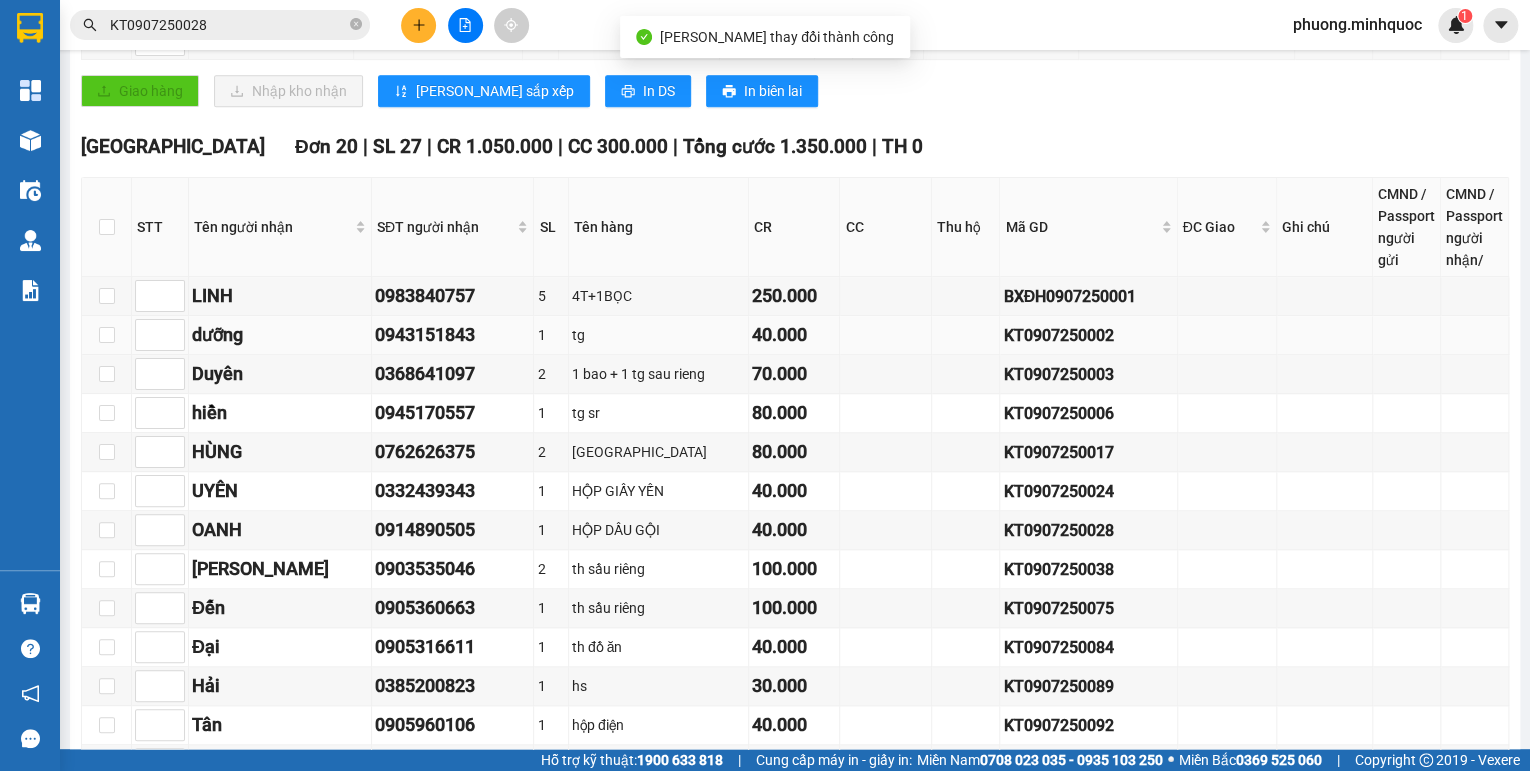 scroll, scrollTop: 720, scrollLeft: 0, axis: vertical 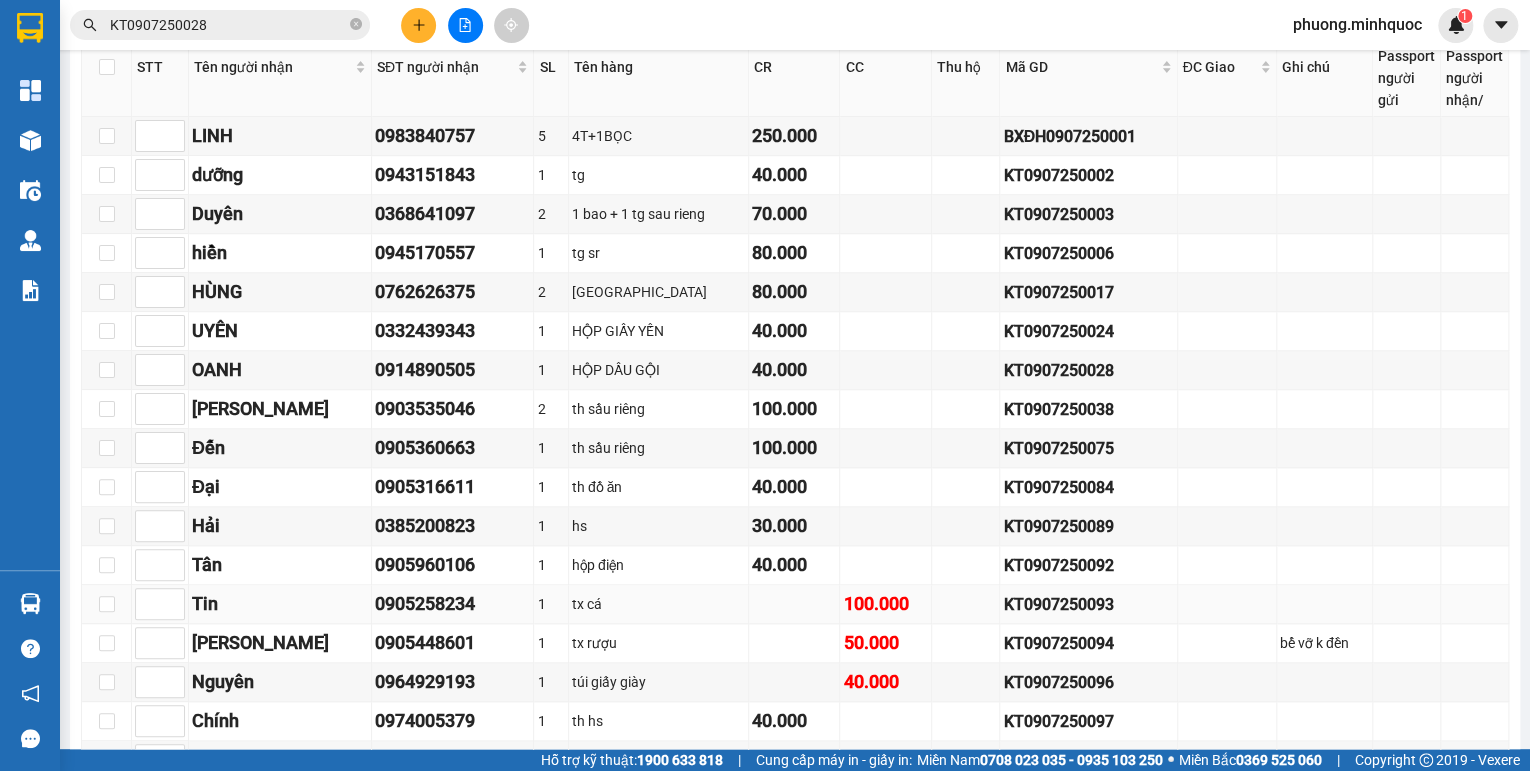 click on "KT0907250093" at bounding box center (1088, 604) 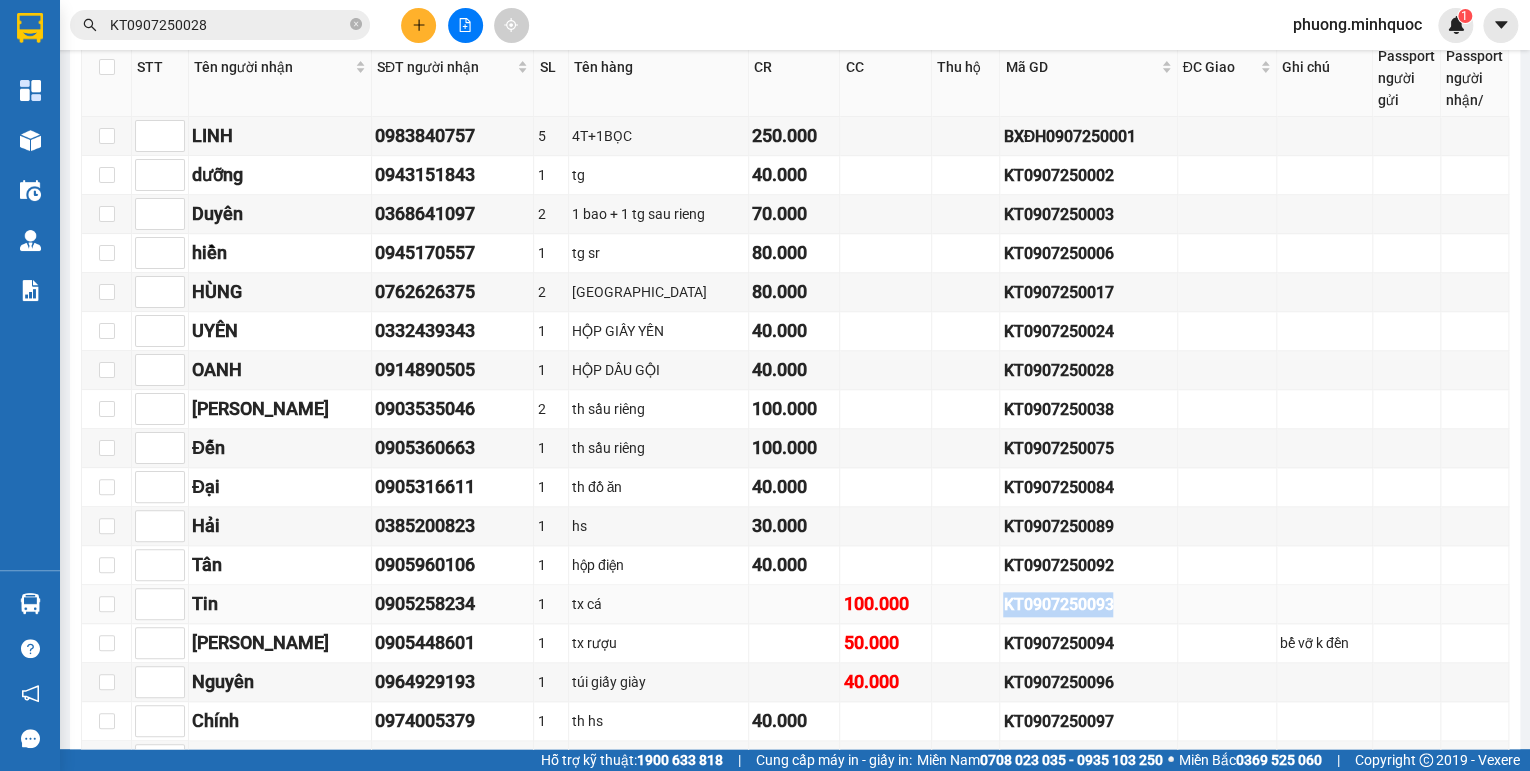 click on "KT0907250093" at bounding box center (1088, 604) 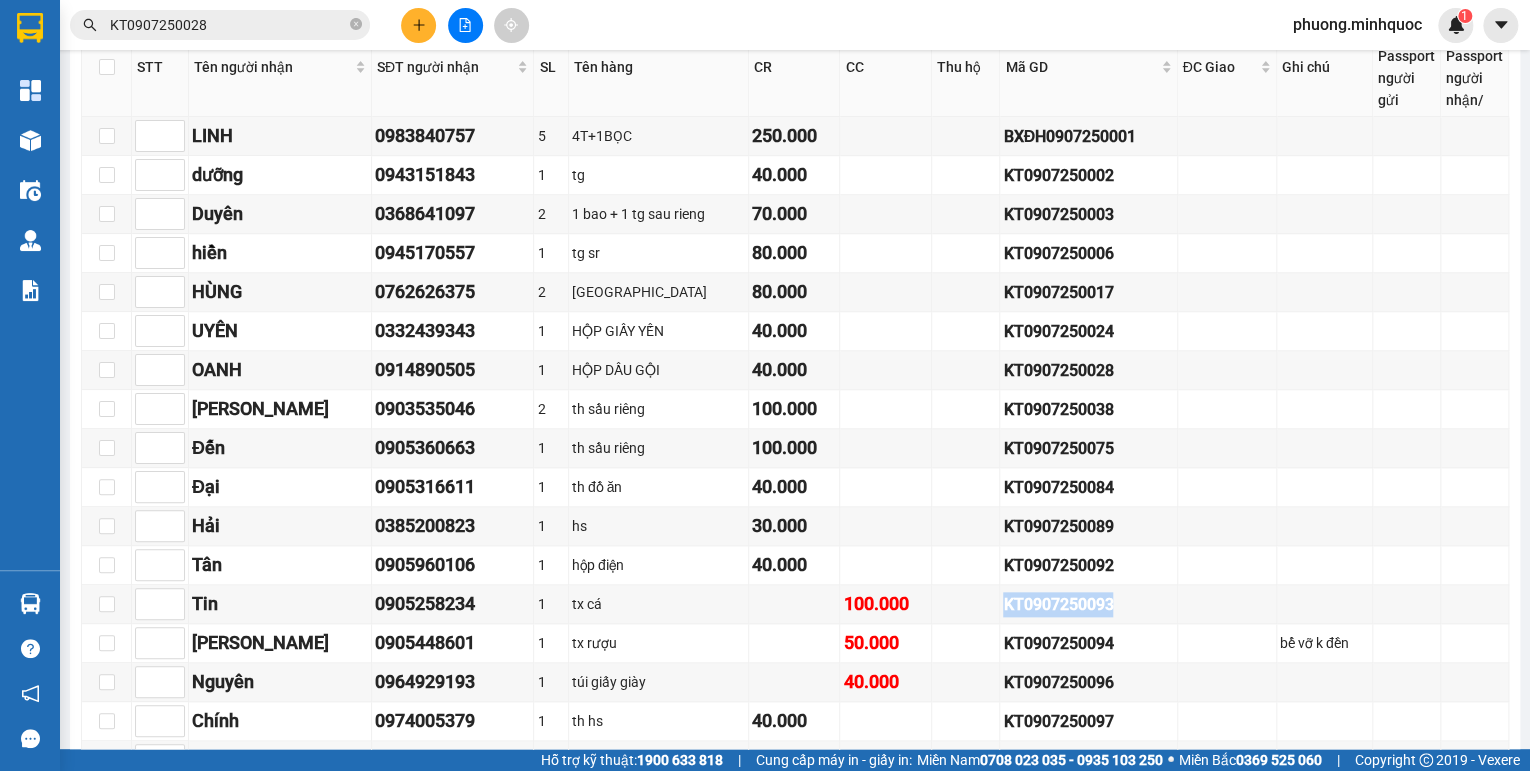 click on "KT0907250028" at bounding box center [228, 25] 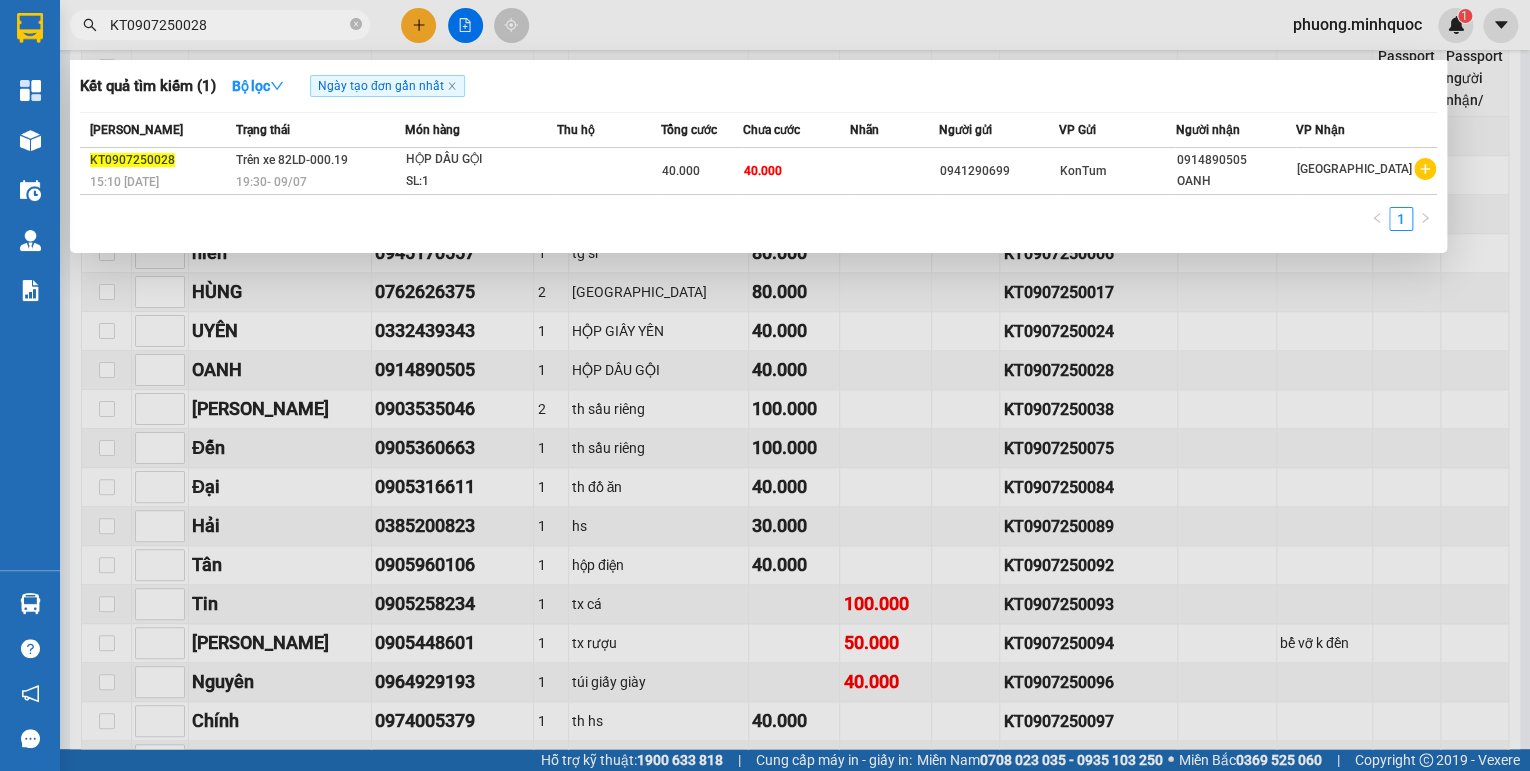 click on "KT0907250028" at bounding box center [228, 25] 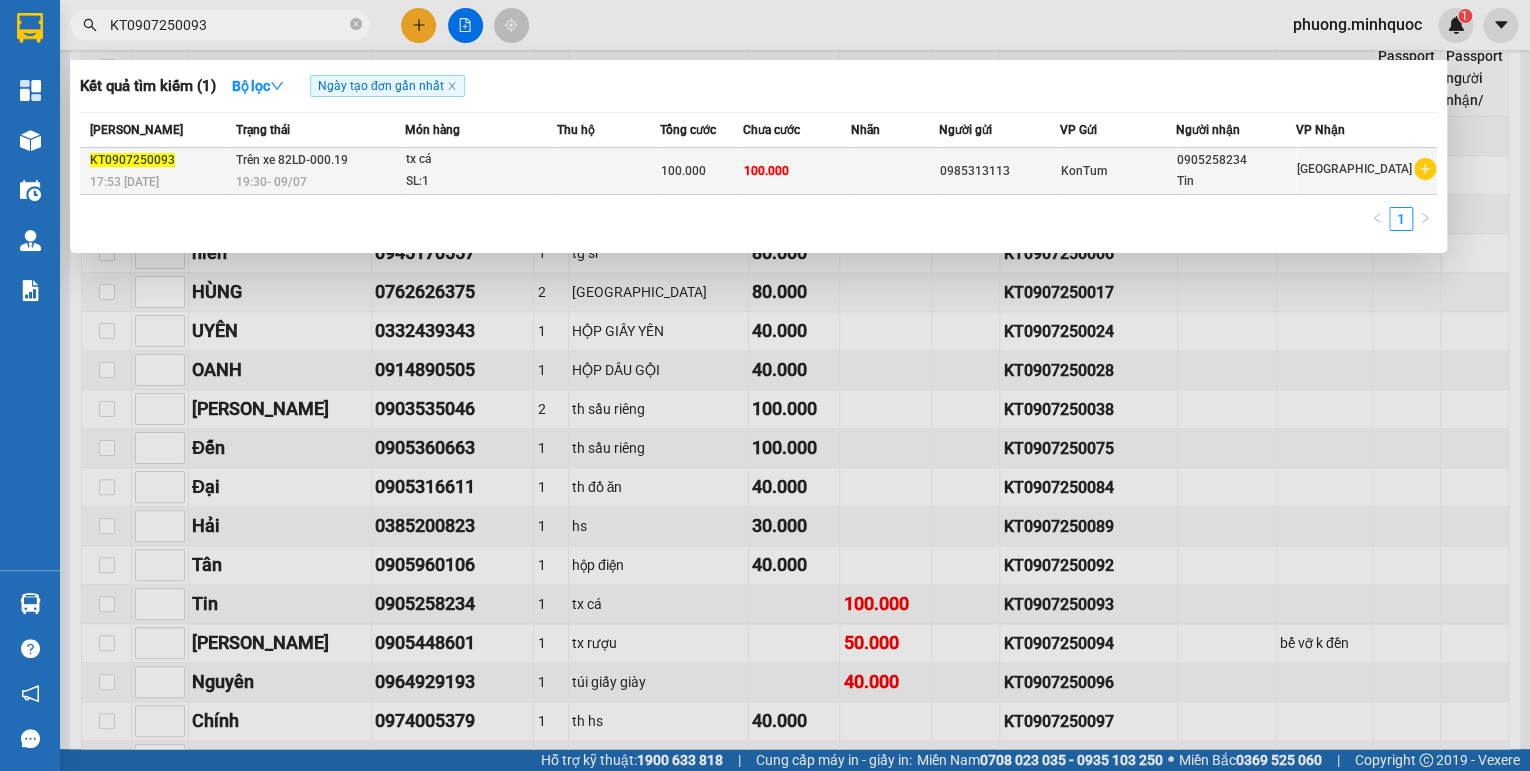 type on "KT0907250093" 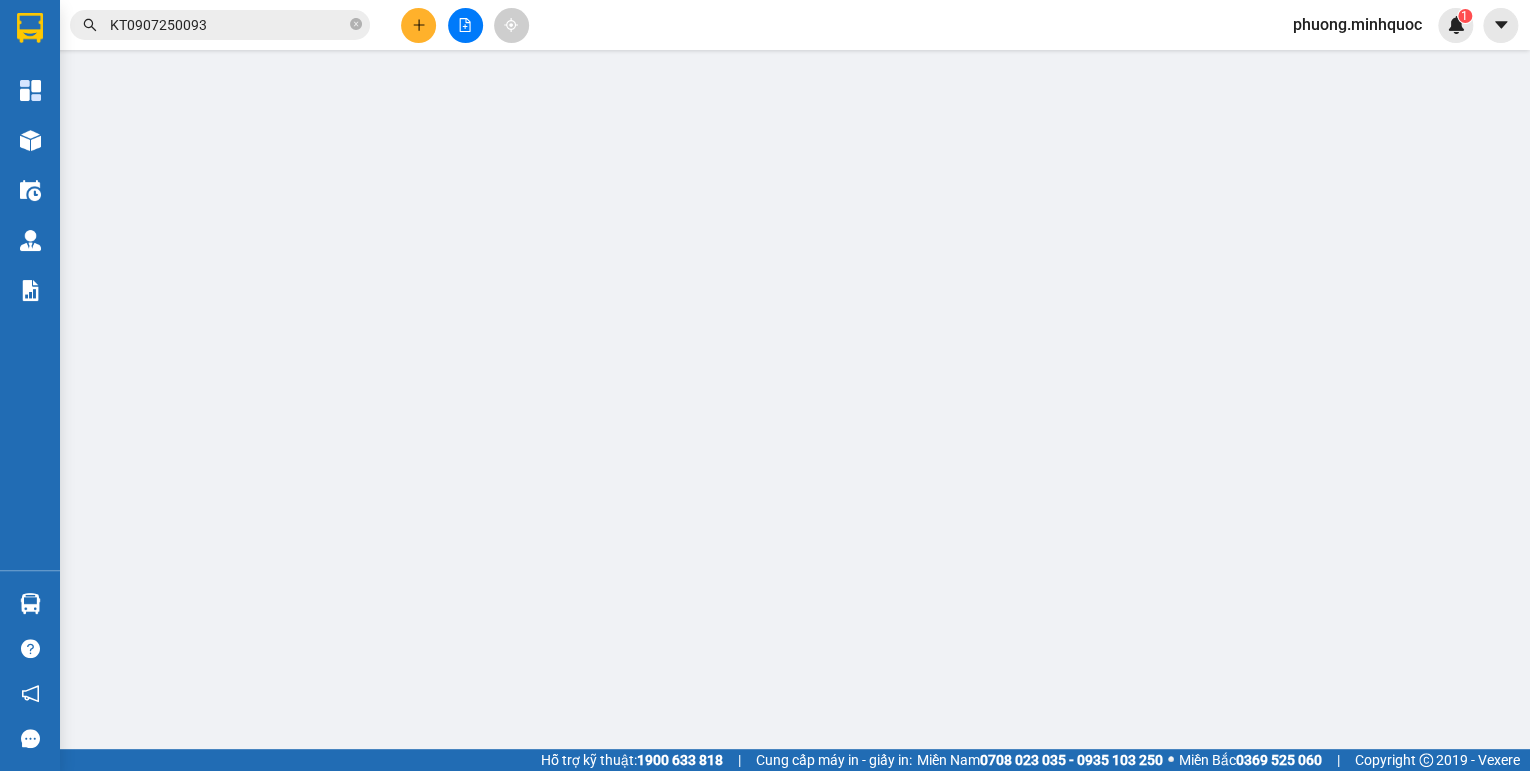 scroll, scrollTop: 0, scrollLeft: 0, axis: both 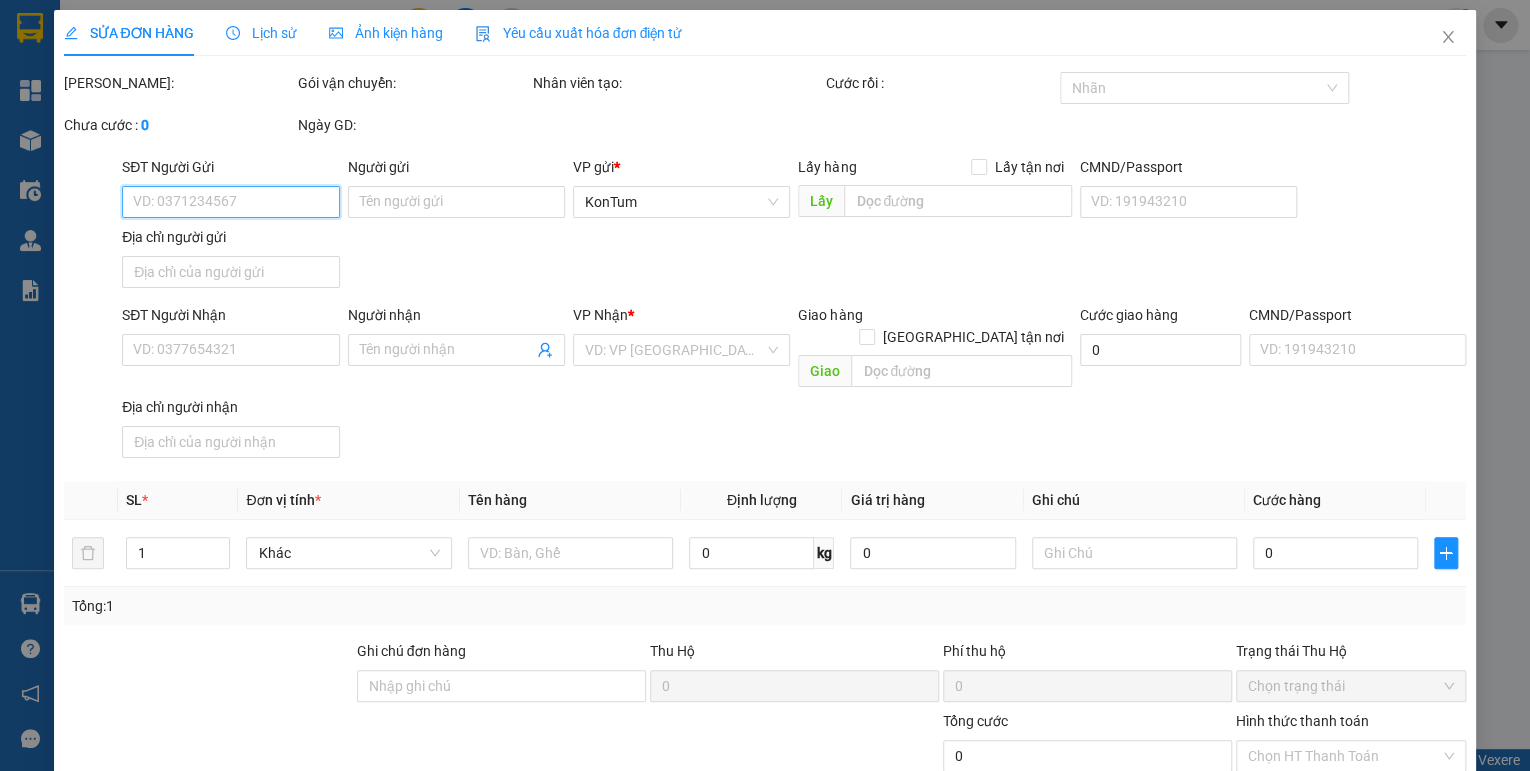 type on "0985313113" 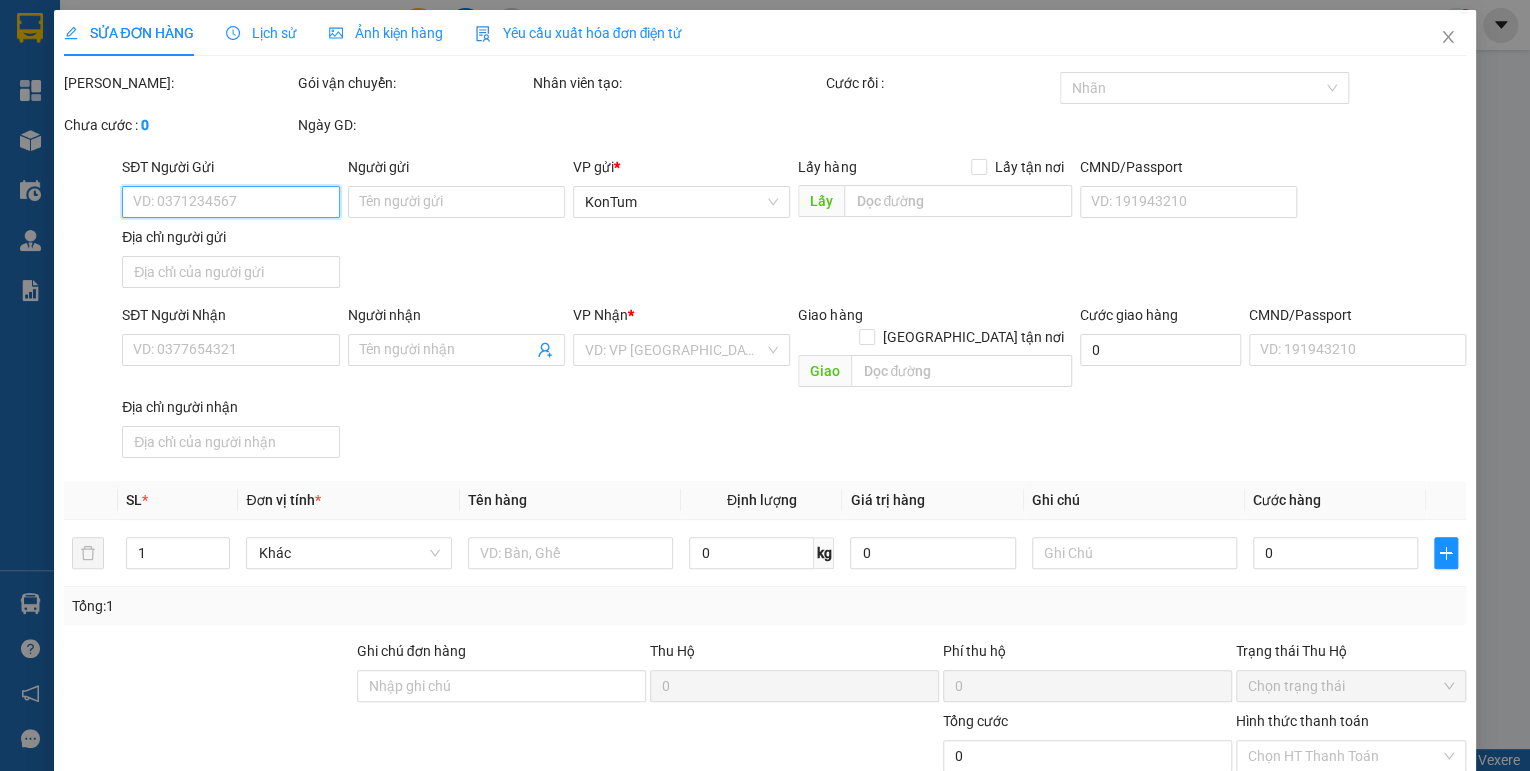 type on "0905258234" 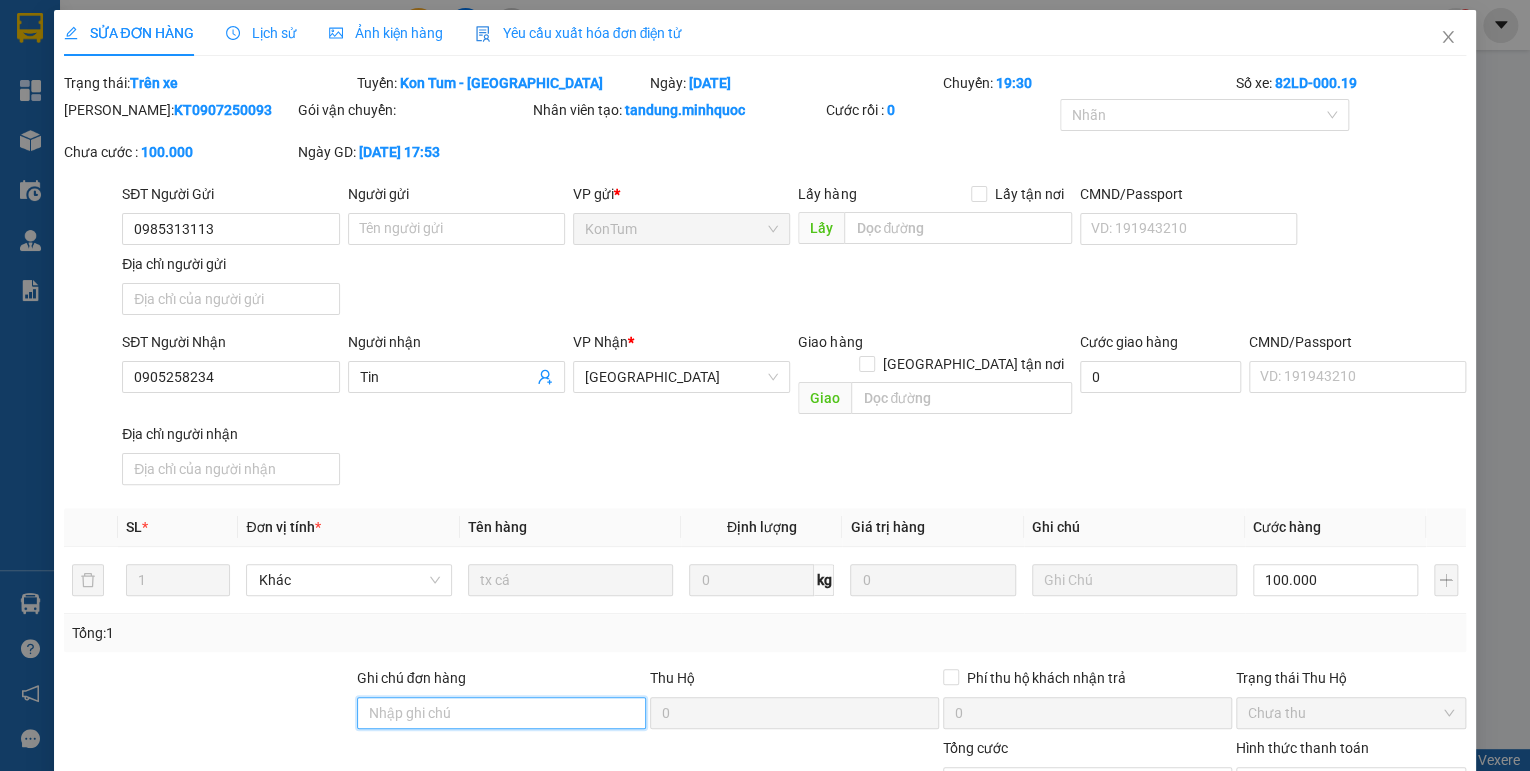 click on "Ghi chú đơn hàng" at bounding box center [501, 713] 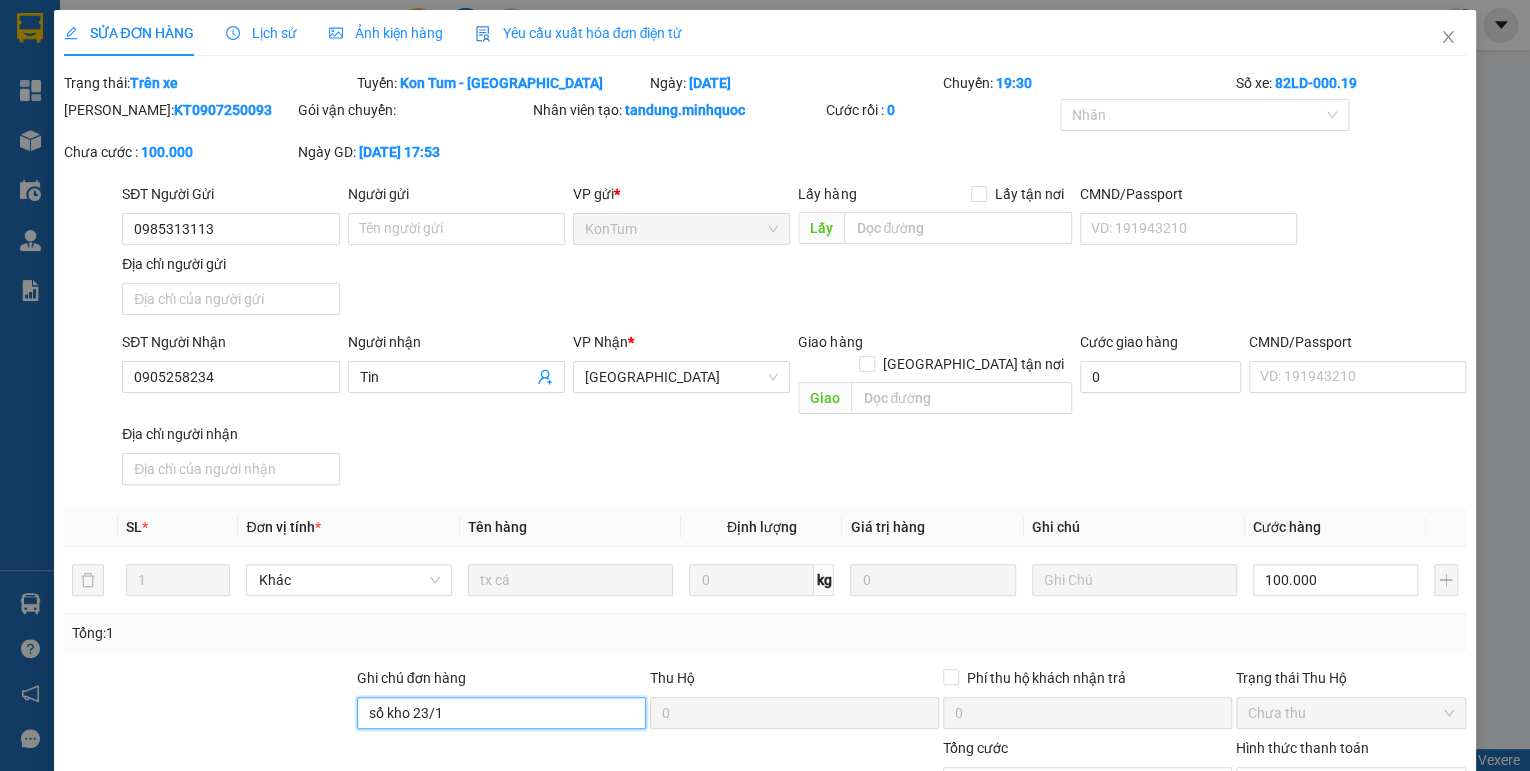 scroll, scrollTop: 138, scrollLeft: 0, axis: vertical 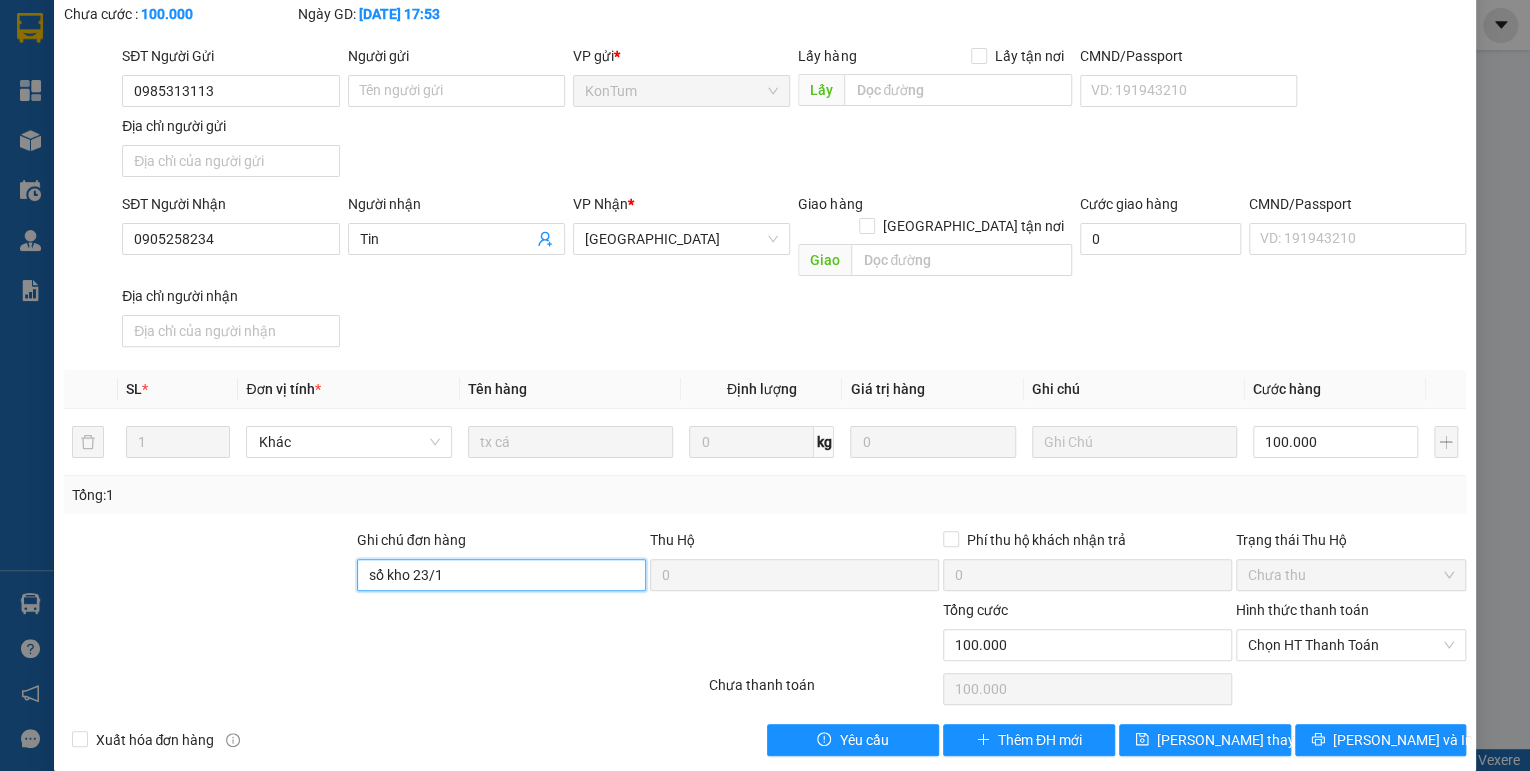 drag, startPoint x: 441, startPoint y: 553, endPoint x: 409, endPoint y: 574, distance: 38.27532 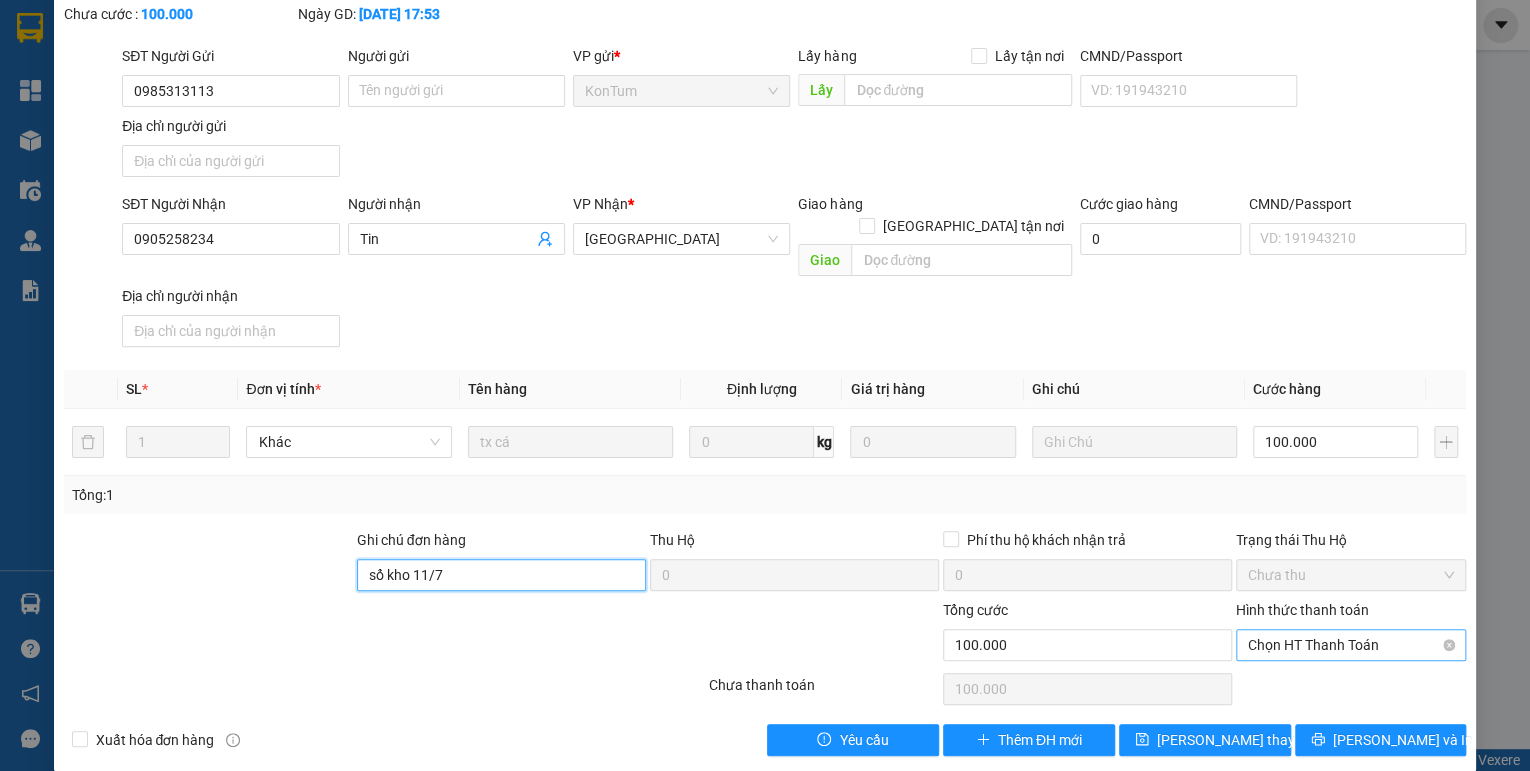 click on "Chọn HT Thanh Toán" at bounding box center [1351, 645] 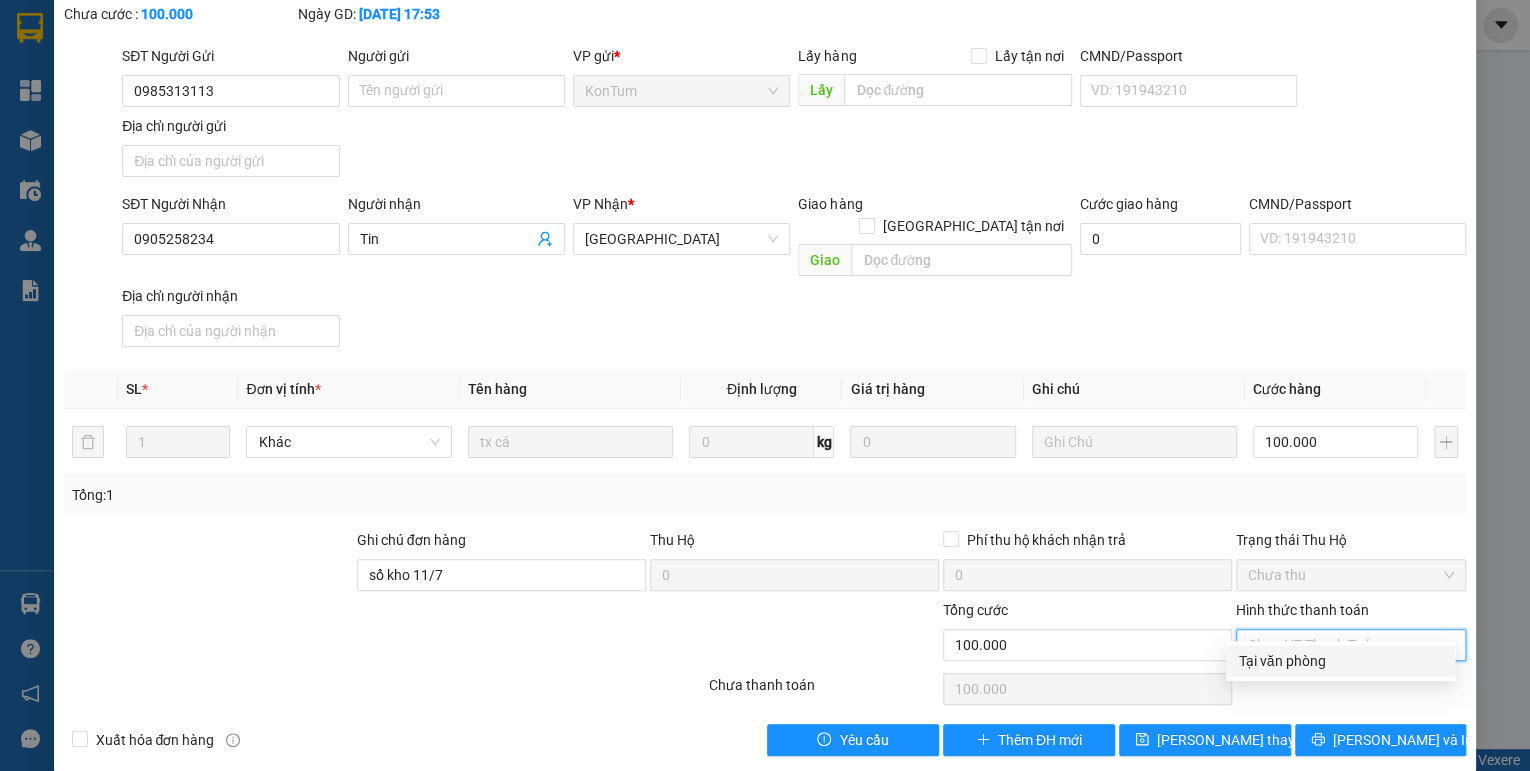click on "Tại văn phòng" at bounding box center (1340, 661) 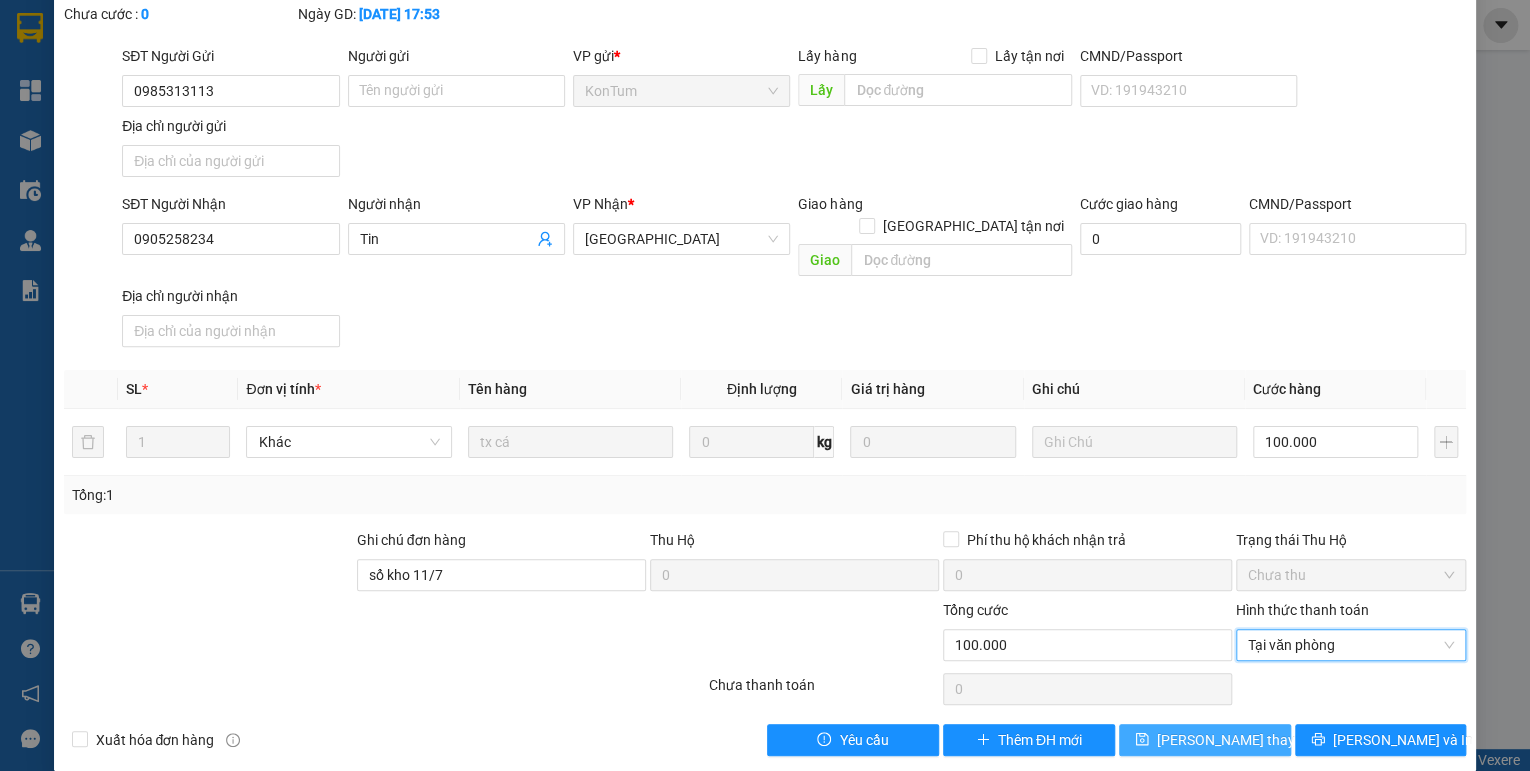 click on "[PERSON_NAME] thay đổi" at bounding box center [1237, 740] 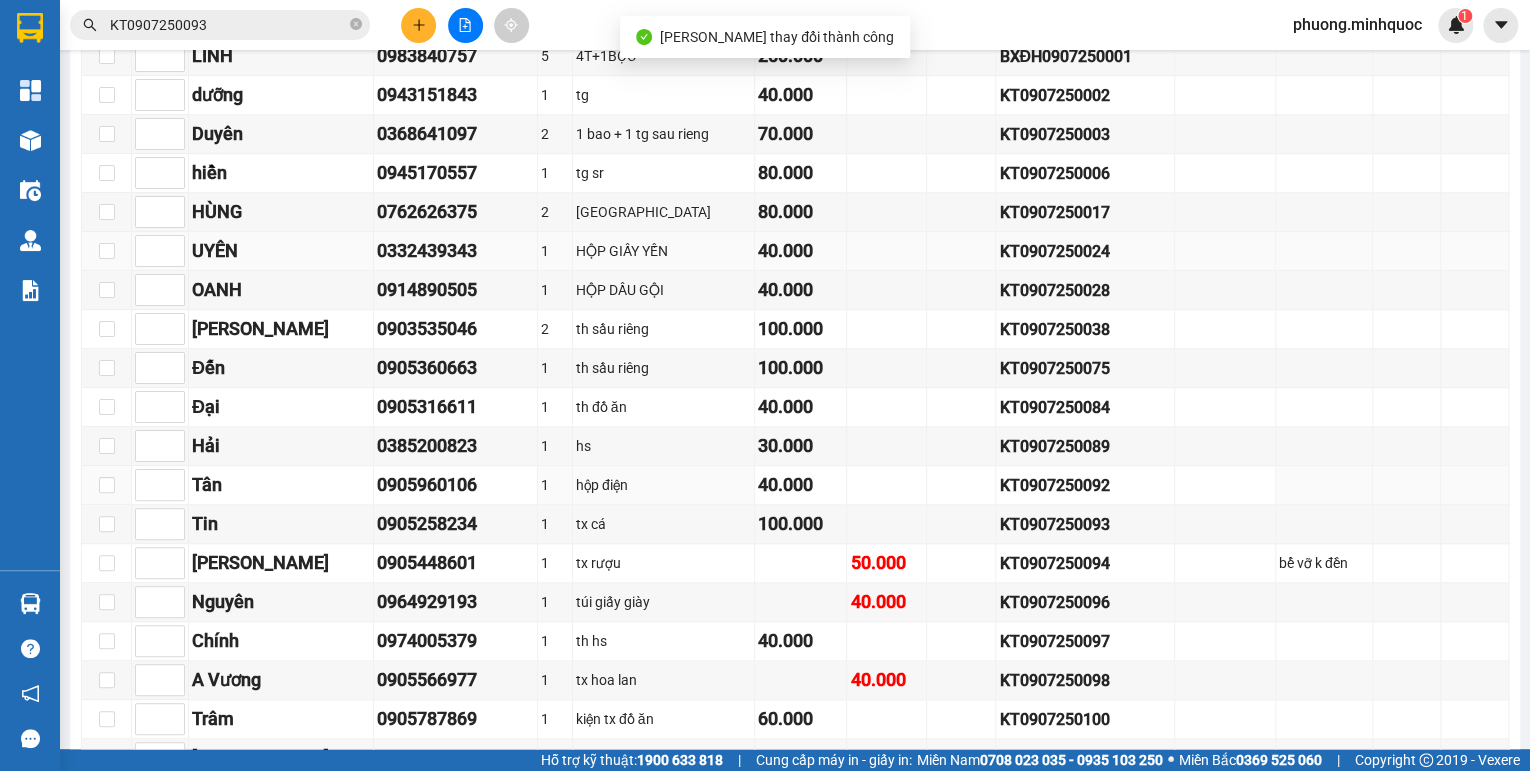 scroll, scrollTop: 970, scrollLeft: 0, axis: vertical 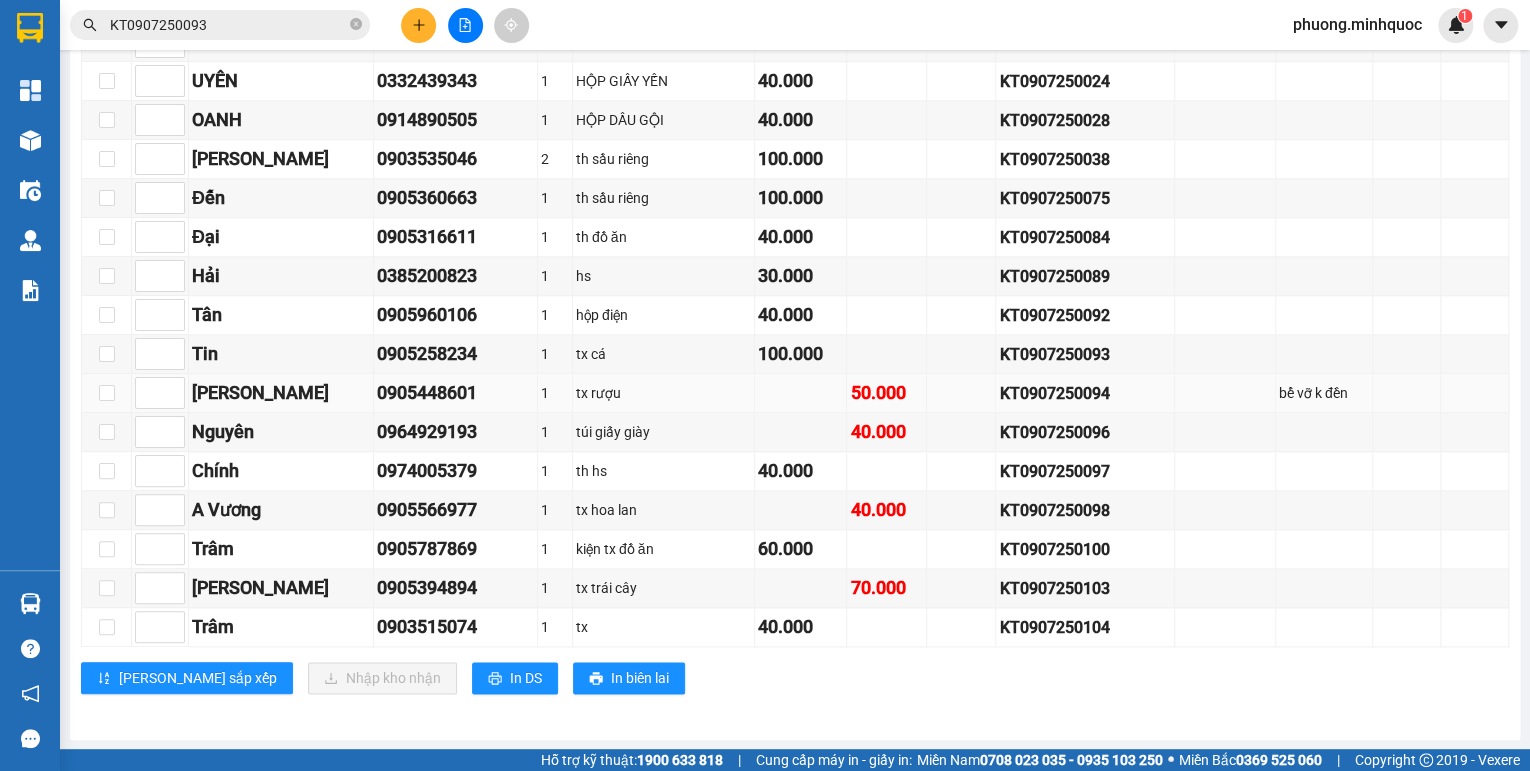 click on "KT0907250094" at bounding box center (1085, 393) 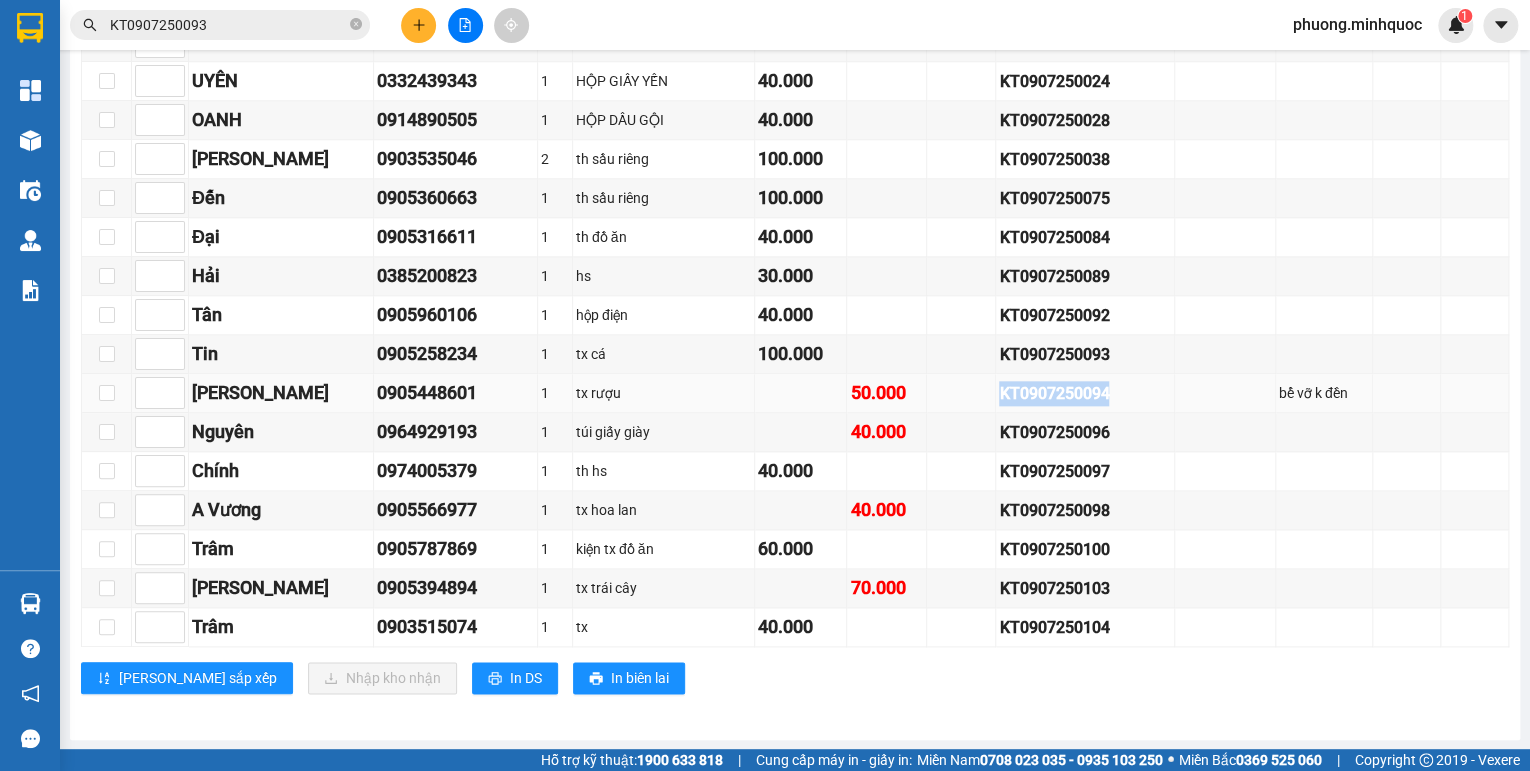 click on "KT0907250094" at bounding box center (1085, 393) 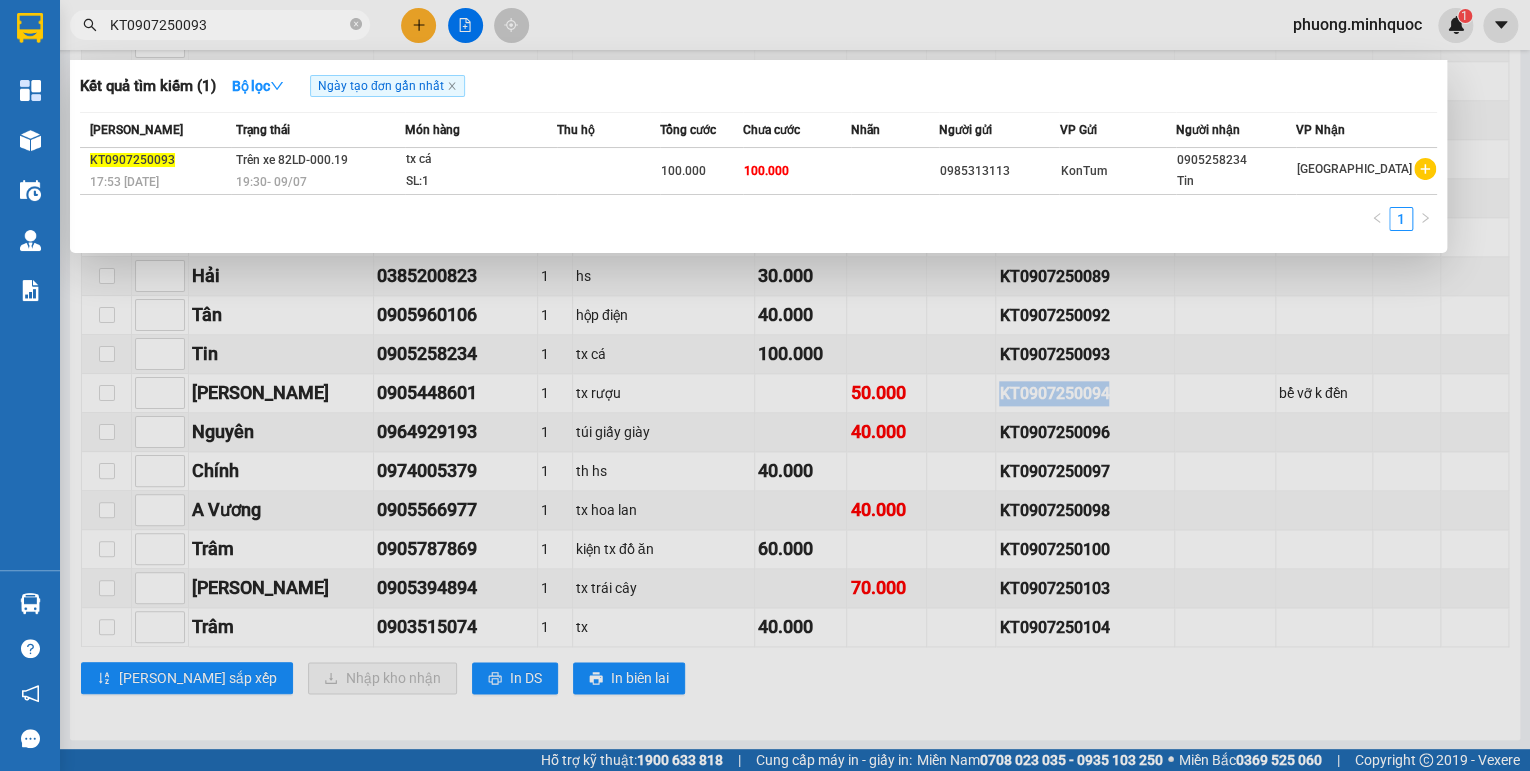 click on "KT0907250093" at bounding box center [228, 25] 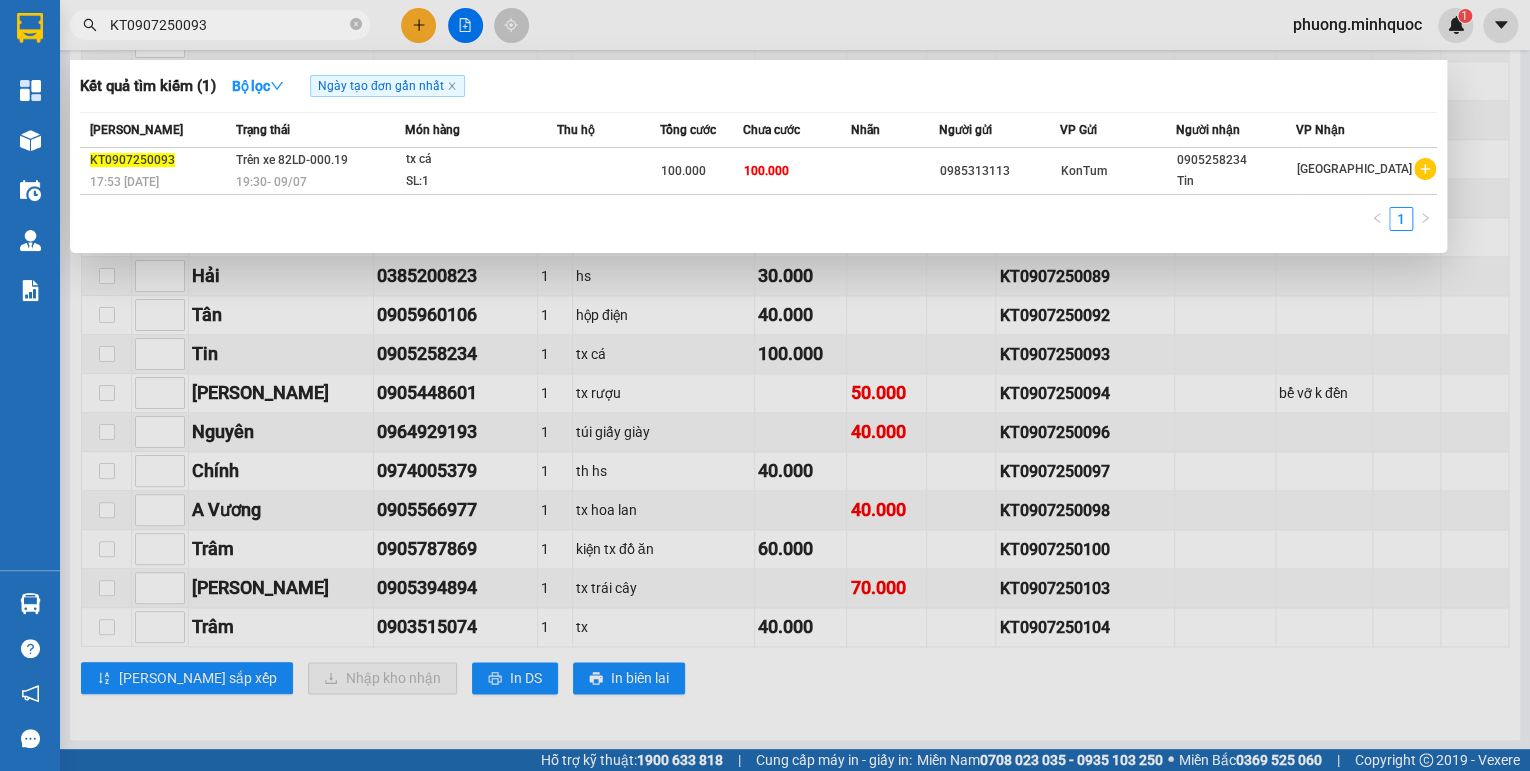 click on "KT0907250093" at bounding box center (228, 25) 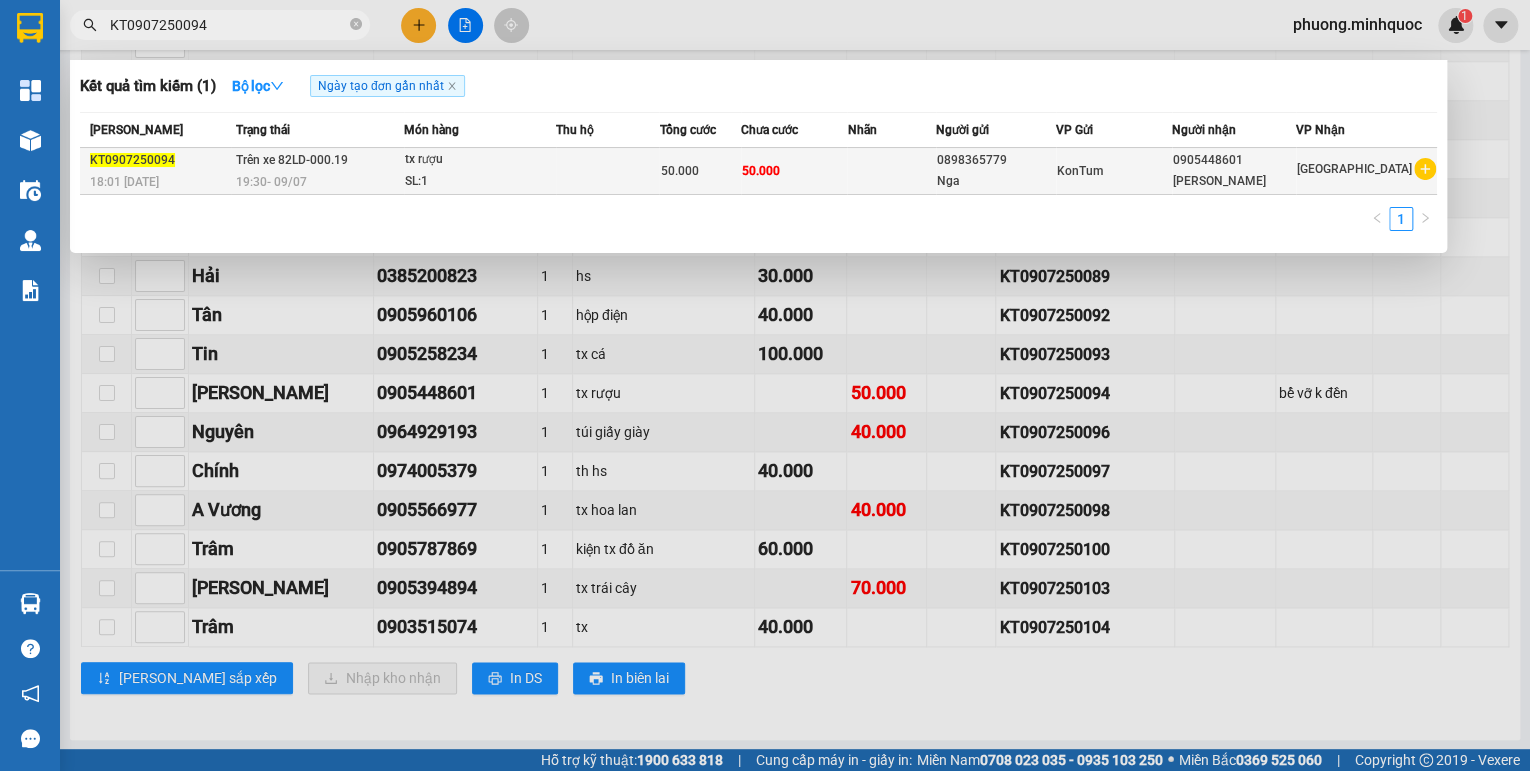 type on "KT0907250094" 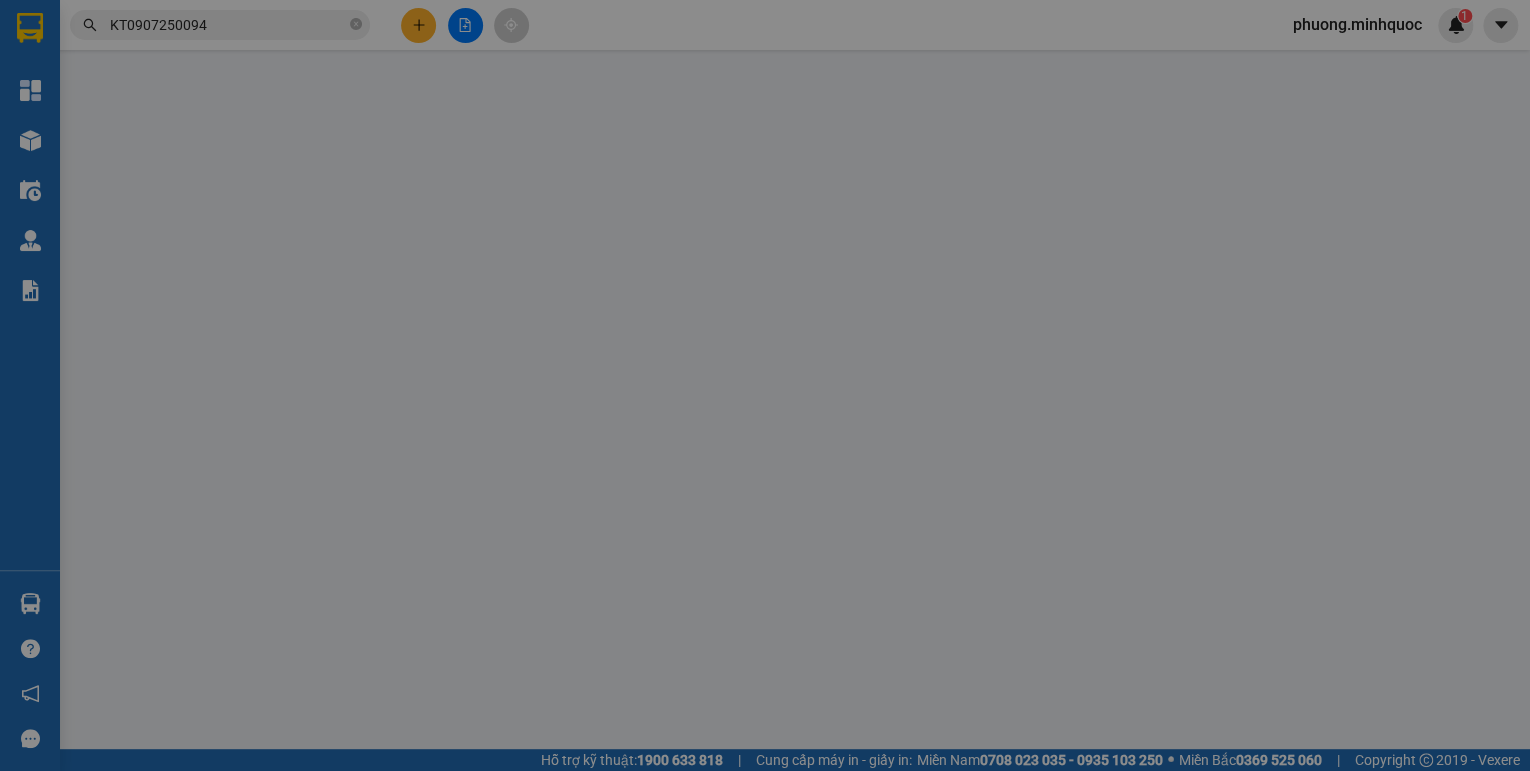 scroll, scrollTop: 0, scrollLeft: 0, axis: both 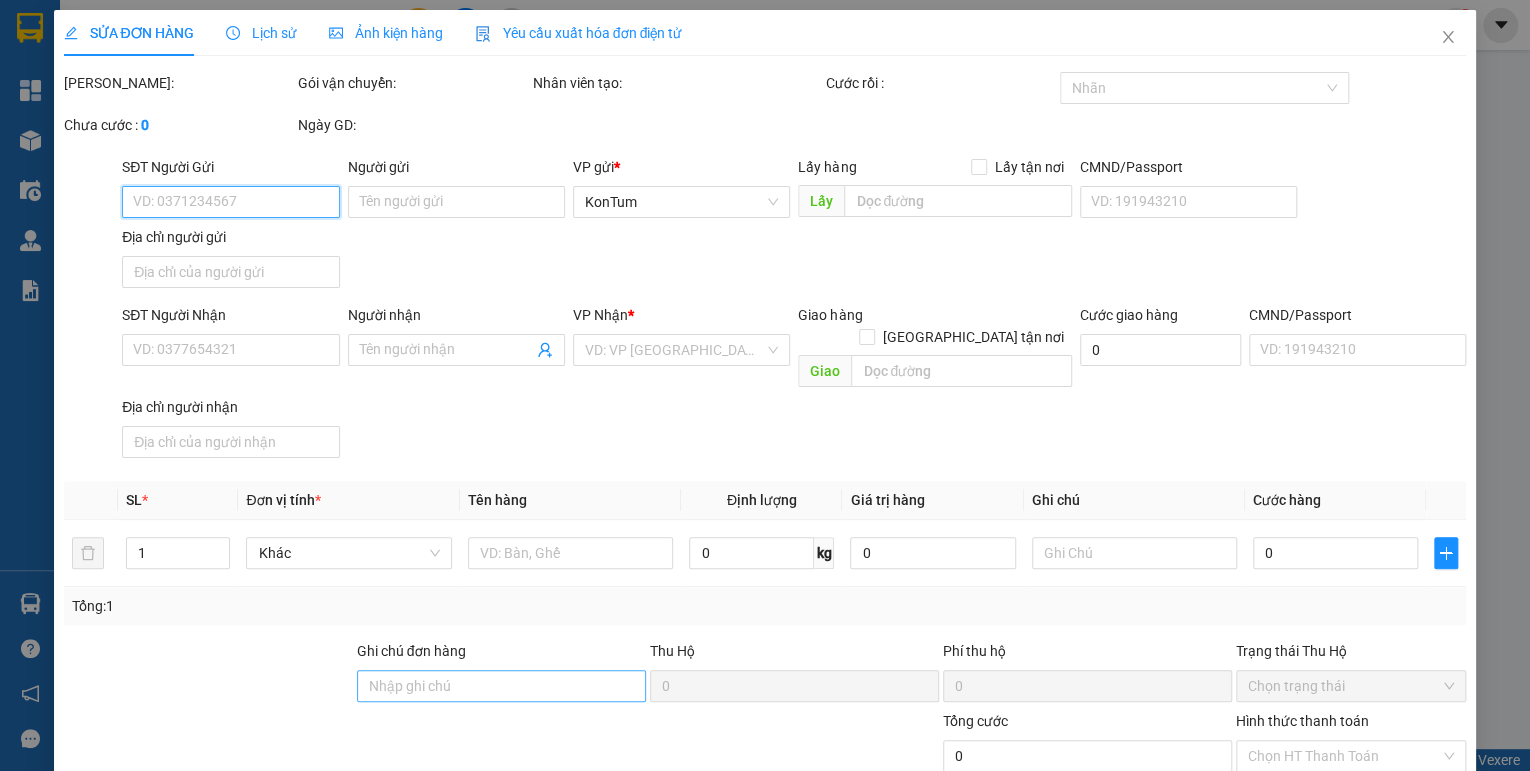 type on "0898365779" 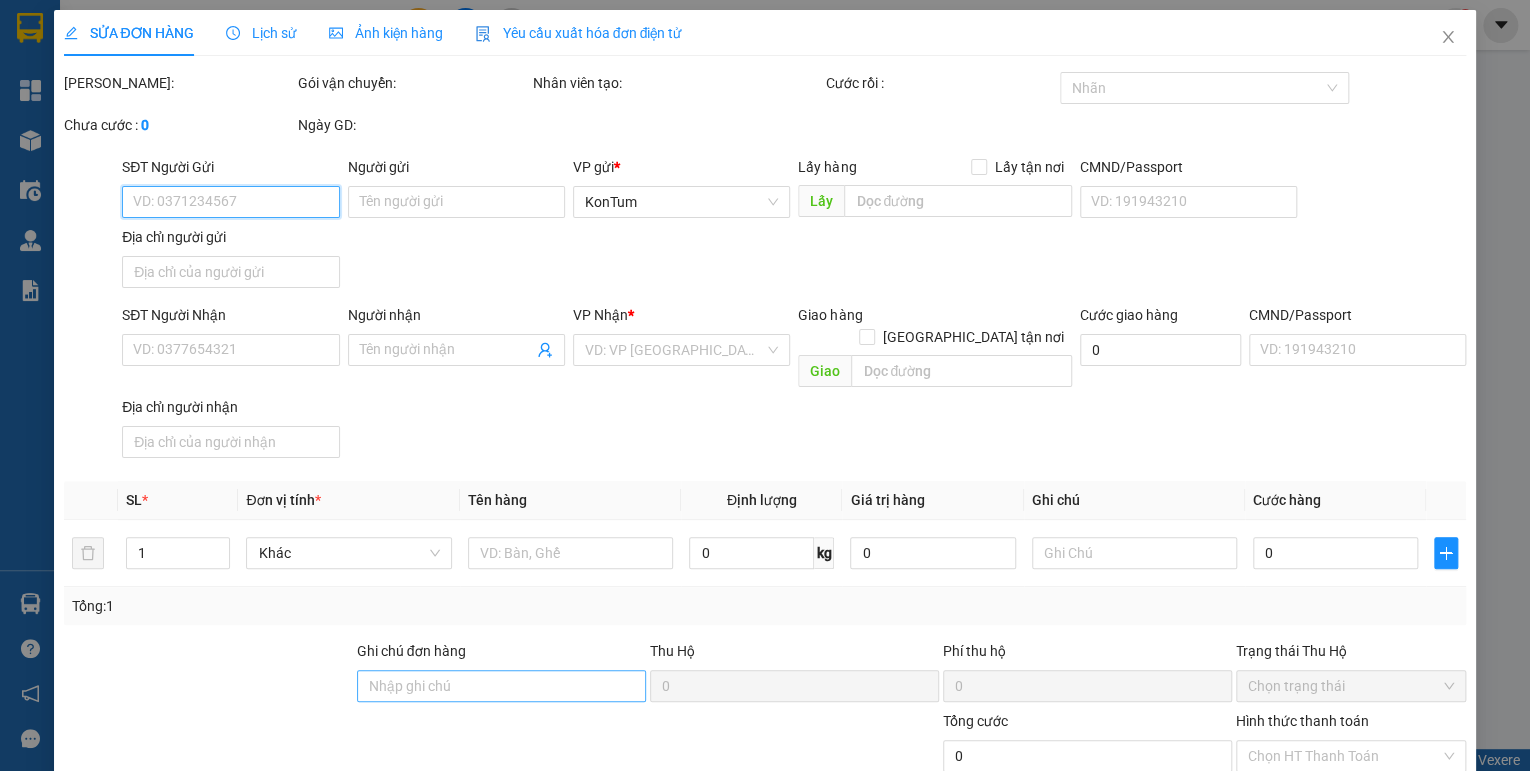 type on "Nga" 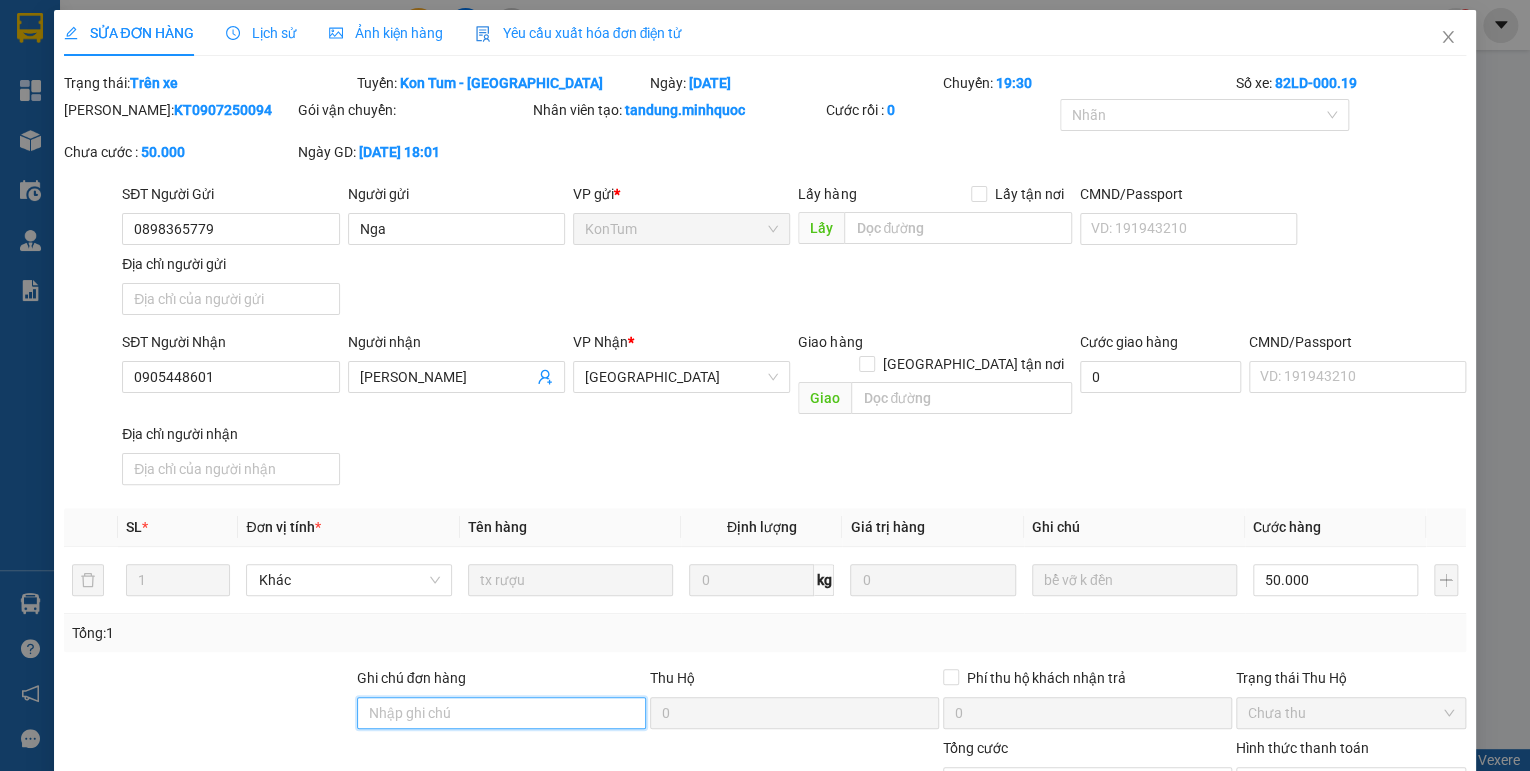 click on "Ghi chú đơn hàng" at bounding box center (501, 713) 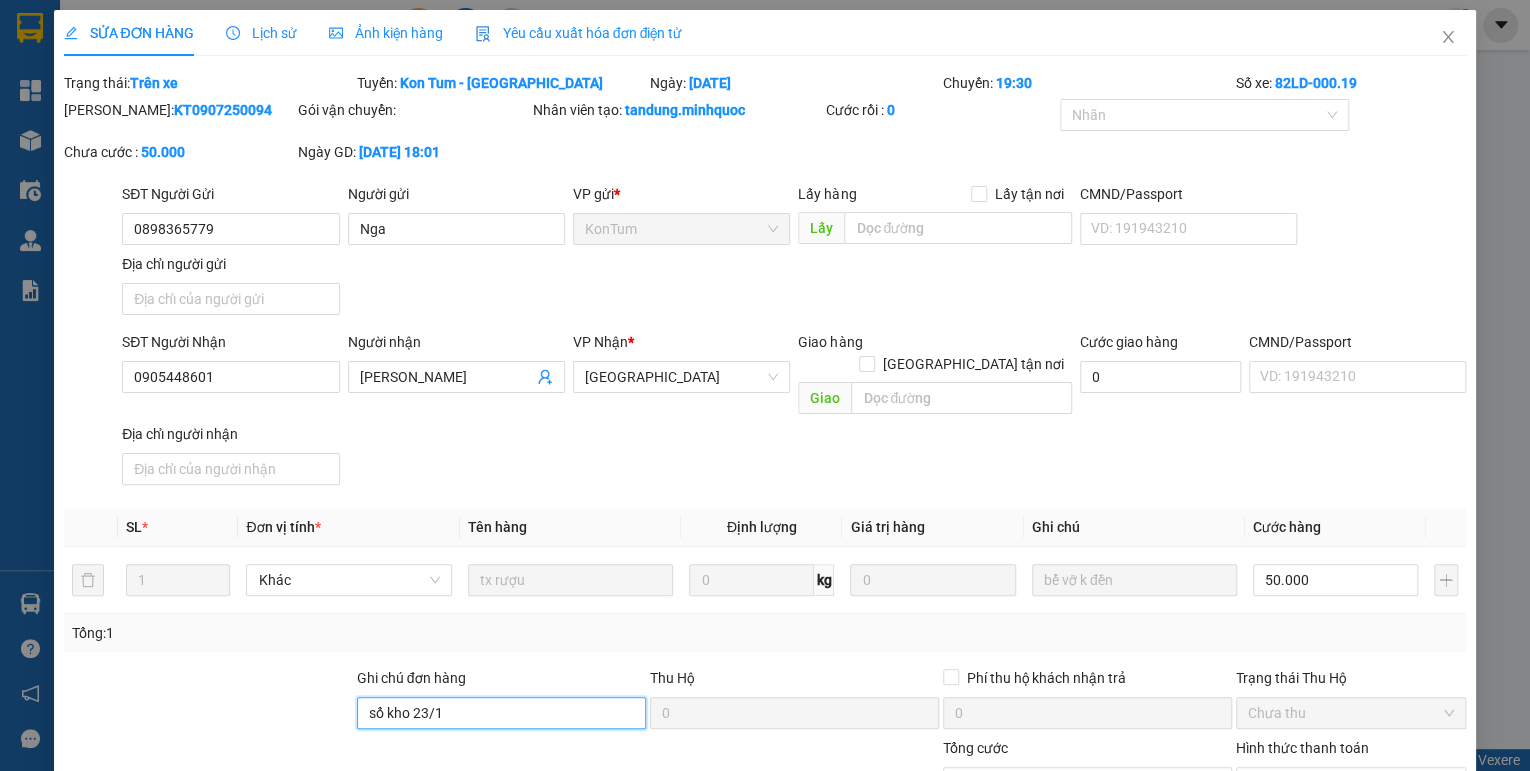 drag, startPoint x: 446, startPoint y: 687, endPoint x: 412, endPoint y: 714, distance: 43.416588 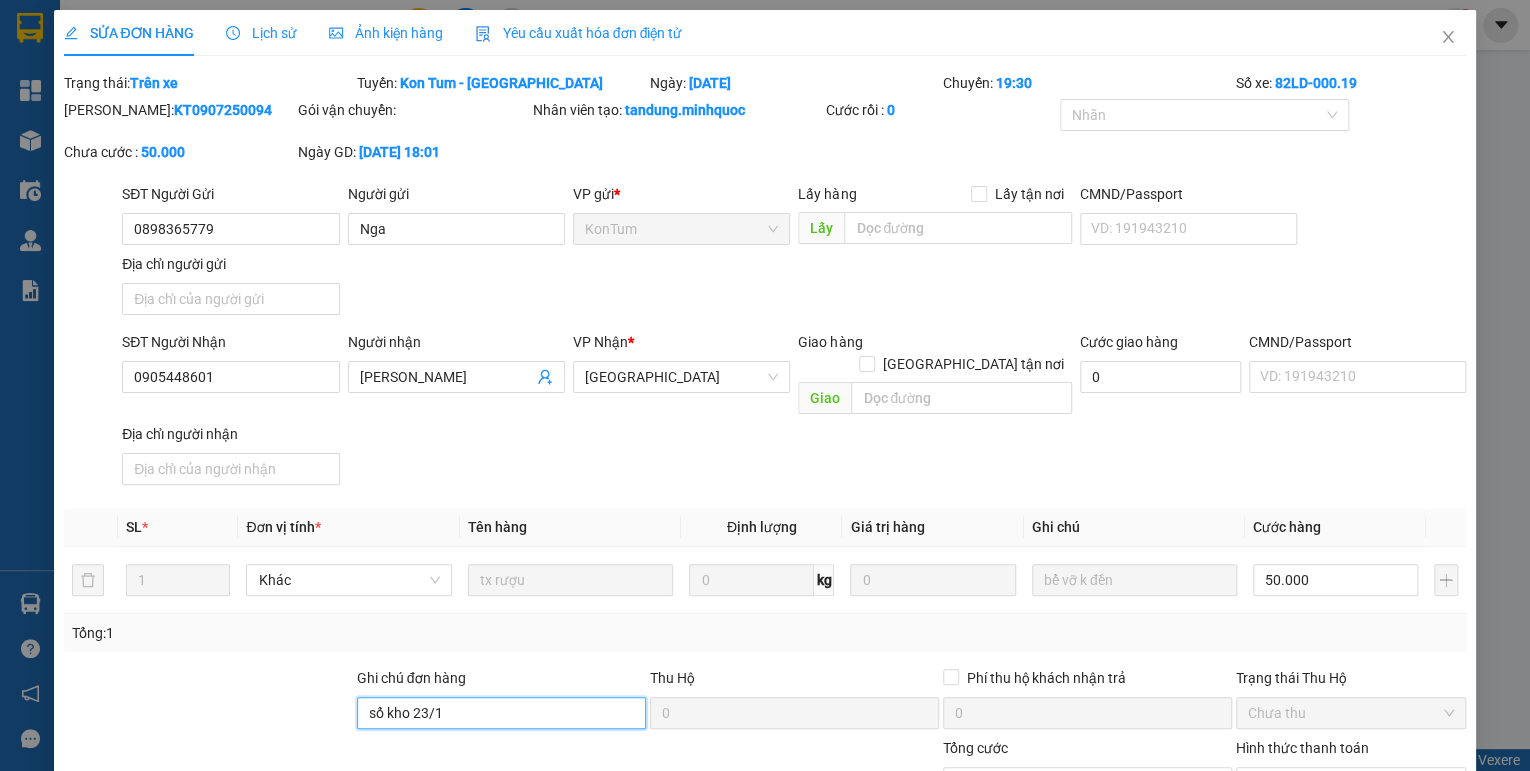 click on "Ghi chú đơn hàng sổ kho [DATE] Hộ 0 Phí thu hộ khách nhận trả 0 Trạng thái Thu Hộ   Chưa thu Tổng cước 50.000 Hình thức thanh toán Chọn HT Thanh Toán" at bounding box center [765, 737] 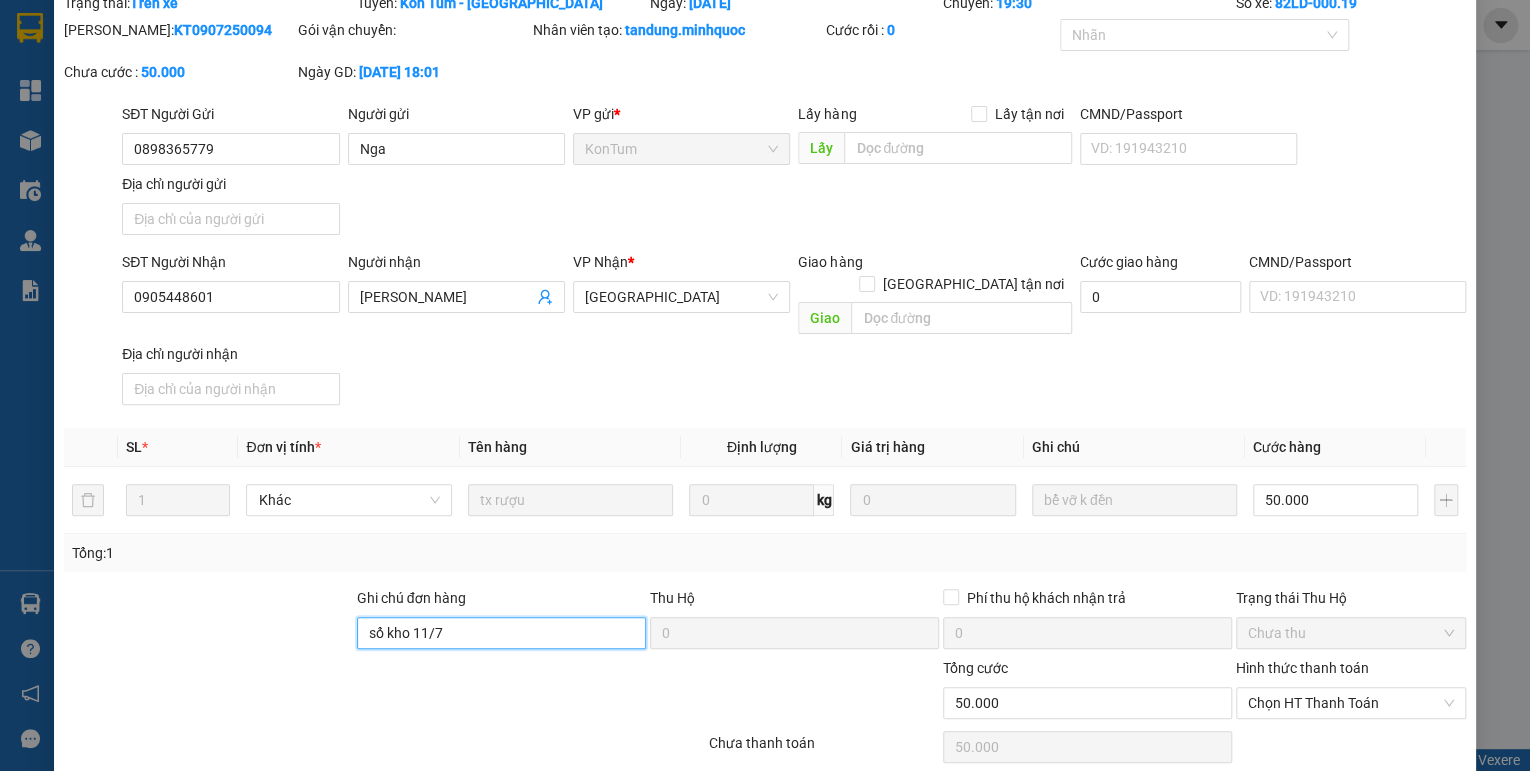 scroll, scrollTop: 138, scrollLeft: 0, axis: vertical 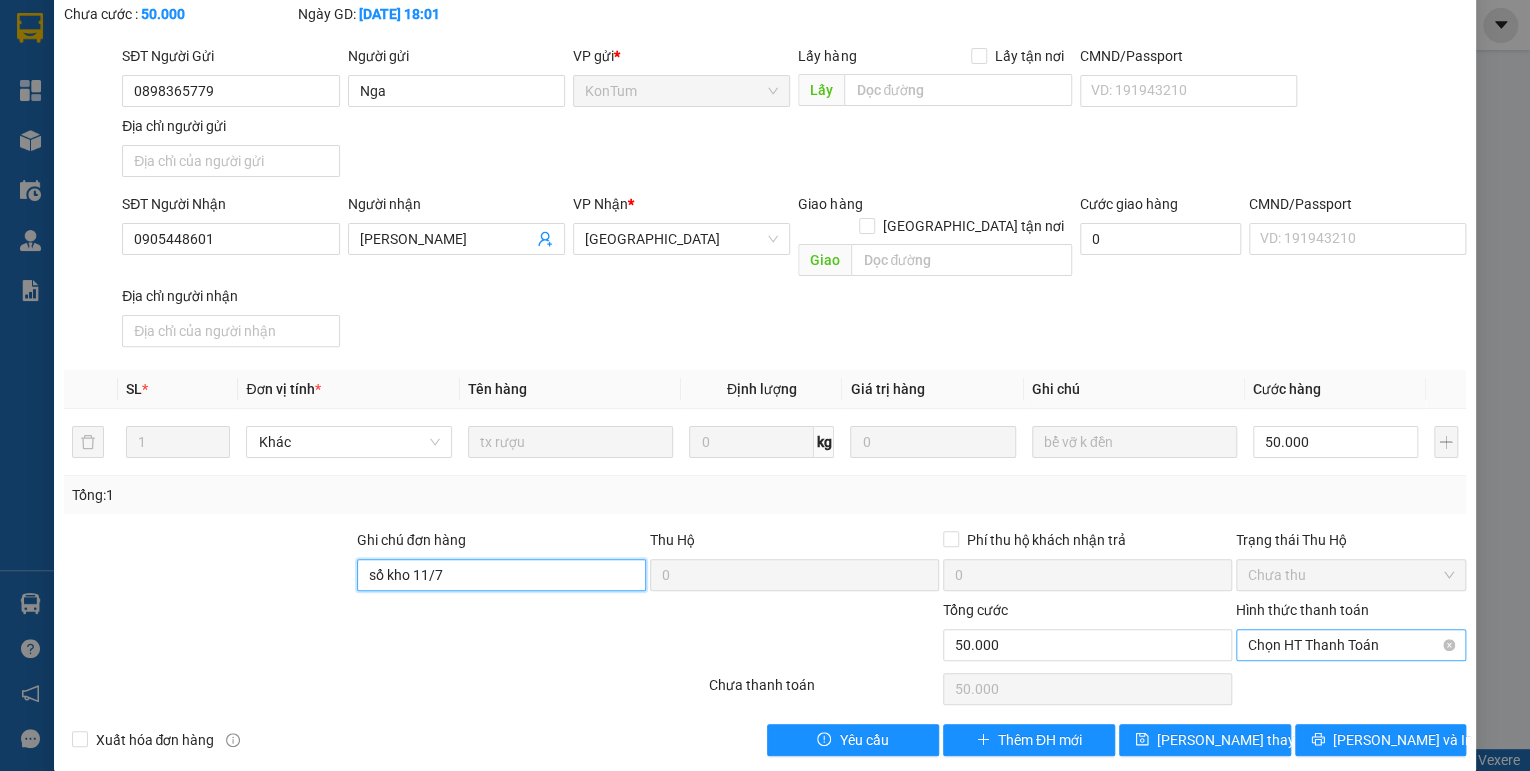 click on "Chọn HT Thanh Toán" at bounding box center (1351, 645) 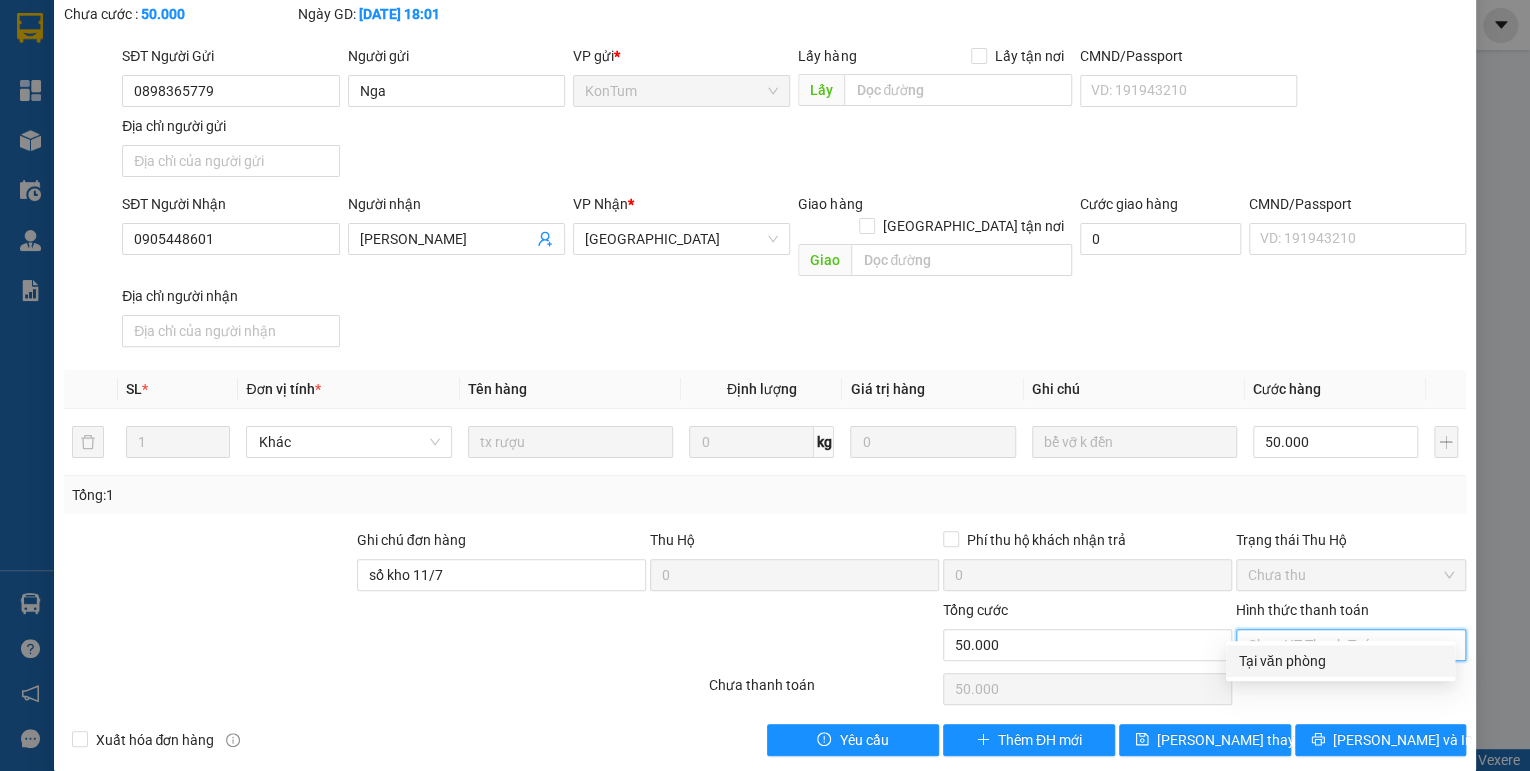 click on "Tại văn phòng" at bounding box center [1340, 661] 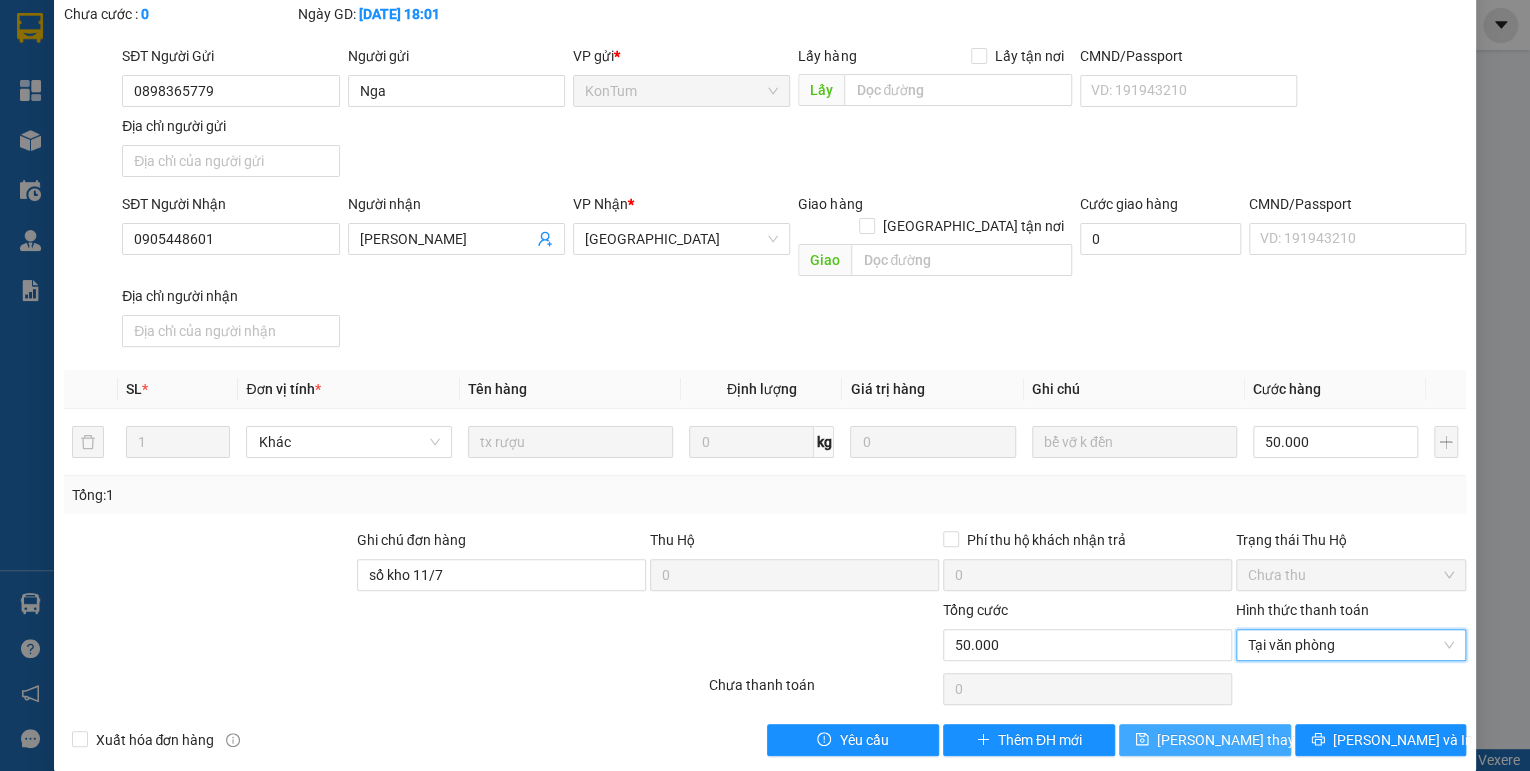 click on "[PERSON_NAME] thay đổi" at bounding box center [1237, 740] 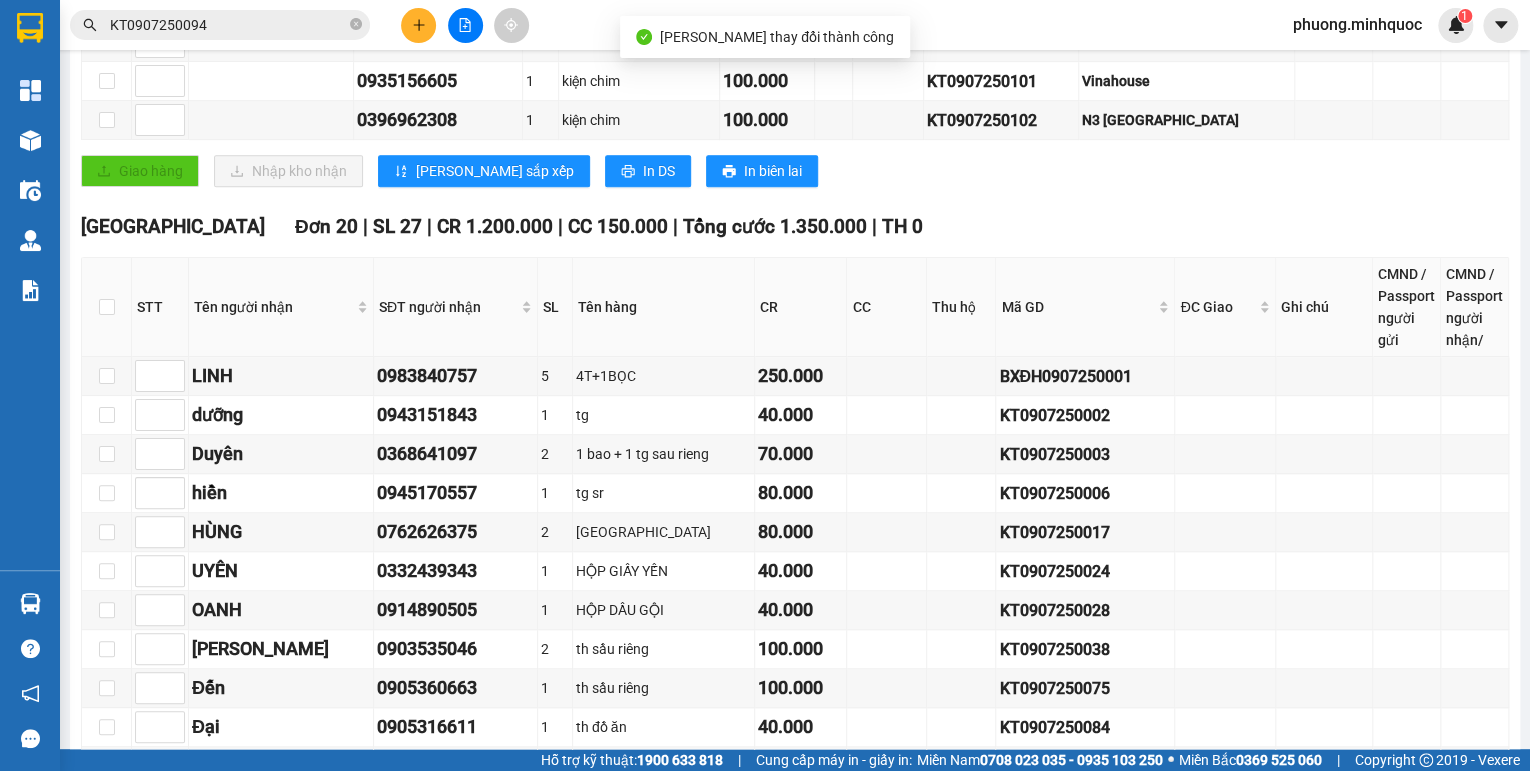 scroll, scrollTop: 880, scrollLeft: 0, axis: vertical 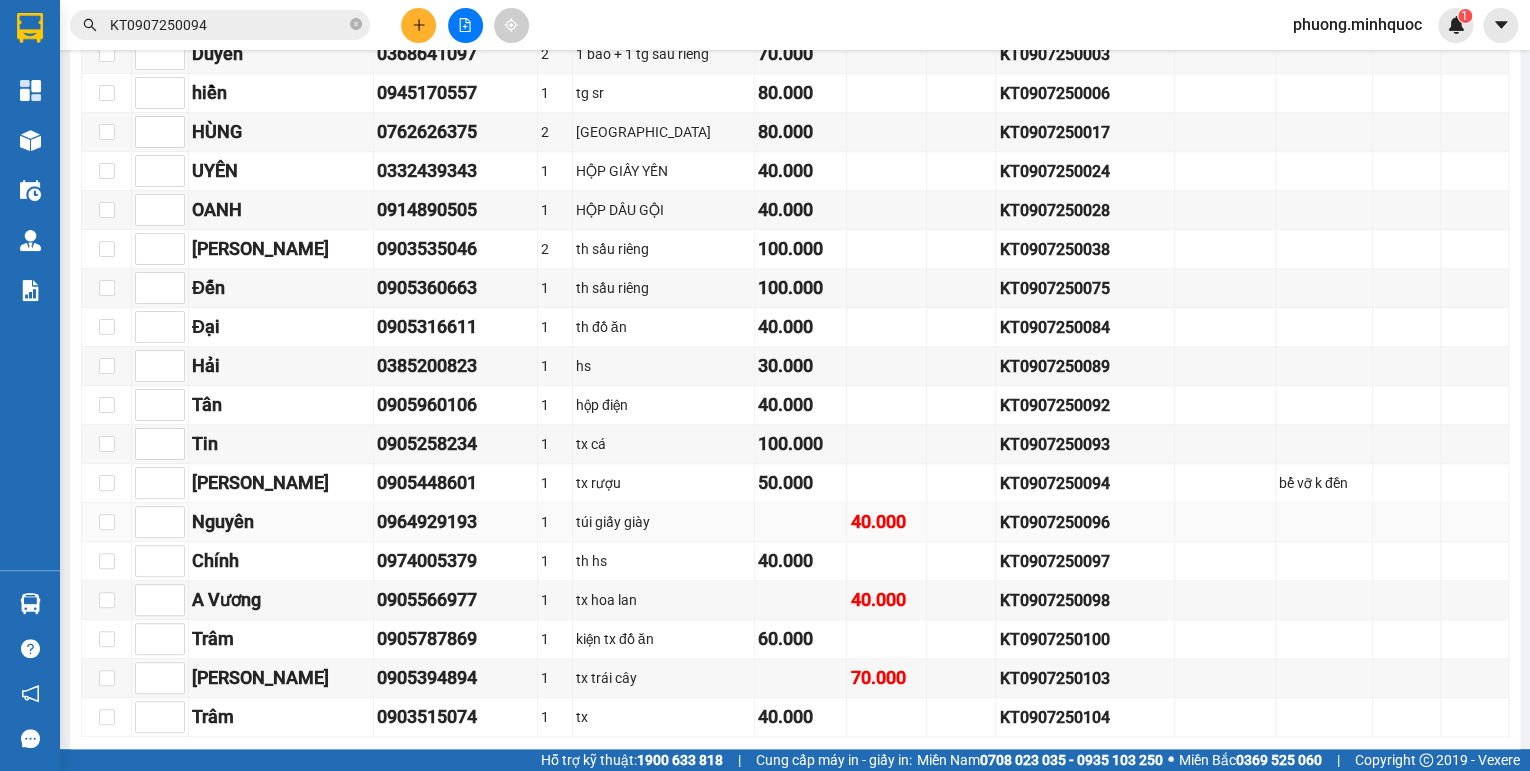 click on "KT0907250096" at bounding box center (1085, 522) 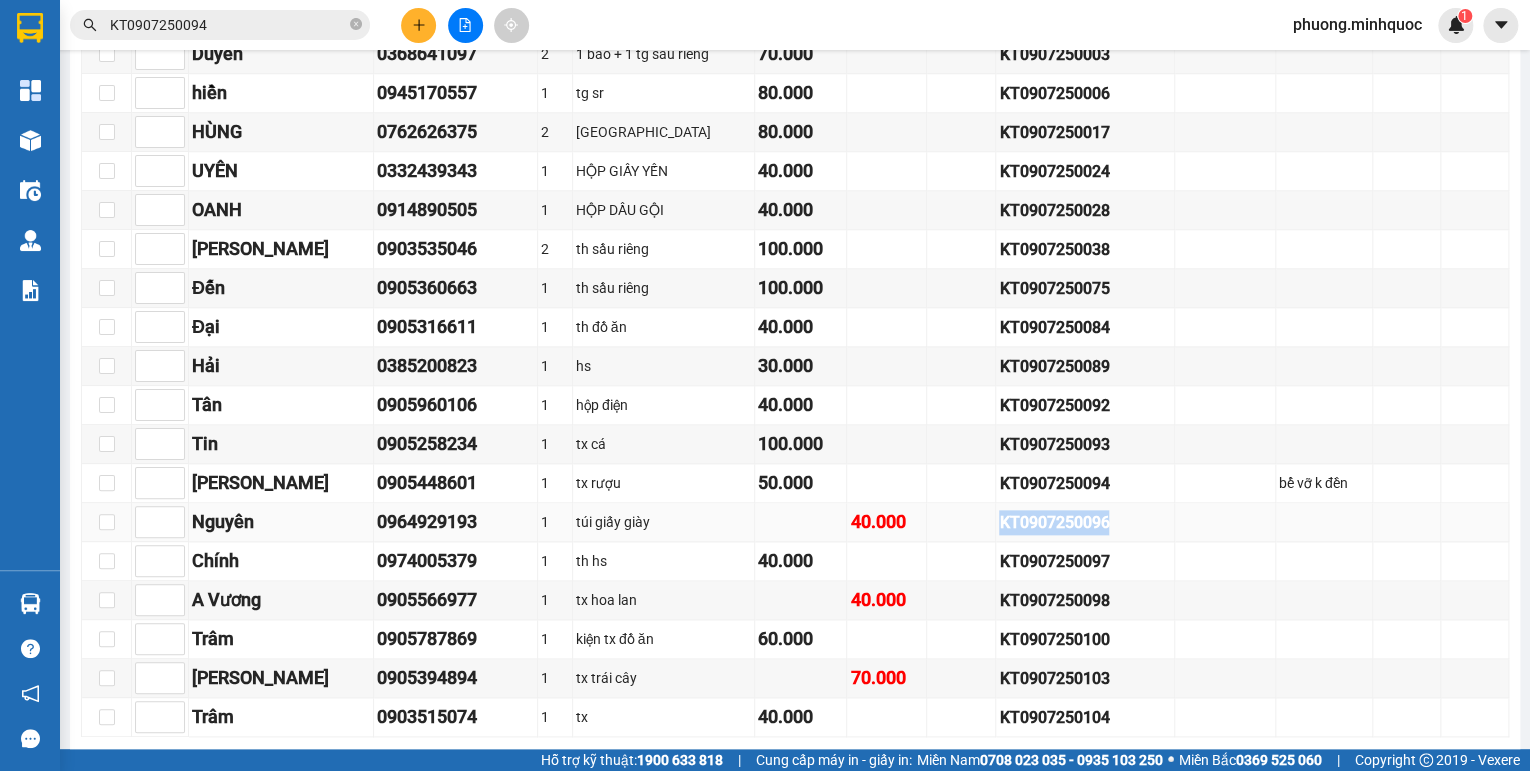 click on "KT0907250096" at bounding box center (1085, 522) 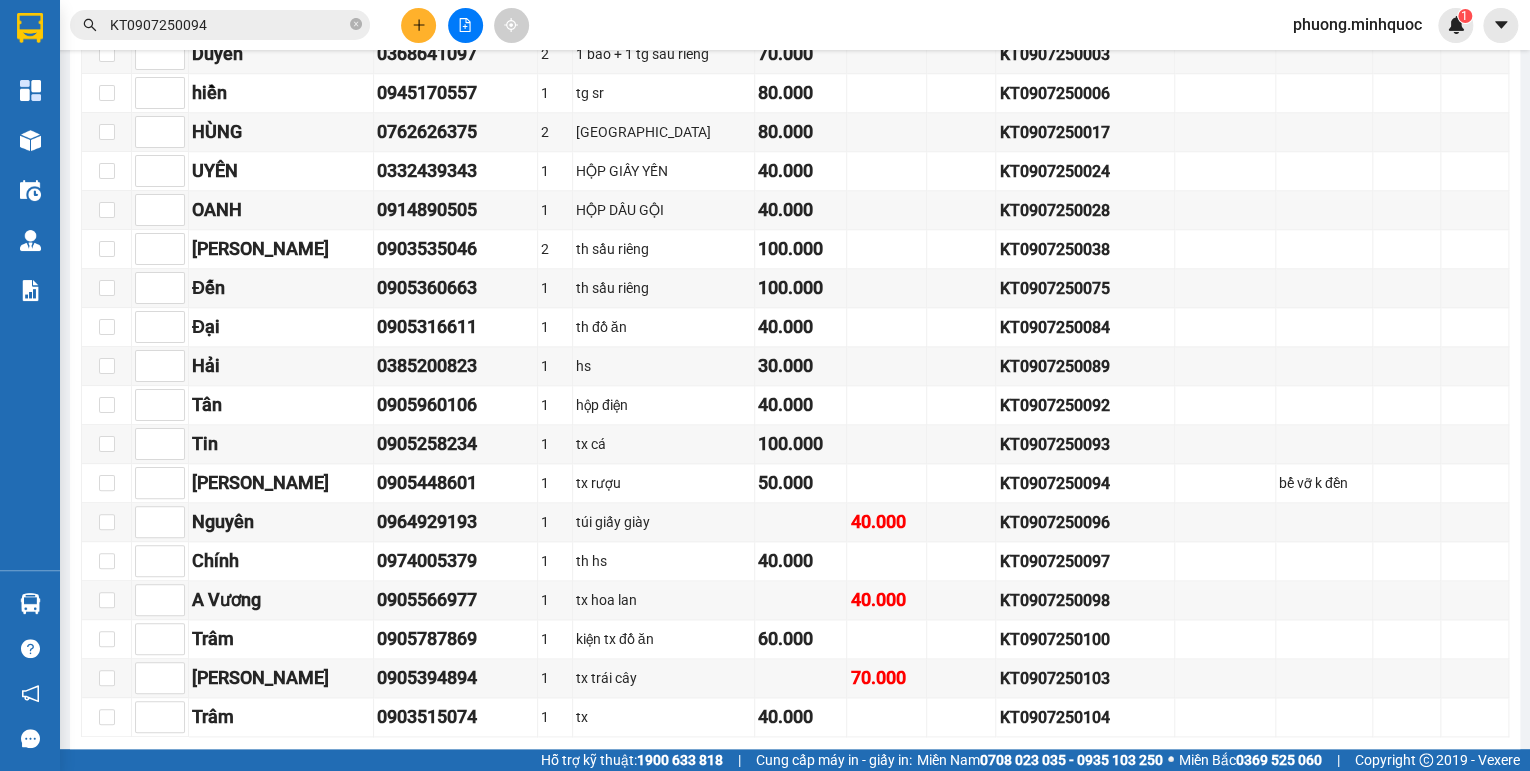 click on "KT0907250094" at bounding box center (228, 25) 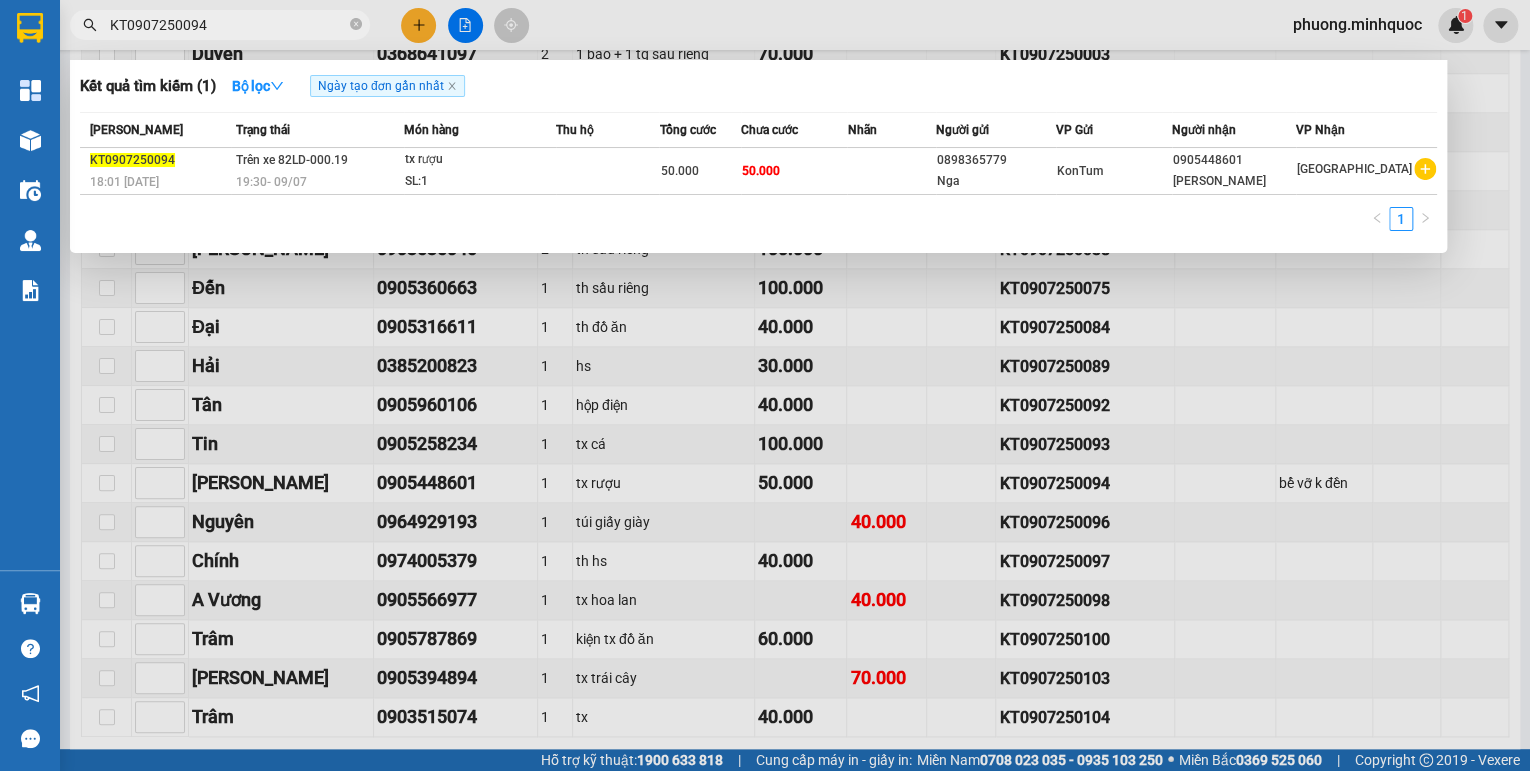 click on "KT0907250094" at bounding box center (228, 25) 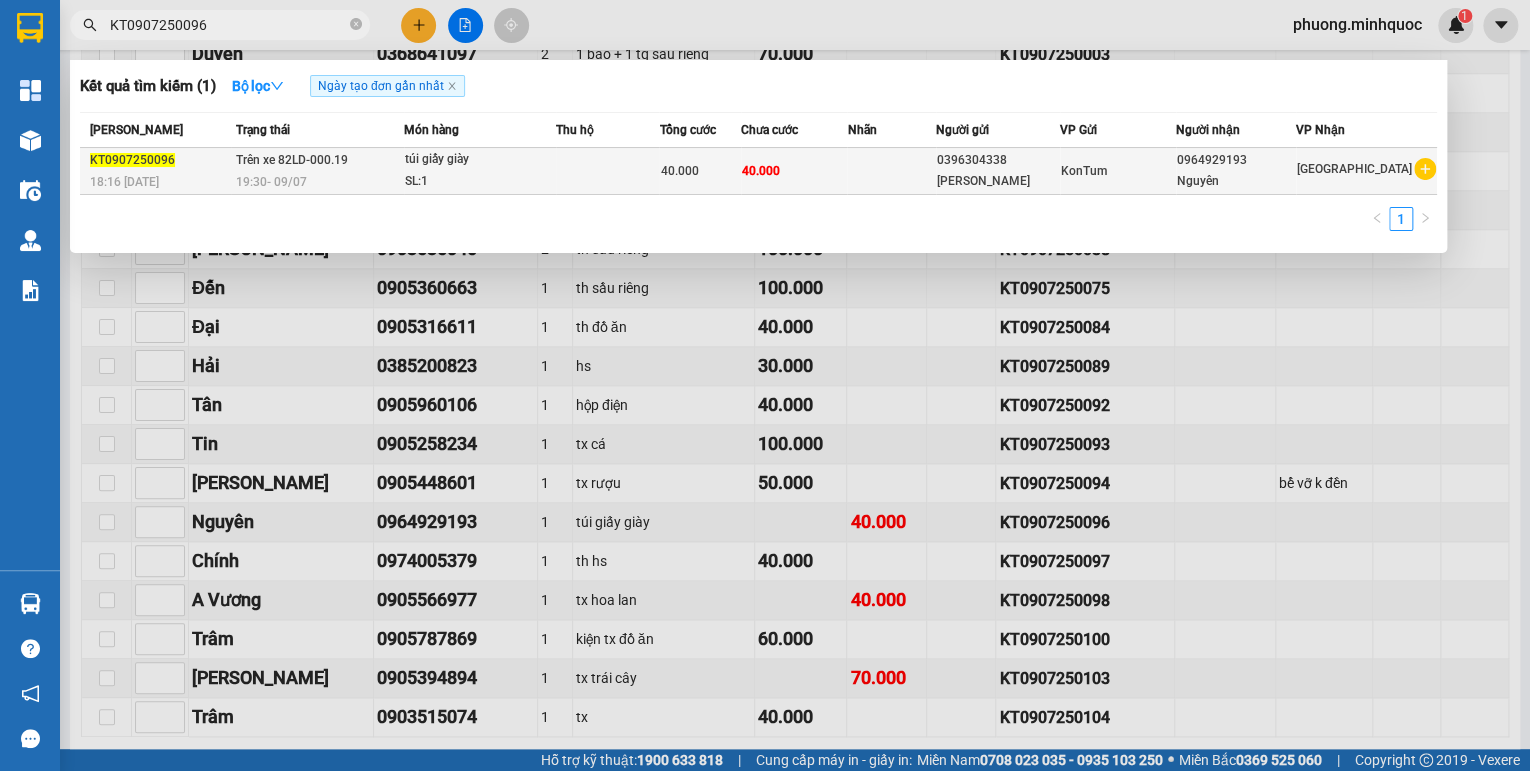 type on "KT0907250096" 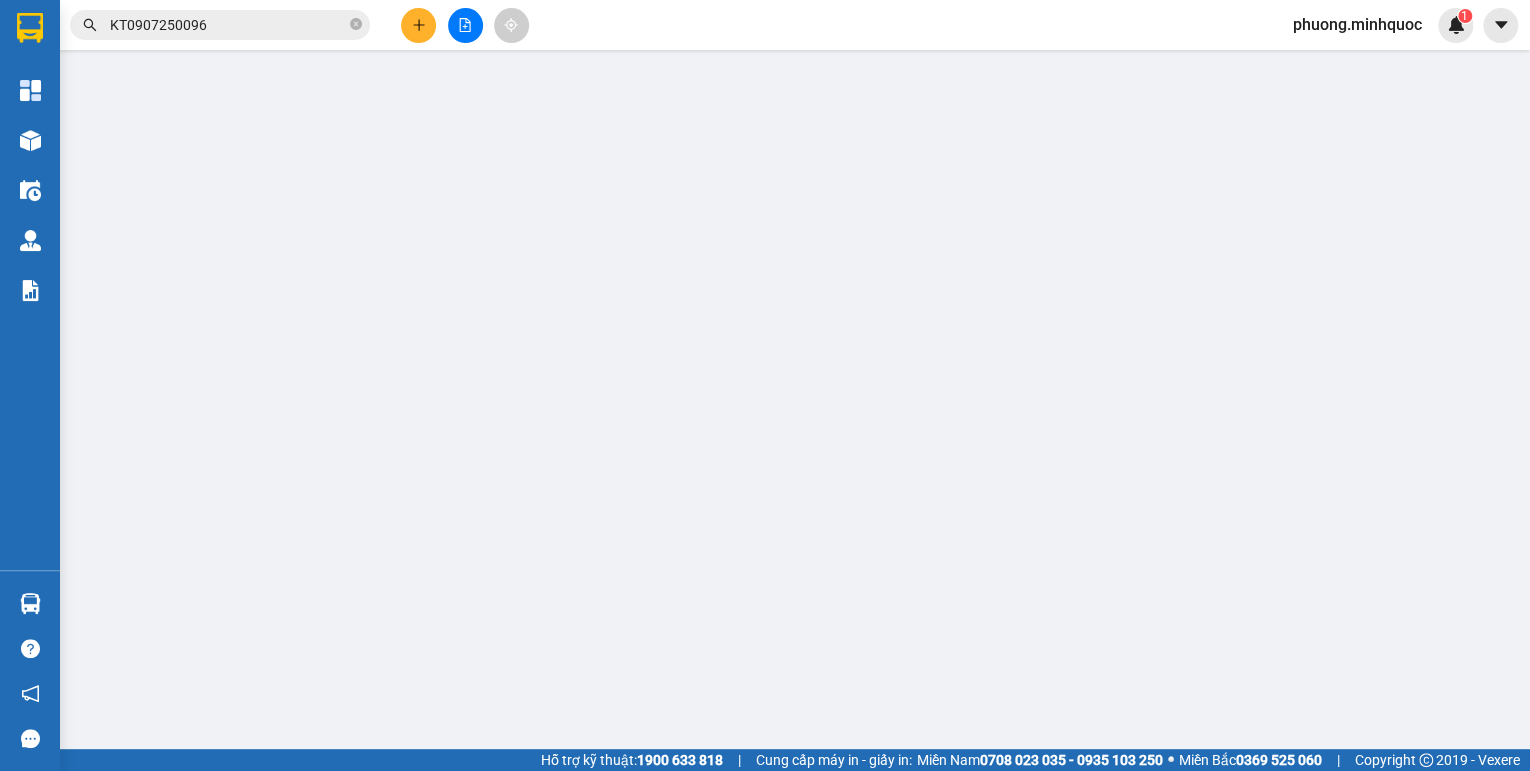 scroll, scrollTop: 0, scrollLeft: 0, axis: both 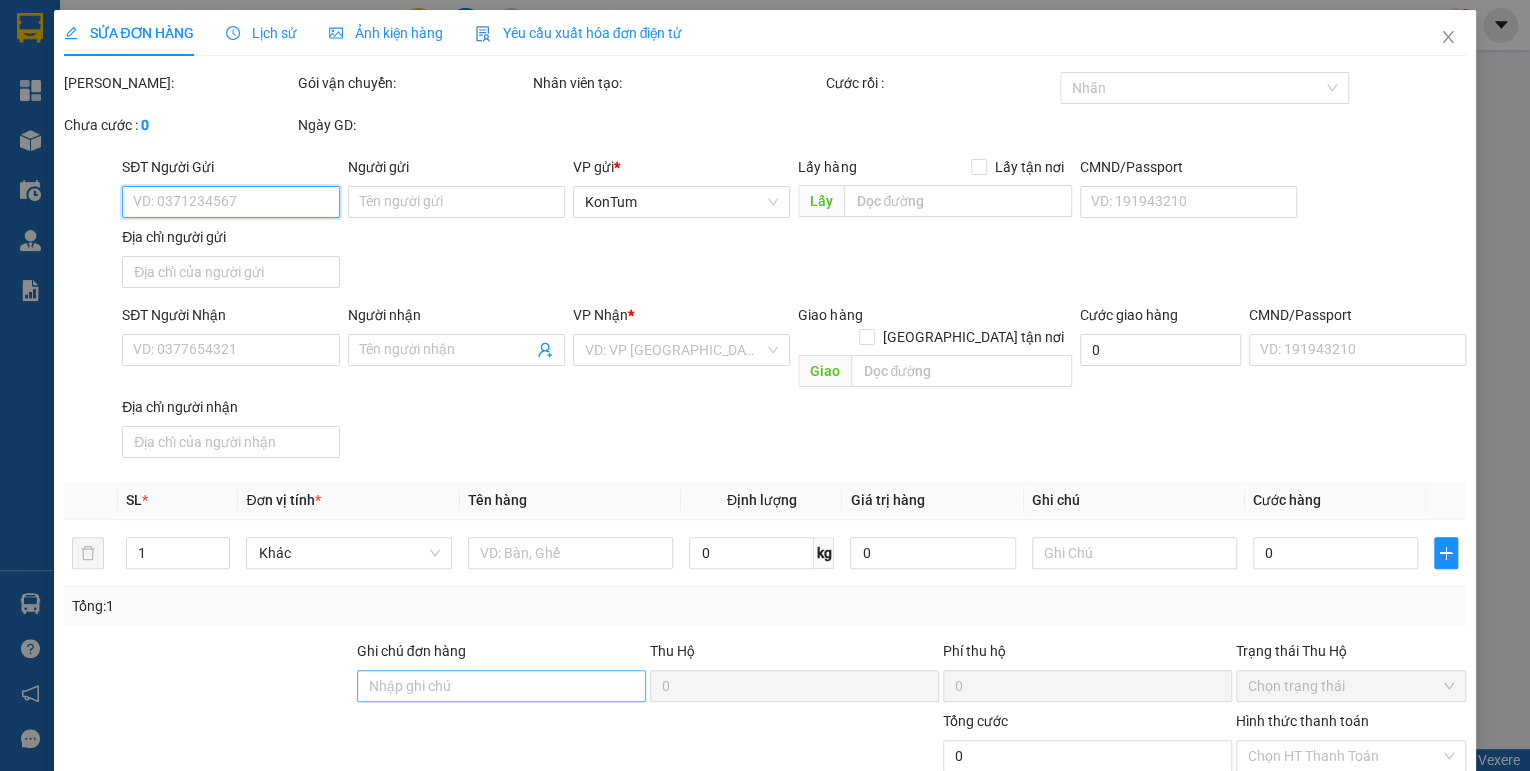 type on "0396304338" 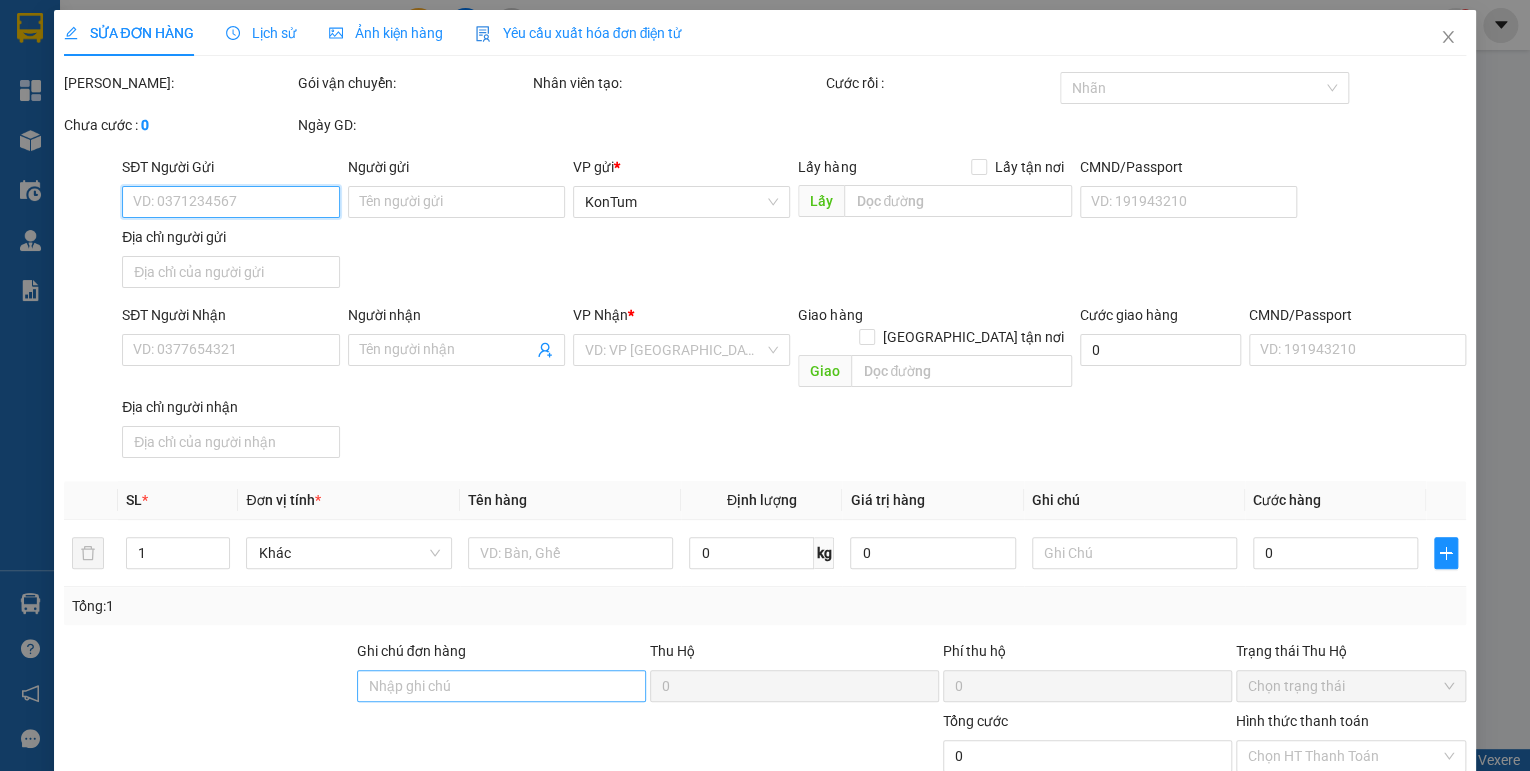 type on "[PERSON_NAME]" 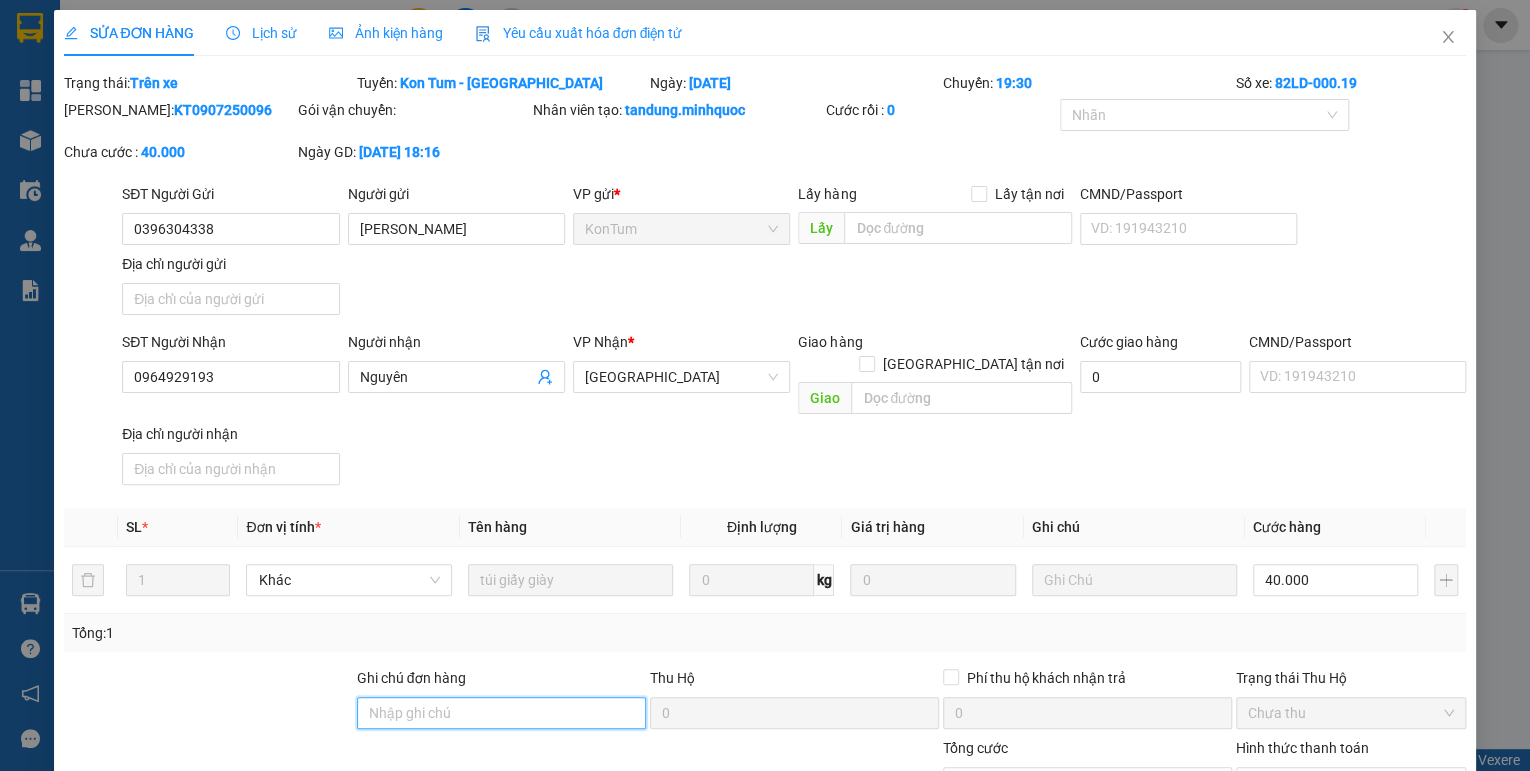 click on "Ghi chú đơn hàng" at bounding box center (501, 713) 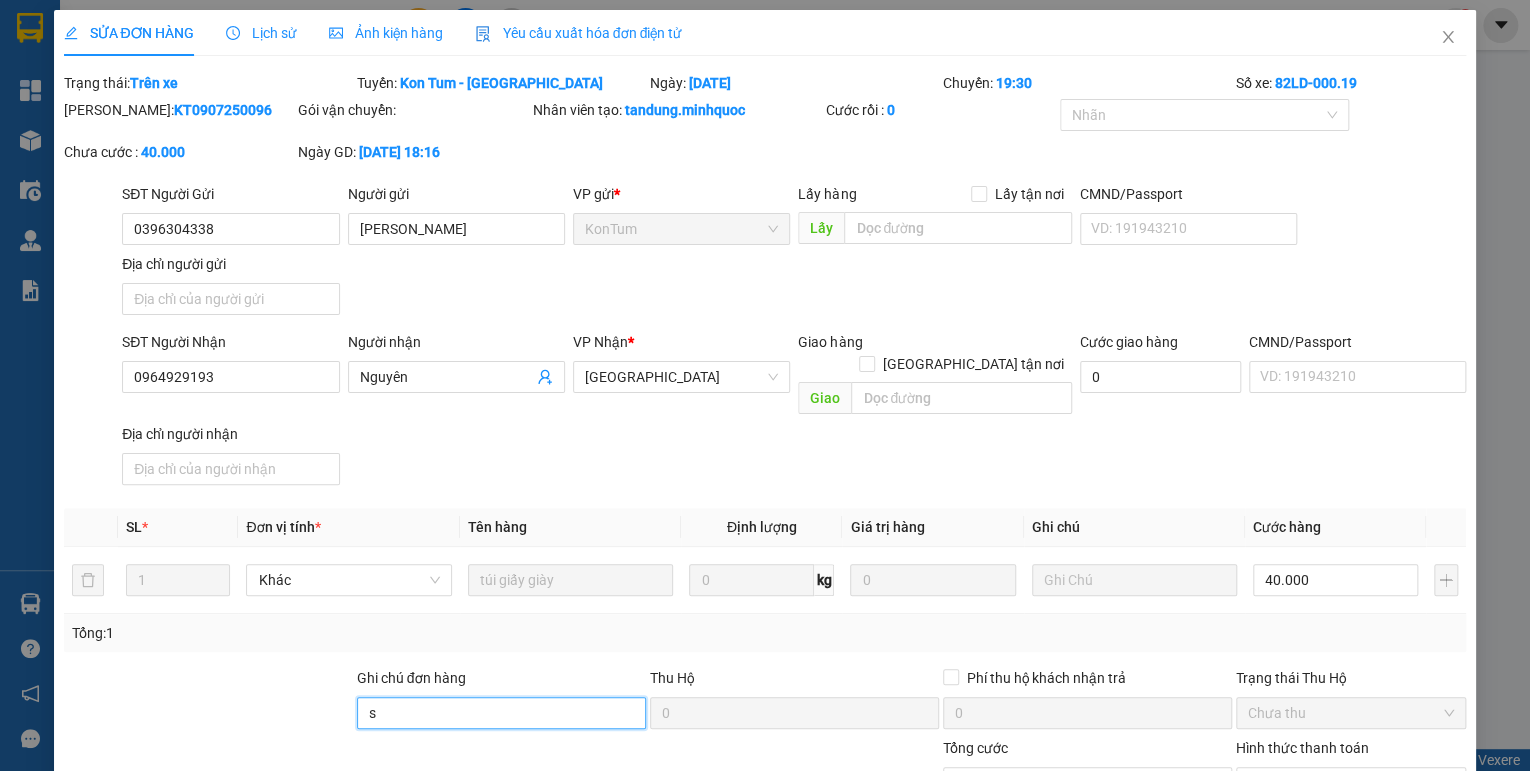 type on "sổ kho 11/7" 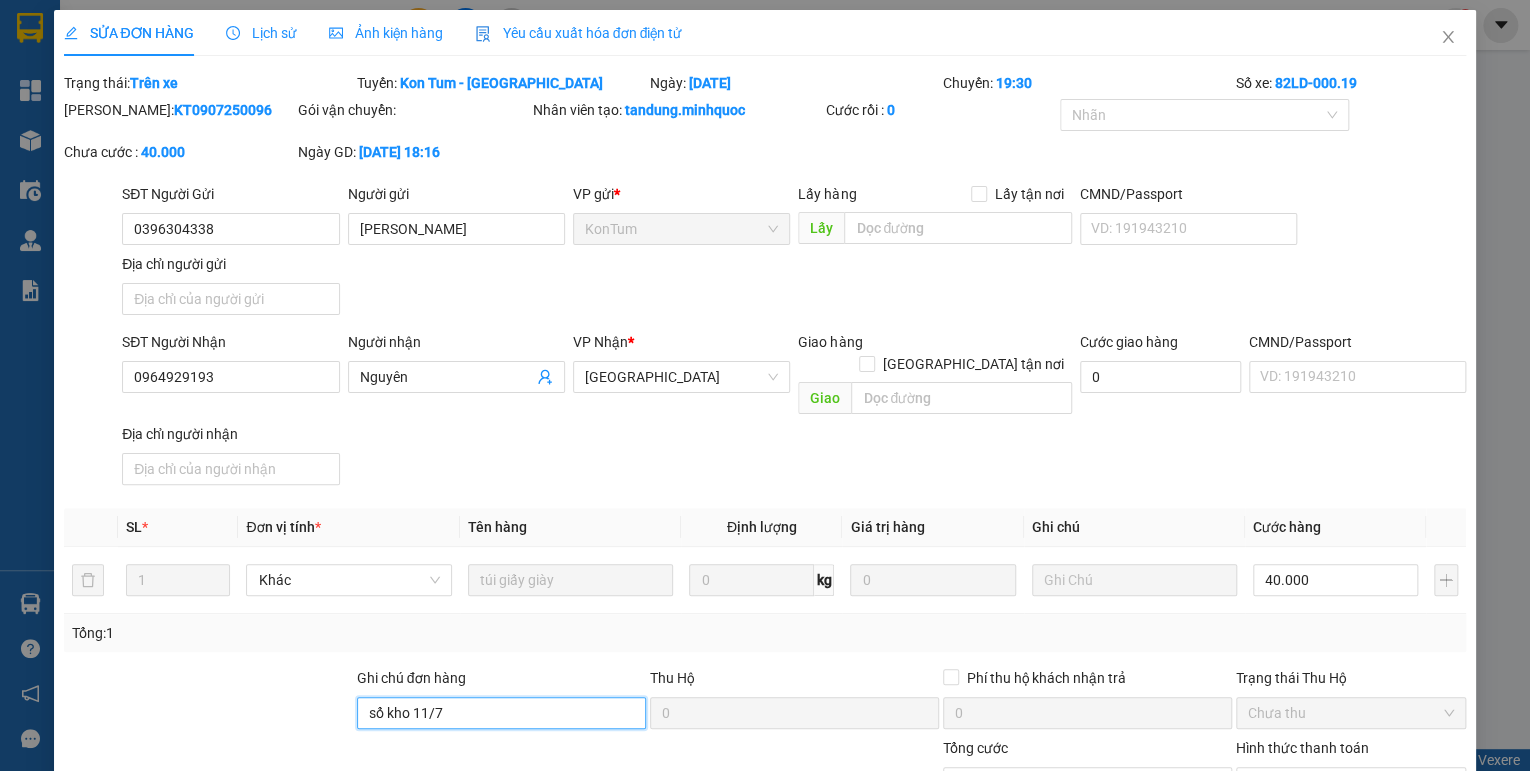 scroll, scrollTop: 138, scrollLeft: 0, axis: vertical 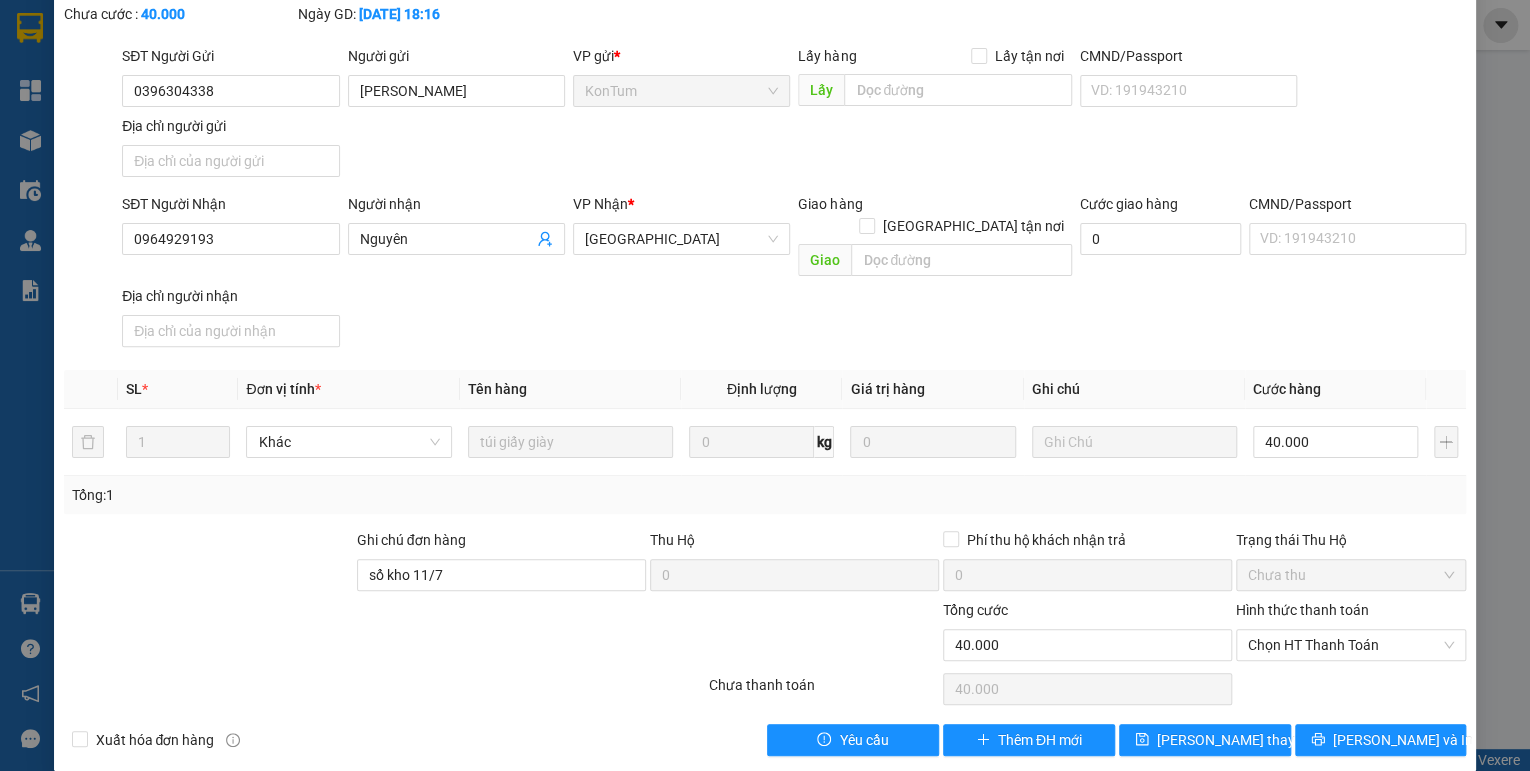 click on "Hình thức thanh toán" at bounding box center [1351, 614] 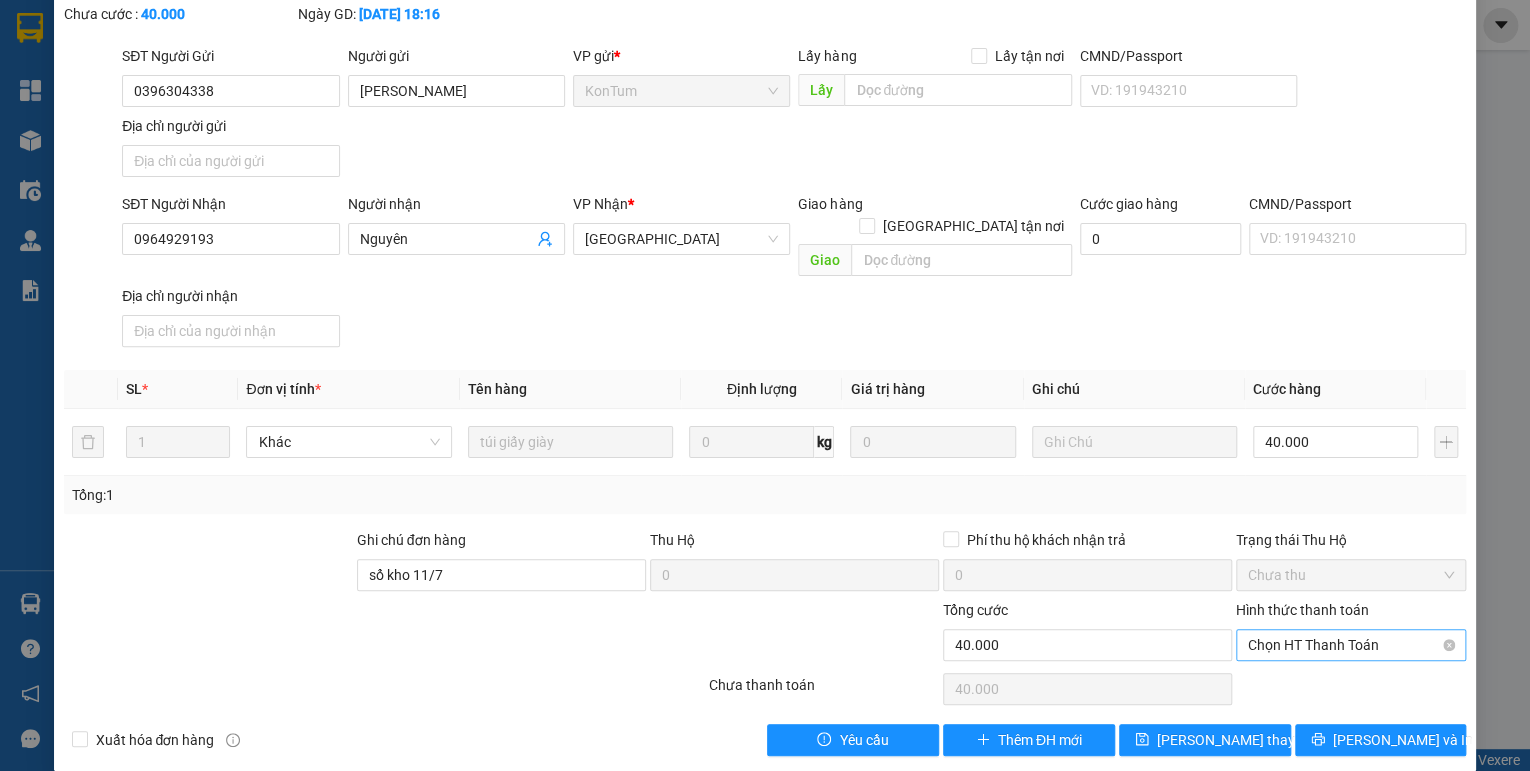 click on "Chọn HT Thanh Toán" at bounding box center [1351, 645] 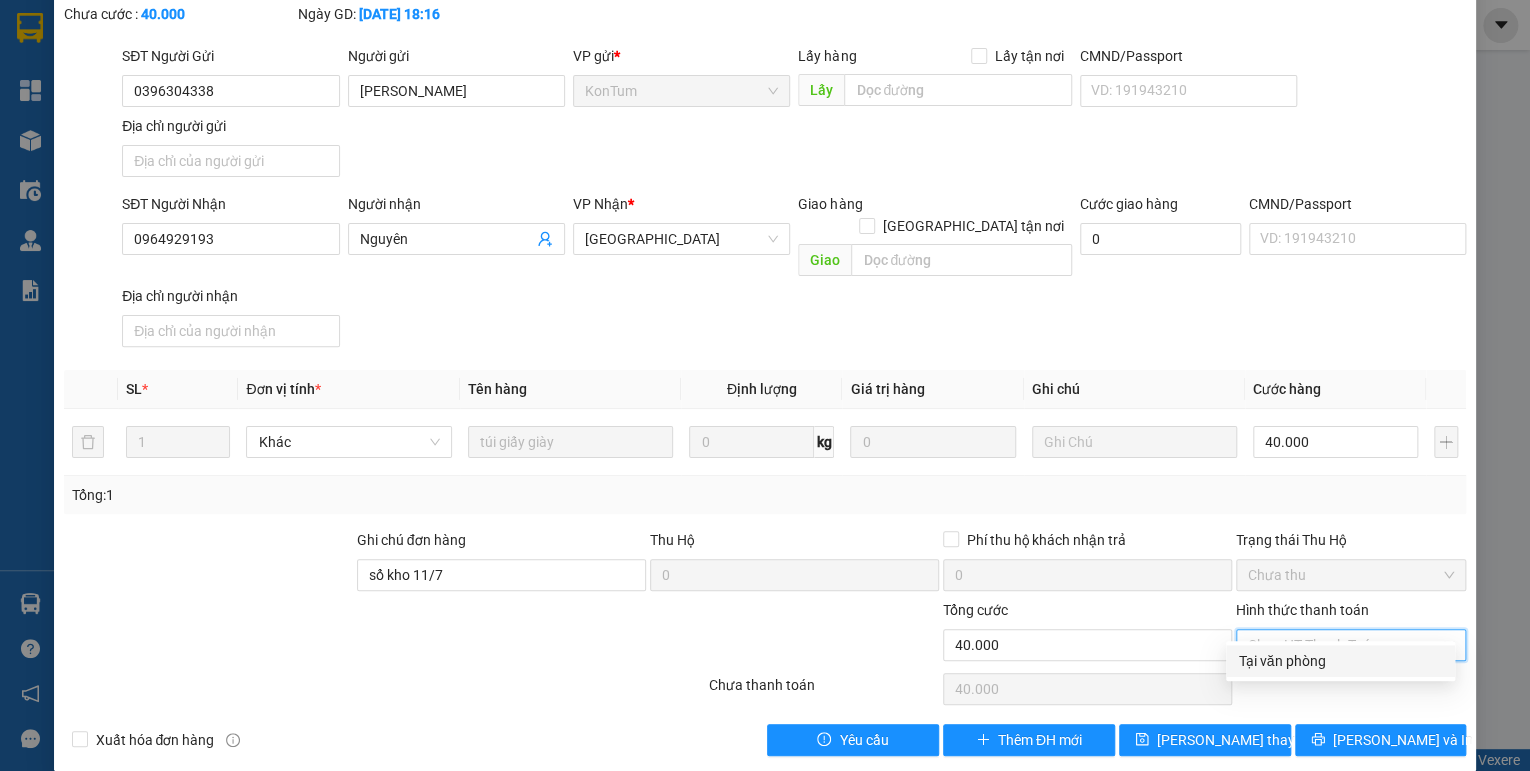 click on "Tại văn phòng" at bounding box center (1340, 661) 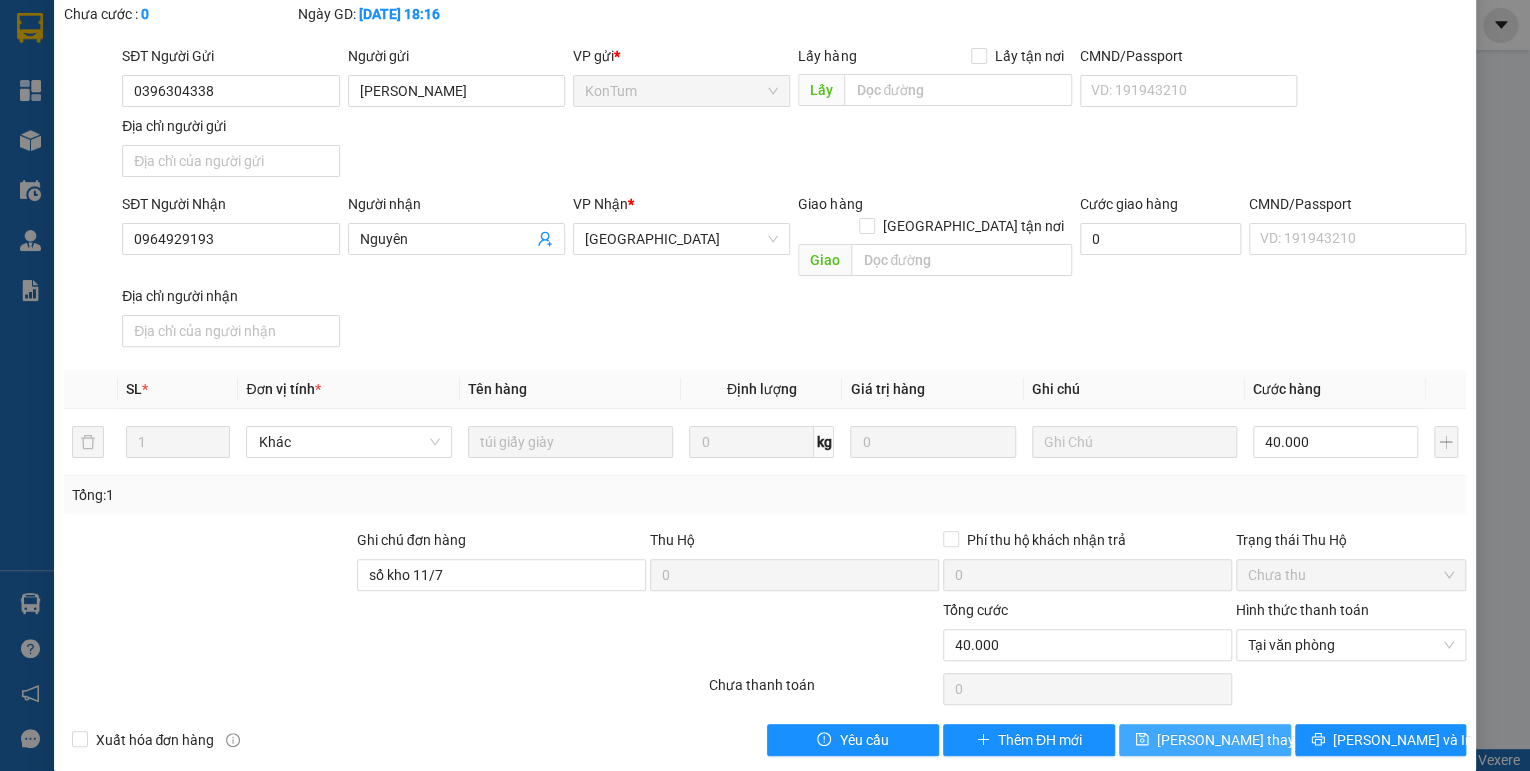 click on "[PERSON_NAME] thay đổi" at bounding box center (1237, 740) 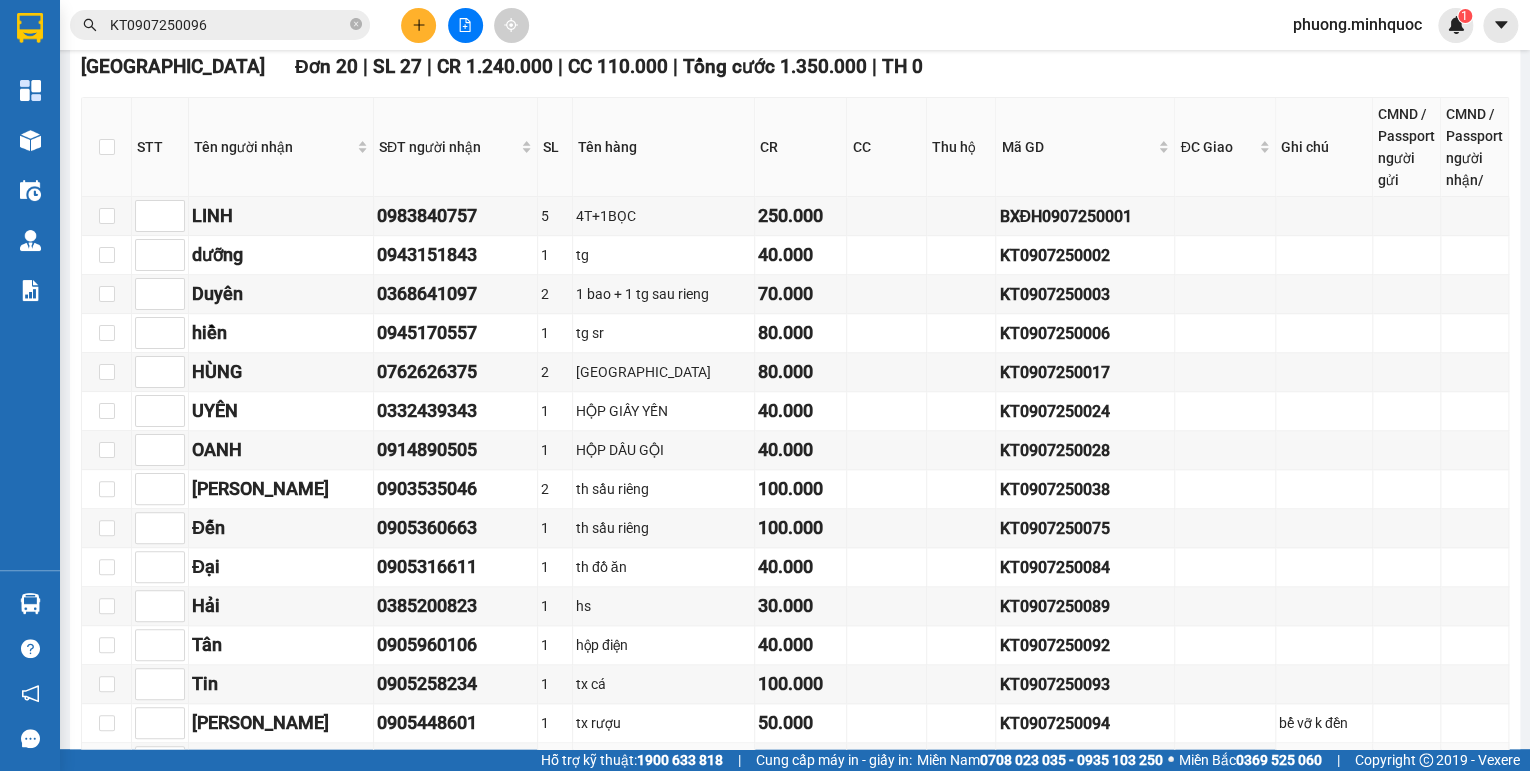 scroll, scrollTop: 970, scrollLeft: 0, axis: vertical 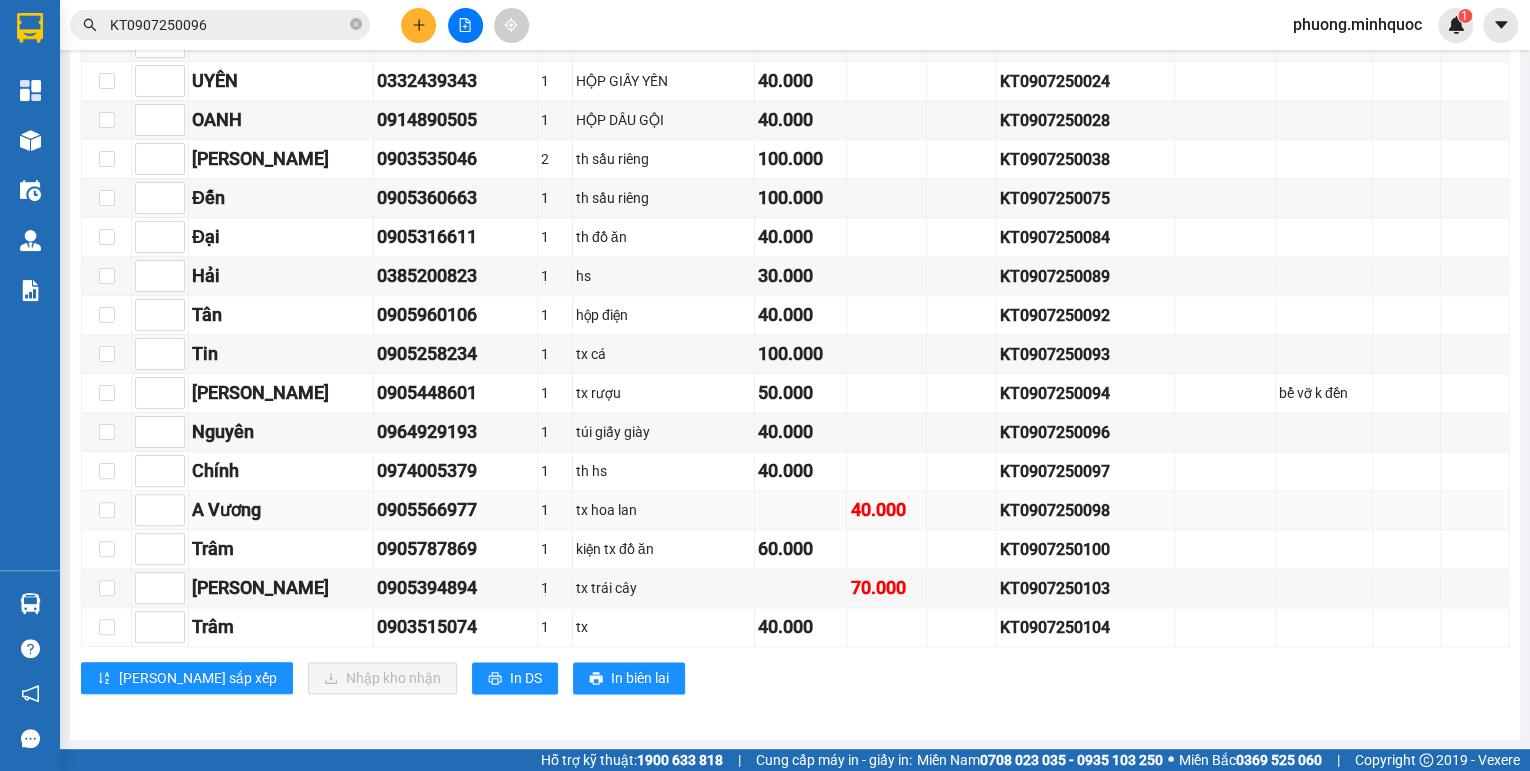 click on "KT0907250098" at bounding box center [1085, 510] 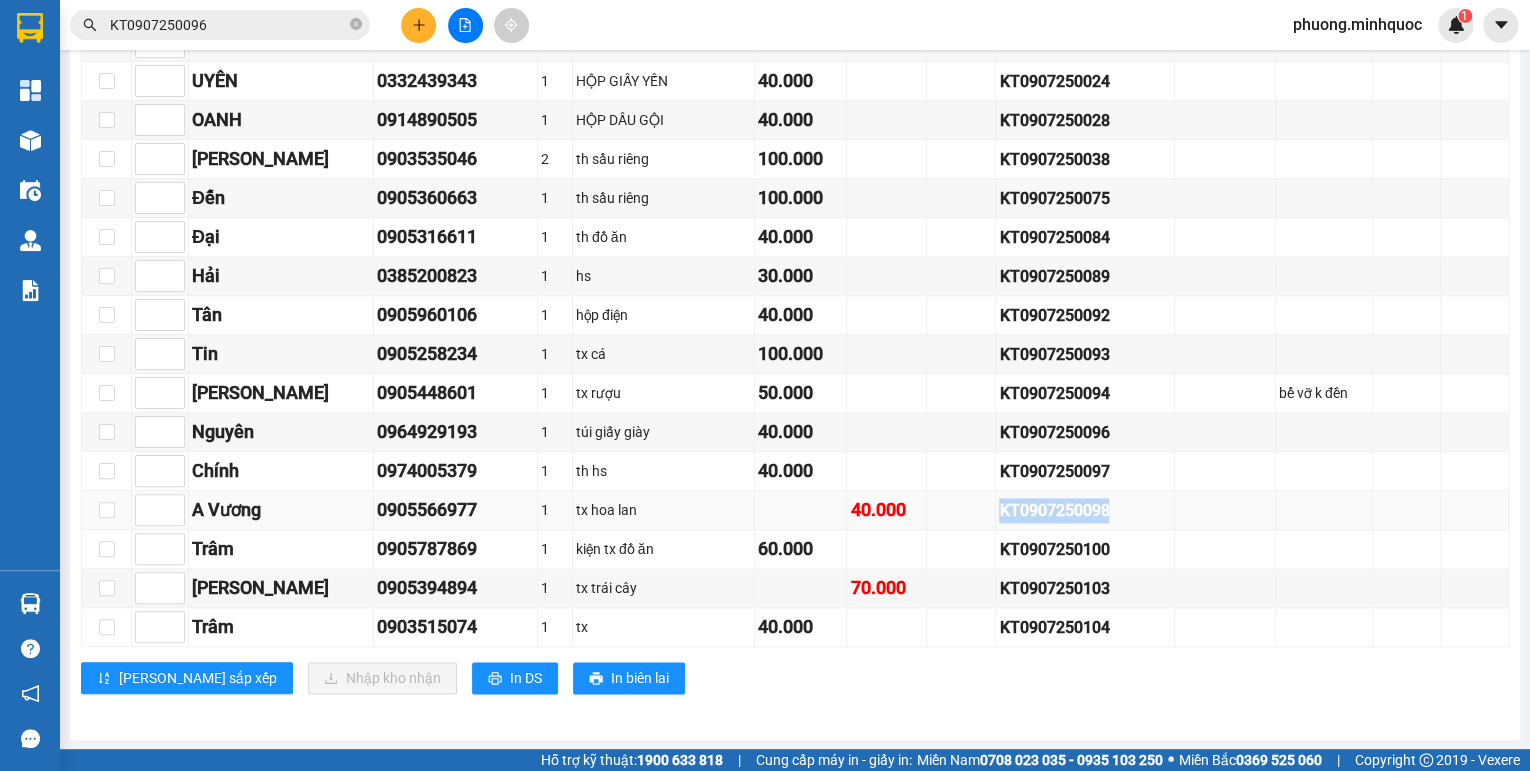 click on "KT0907250098" at bounding box center (1085, 510) 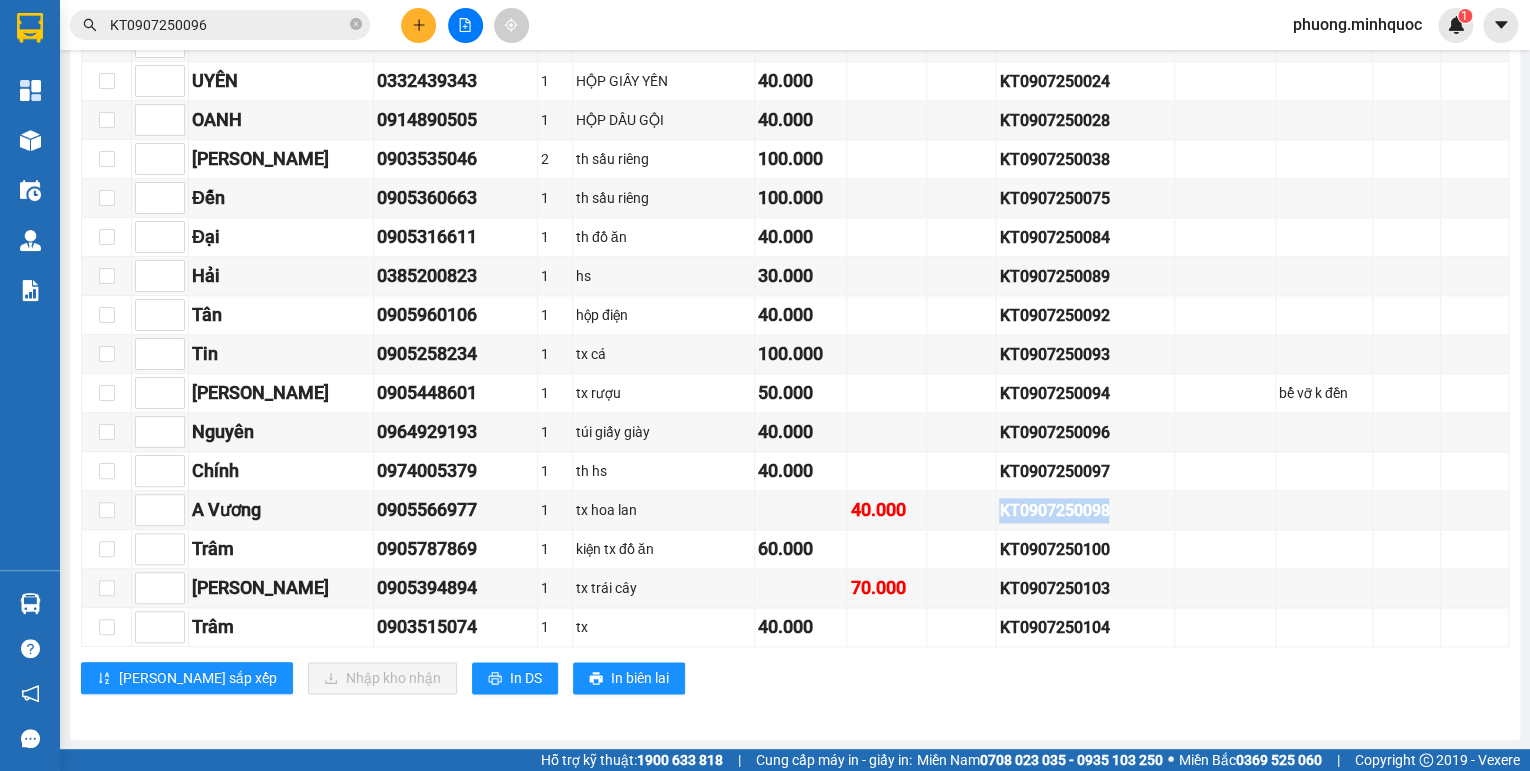 click on "KT0907250096" at bounding box center [228, 25] 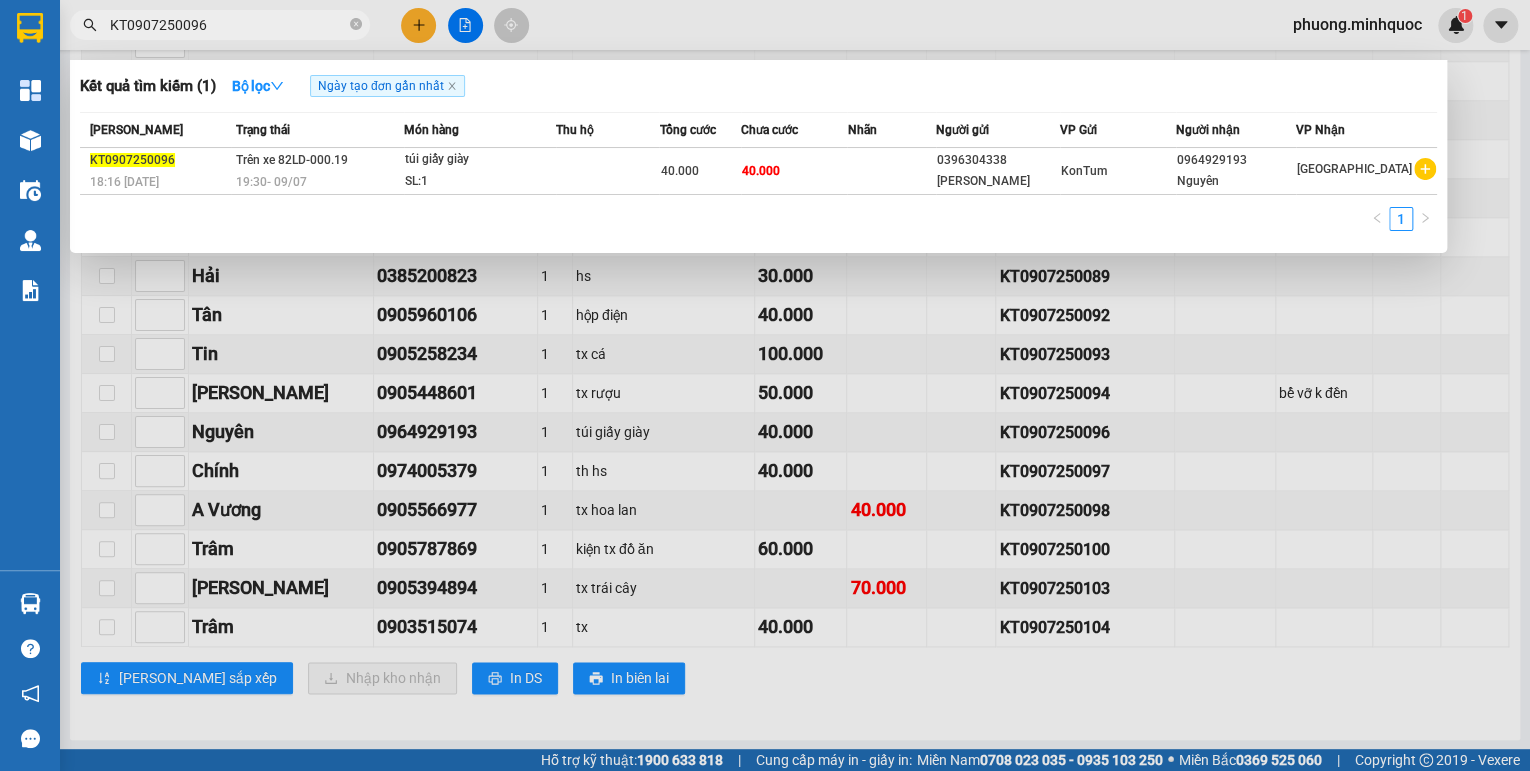 click on "KT0907250096" at bounding box center (228, 25) 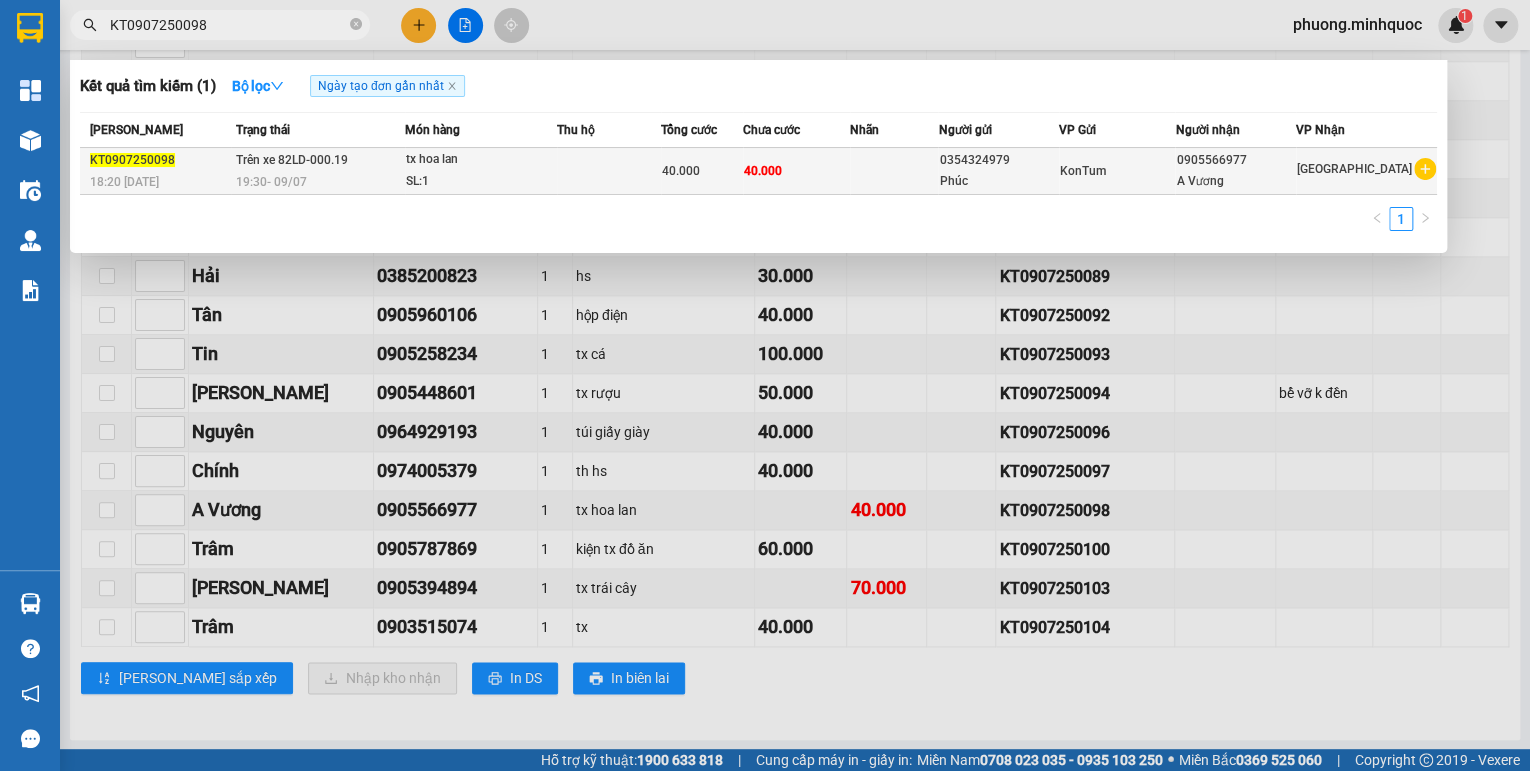 type on "KT0907250098" 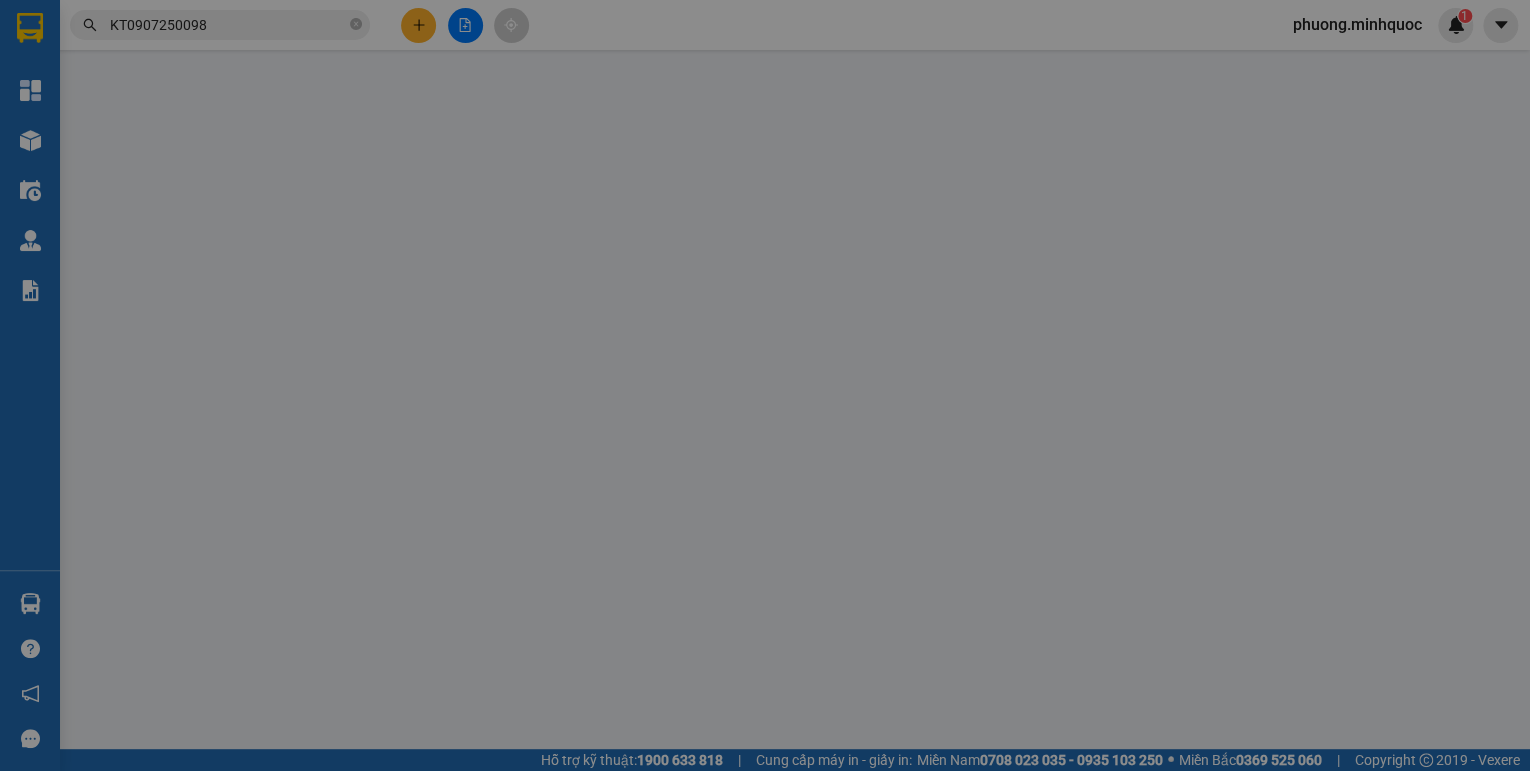 scroll, scrollTop: 0, scrollLeft: 0, axis: both 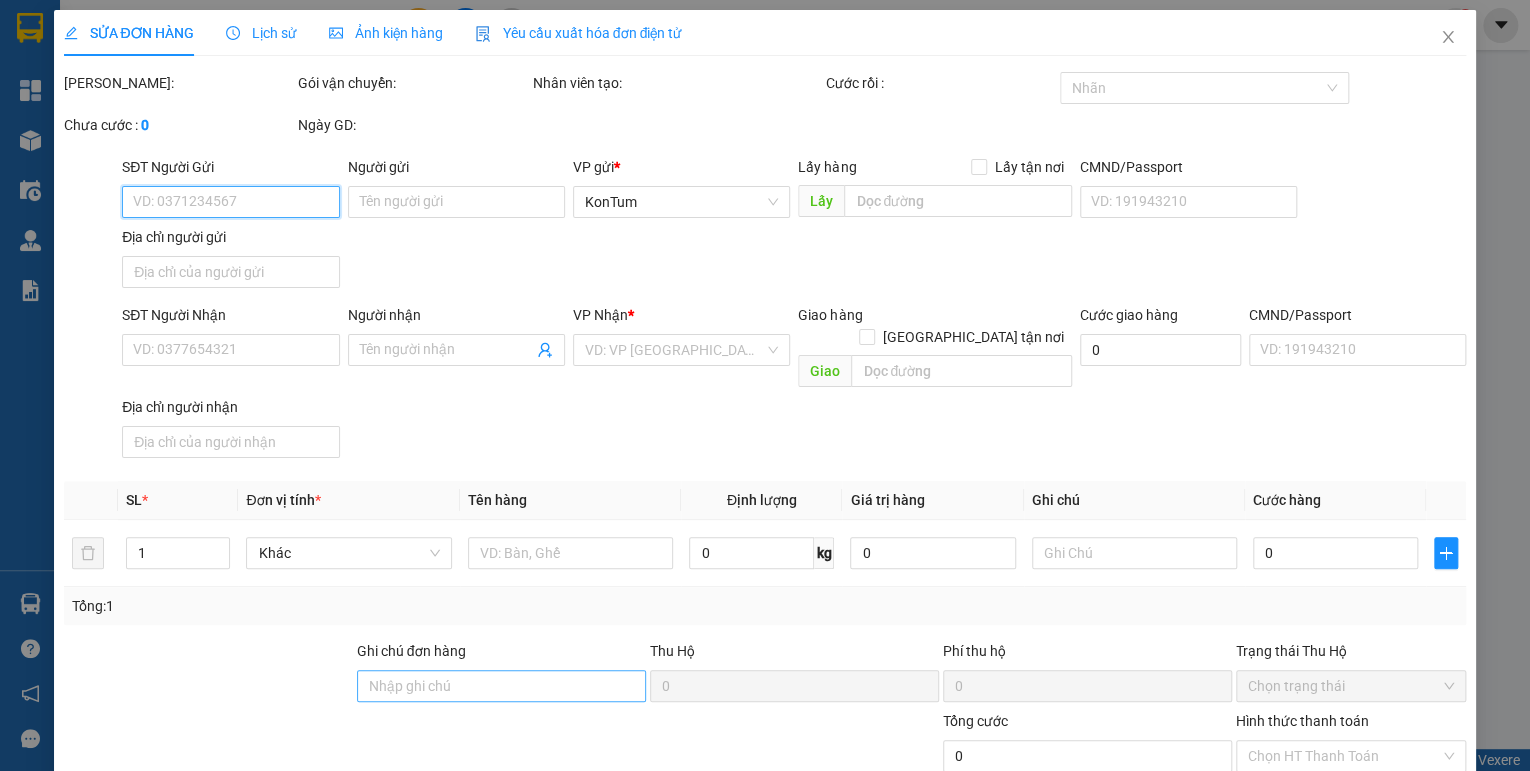 type on "0354324979" 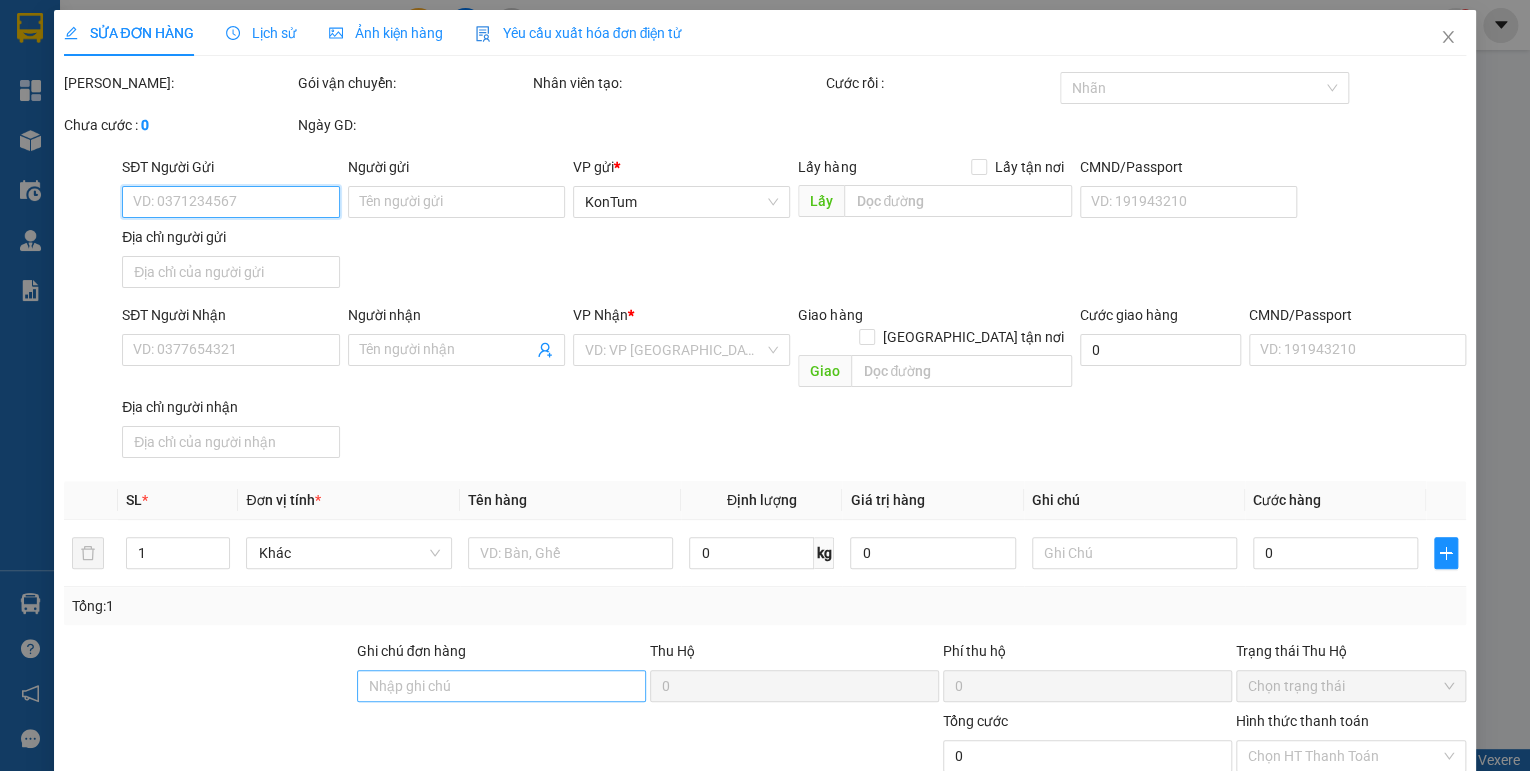 type on "Phúc" 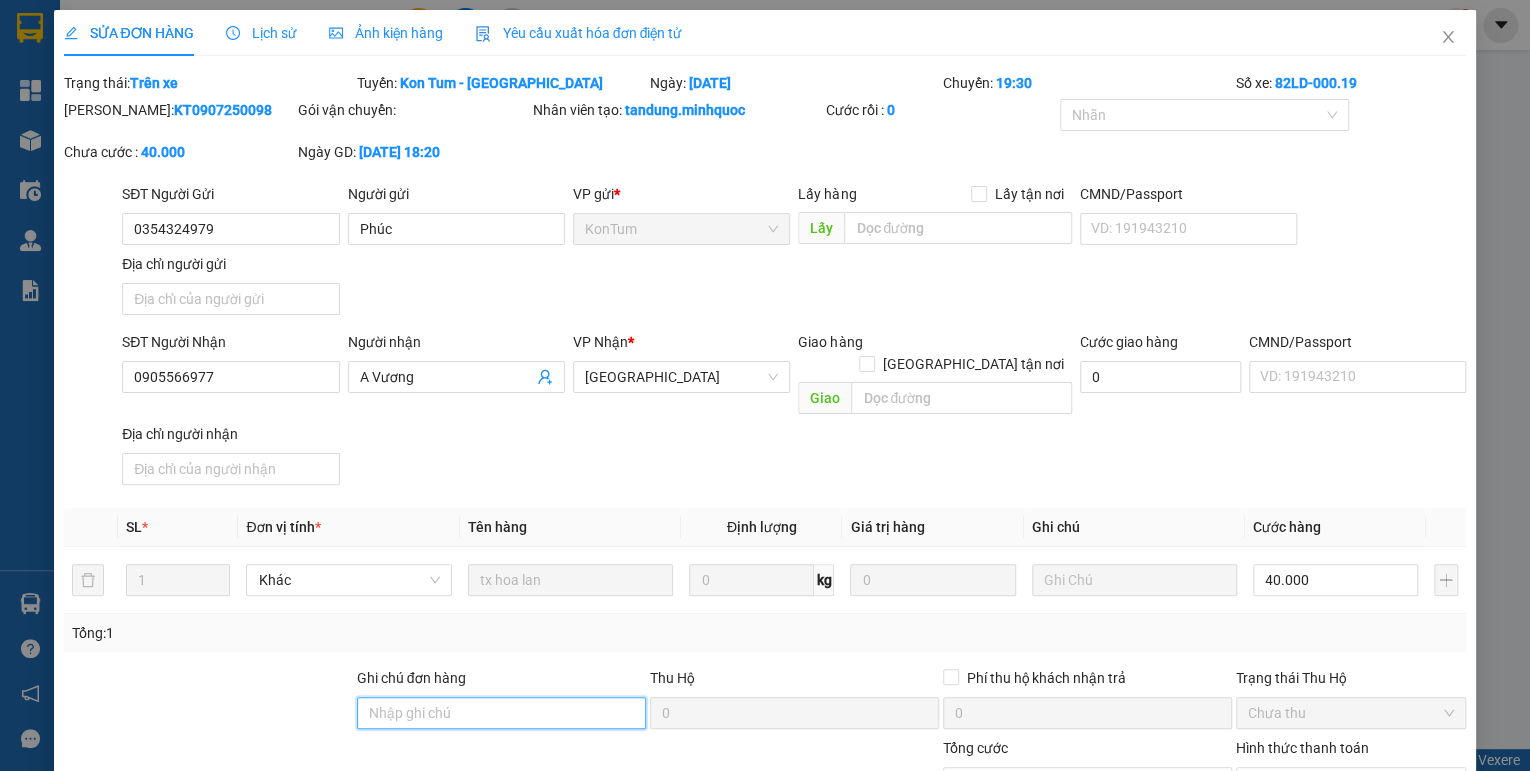 click on "Ghi chú đơn hàng" at bounding box center [501, 713] 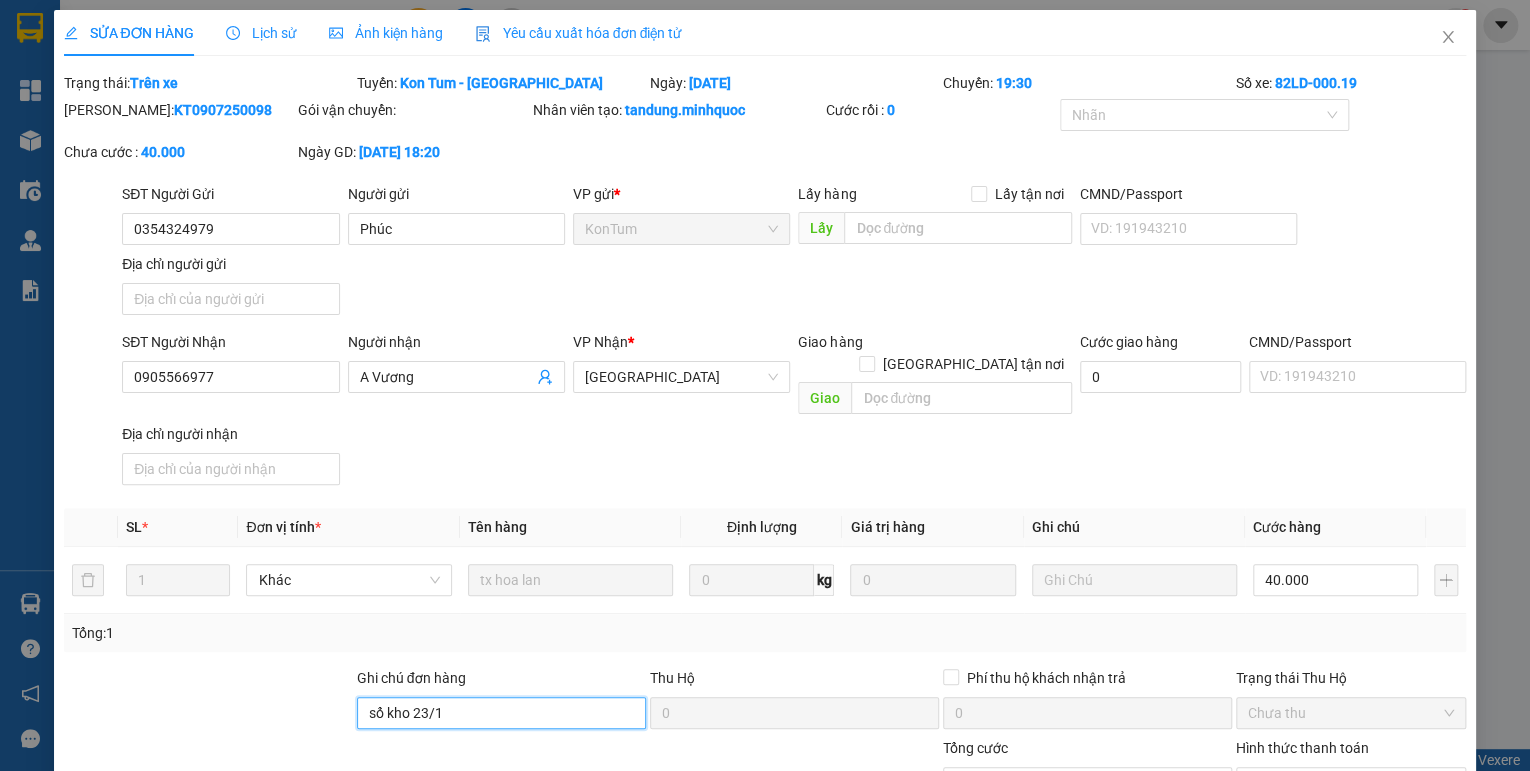 drag, startPoint x: 445, startPoint y: 686, endPoint x: 412, endPoint y: 710, distance: 40.804413 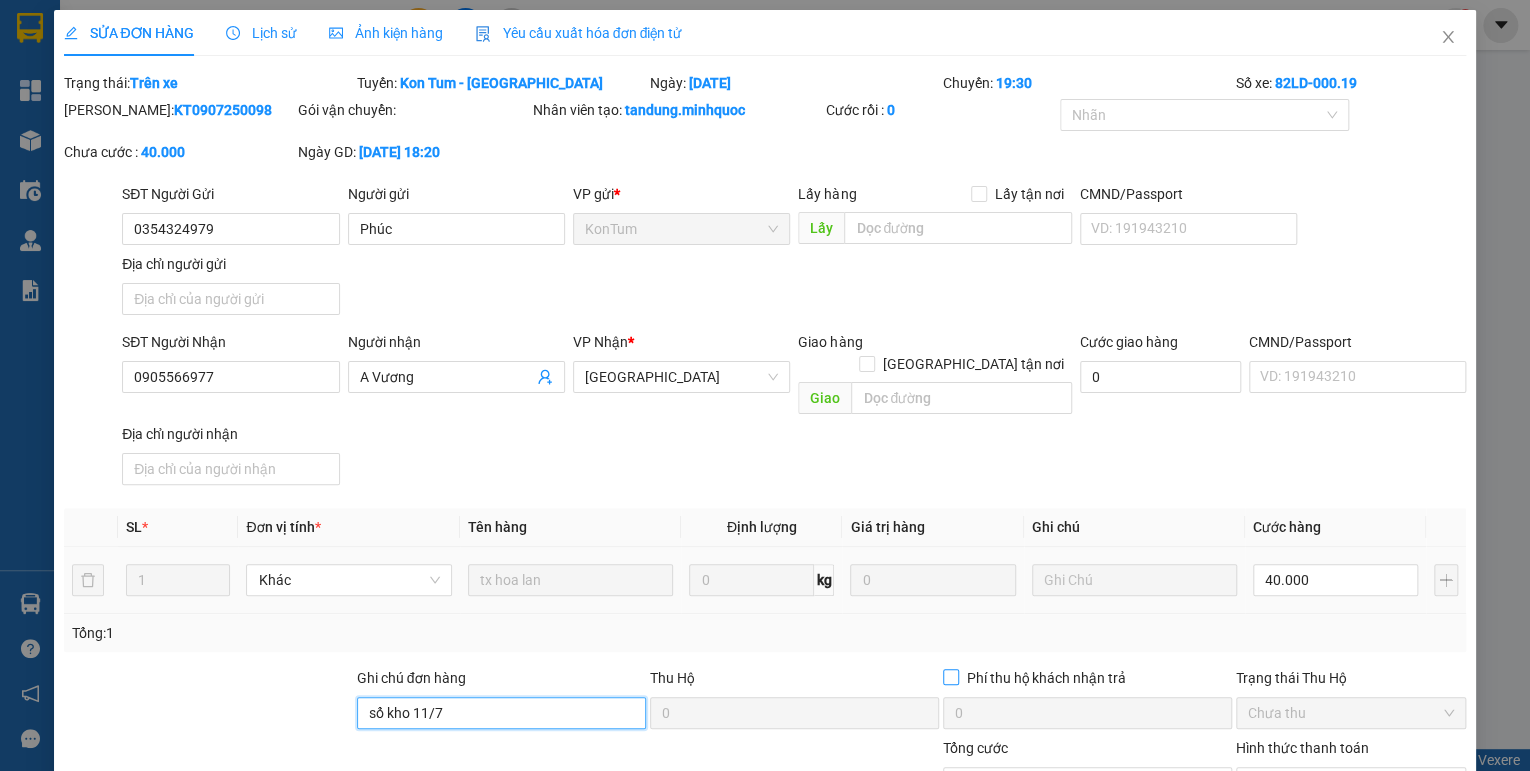 scroll, scrollTop: 138, scrollLeft: 0, axis: vertical 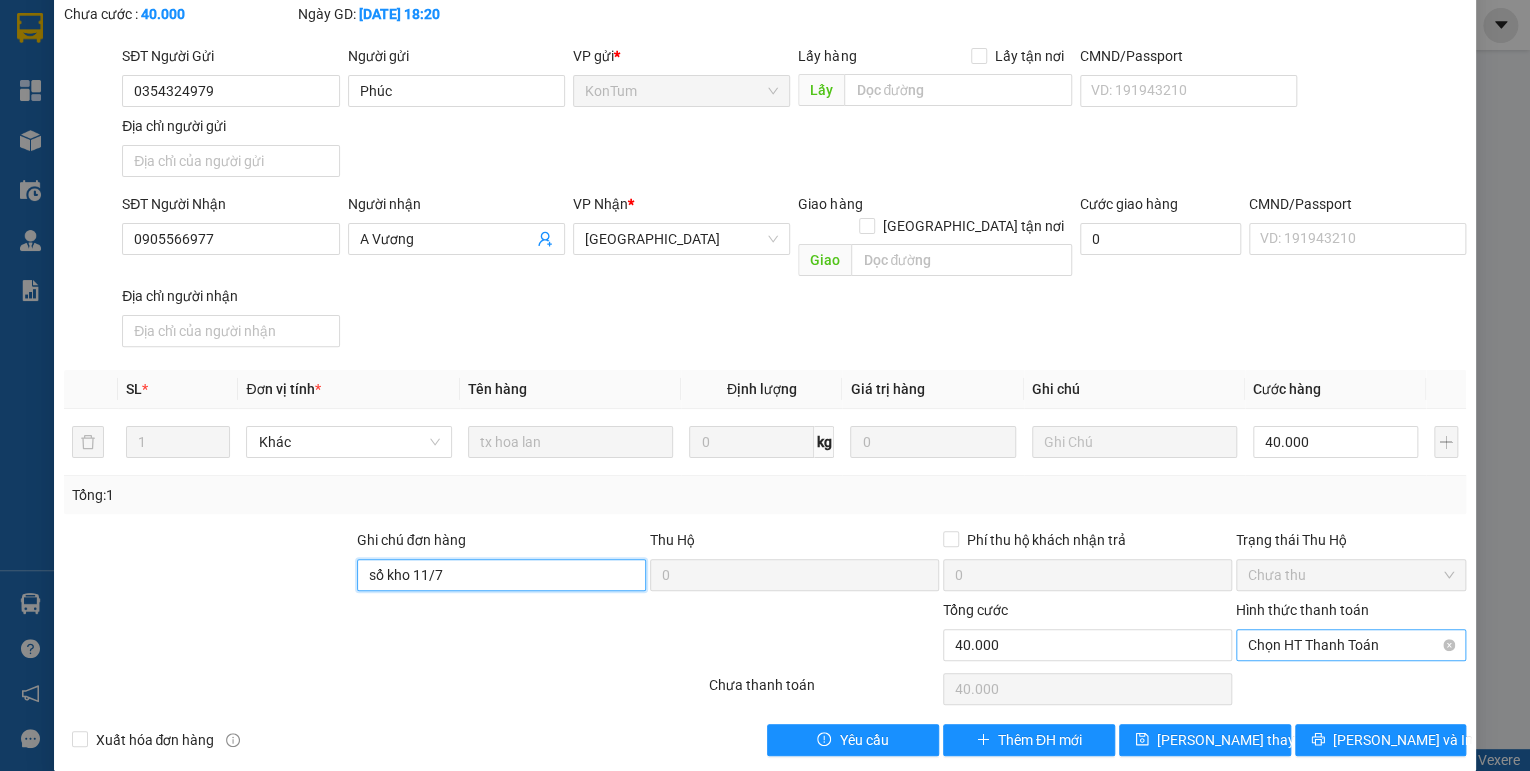 click on "Chọn HT Thanh Toán" at bounding box center (1351, 645) 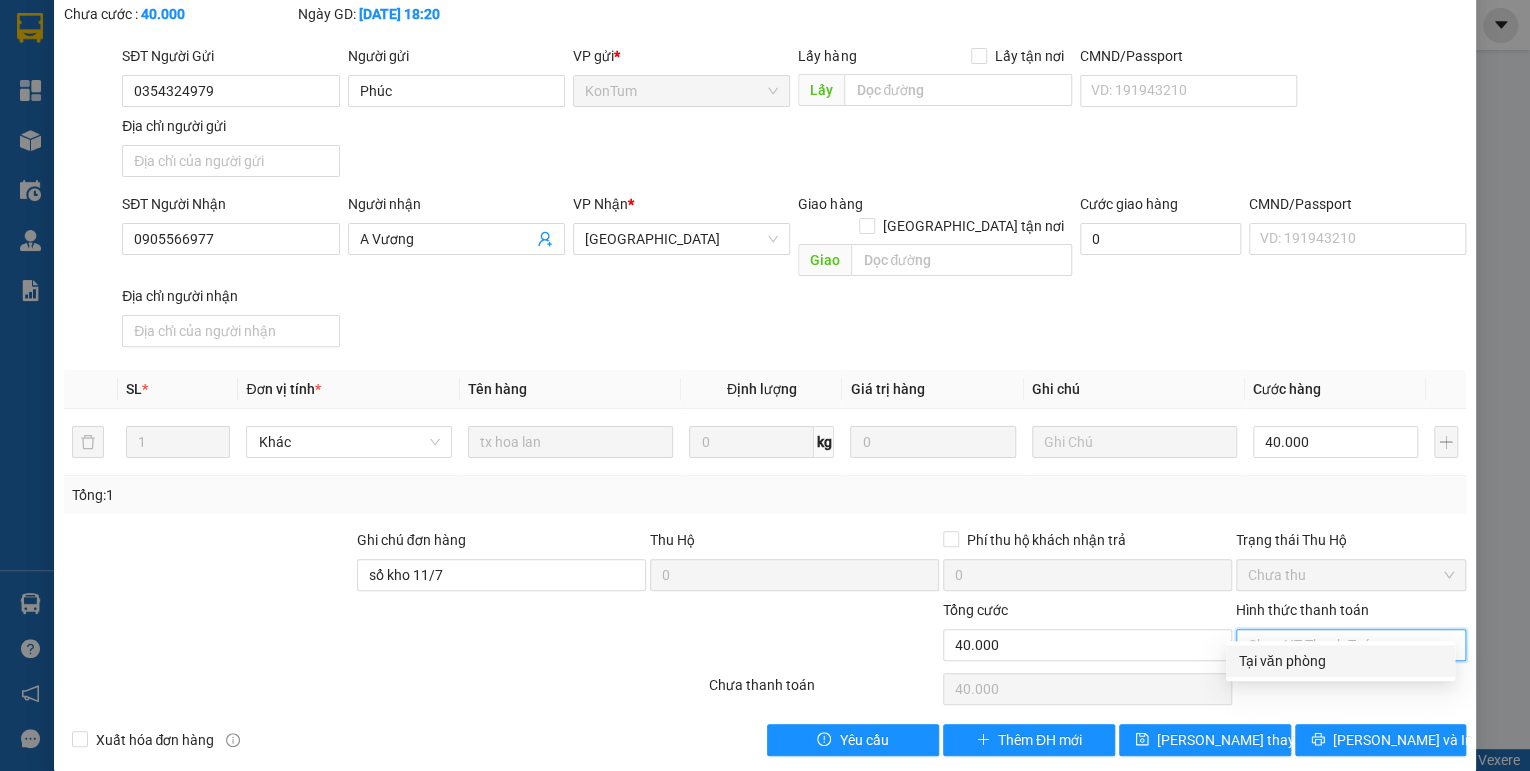 click on "Tại văn phòng" at bounding box center (1340, 661) 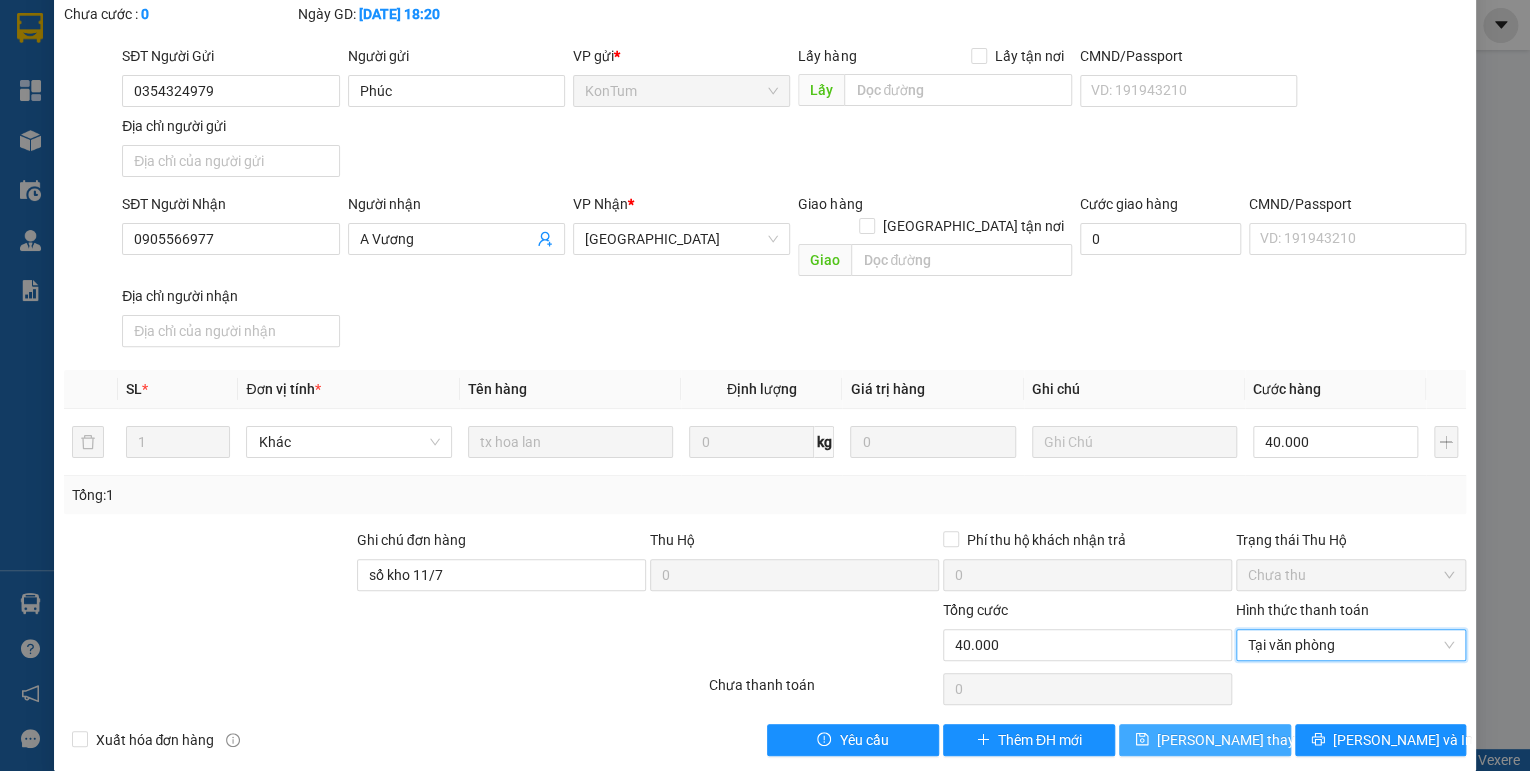 click on "[PERSON_NAME] thay đổi" at bounding box center [1205, 740] 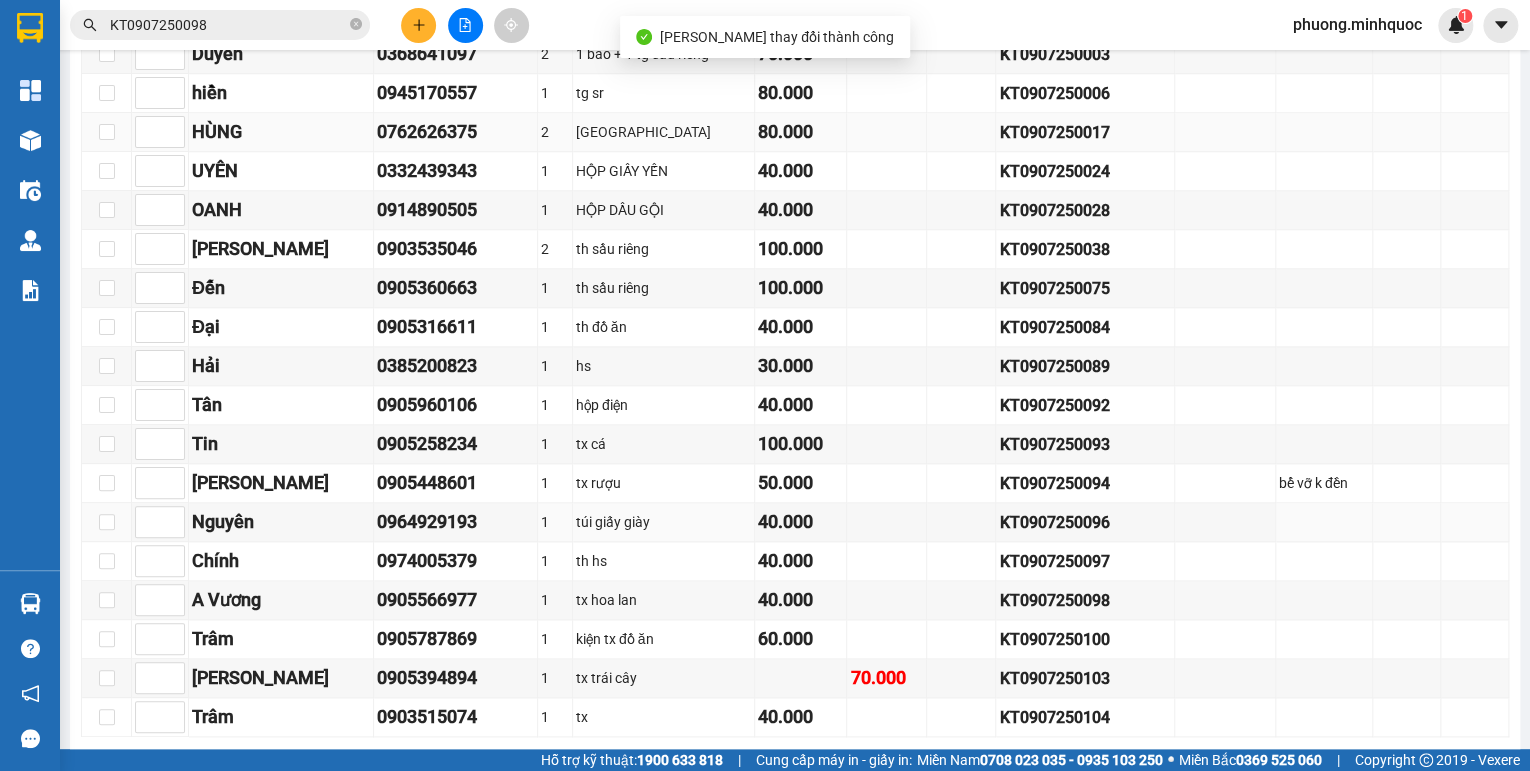 scroll, scrollTop: 970, scrollLeft: 0, axis: vertical 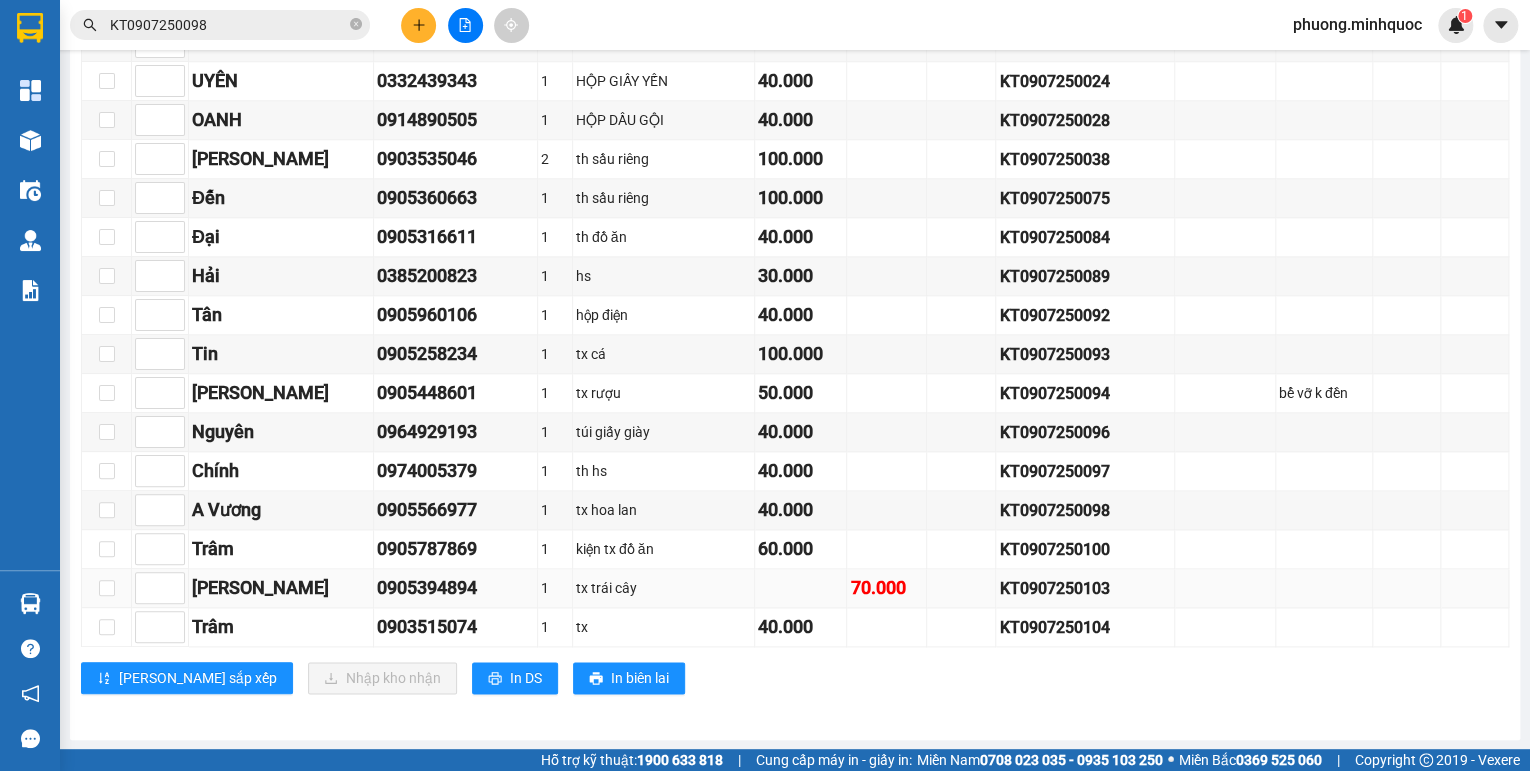 click on "KT0907250103" at bounding box center (1085, 588) 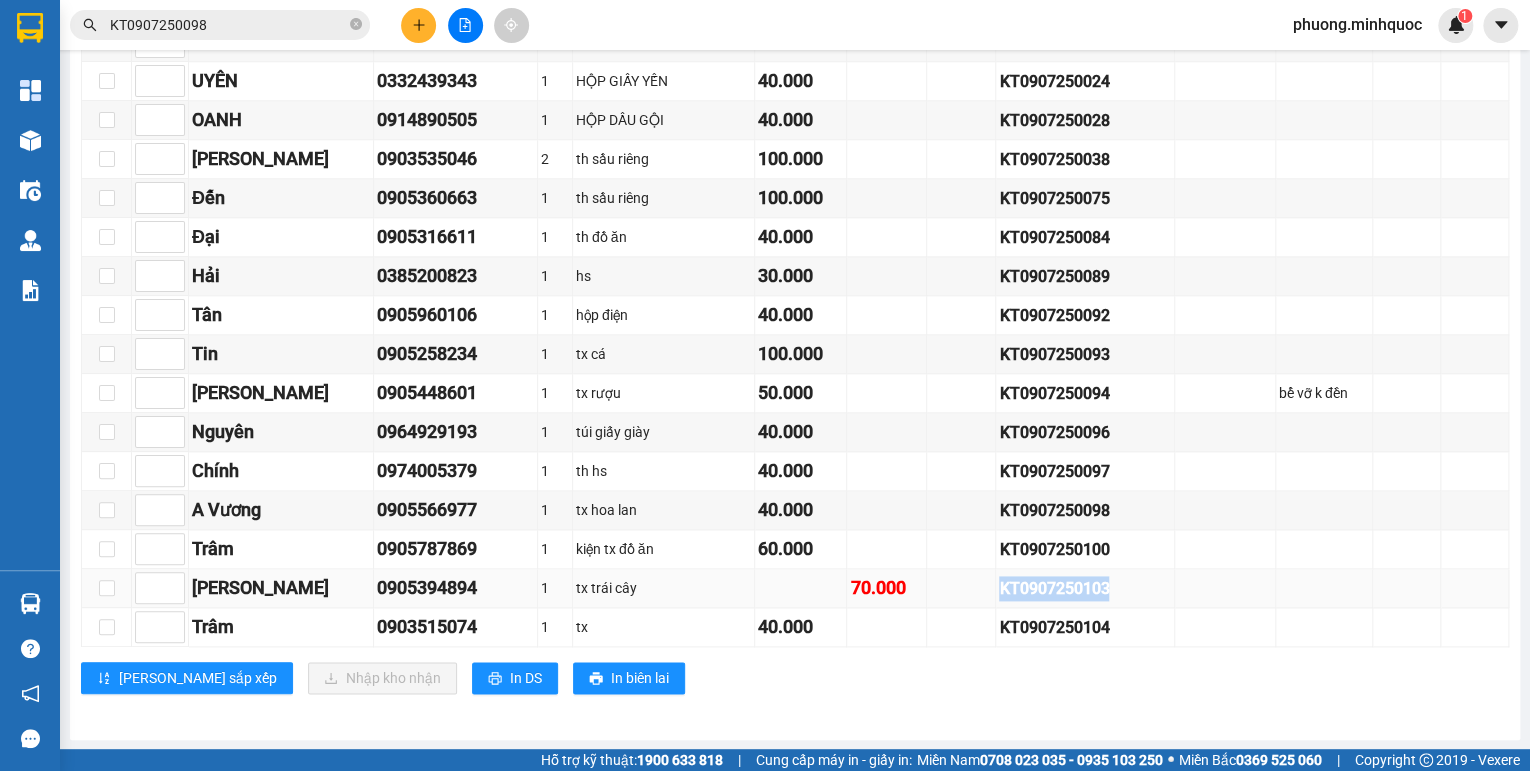 click on "KT0907250103" at bounding box center (1085, 588) 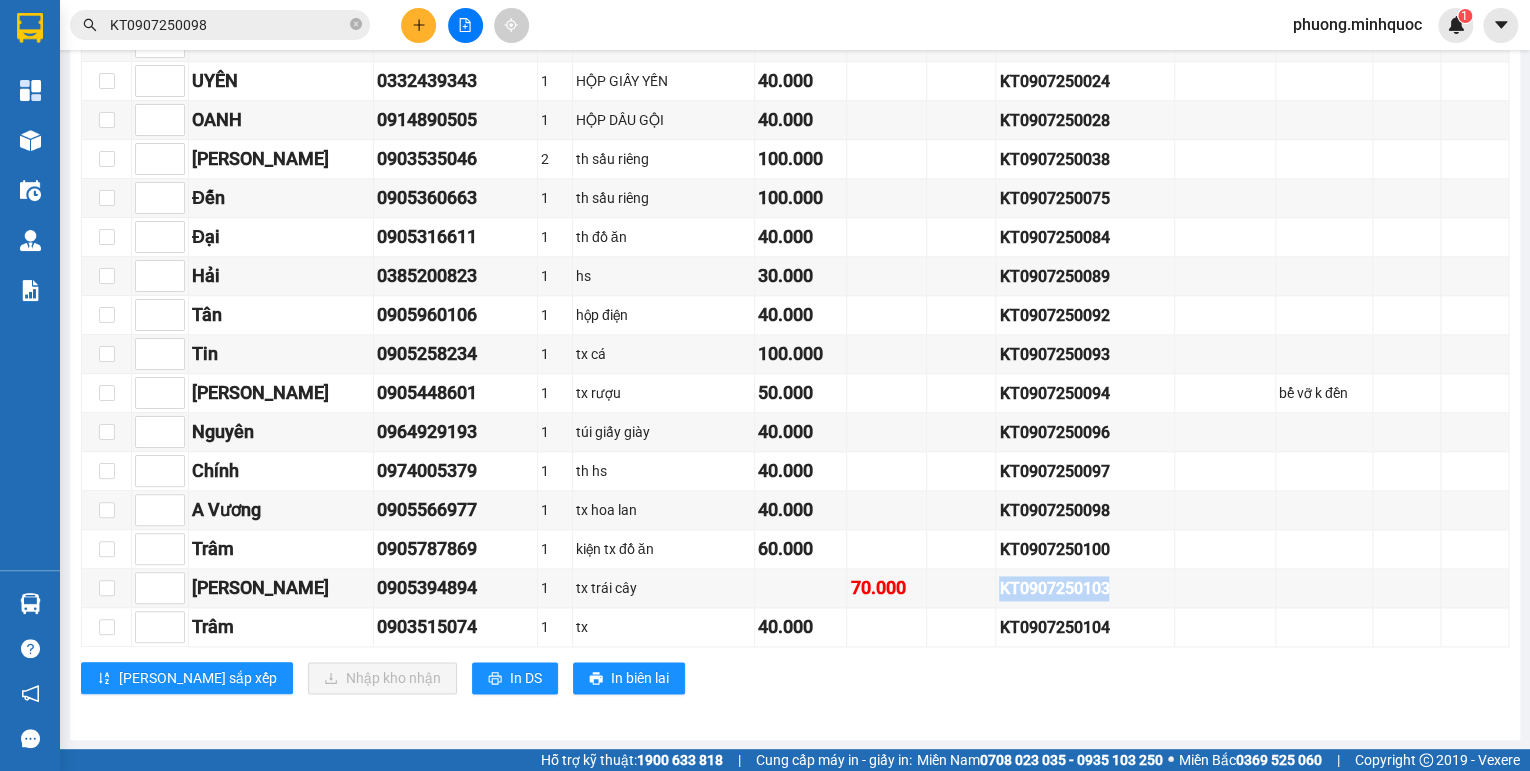 click on "KT0907250098" at bounding box center [228, 25] 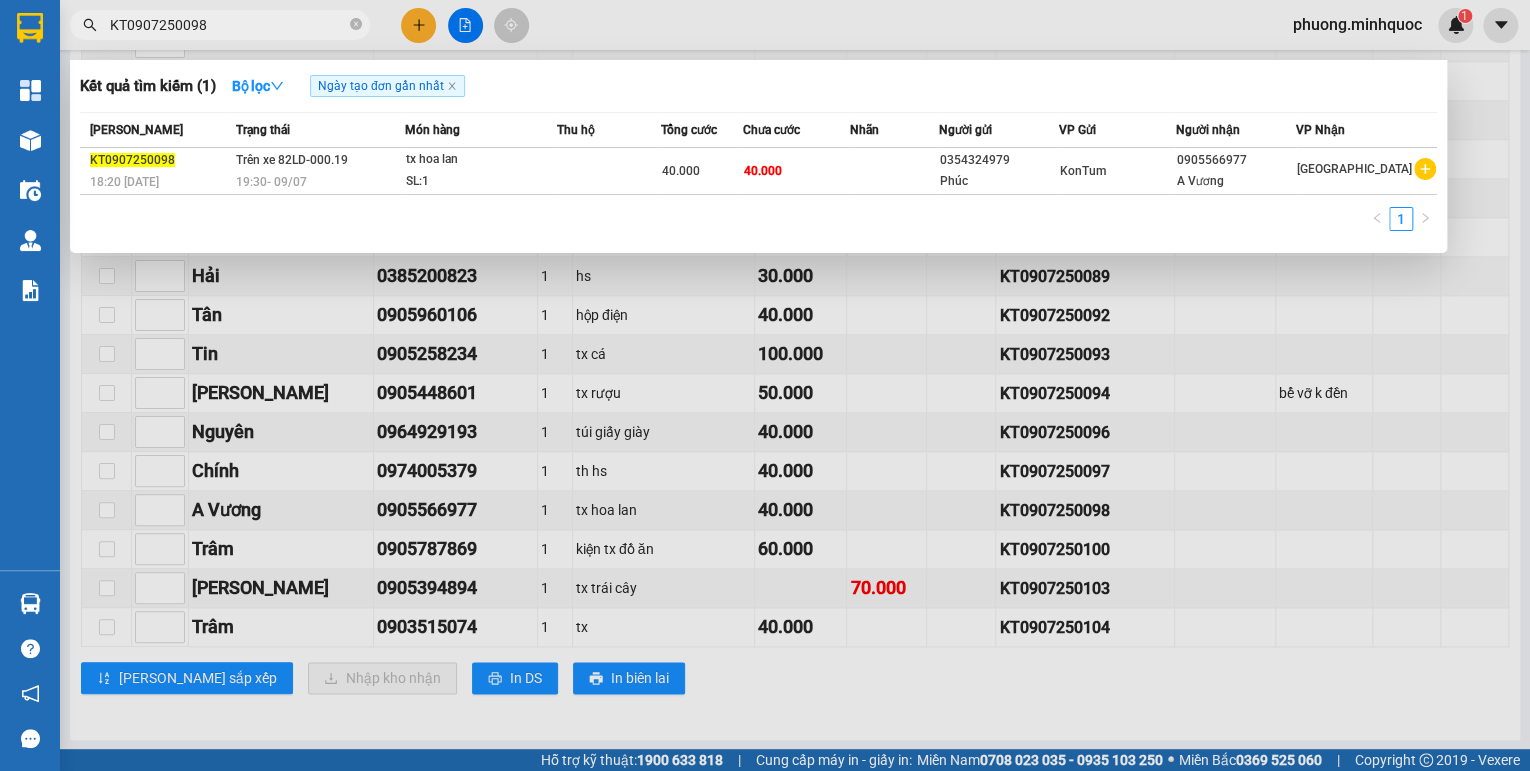 click on "KT0907250098" at bounding box center [228, 25] 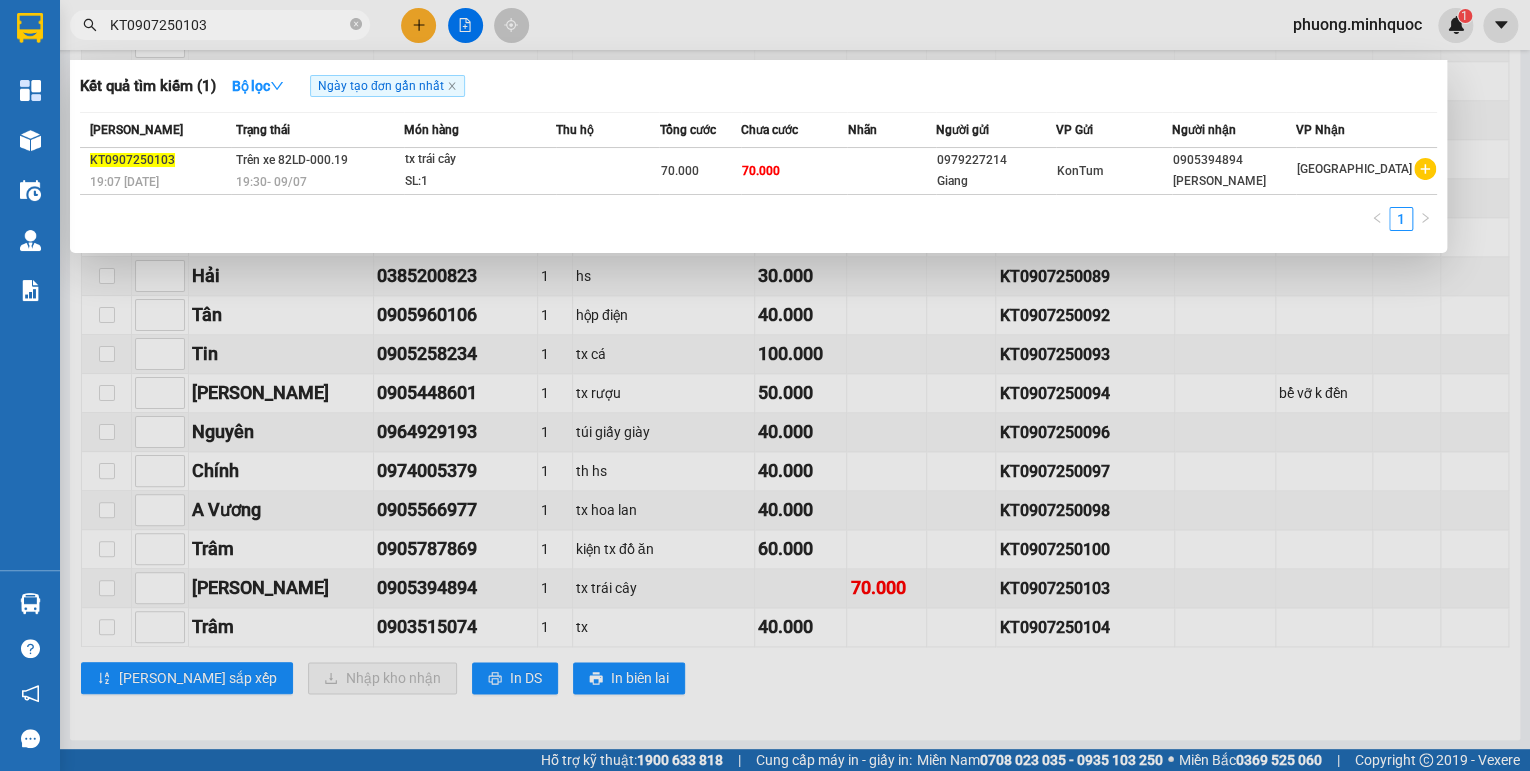 type on "KT0907250103" 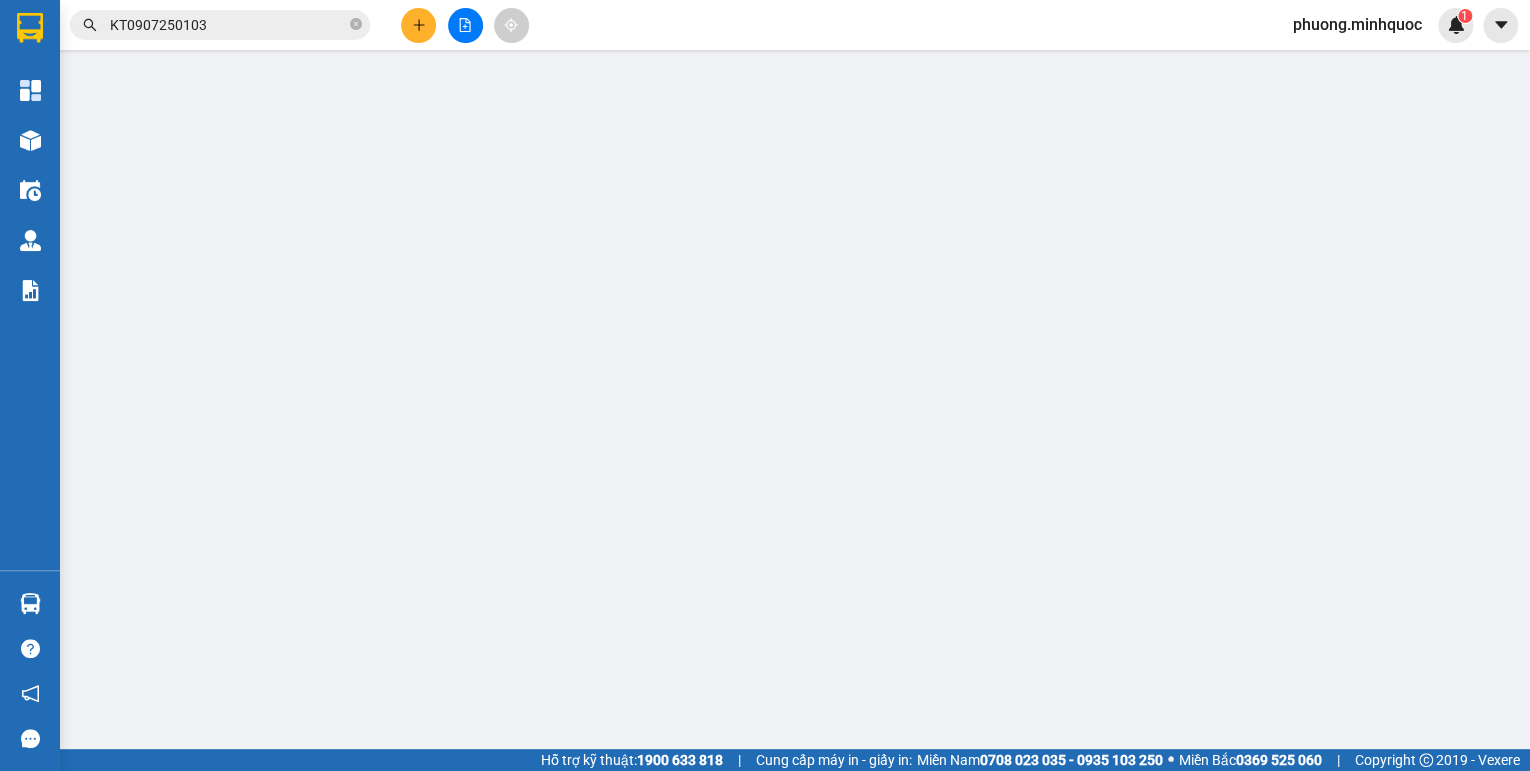 scroll, scrollTop: 0, scrollLeft: 0, axis: both 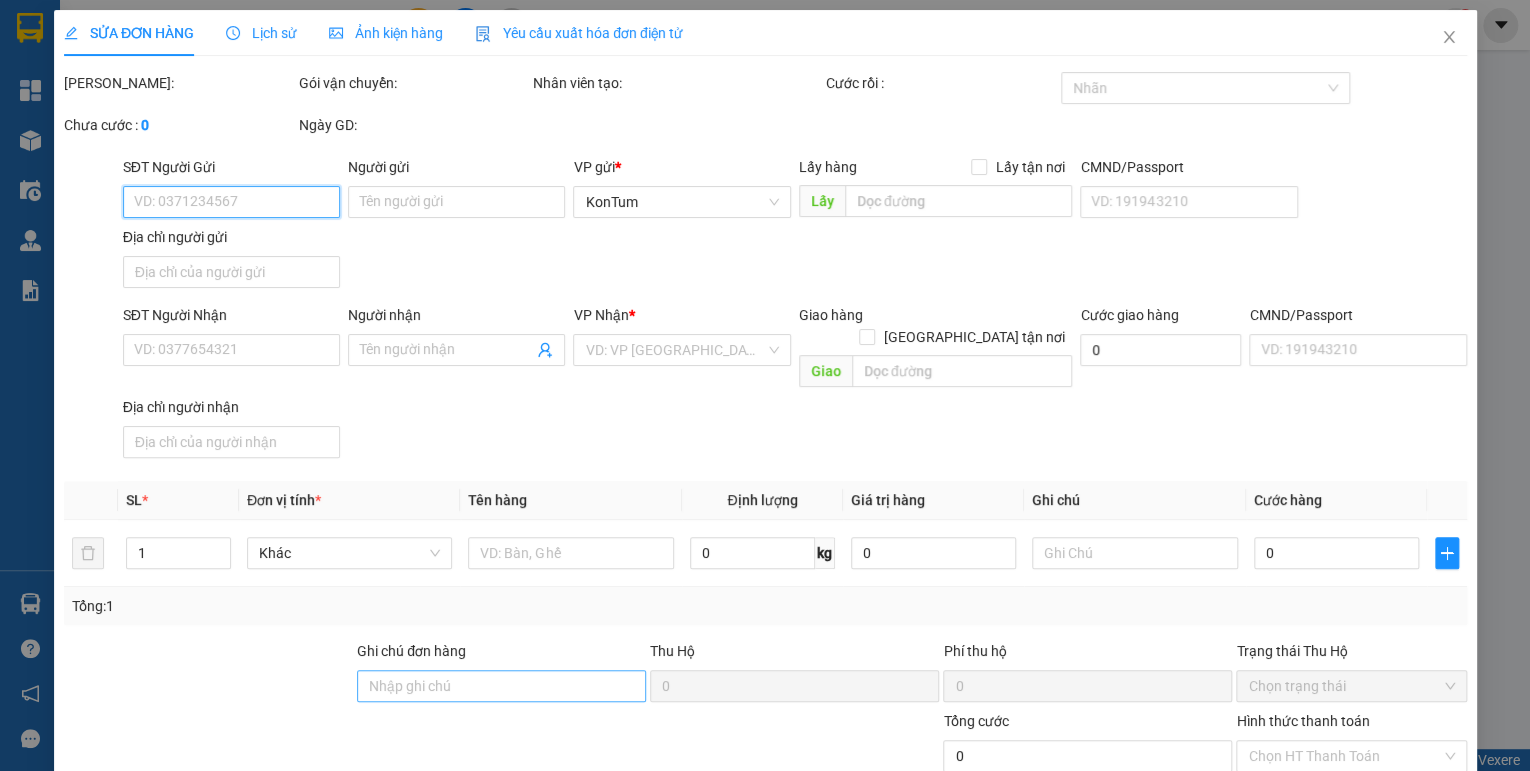 type on "0979227214" 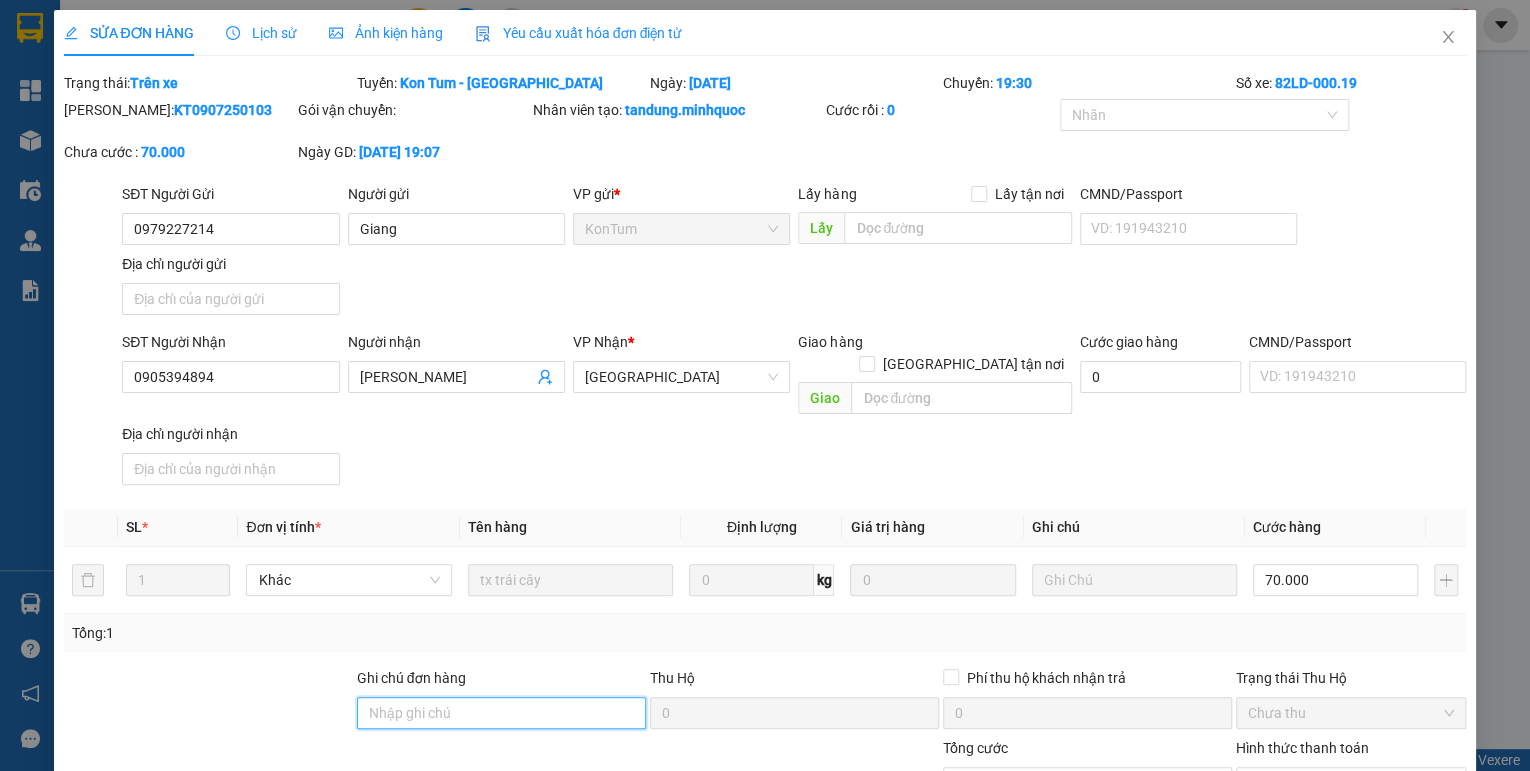 click on "Ghi chú đơn hàng" at bounding box center [501, 713] 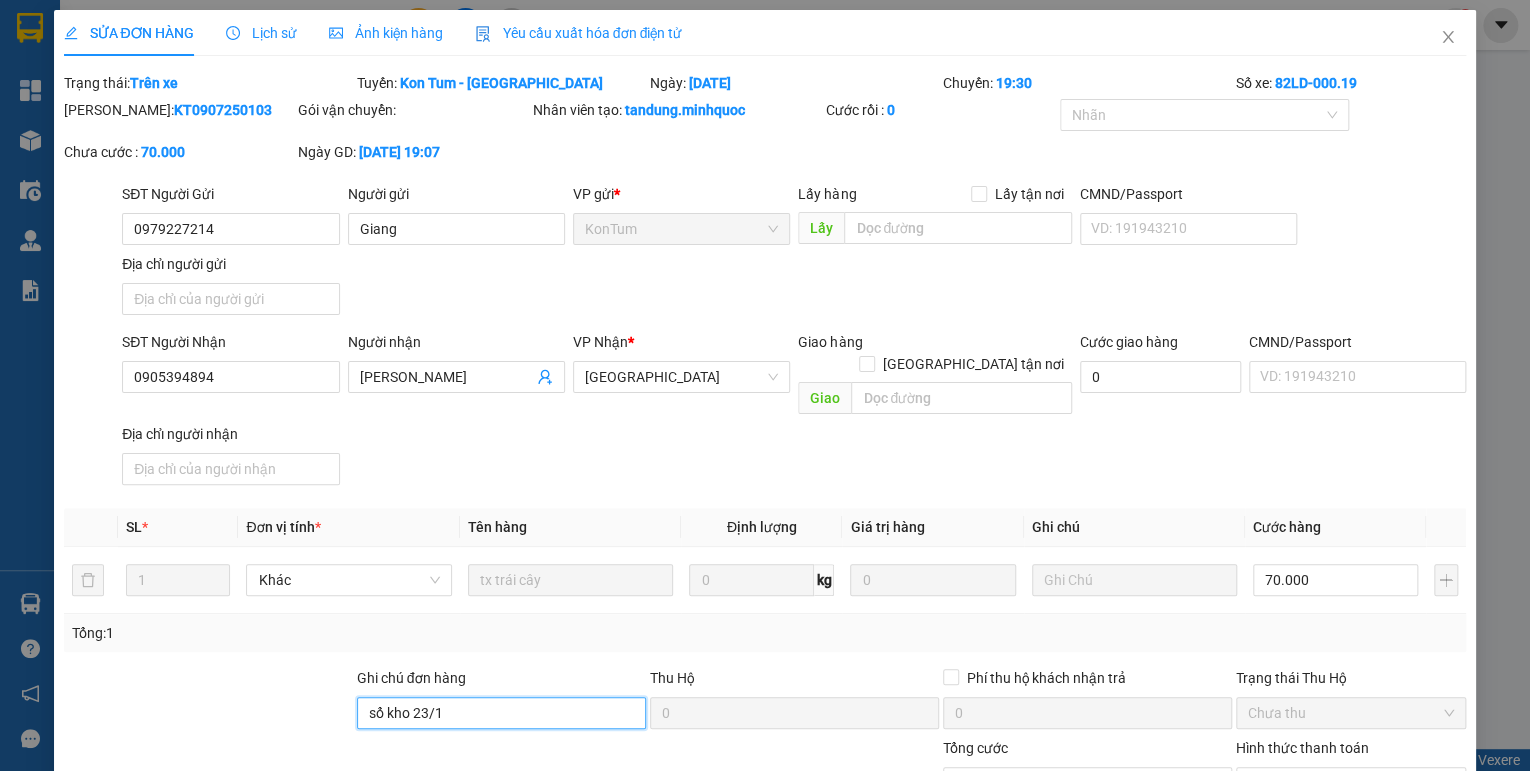 drag, startPoint x: 450, startPoint y: 696, endPoint x: 409, endPoint y: 722, distance: 48.548943 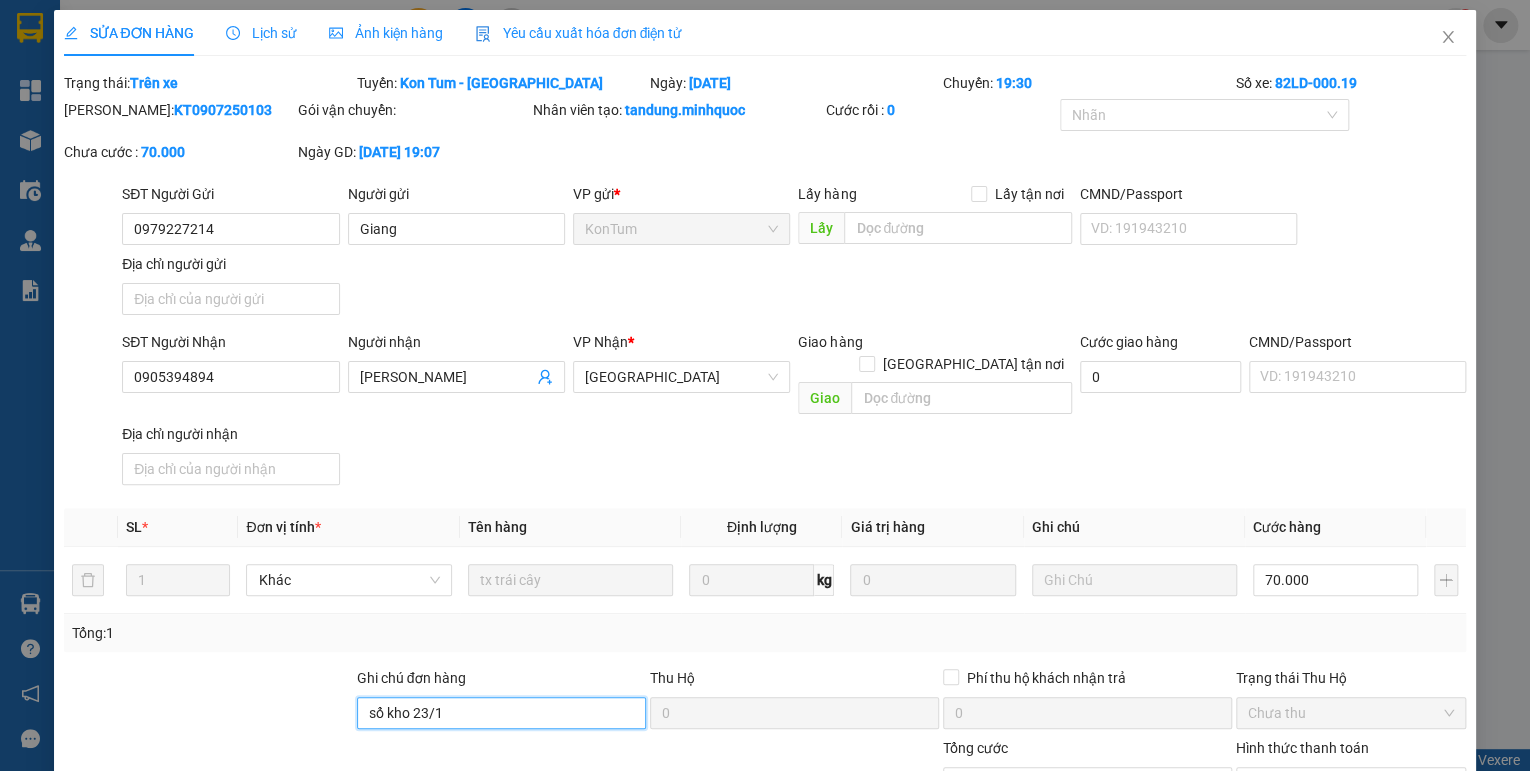 click on "Ghi chú đơn hàng sổ kho [DATE] Hộ 0 Phí thu hộ khách nhận trả 0 Trạng thái Thu Hộ   Chưa thu Tổng cước 70.000 Hình thức thanh toán Chọn HT Thanh Toán" at bounding box center (765, 737) 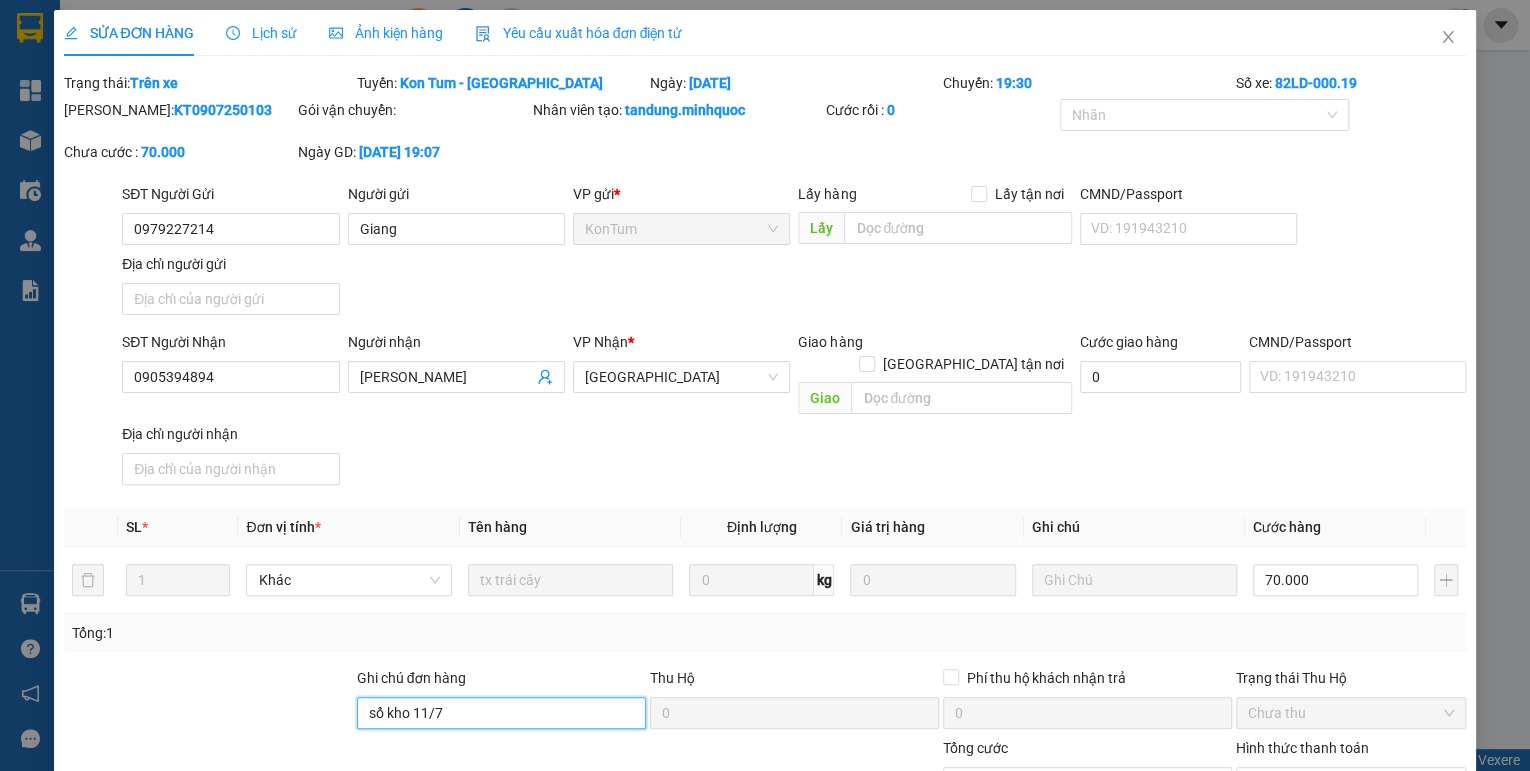 scroll, scrollTop: 138, scrollLeft: 0, axis: vertical 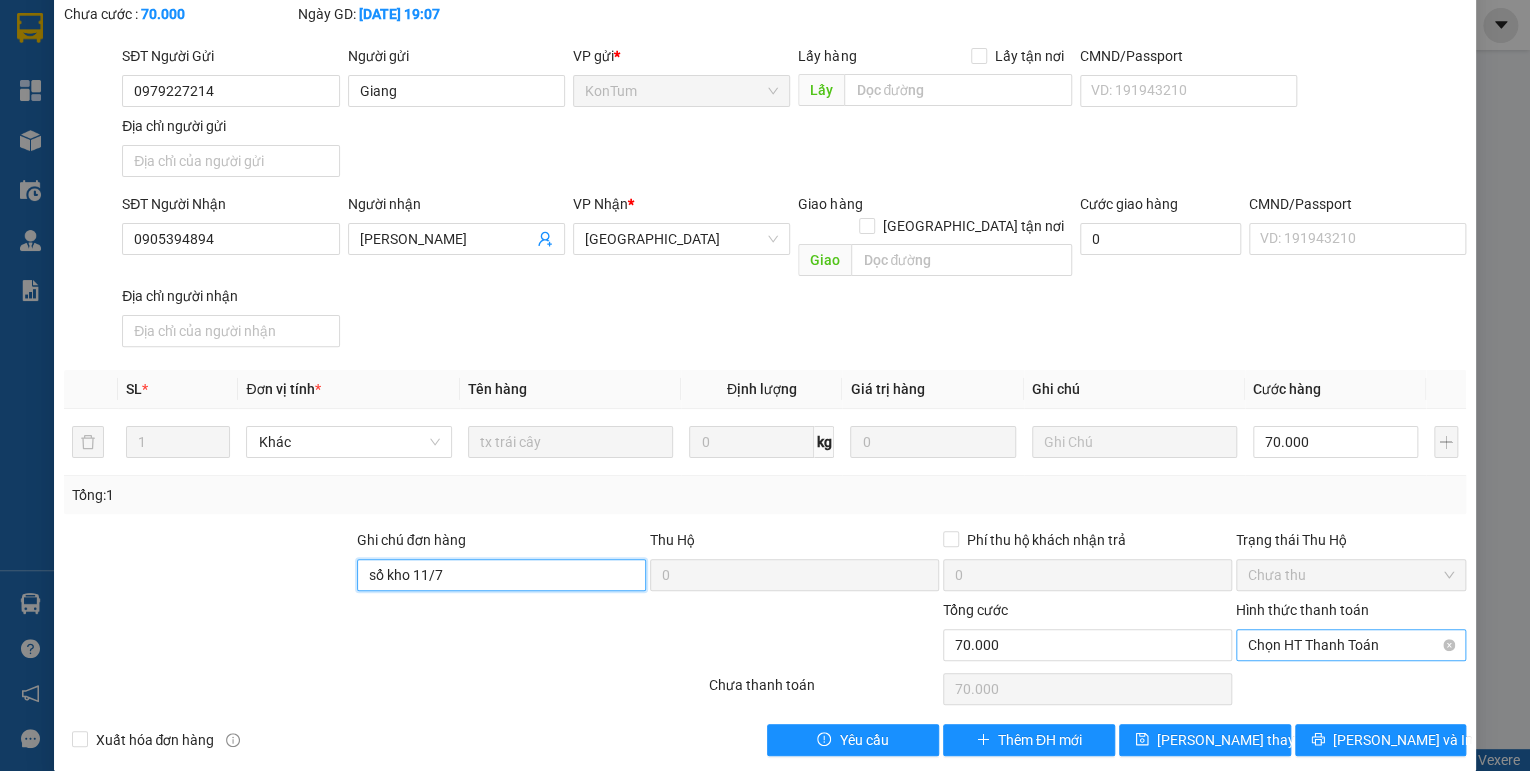 click on "Chọn HT Thanh Toán" at bounding box center (1351, 645) 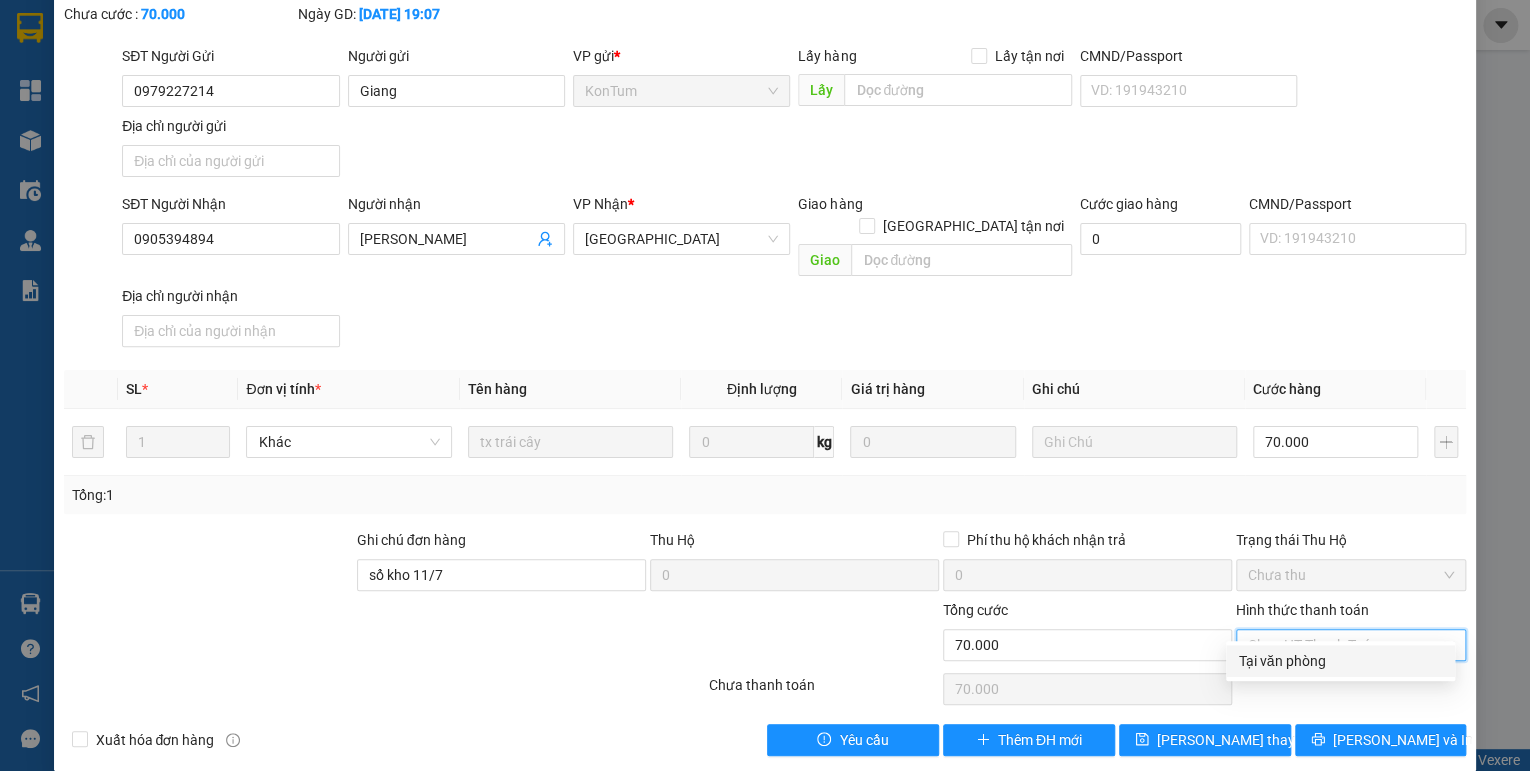click on "Tại văn phòng" at bounding box center [1340, 661] 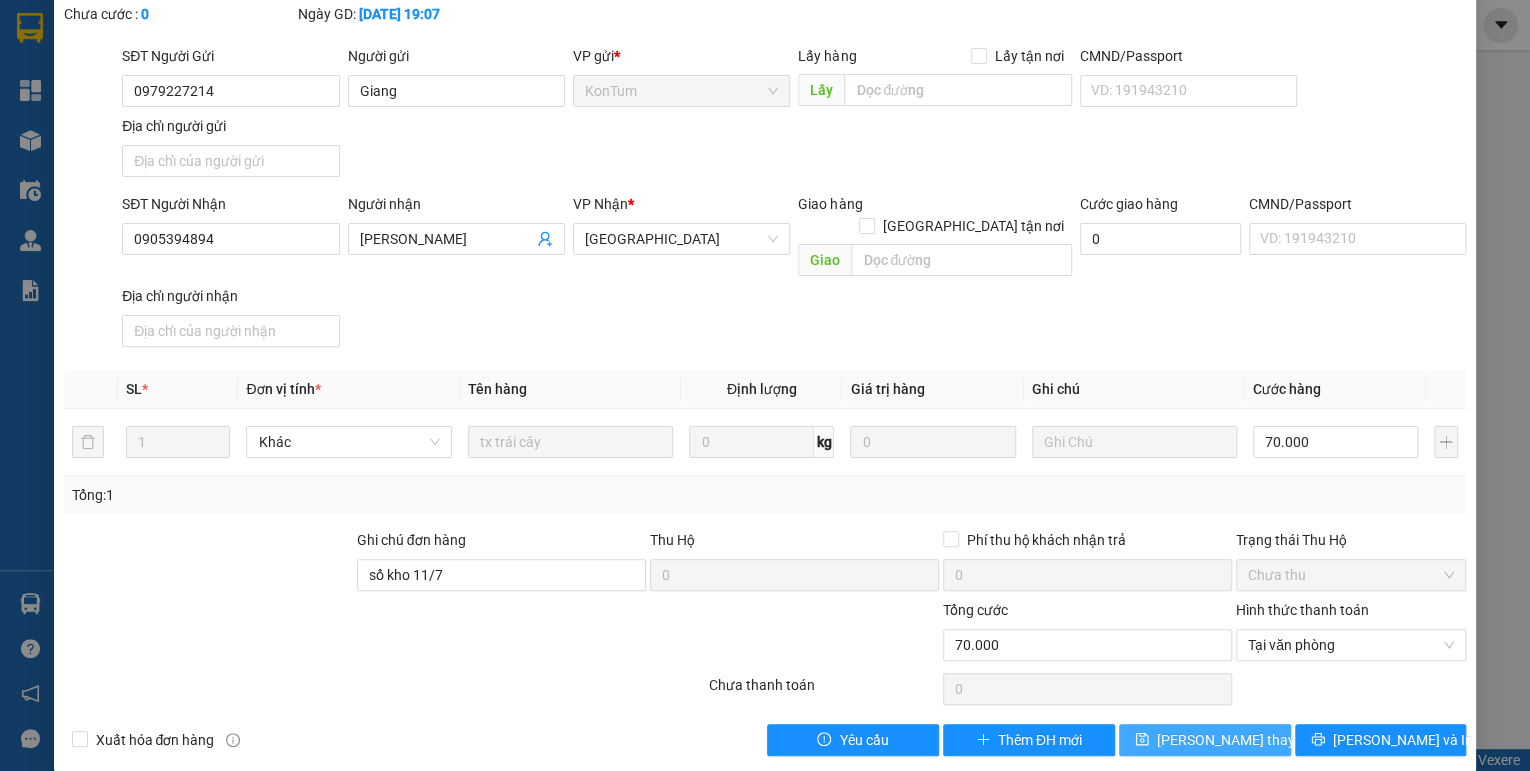 click on "[PERSON_NAME] thay đổi" at bounding box center [1237, 740] 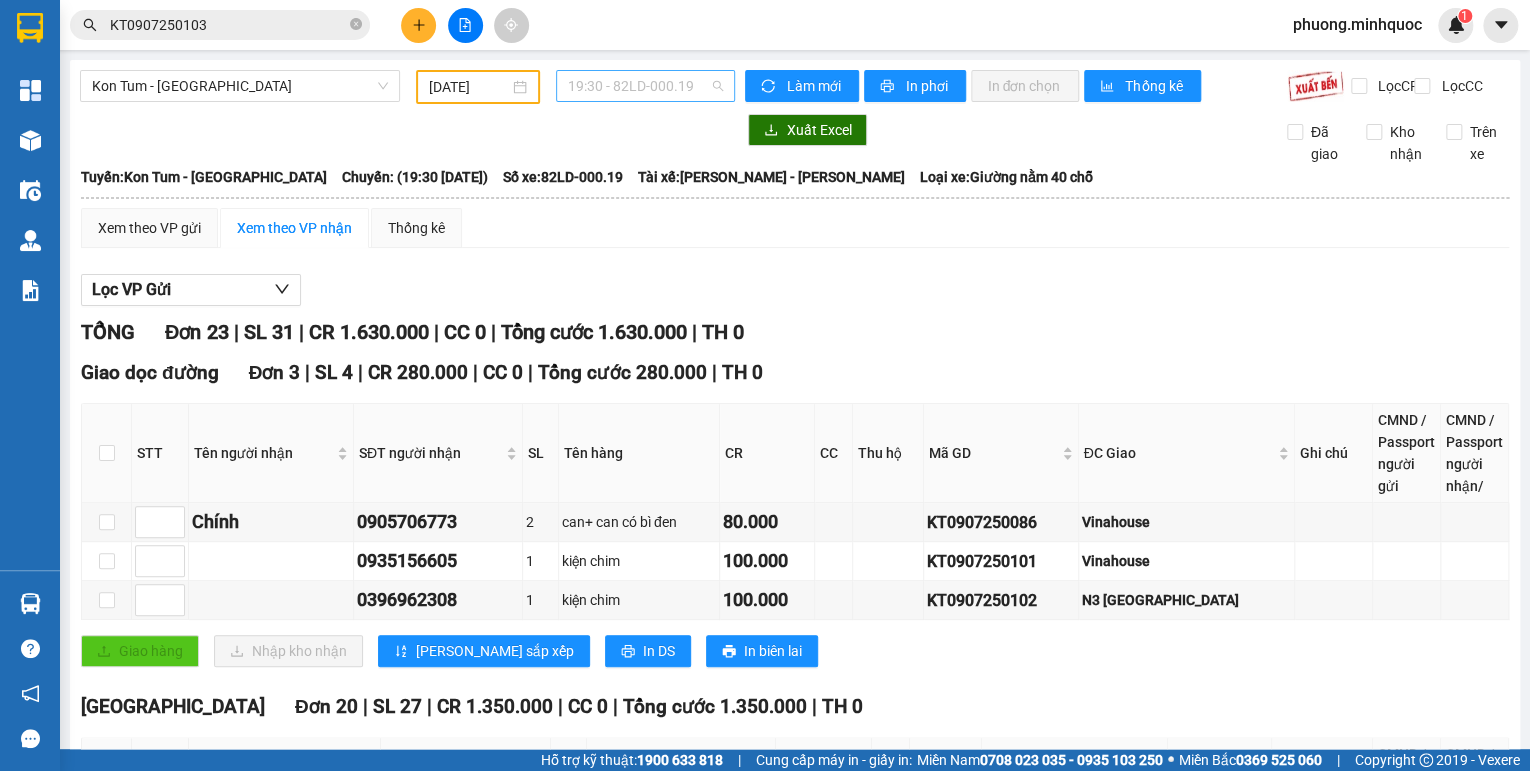 click on "19:30     - 82LD-000.19" at bounding box center (646, 86) 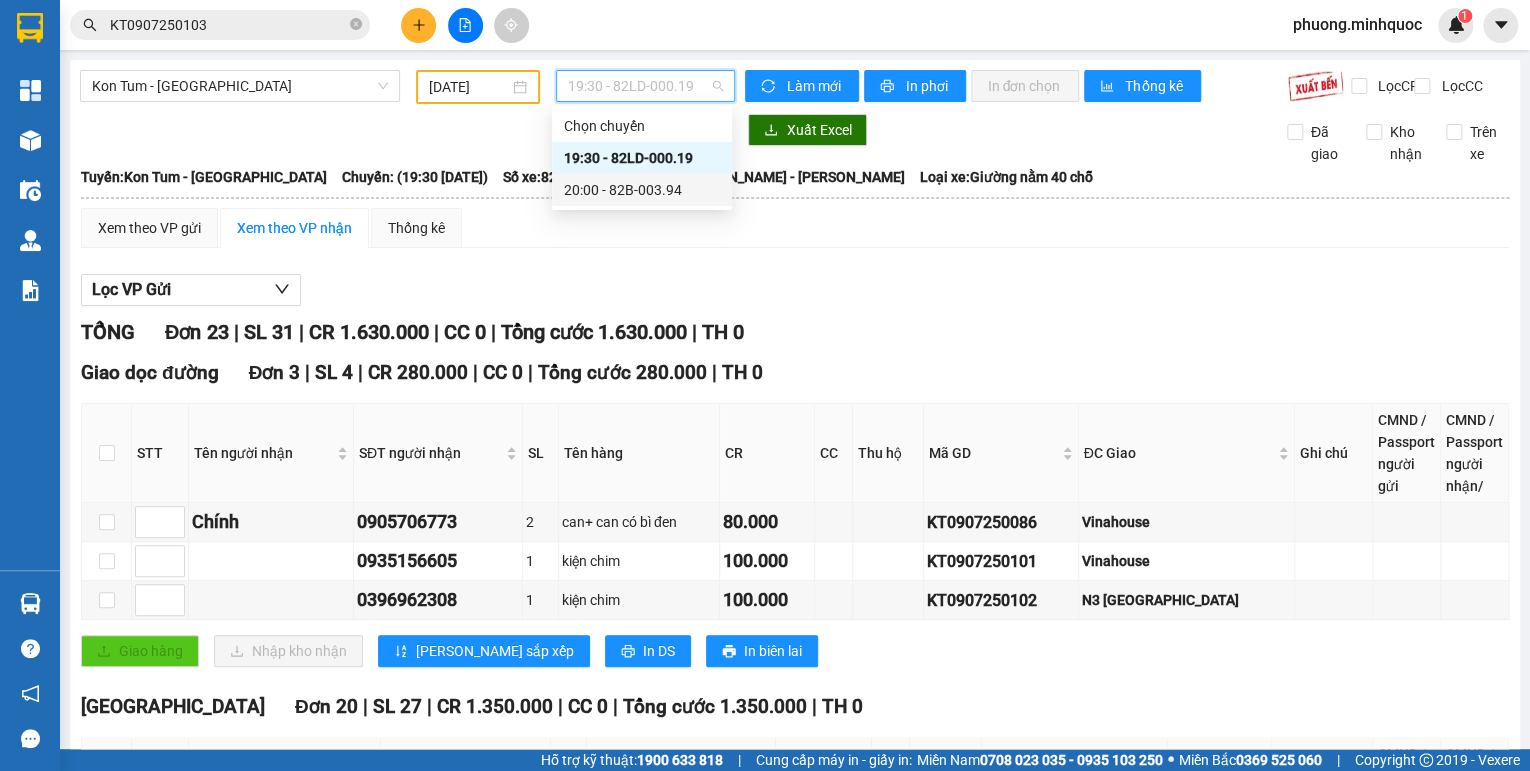 click on "20:00     - 82B-003.94" at bounding box center [642, 190] 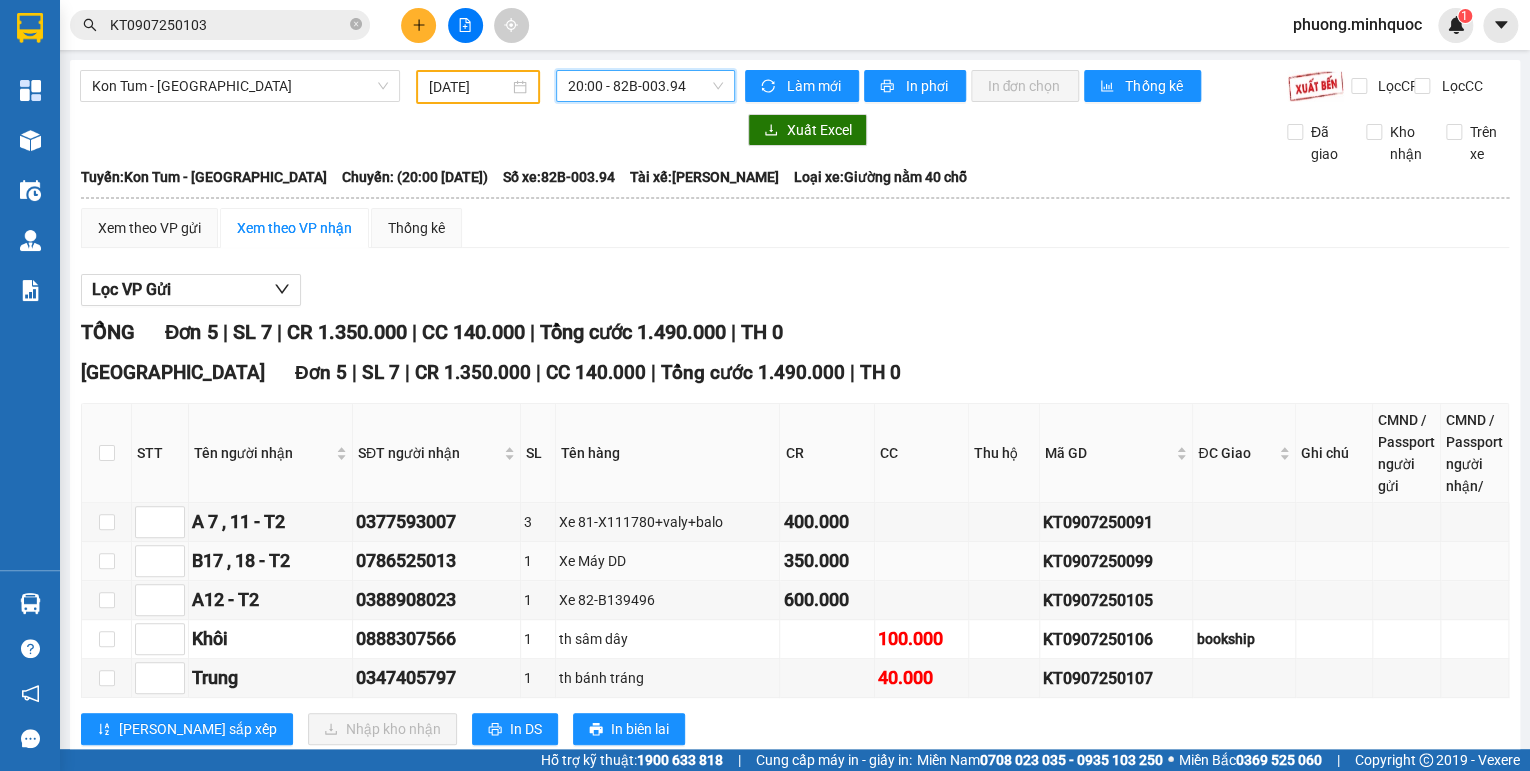 scroll, scrollTop: 62, scrollLeft: 0, axis: vertical 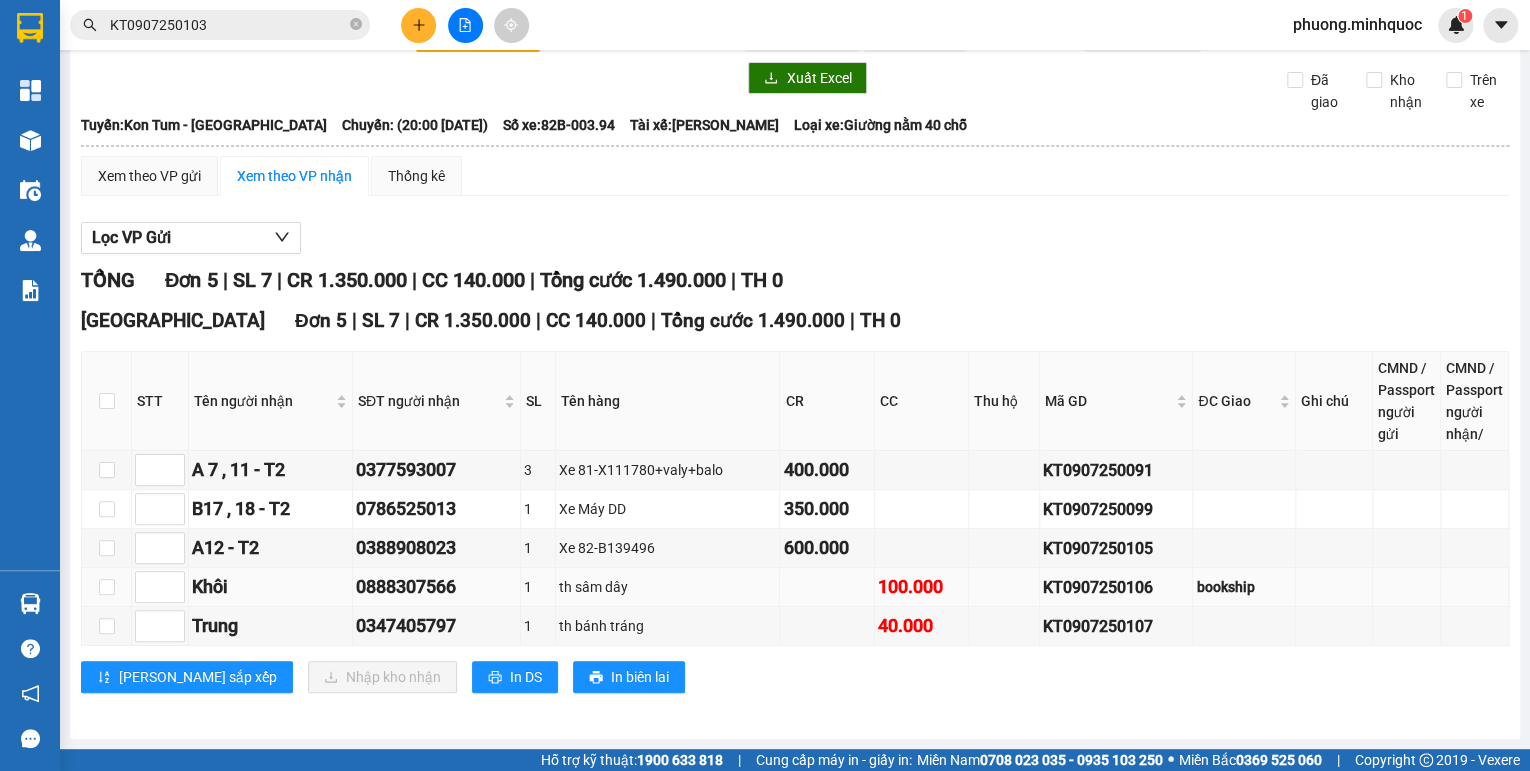 click on "KT0907250106" at bounding box center [1116, 587] 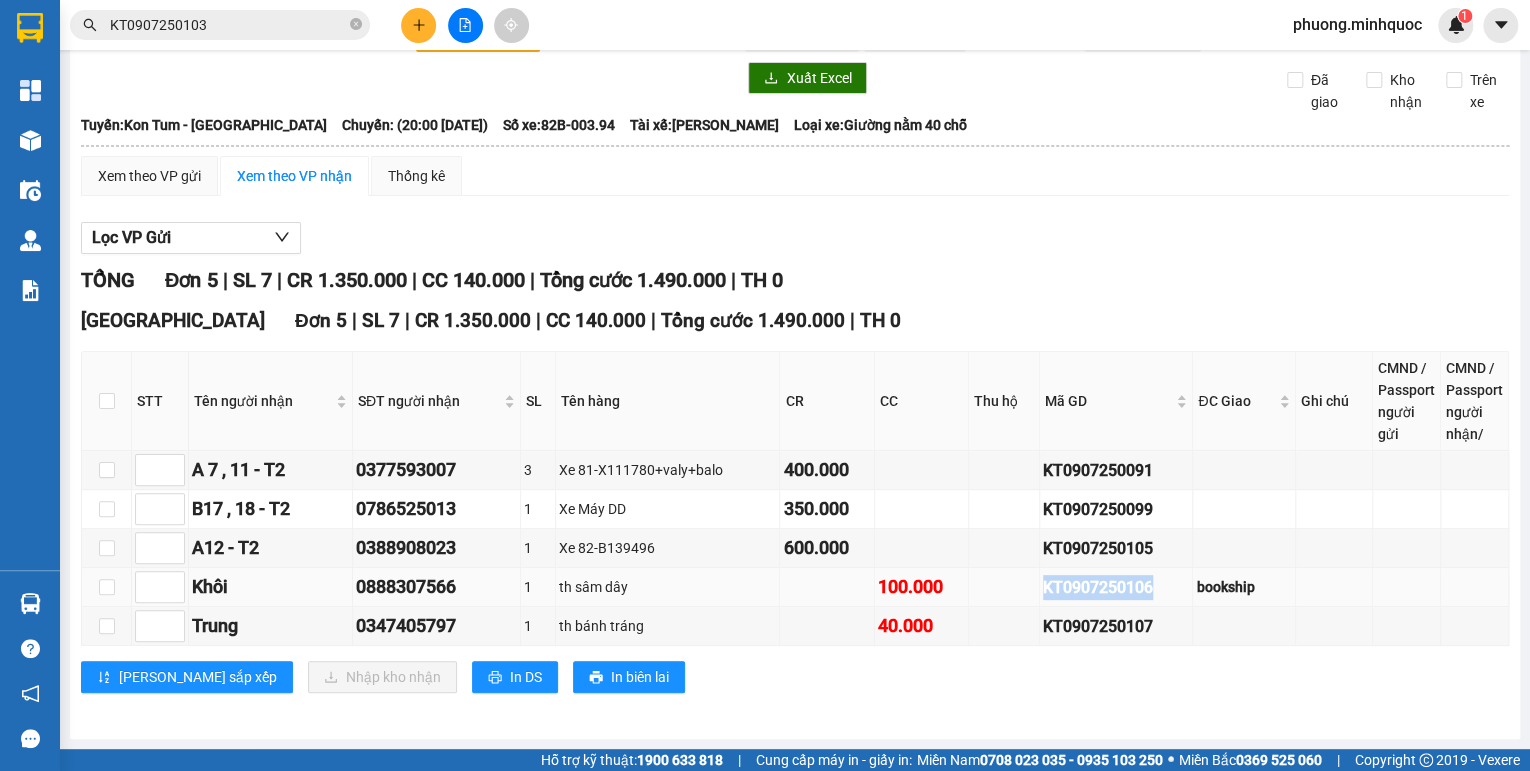 click on "KT0907250106" at bounding box center [1116, 587] 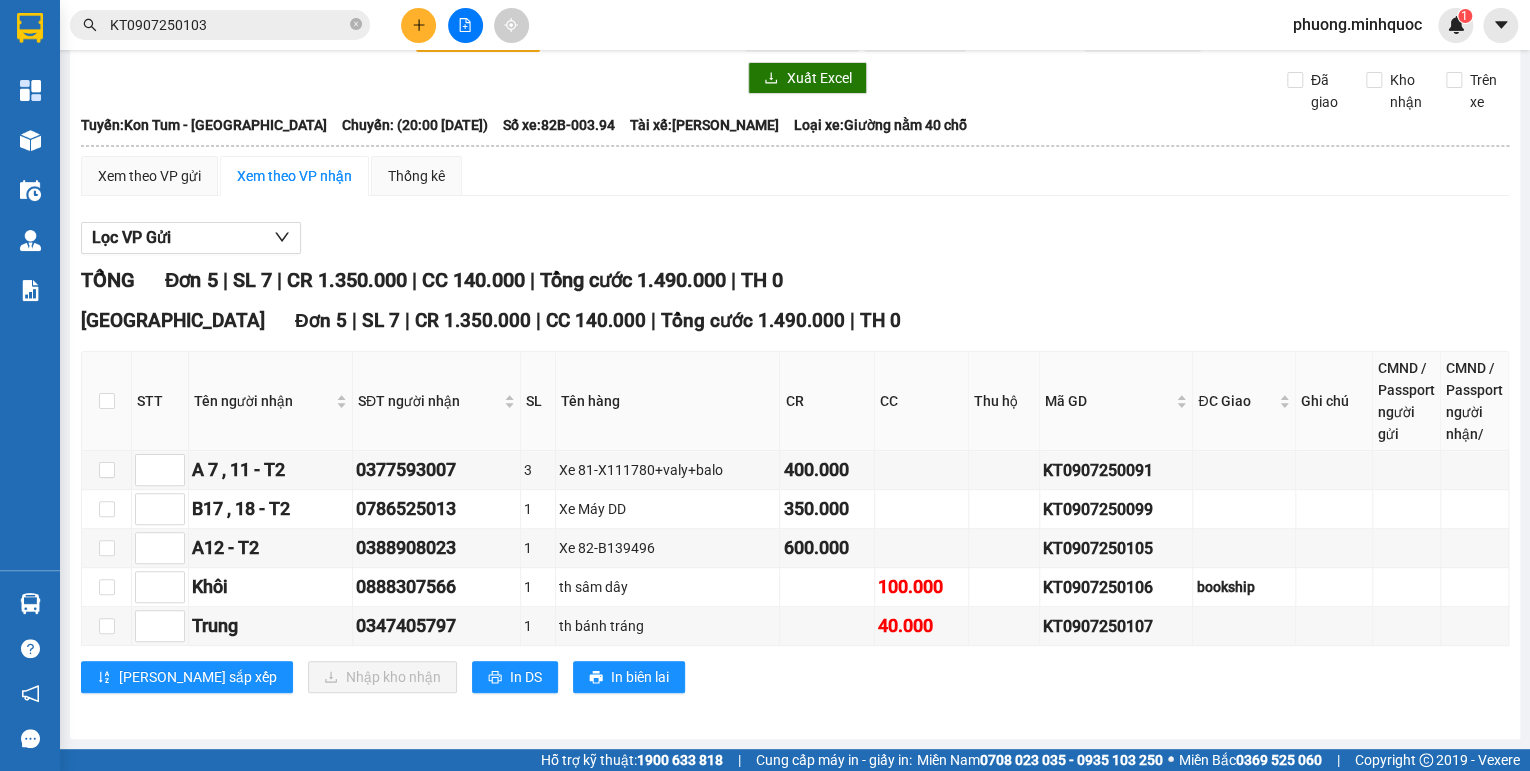 click on "KT0907250103" at bounding box center (228, 25) 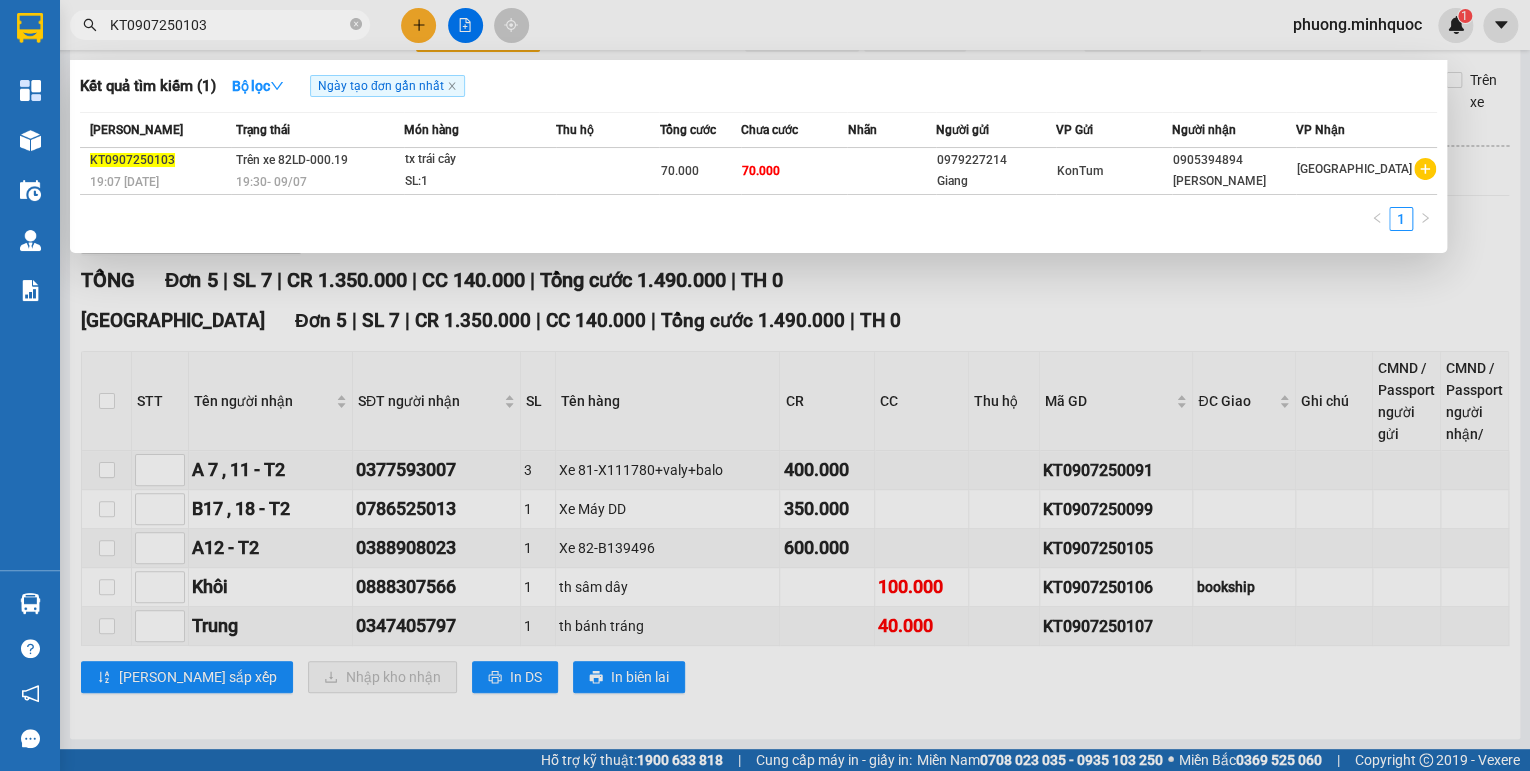 click on "KT0907250103" at bounding box center [228, 25] 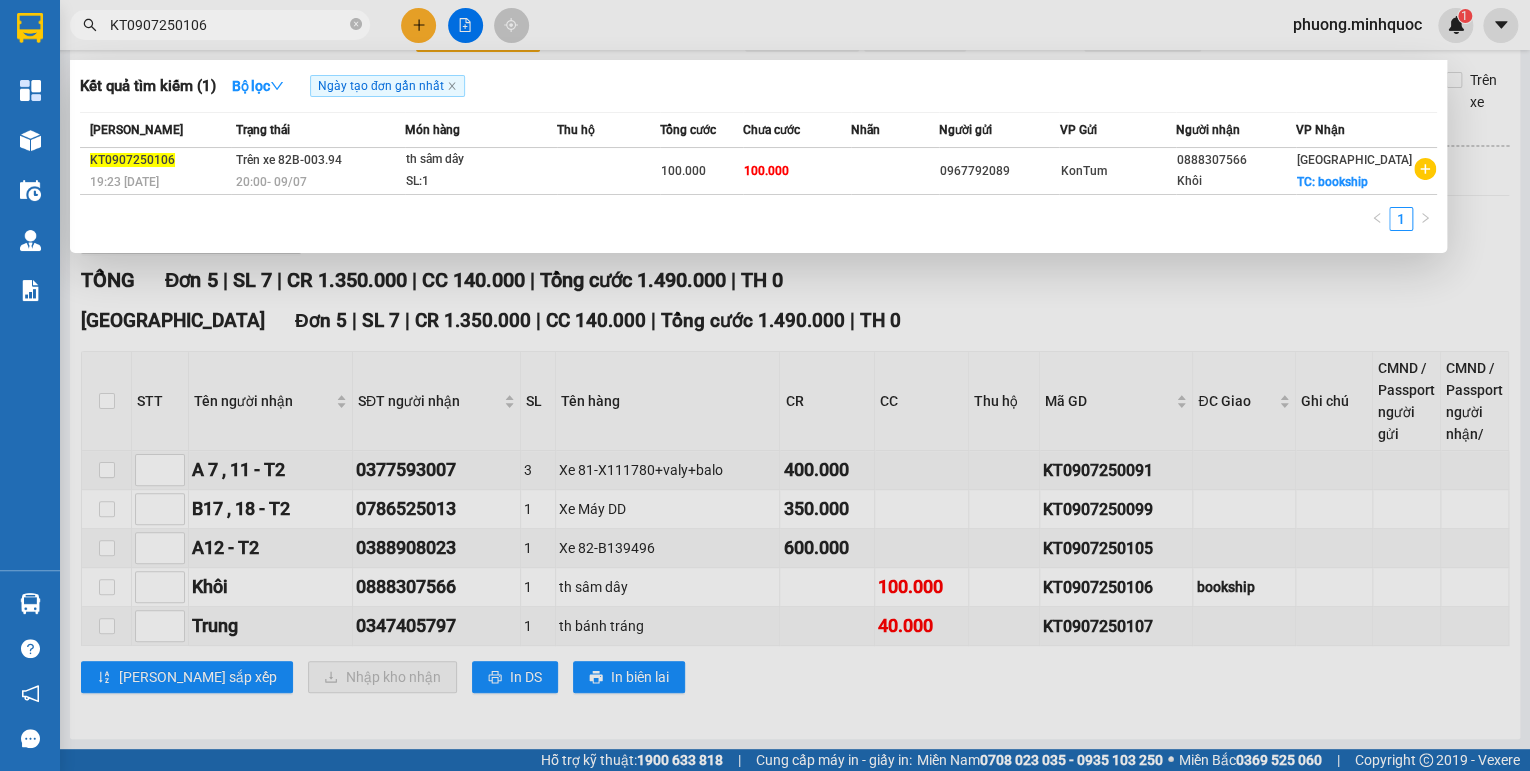 type on "KT0907250106" 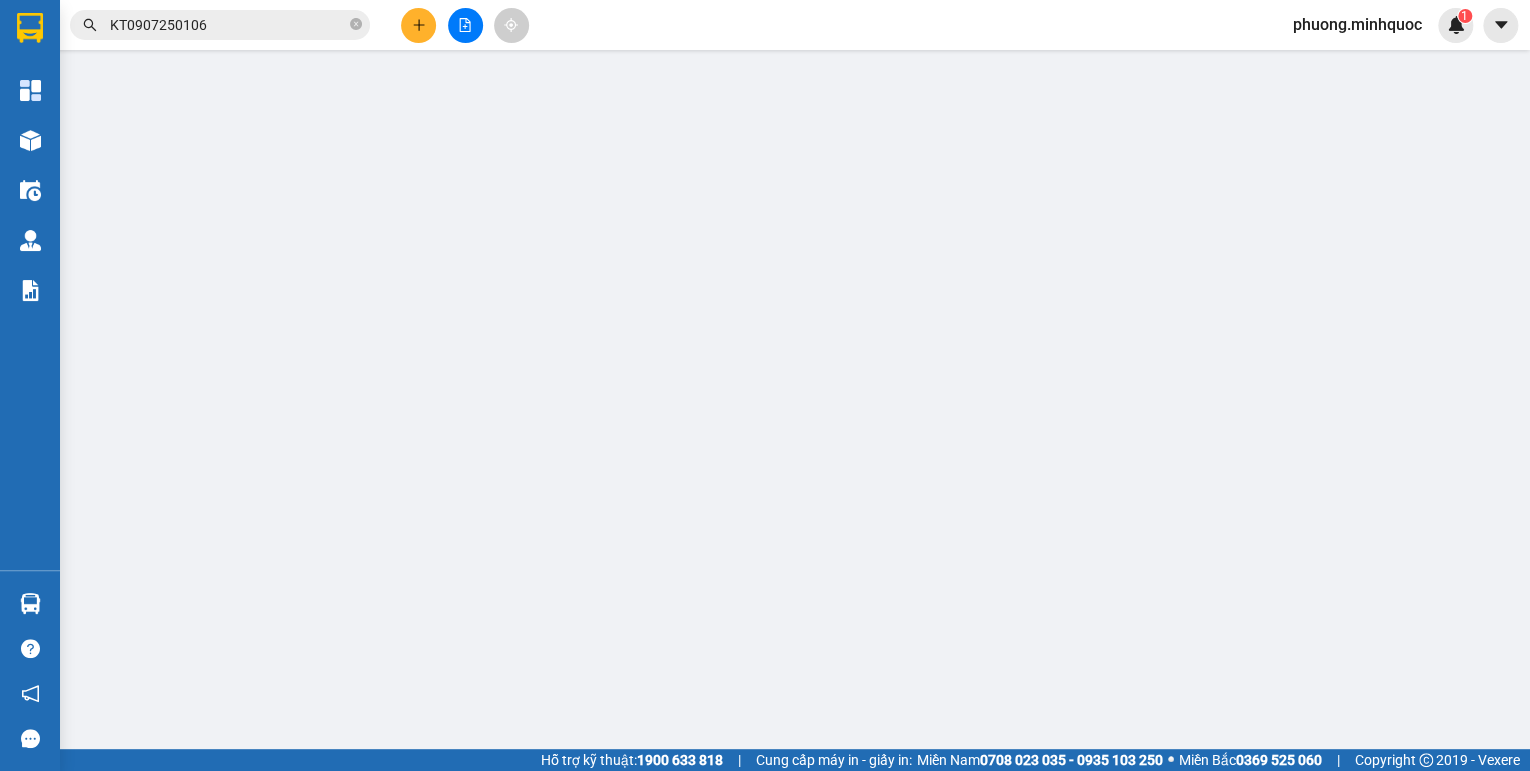 scroll, scrollTop: 0, scrollLeft: 0, axis: both 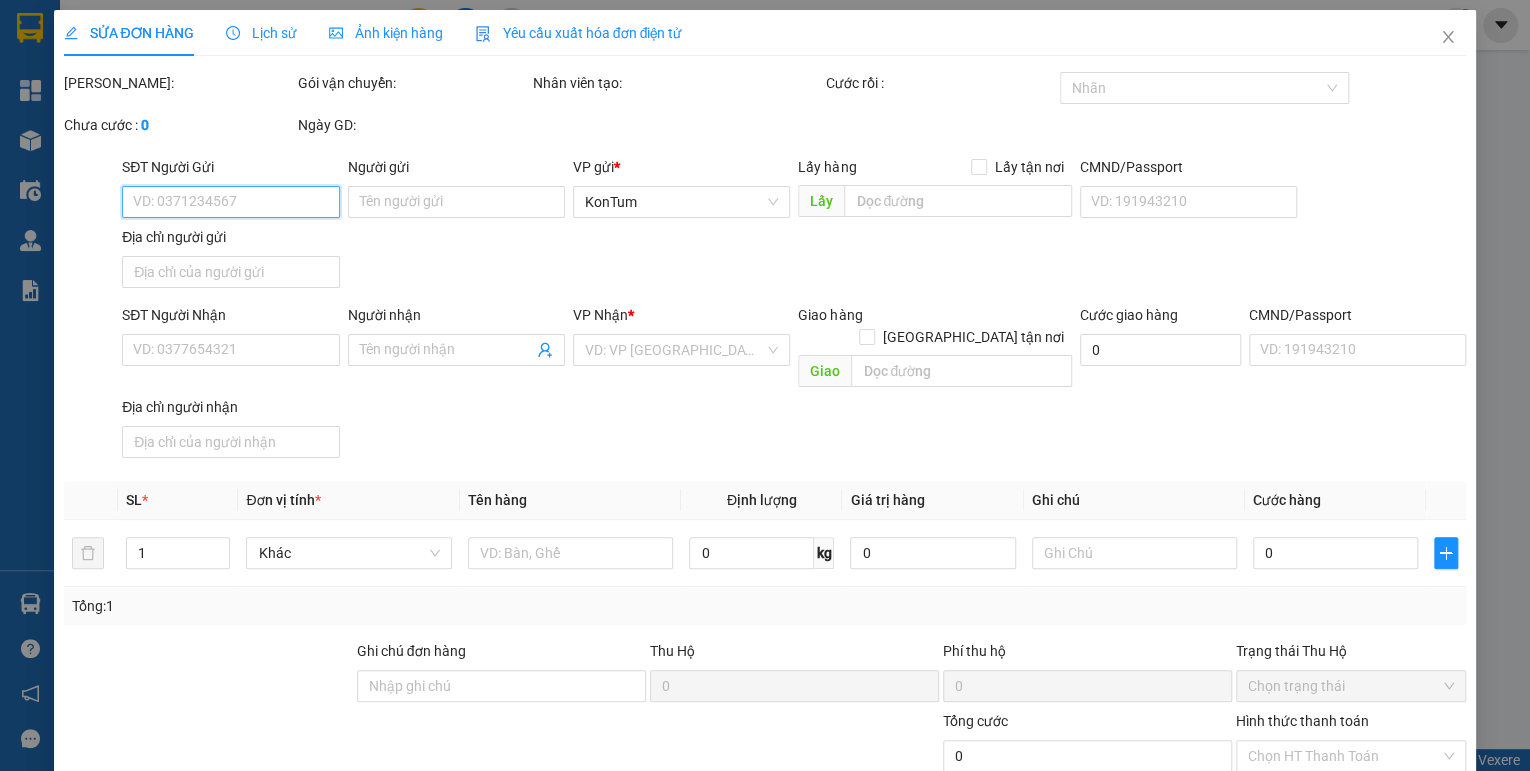 type on "0967792089" 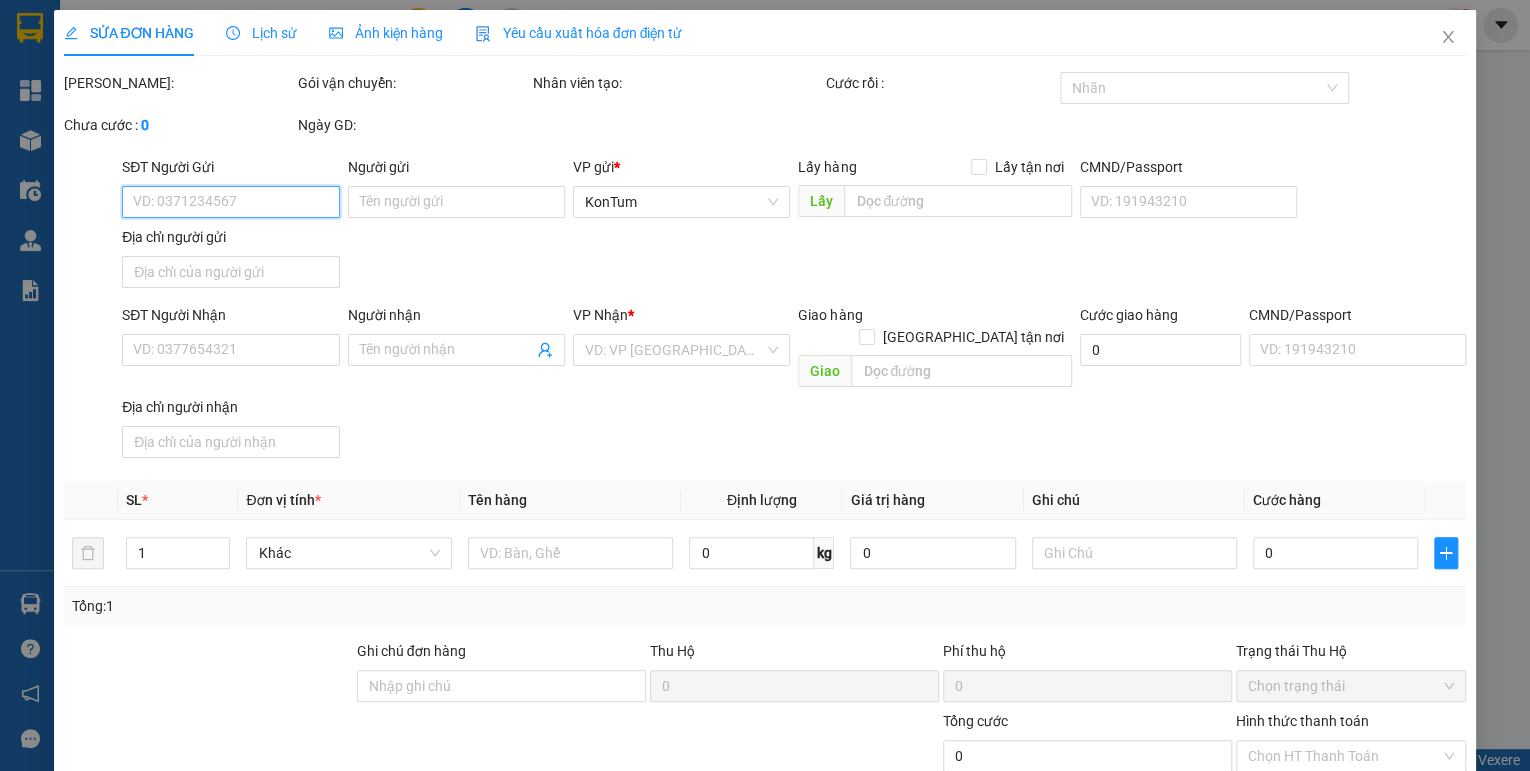 type on "0888307566" 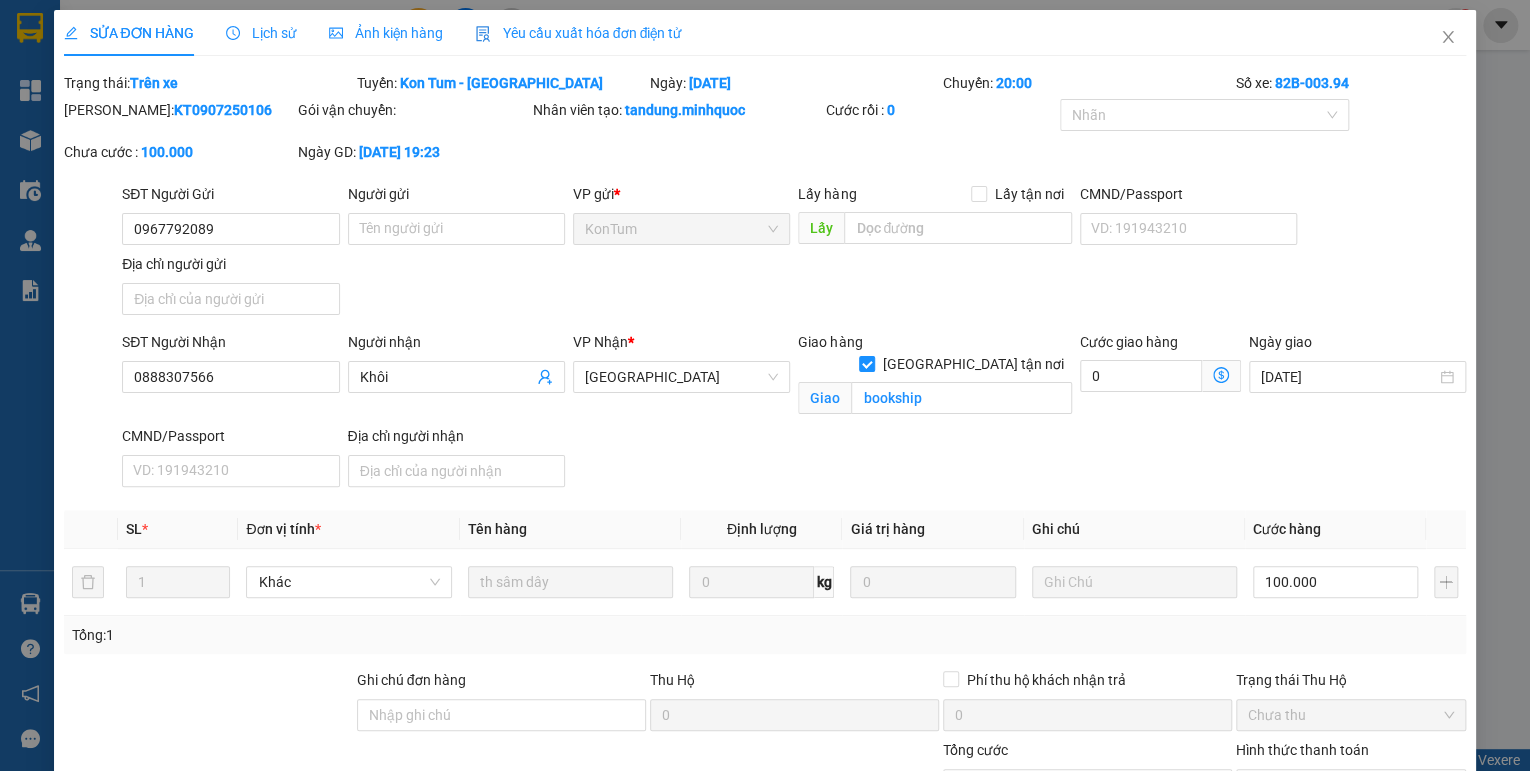 click on "Ghi chú đơn hàng" at bounding box center (411, 680) 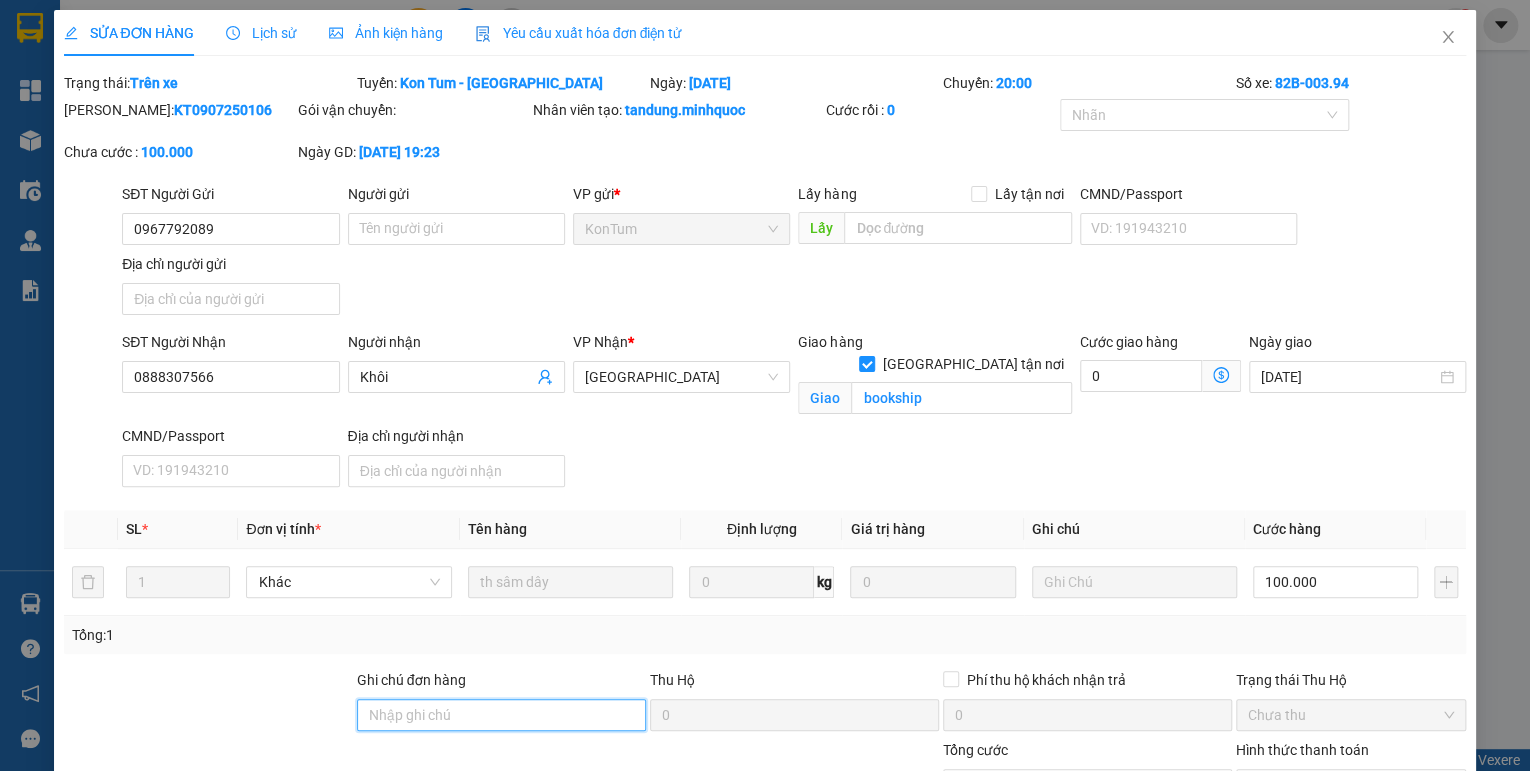 click on "Ghi chú đơn hàng" at bounding box center (501, 715) 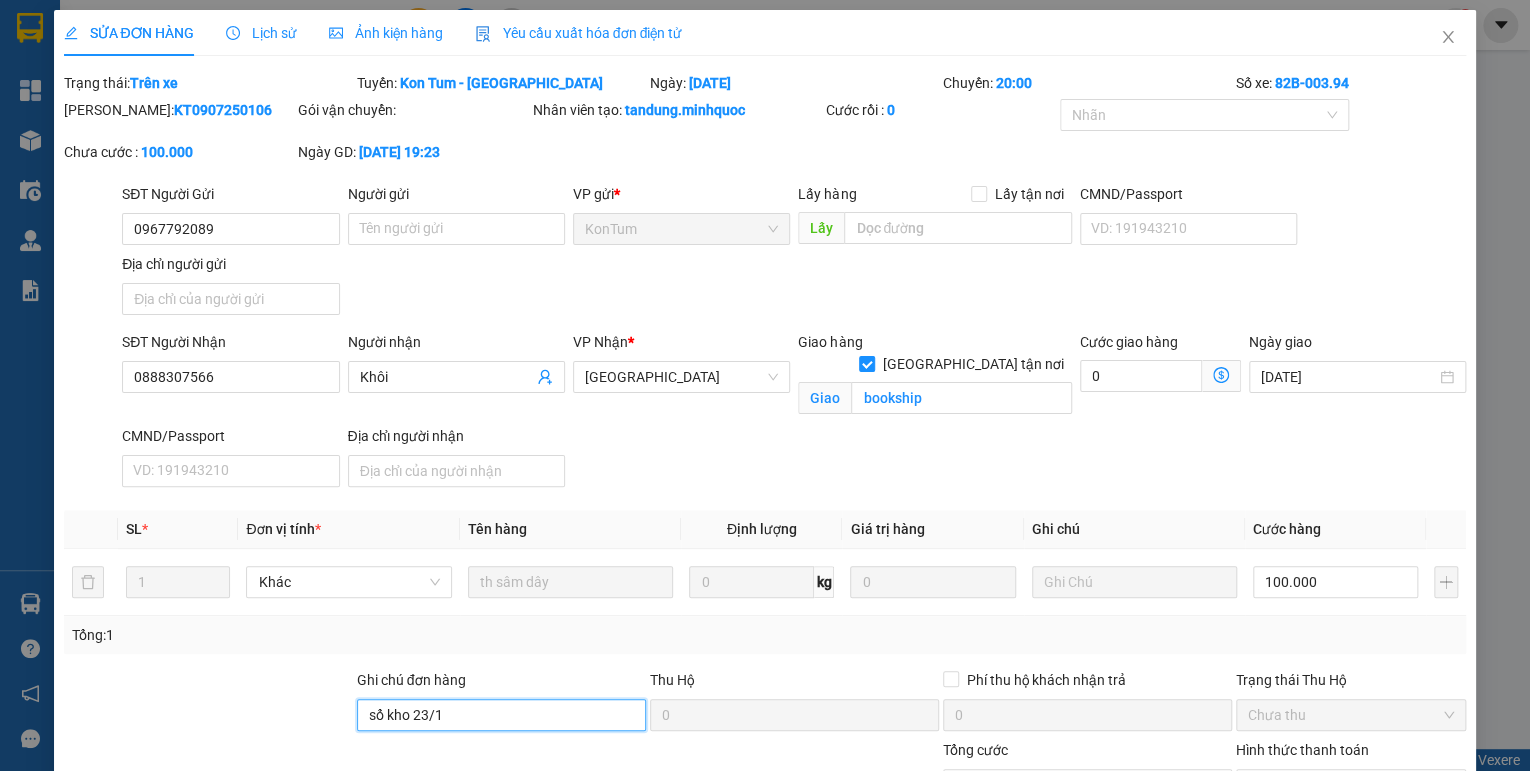 drag, startPoint x: 448, startPoint y: 720, endPoint x: 337, endPoint y: 727, distance: 111.220505 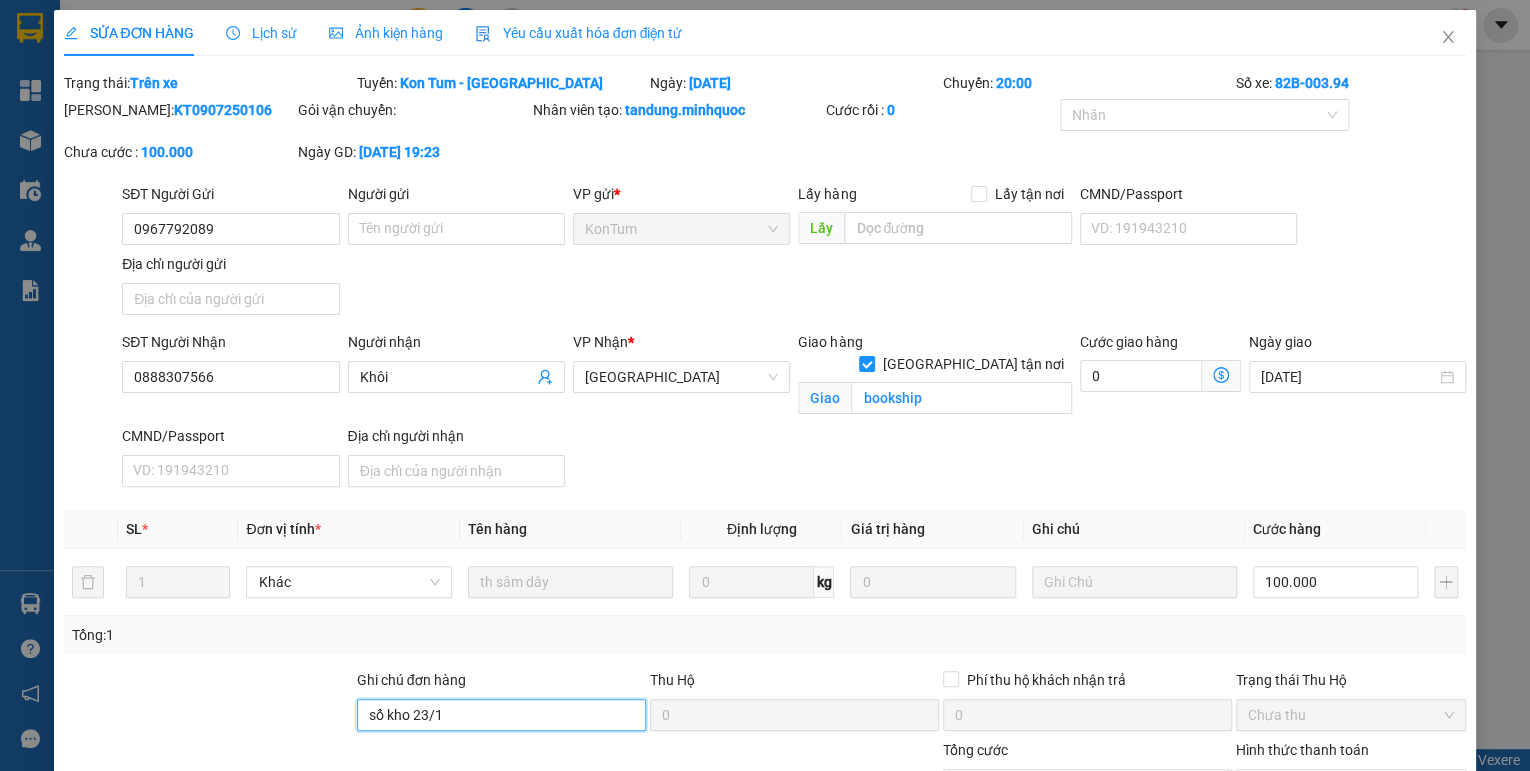 click on "Ghi chú đơn hàng sổ kho [DATE] Hộ 0 Phí thu hộ khách nhận trả 0 Trạng thái Thu Hộ   Chưa thu" at bounding box center (765, 704) 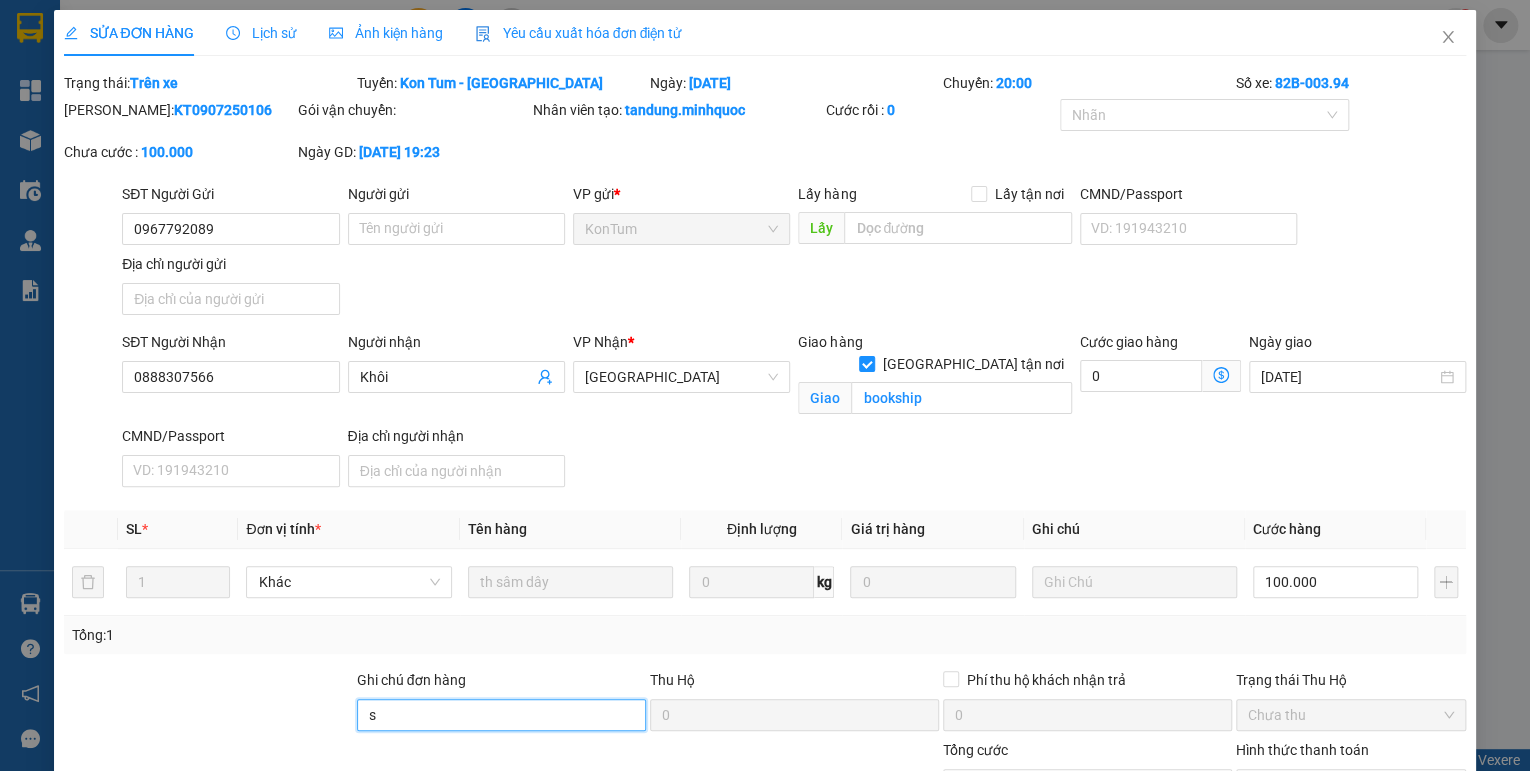 type on "sổ kho 11/7" 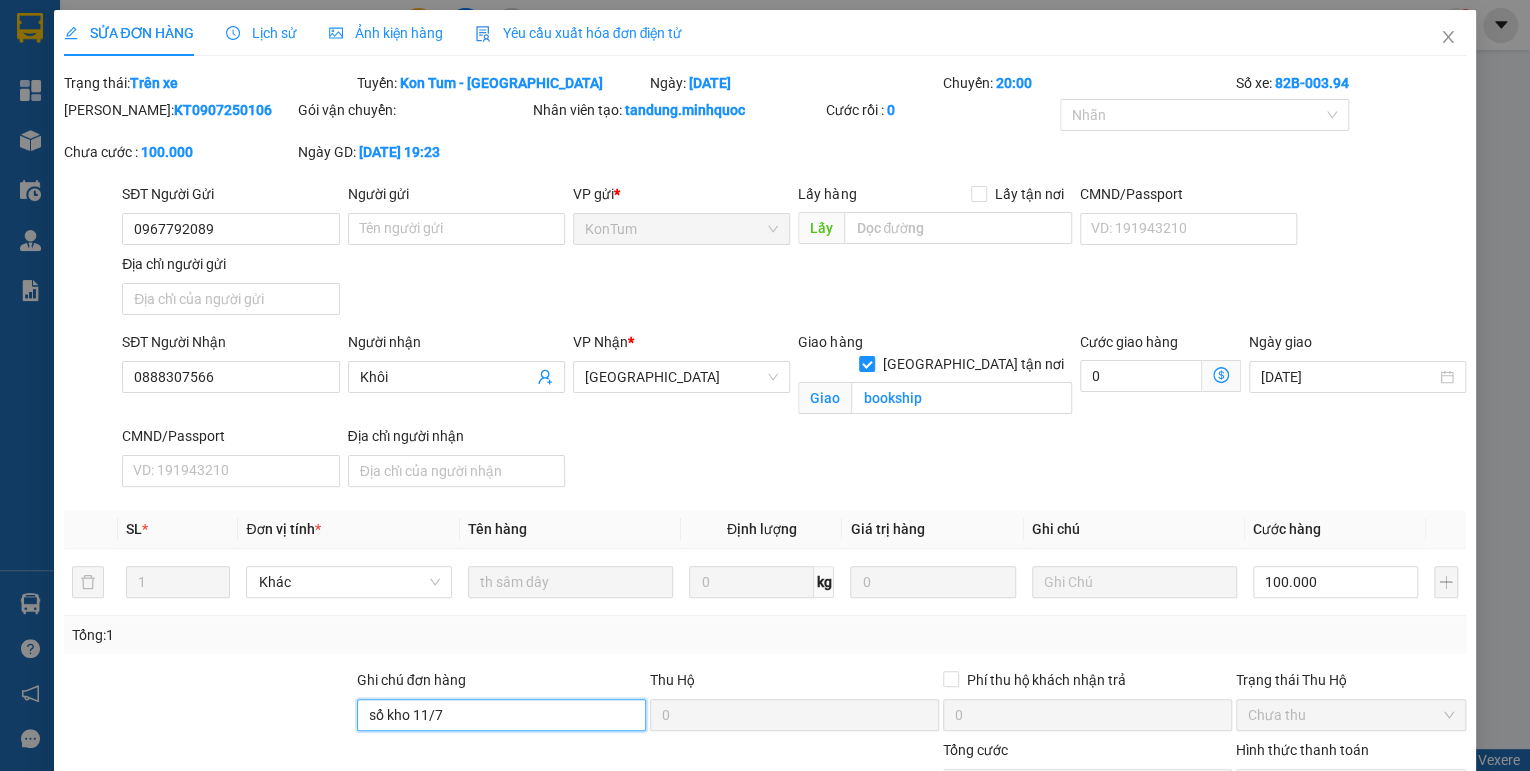 scroll, scrollTop: 160, scrollLeft: 0, axis: vertical 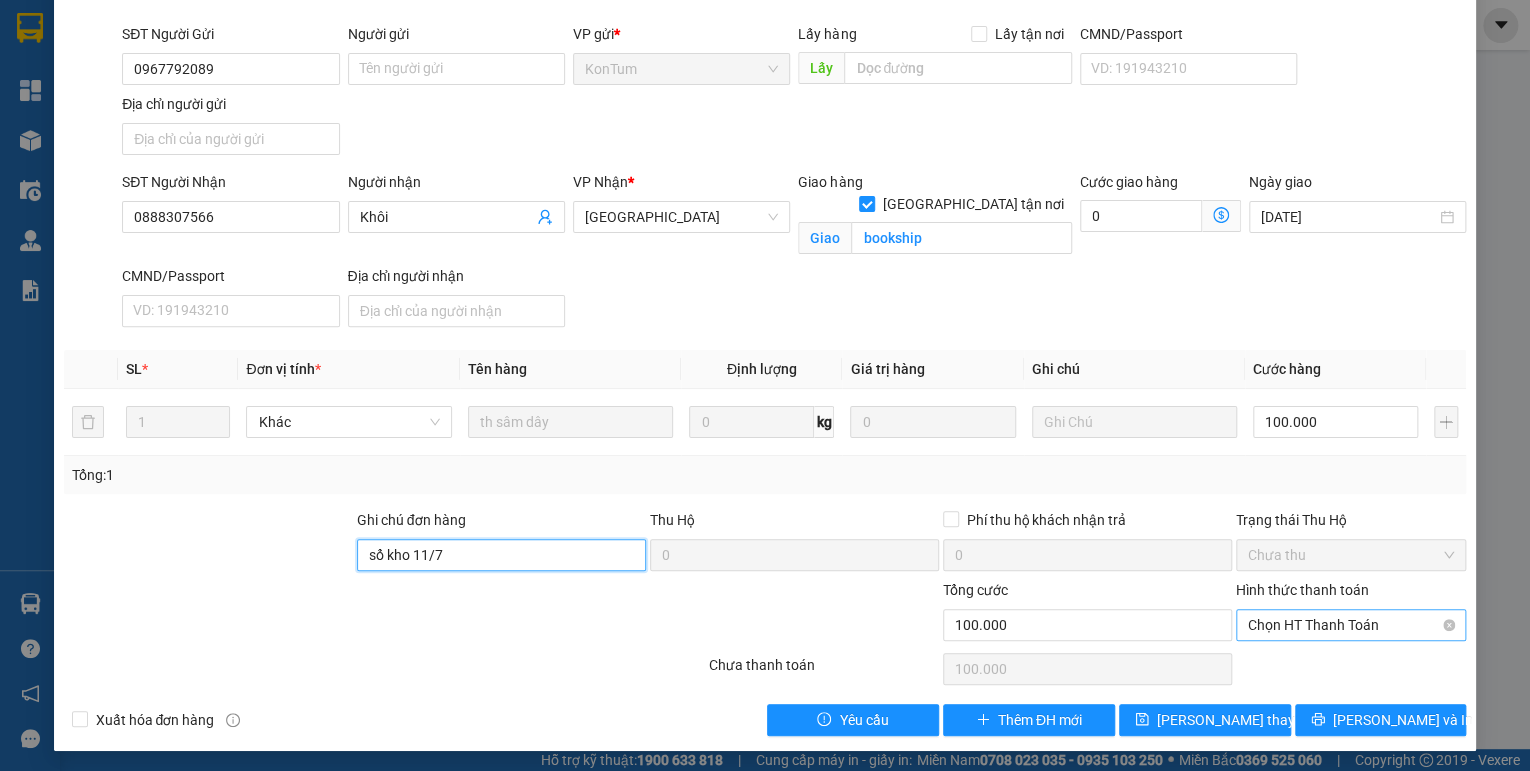 click on "Chọn HT Thanh Toán" at bounding box center (1351, 625) 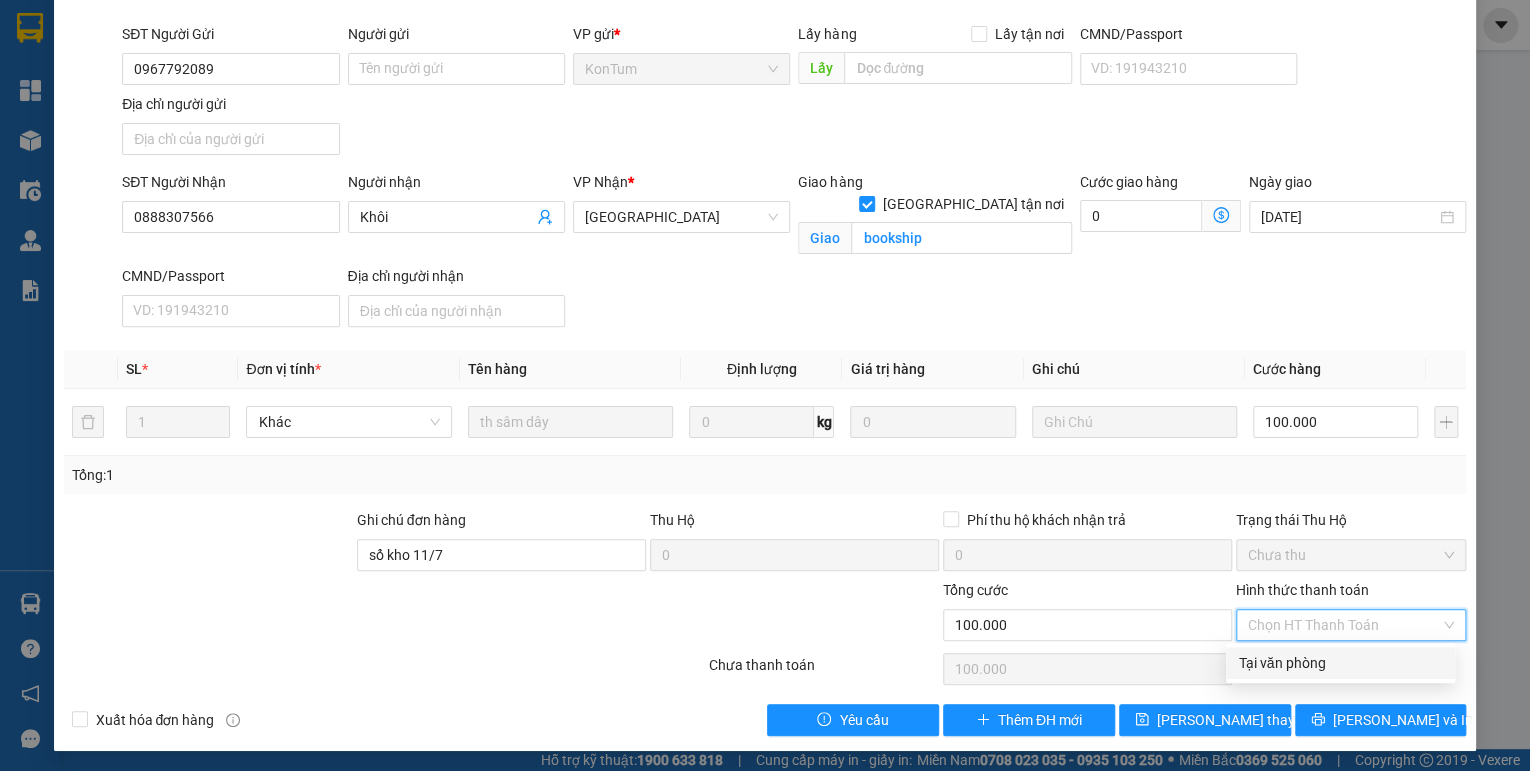 click on "Tại văn phòng" at bounding box center (1340, 663) 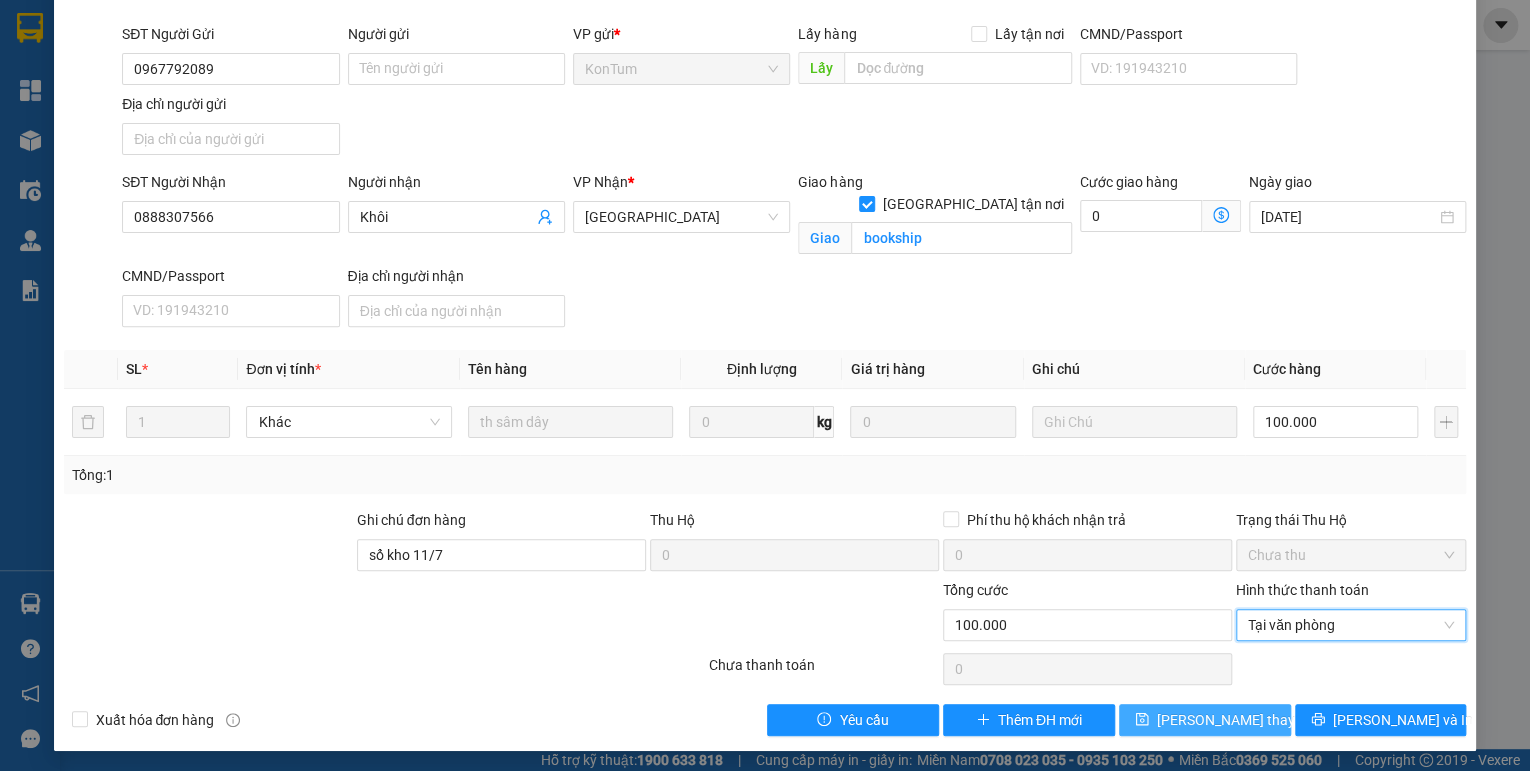 click on "[PERSON_NAME] thay đổi" at bounding box center [1237, 720] 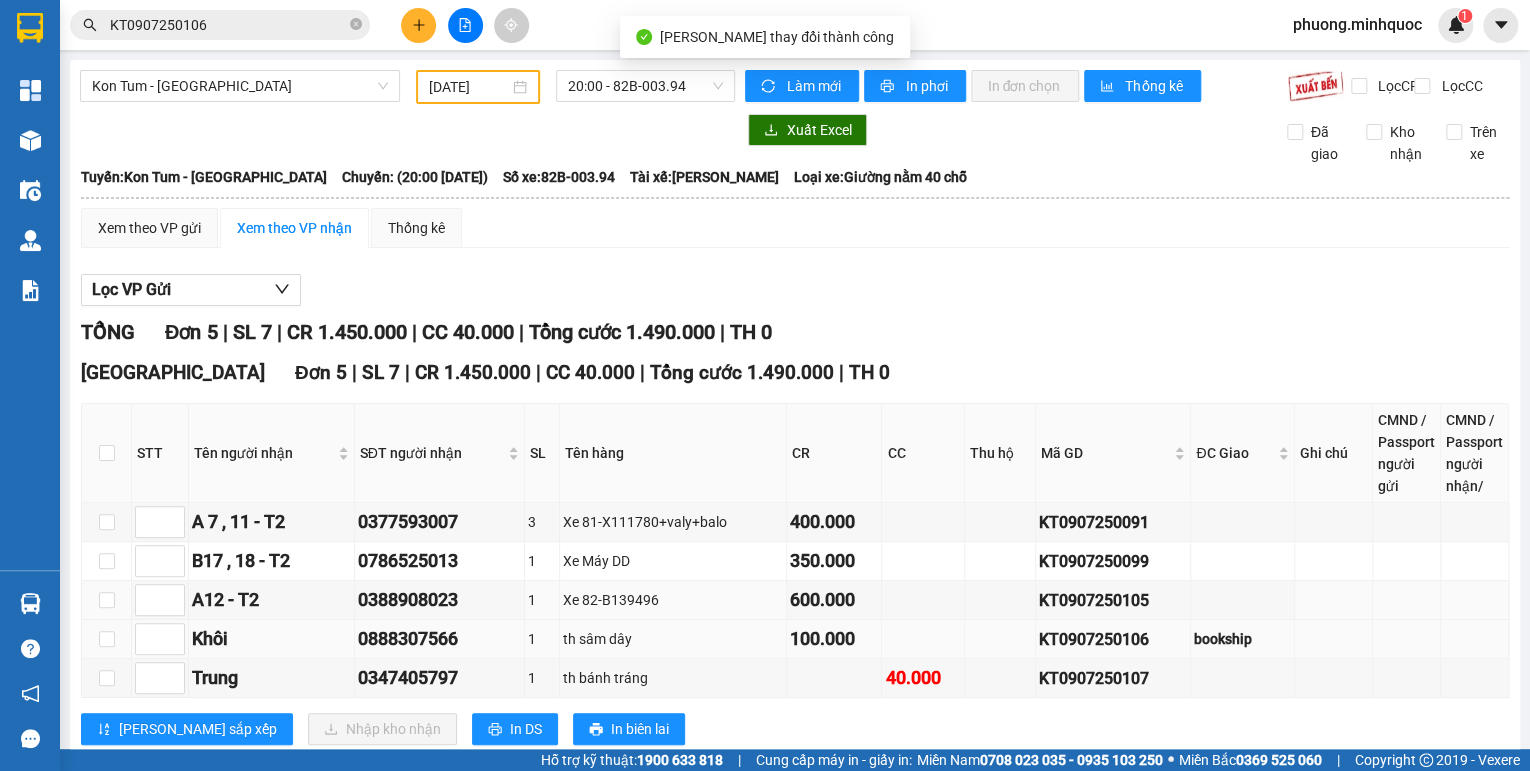 scroll, scrollTop: 62, scrollLeft: 0, axis: vertical 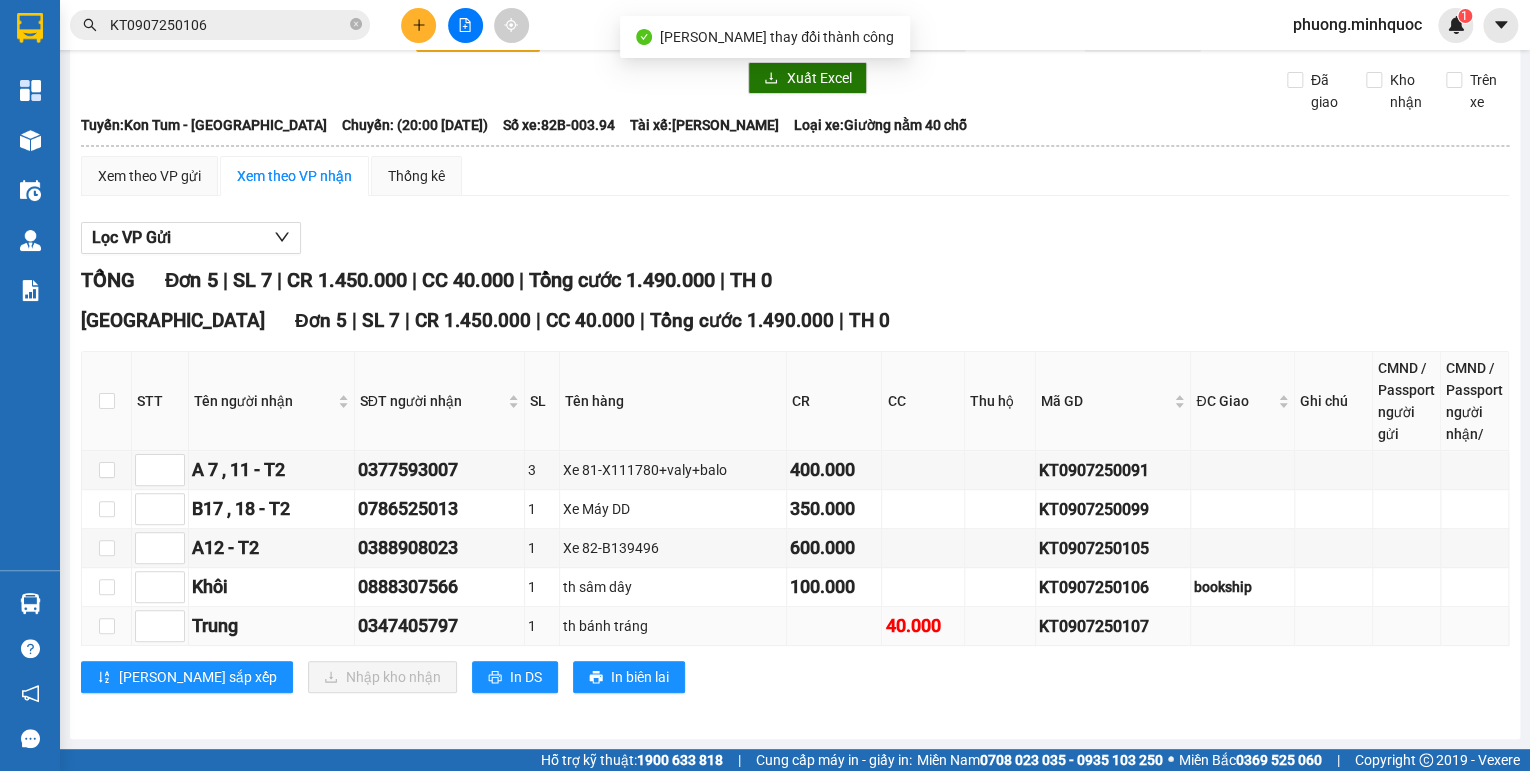 click on "KT0907250107" at bounding box center [1113, 626] 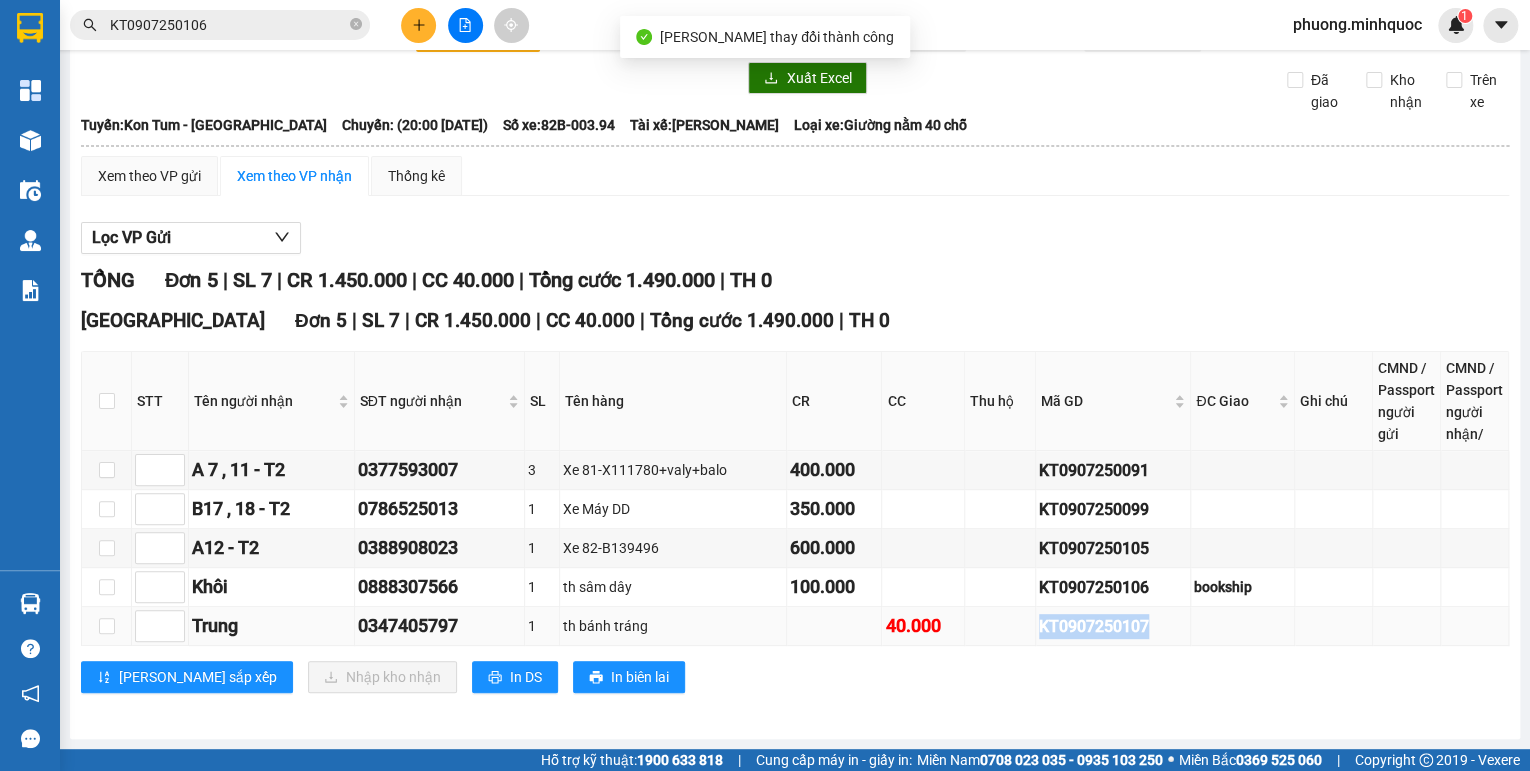 click on "KT0907250107" at bounding box center (1113, 626) 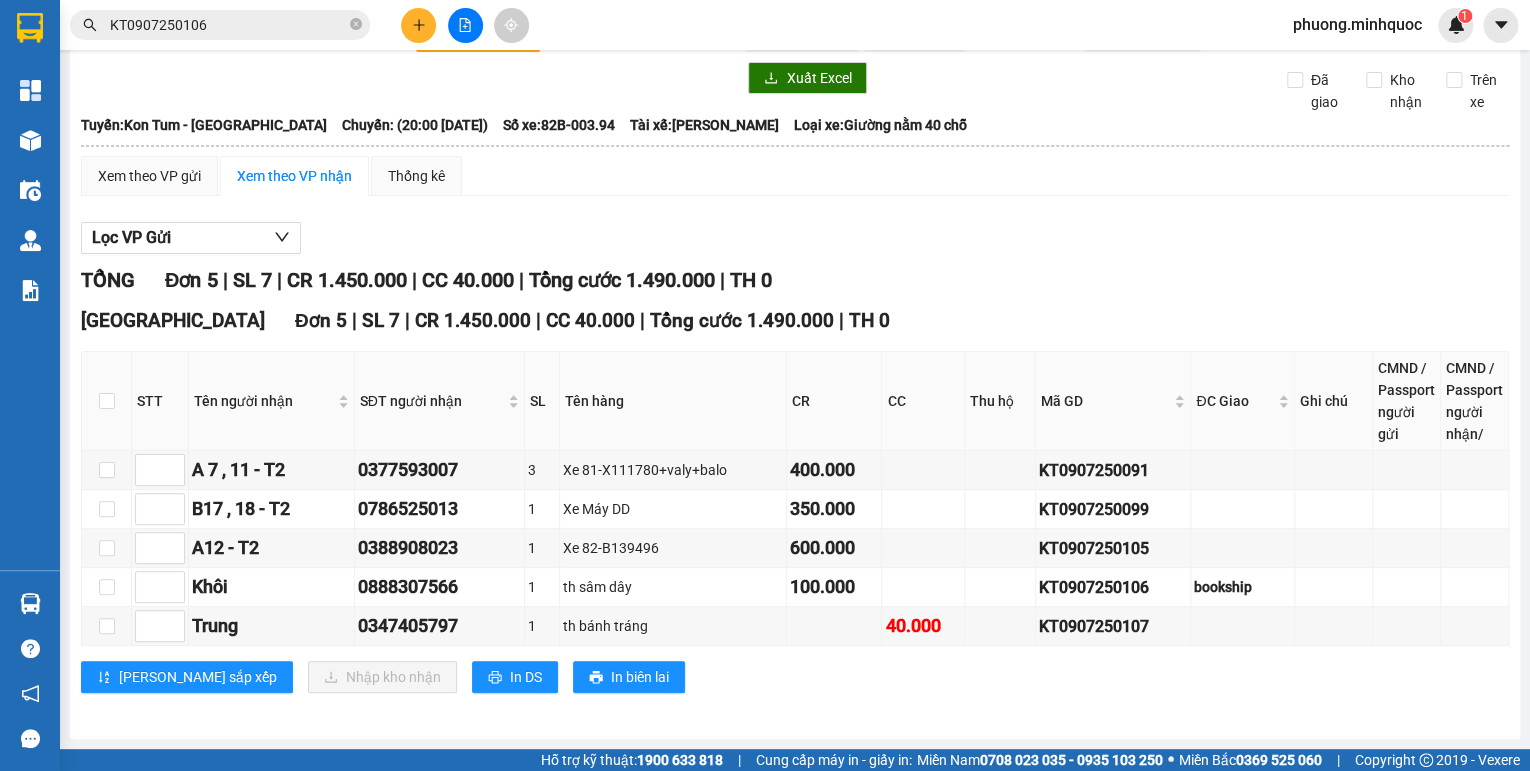 click on "KT0907250106" at bounding box center [228, 25] 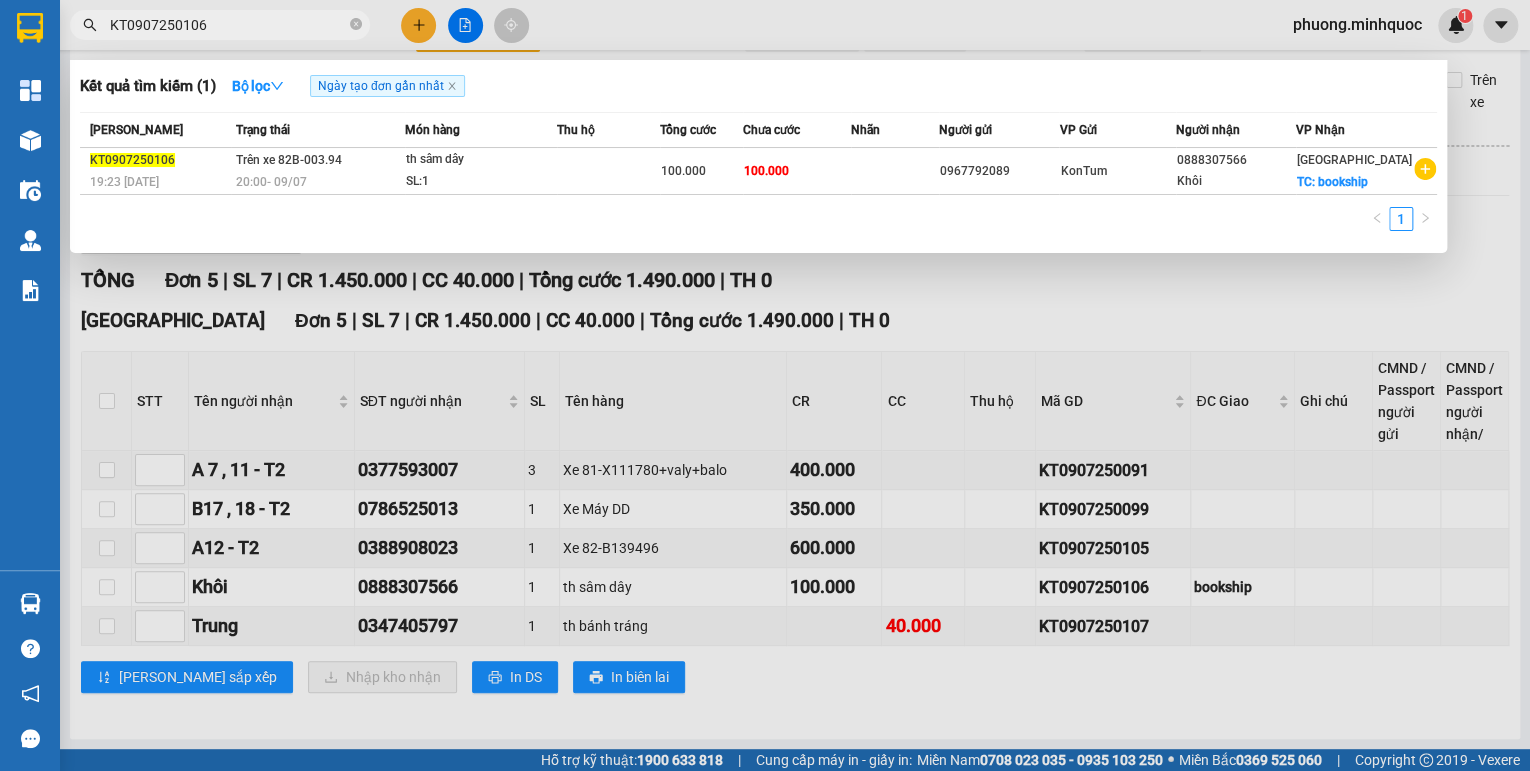 click on "KT0907250106" at bounding box center [228, 25] 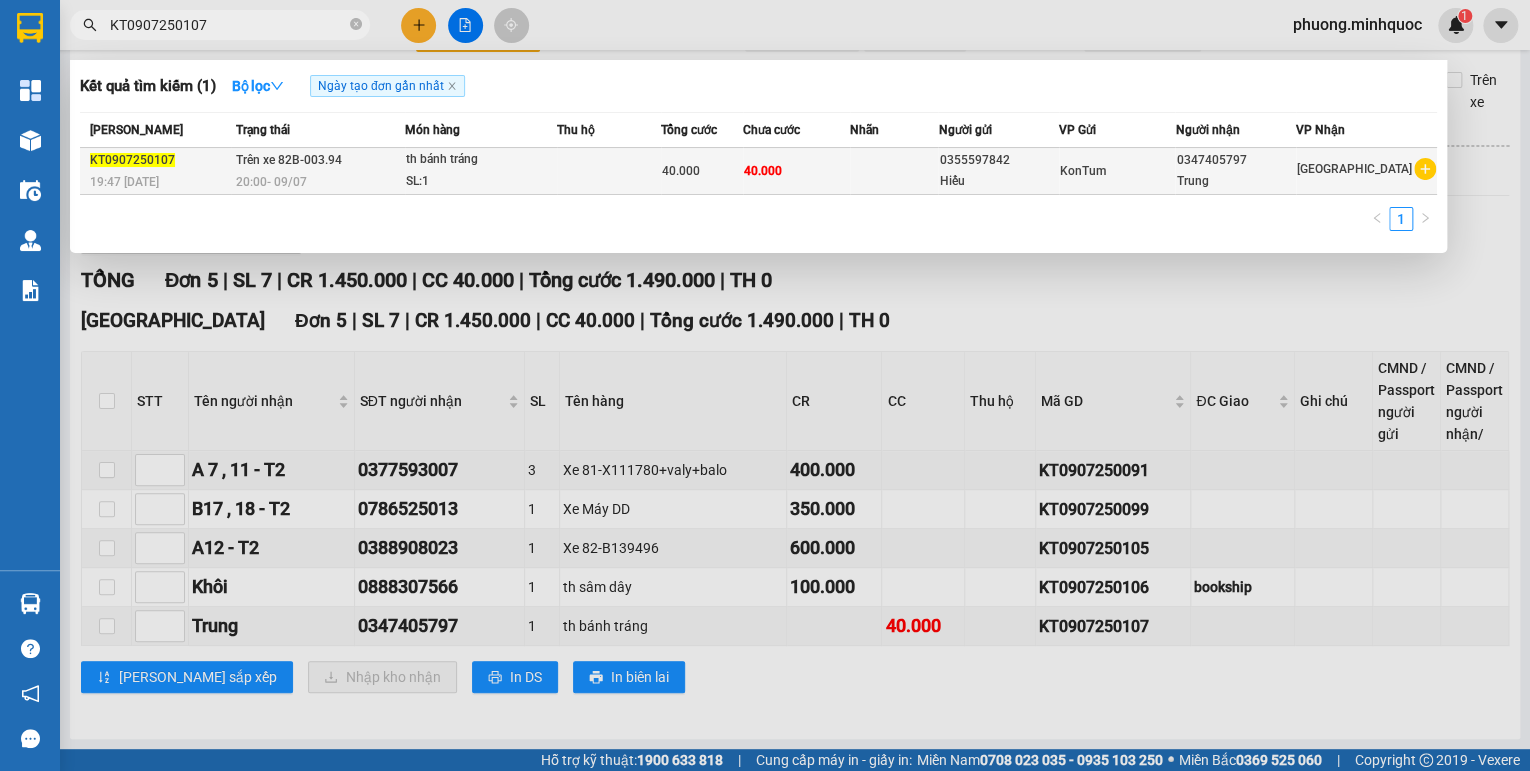 type on "KT0907250107" 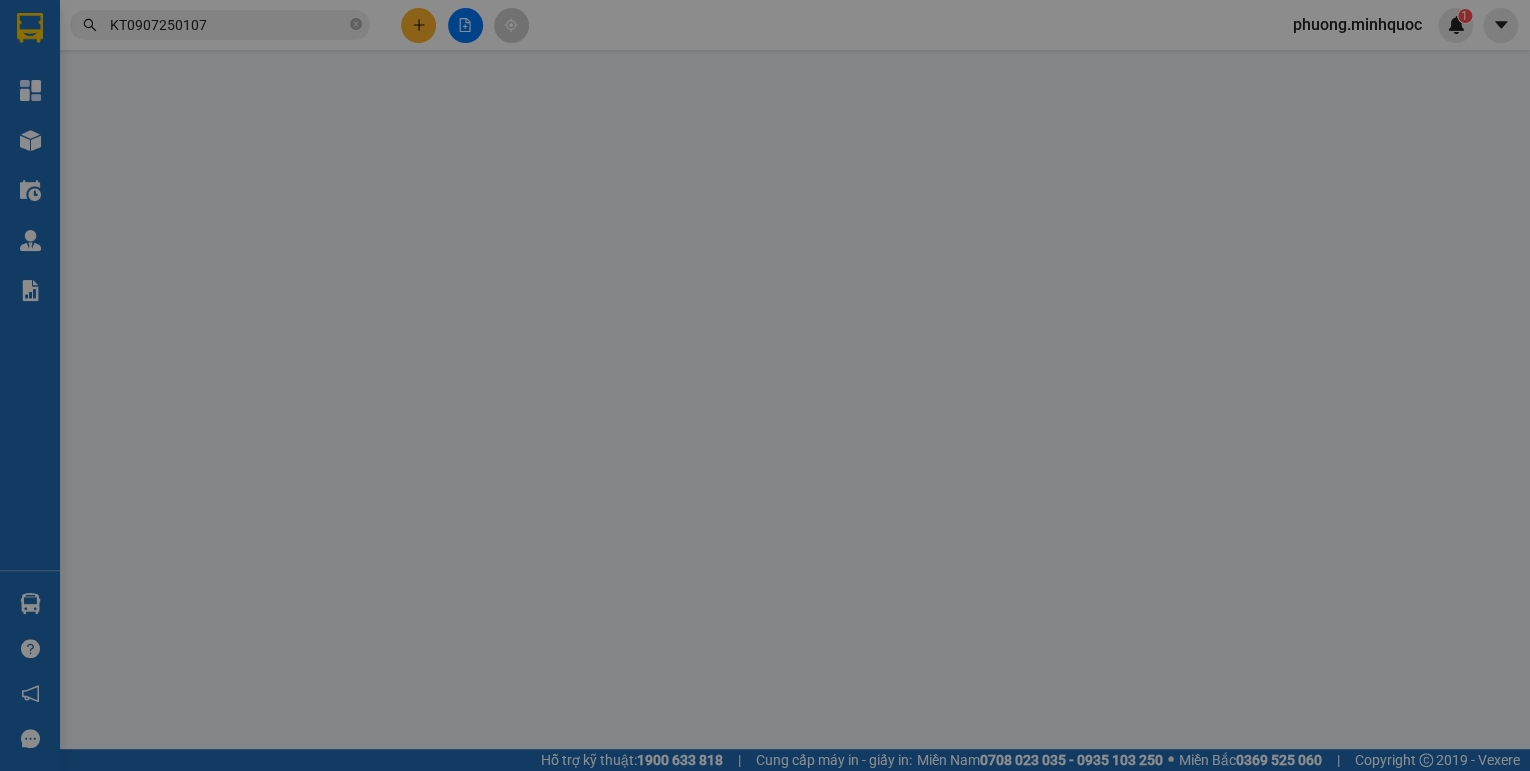 scroll, scrollTop: 0, scrollLeft: 0, axis: both 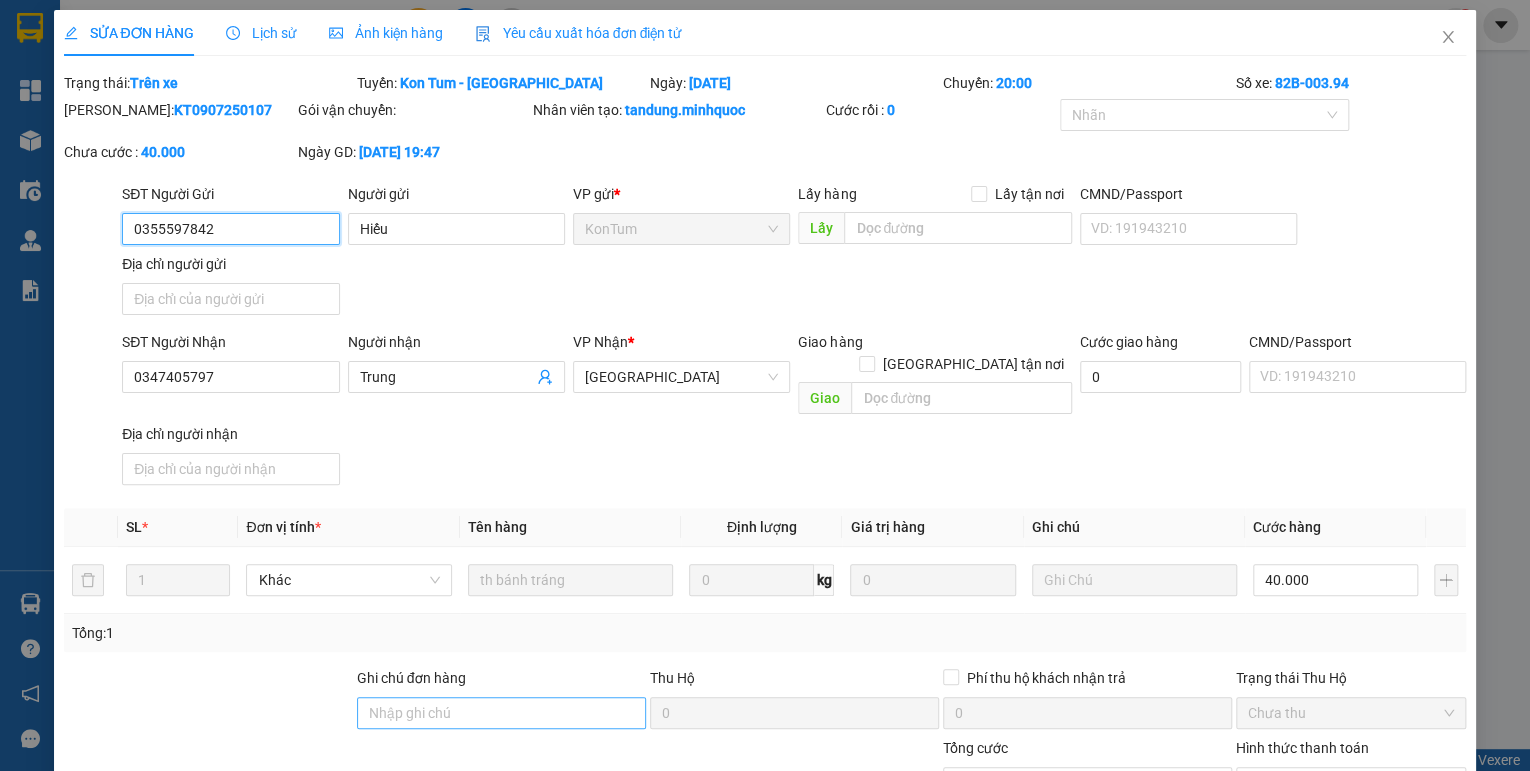 type on "0355597842" 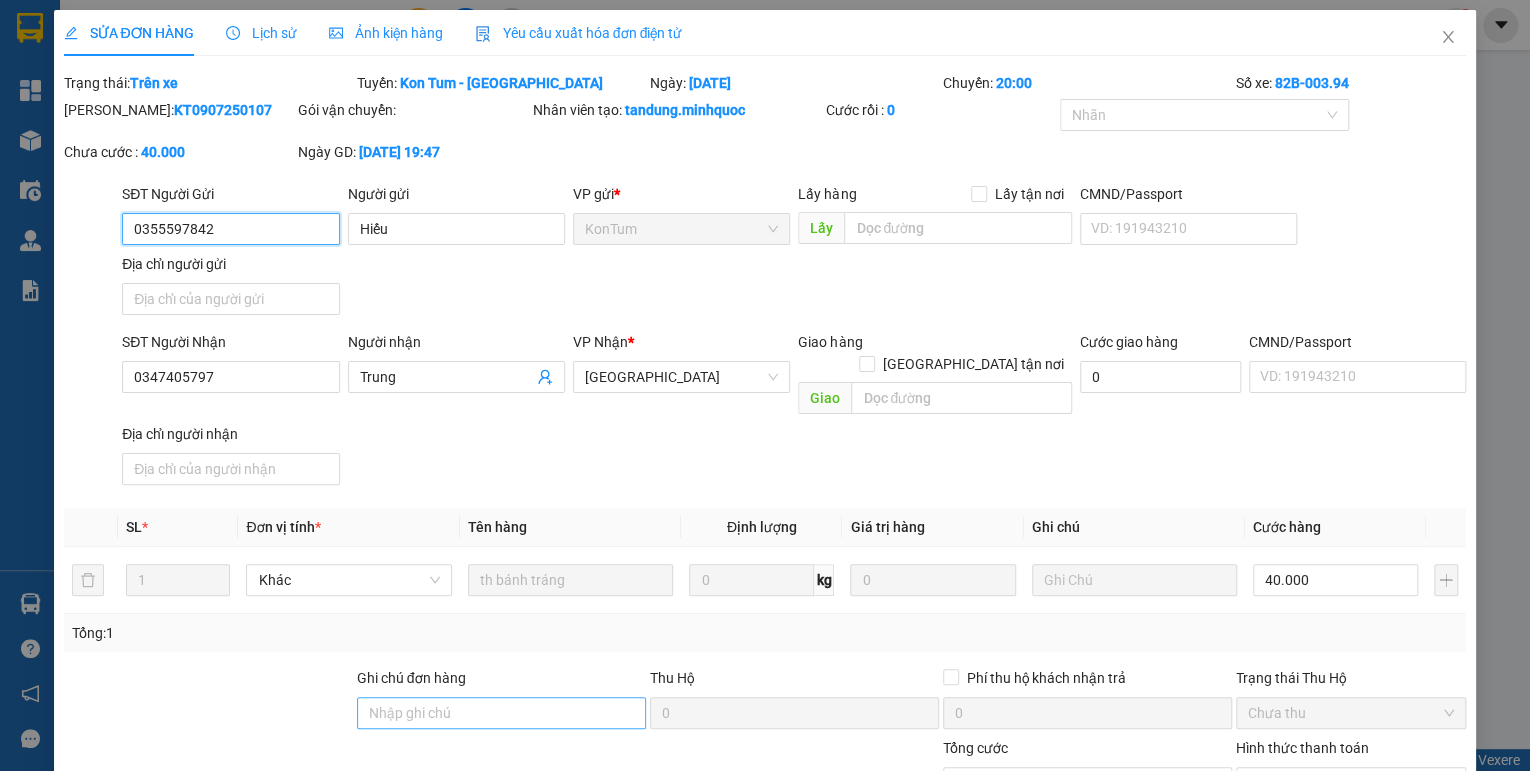 type on "Hiếu" 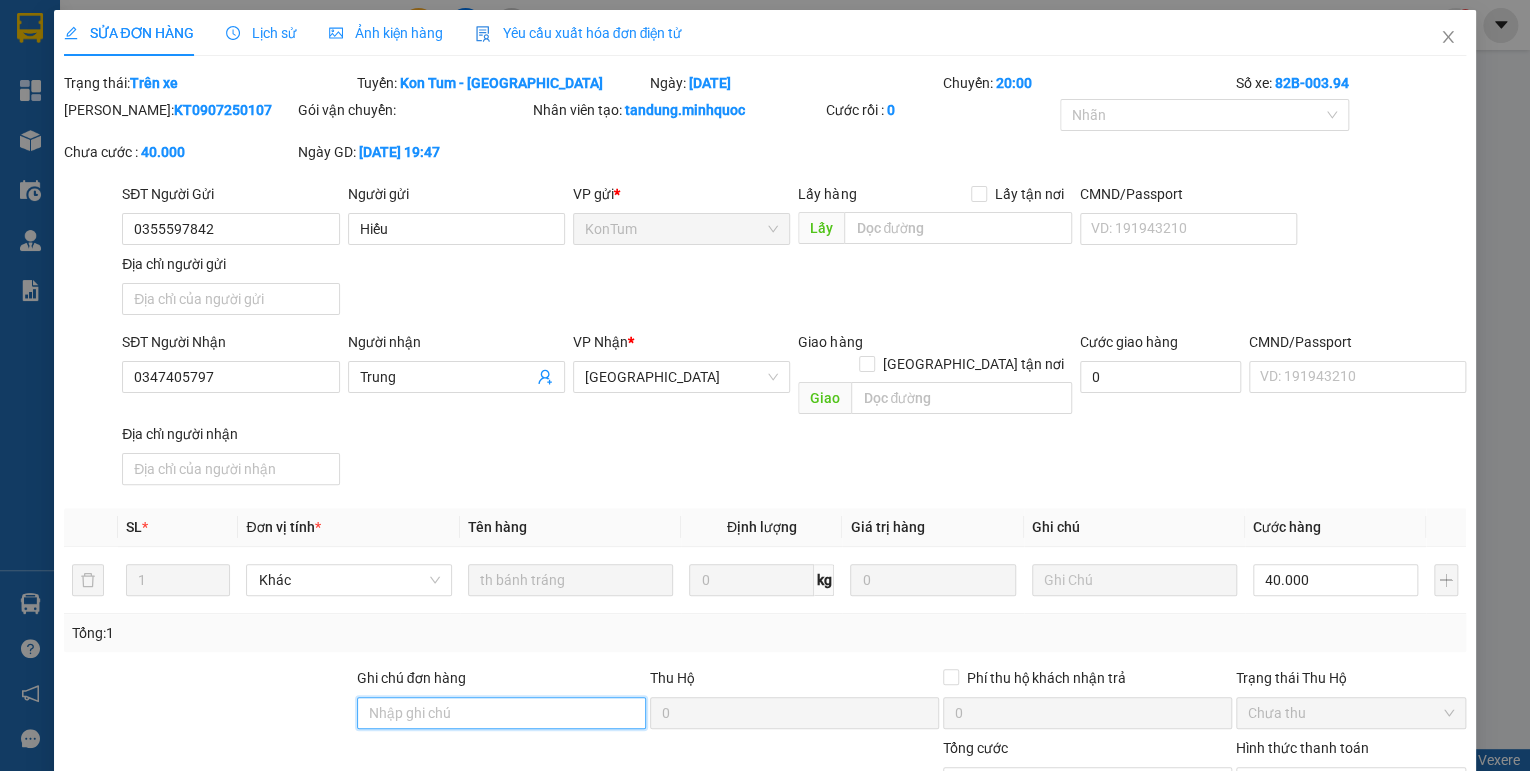click on "Ghi chú đơn hàng" at bounding box center [501, 713] 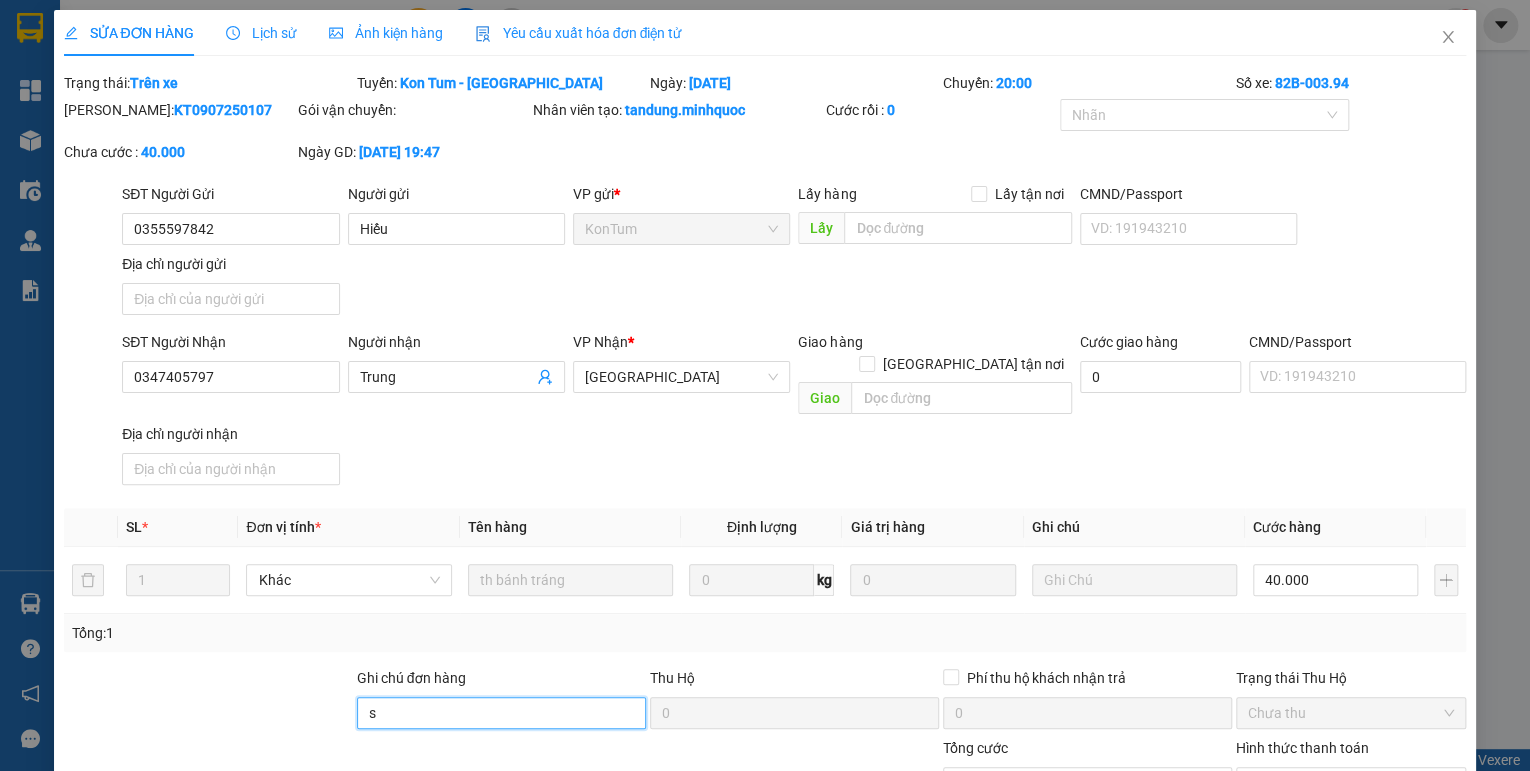 type on "sổ kho 11/7" 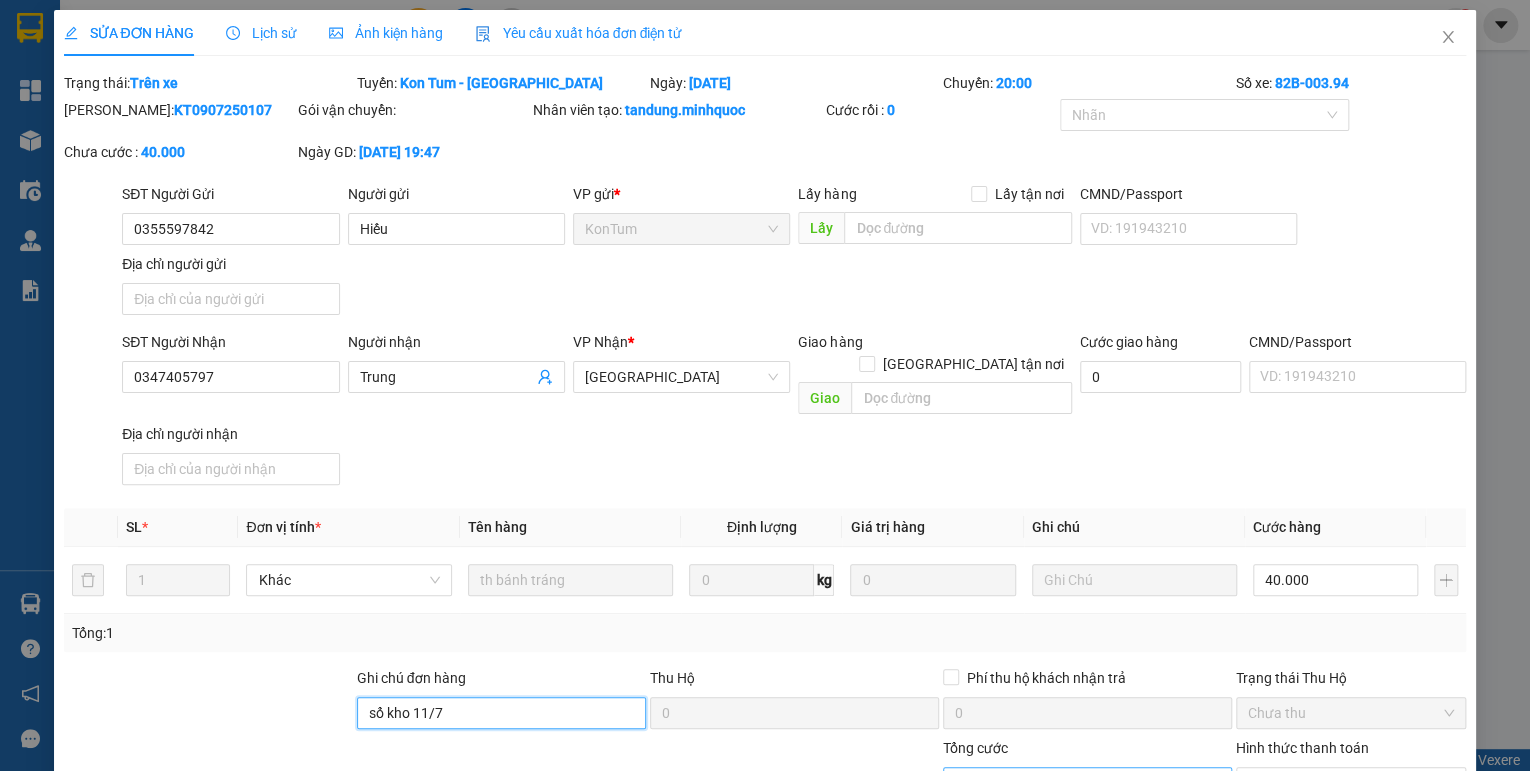 scroll, scrollTop: 138, scrollLeft: 0, axis: vertical 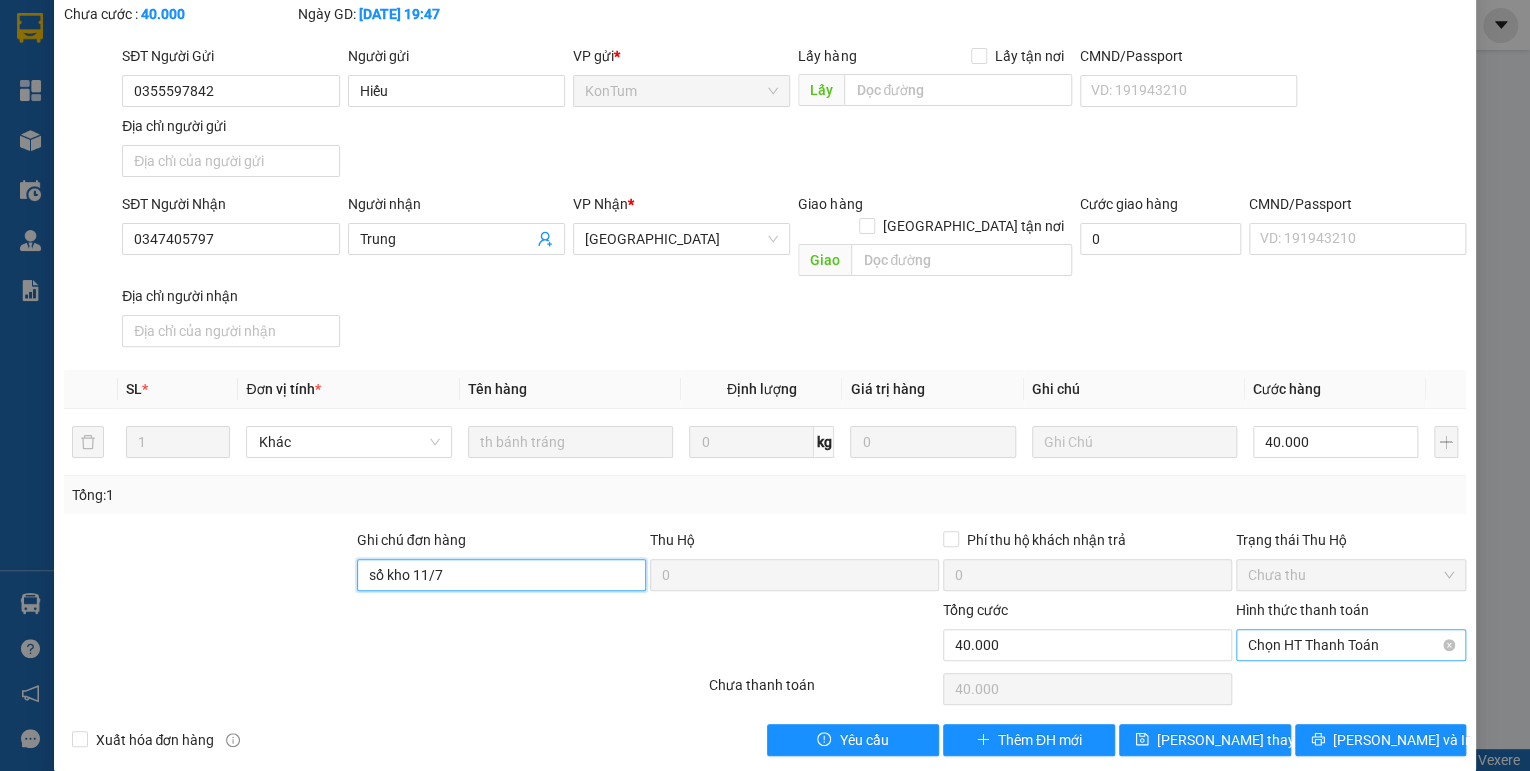 click on "Chọn HT Thanh Toán" at bounding box center [1351, 645] 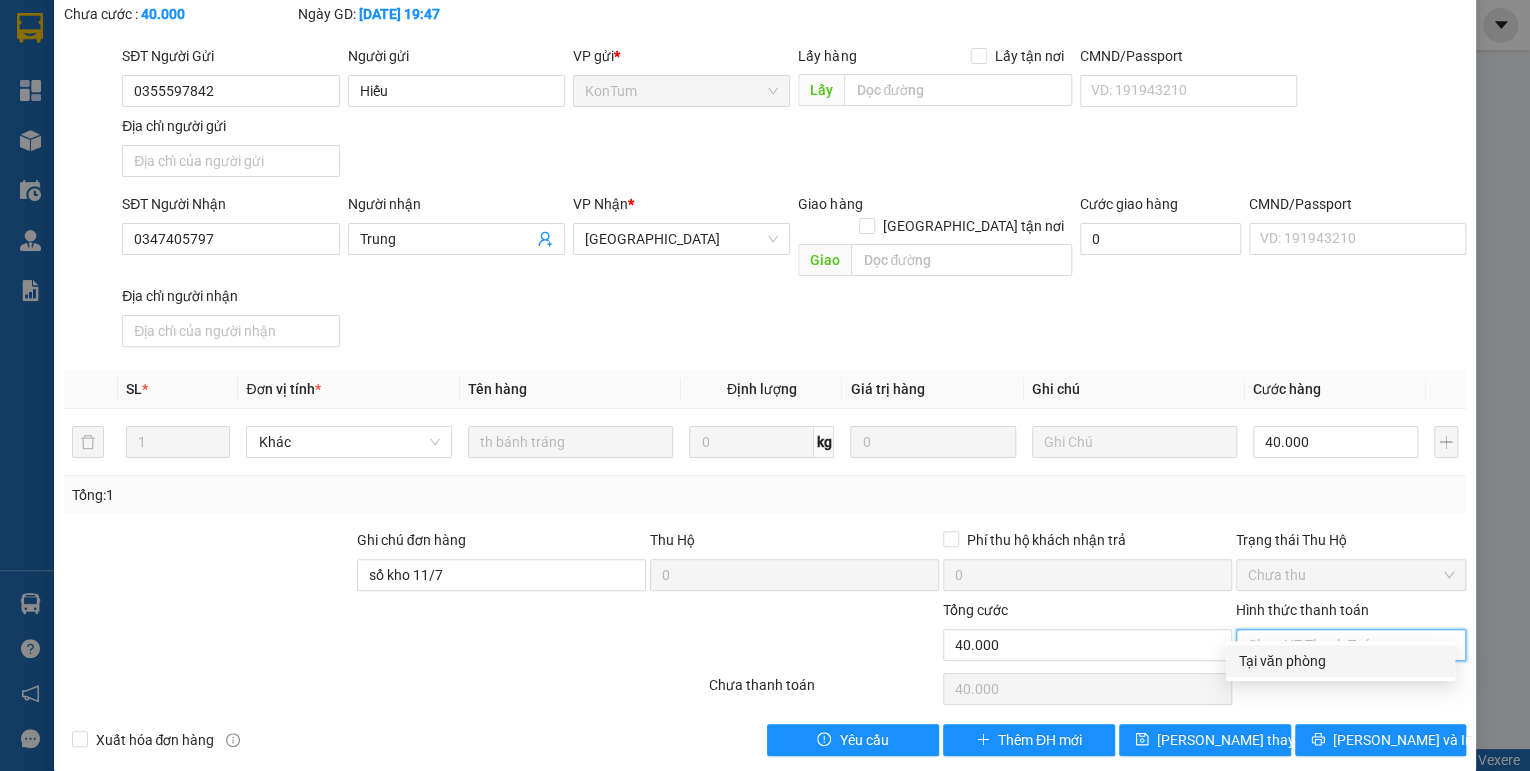 click on "Tại văn phòng" at bounding box center [1340, 661] 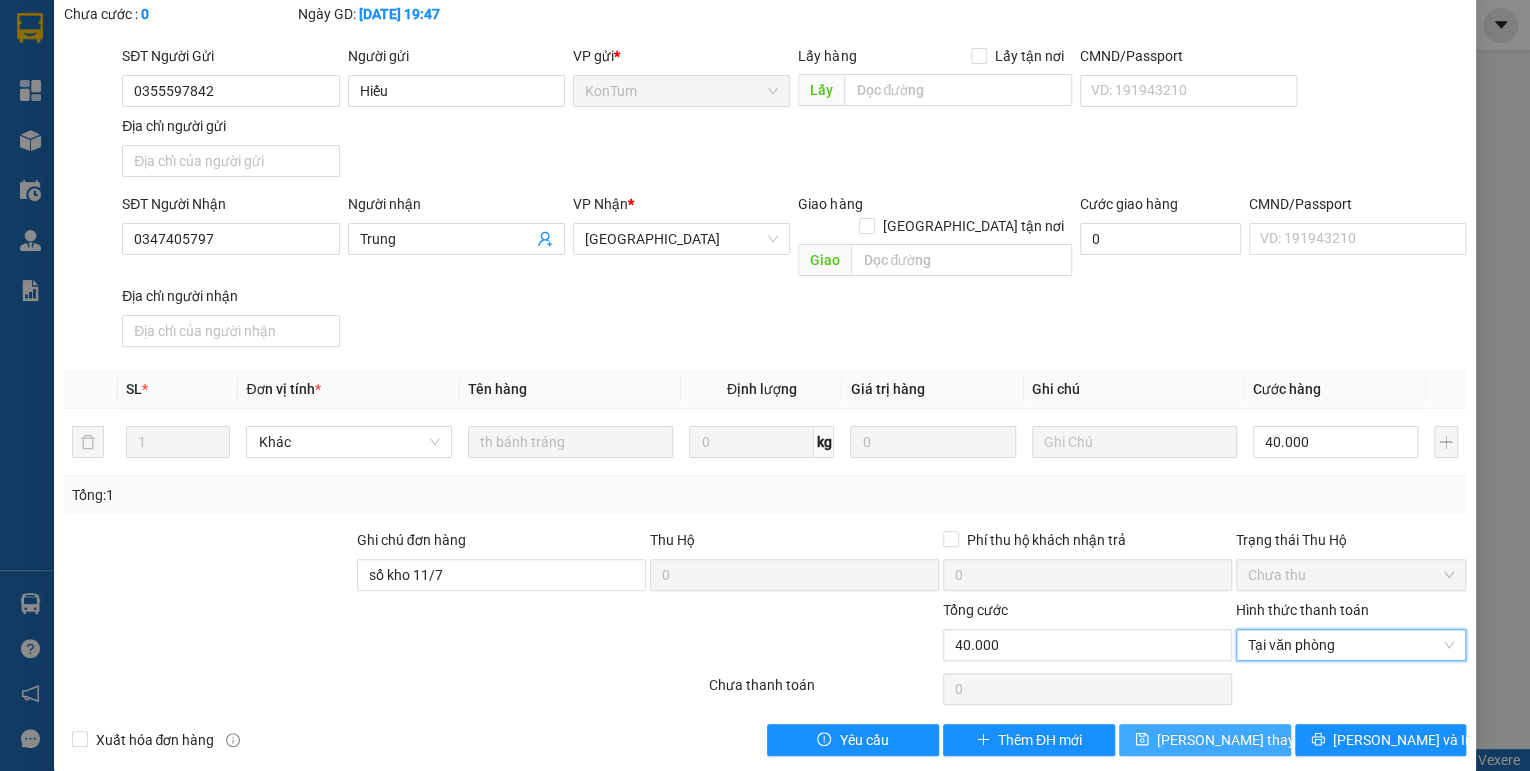 click on "[PERSON_NAME] thay đổi" at bounding box center (1237, 740) 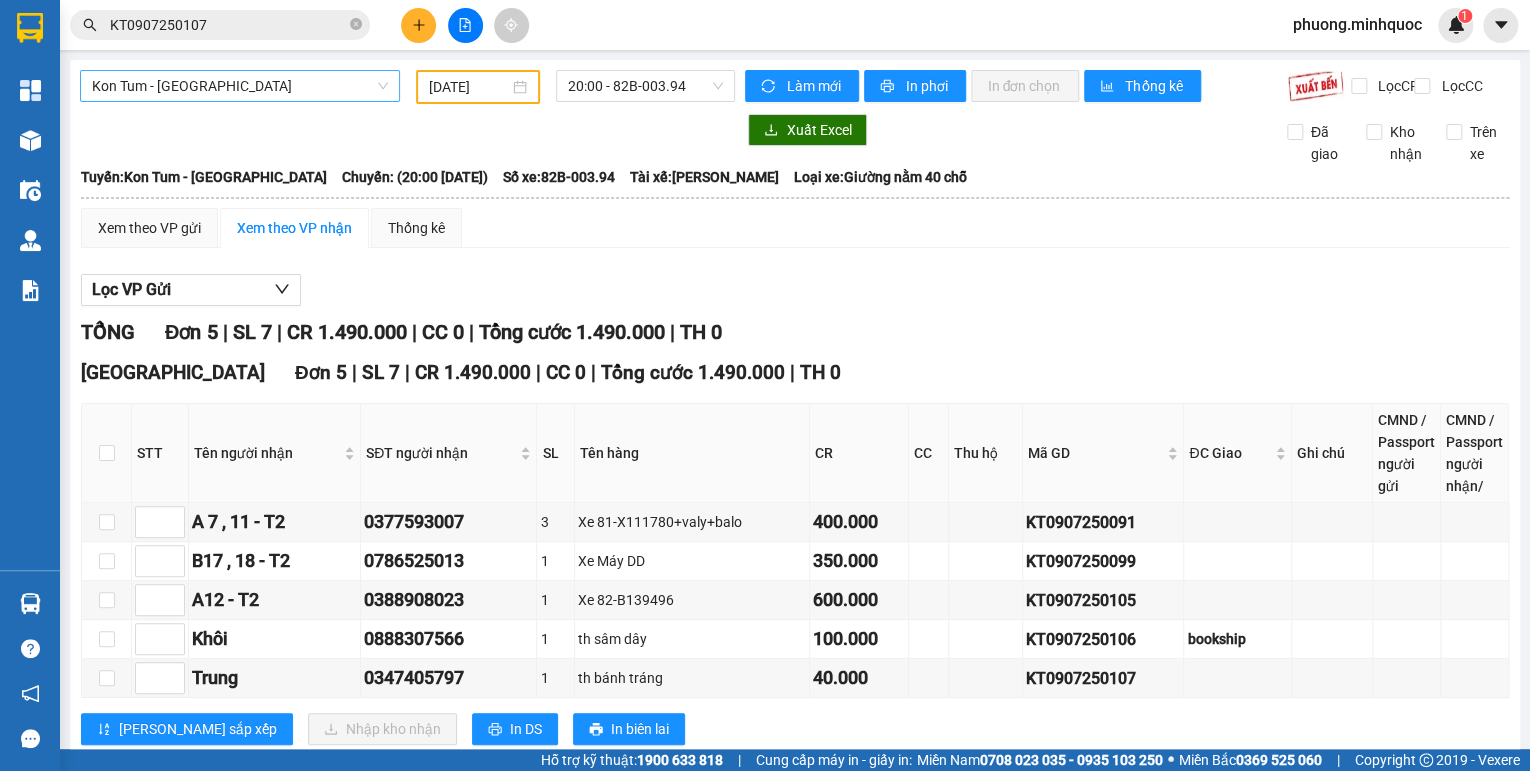 click on "Kon Tum - [GEOGRAPHIC_DATA]" at bounding box center [240, 86] 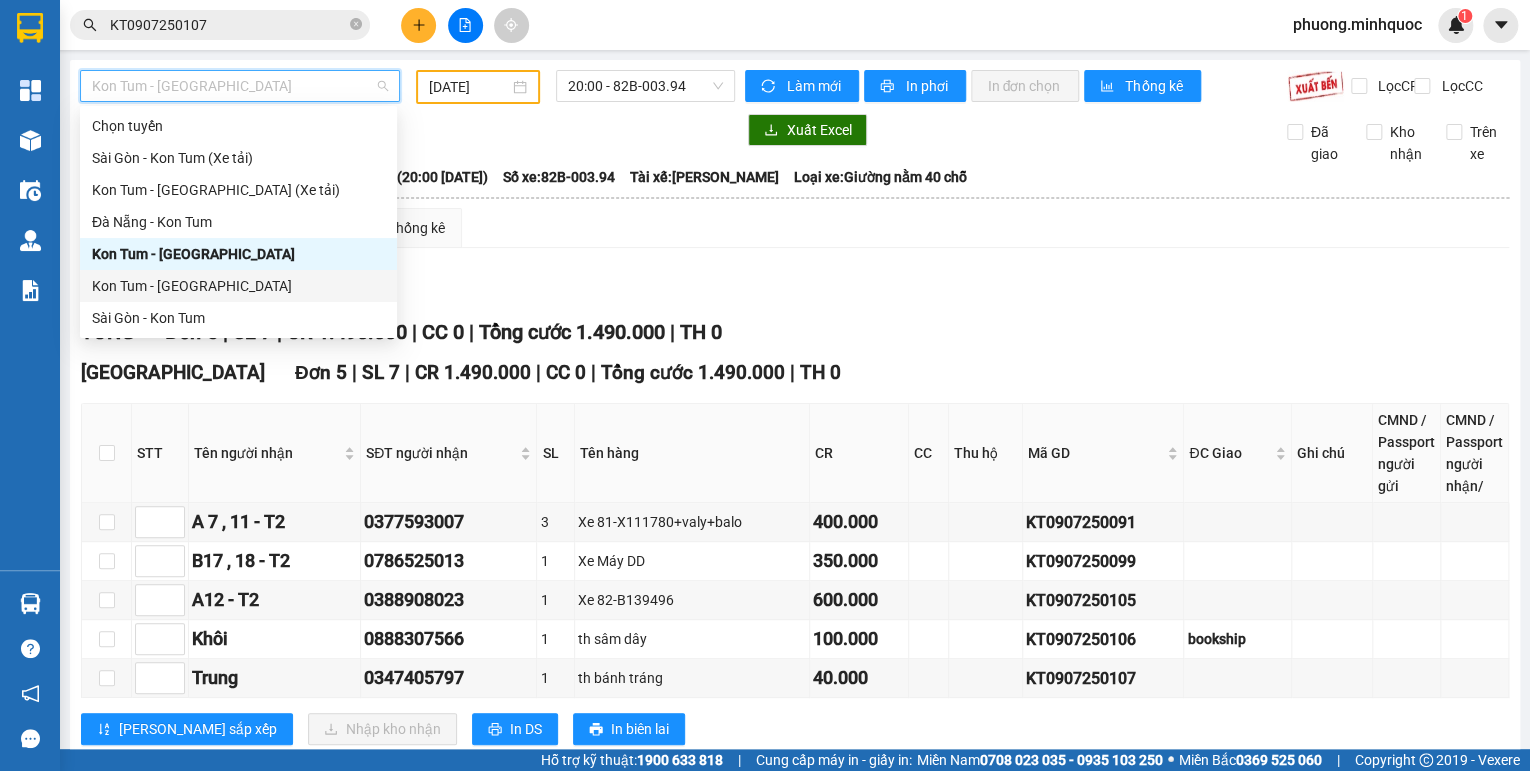 click on "Kon Tum - [GEOGRAPHIC_DATA]" at bounding box center [238, 286] 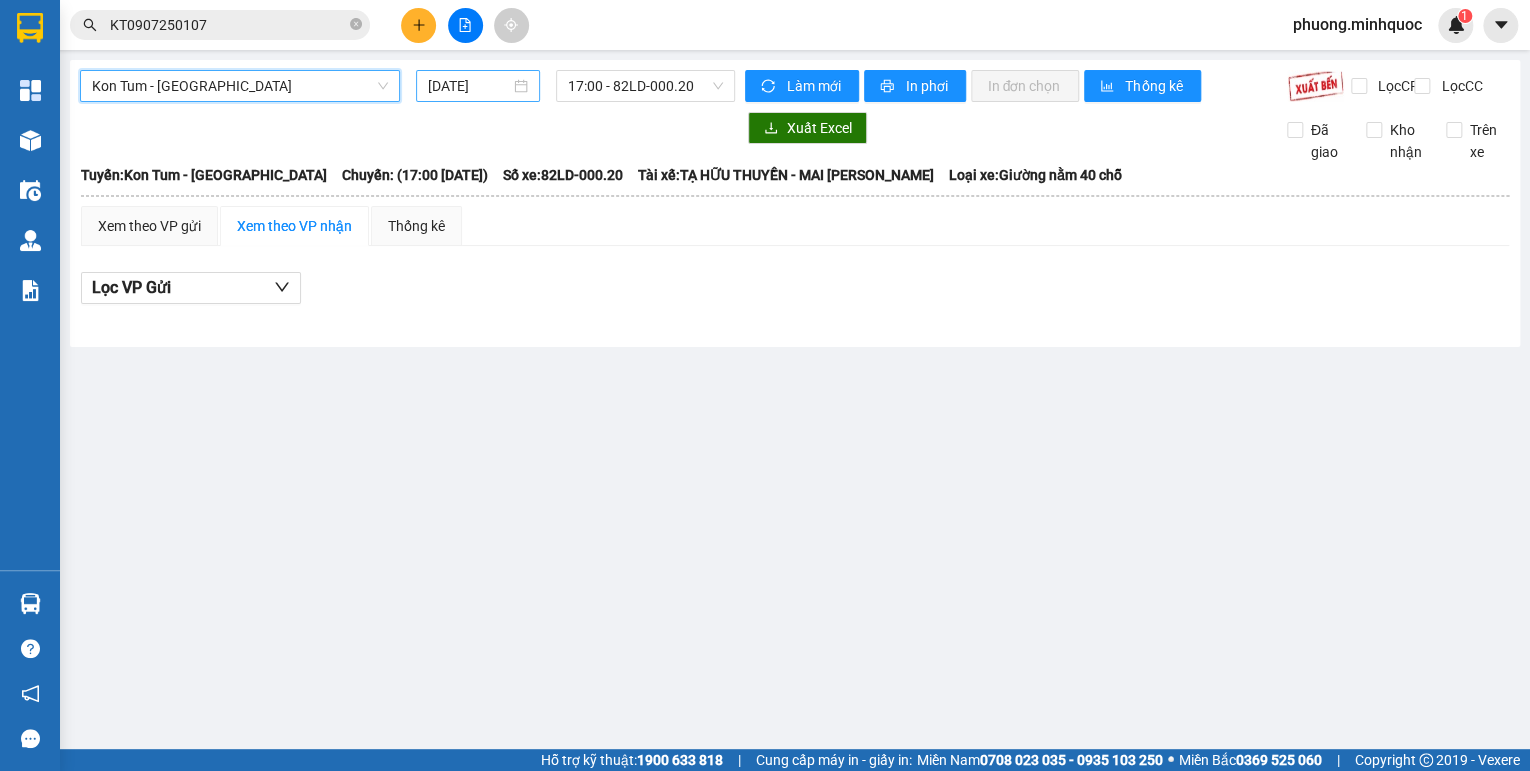 click on "[DATE]" at bounding box center [469, 86] 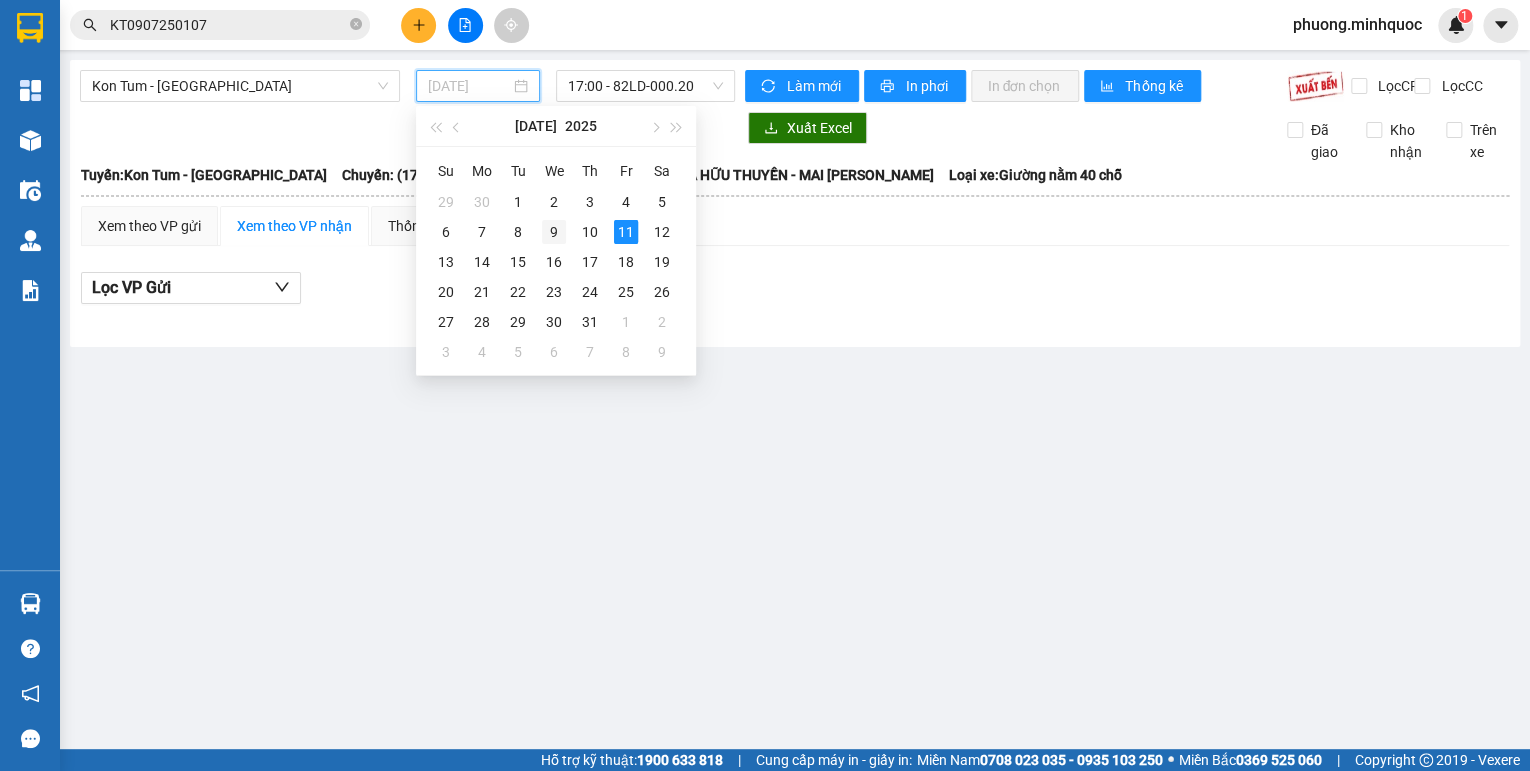 click on "9" at bounding box center [554, 232] 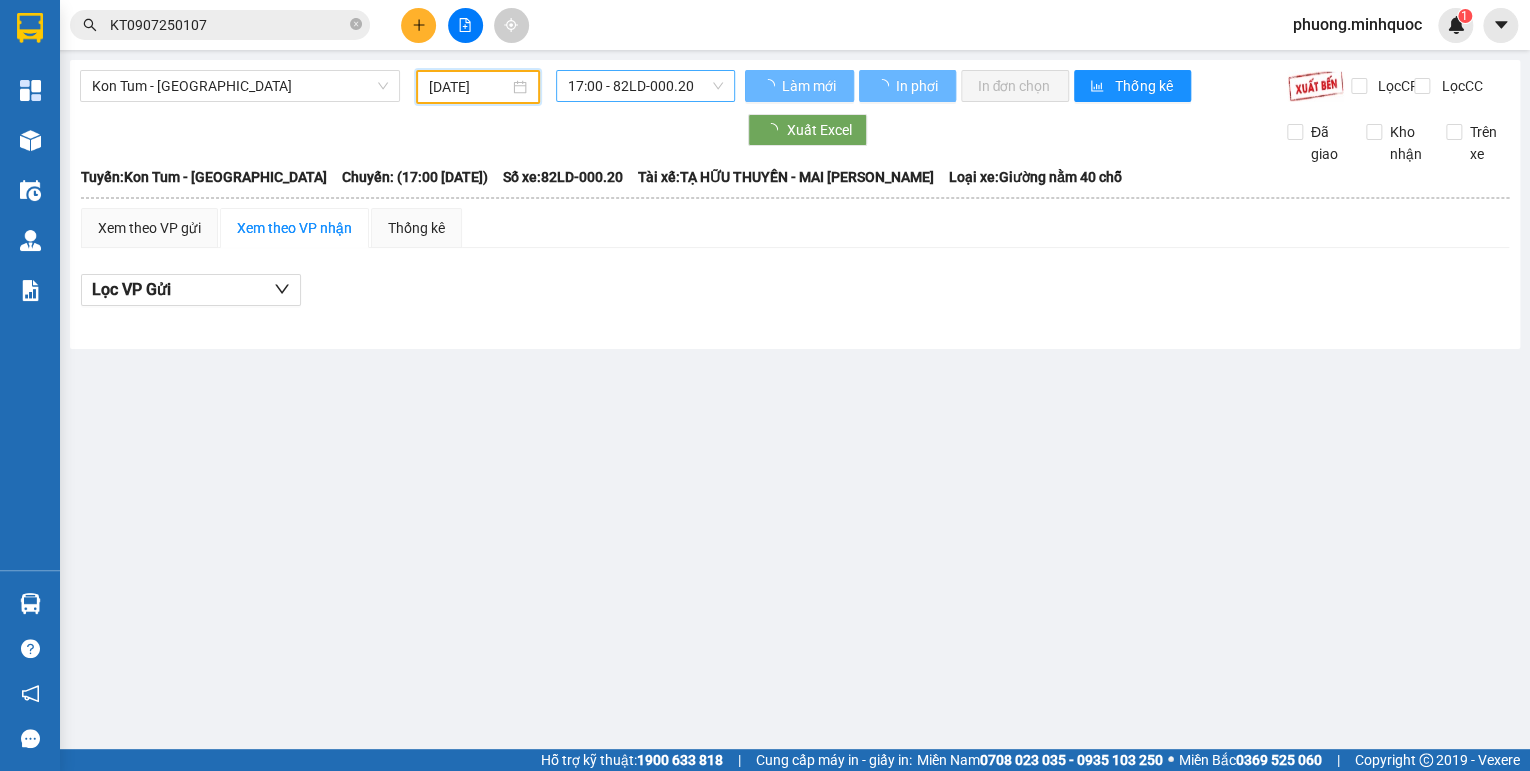type on "[DATE]" 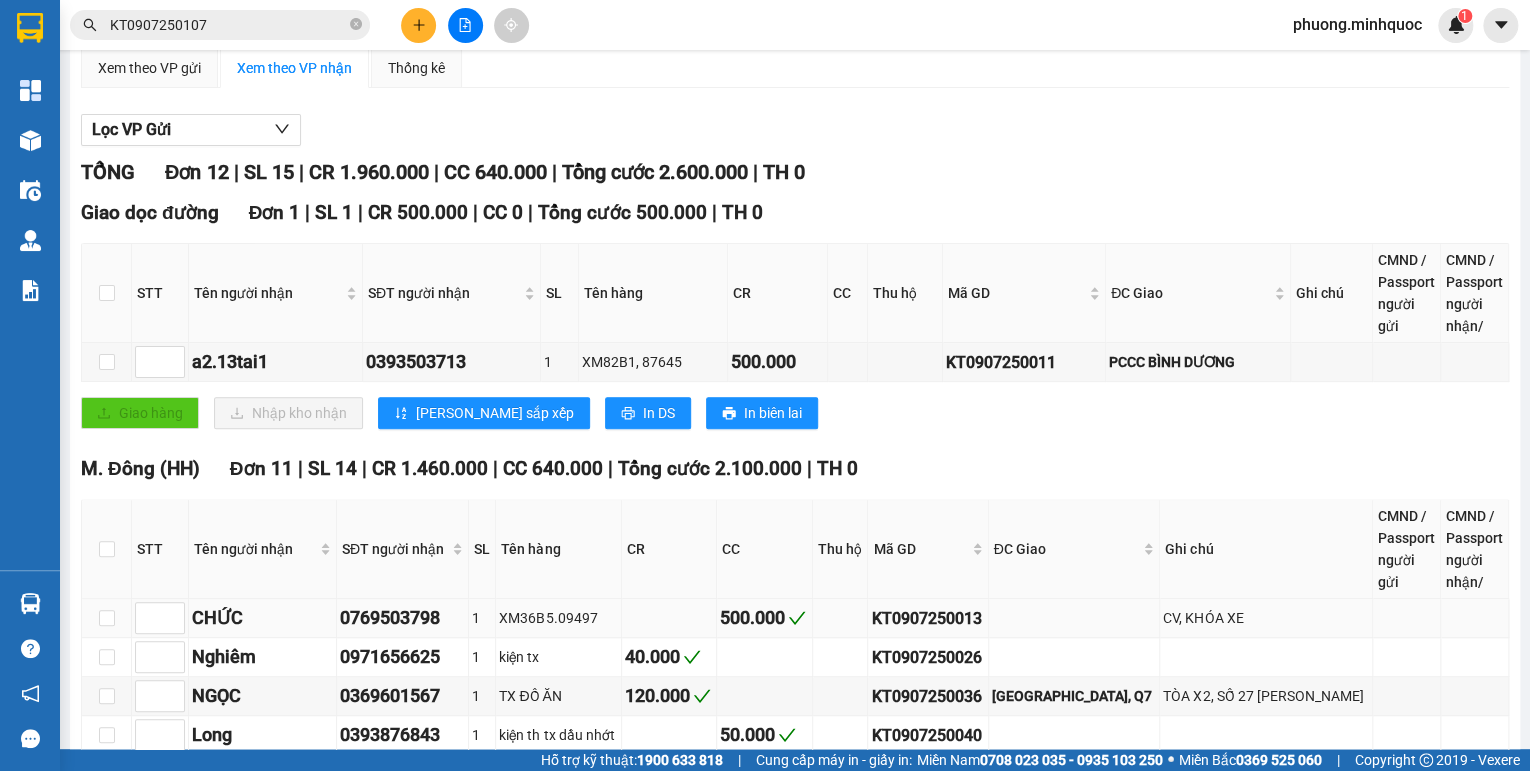 scroll, scrollTop: 240, scrollLeft: 0, axis: vertical 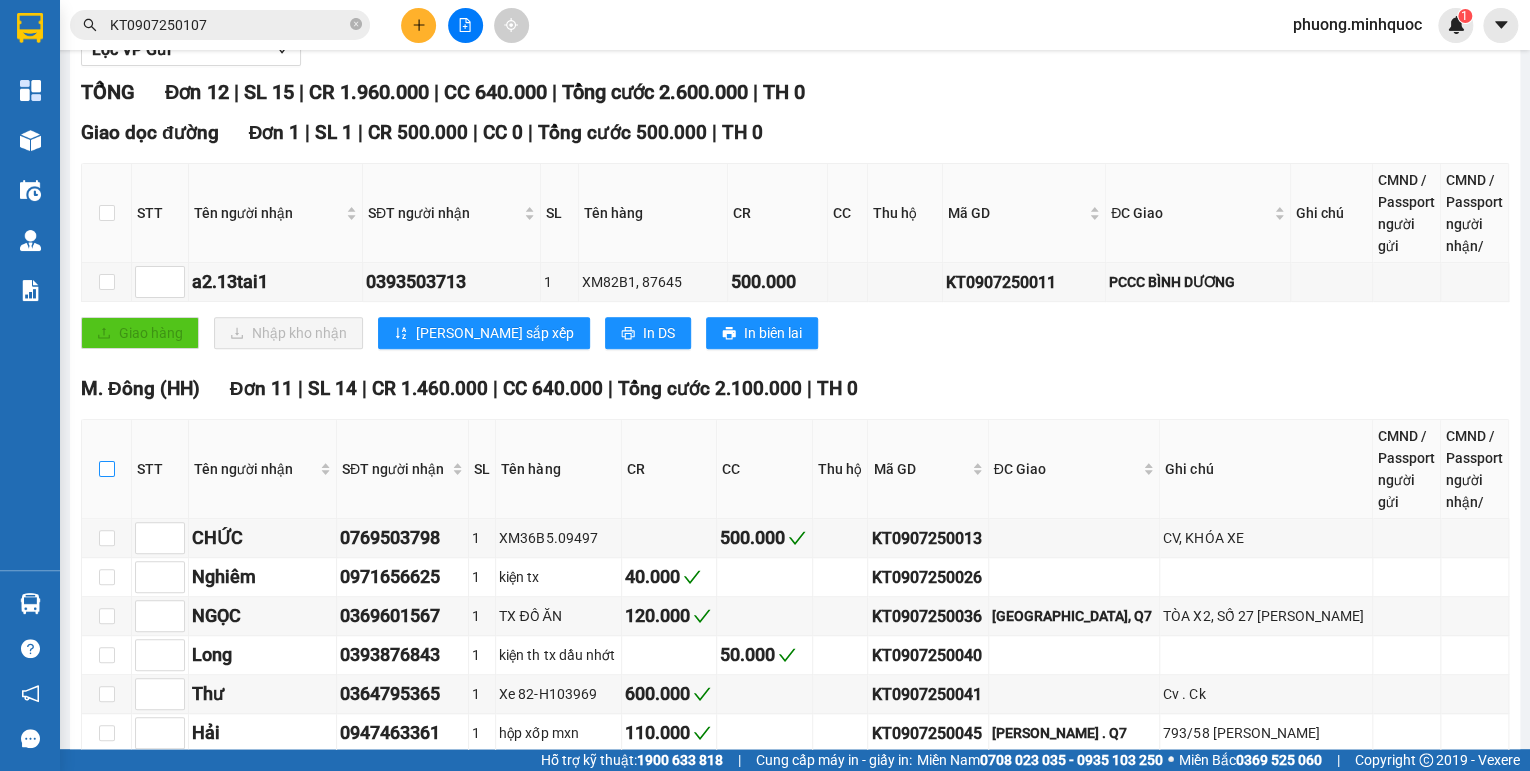 click at bounding box center (107, 469) 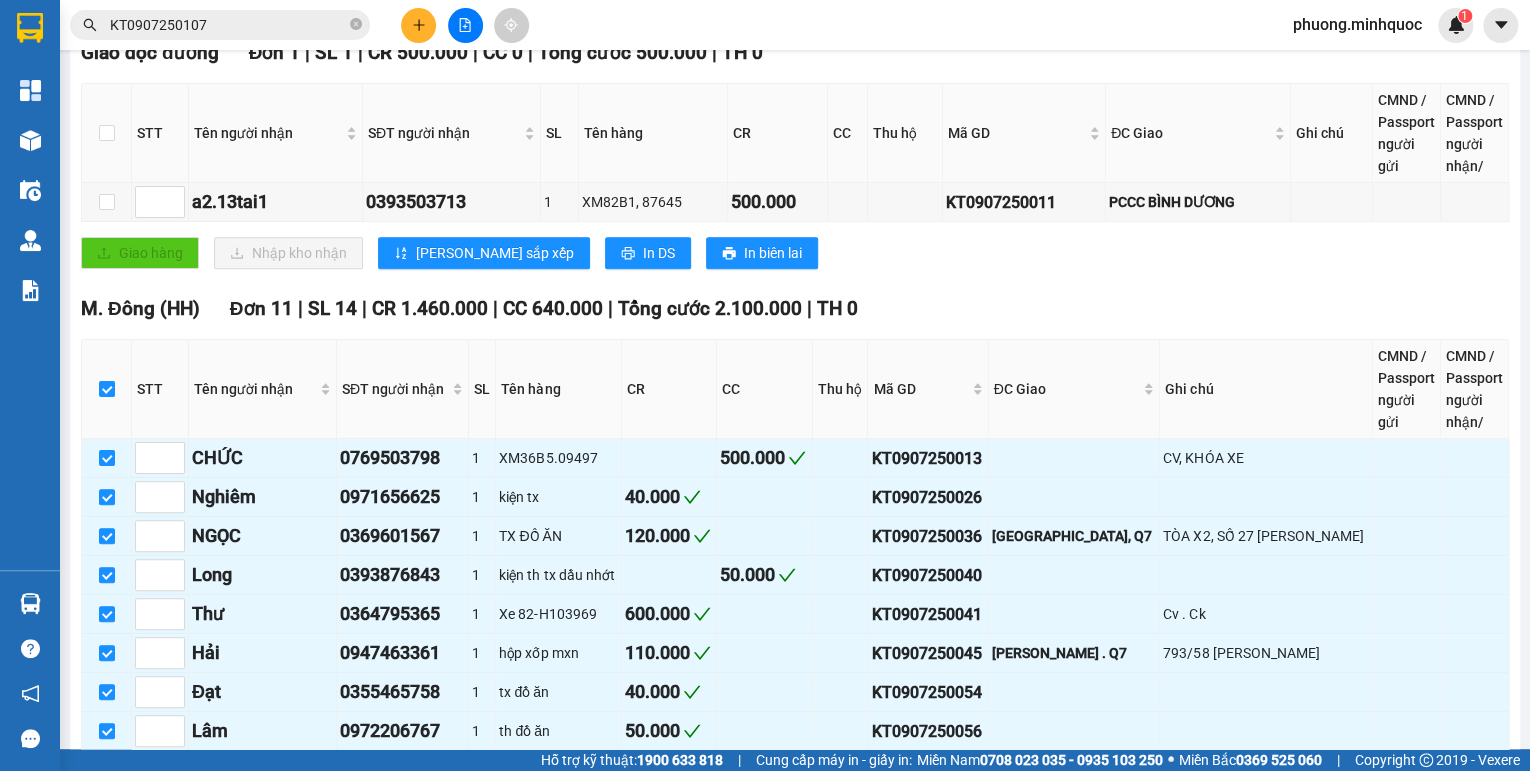 scroll, scrollTop: 548, scrollLeft: 0, axis: vertical 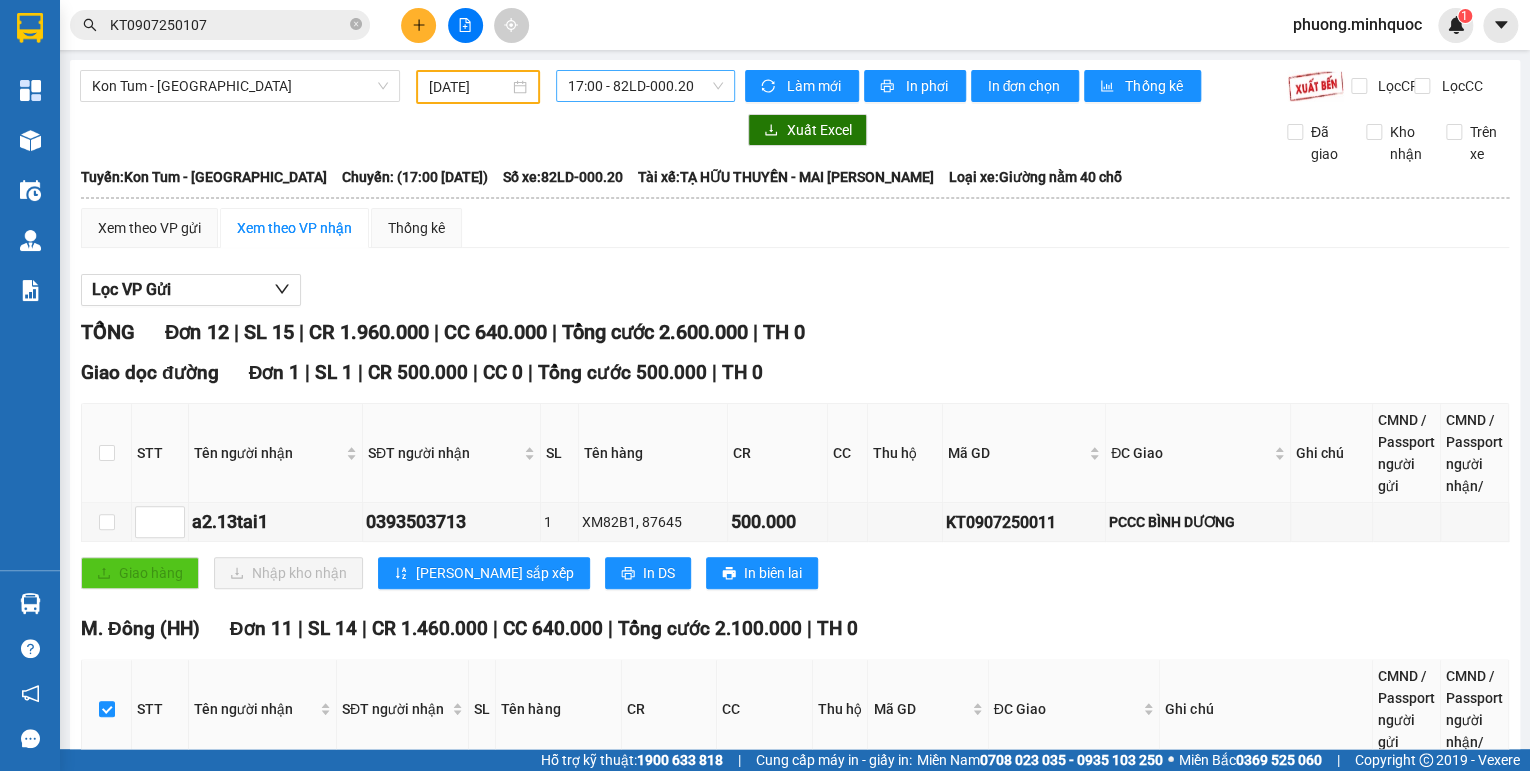 click on "17:00     - 82LD-000.20" at bounding box center (646, 86) 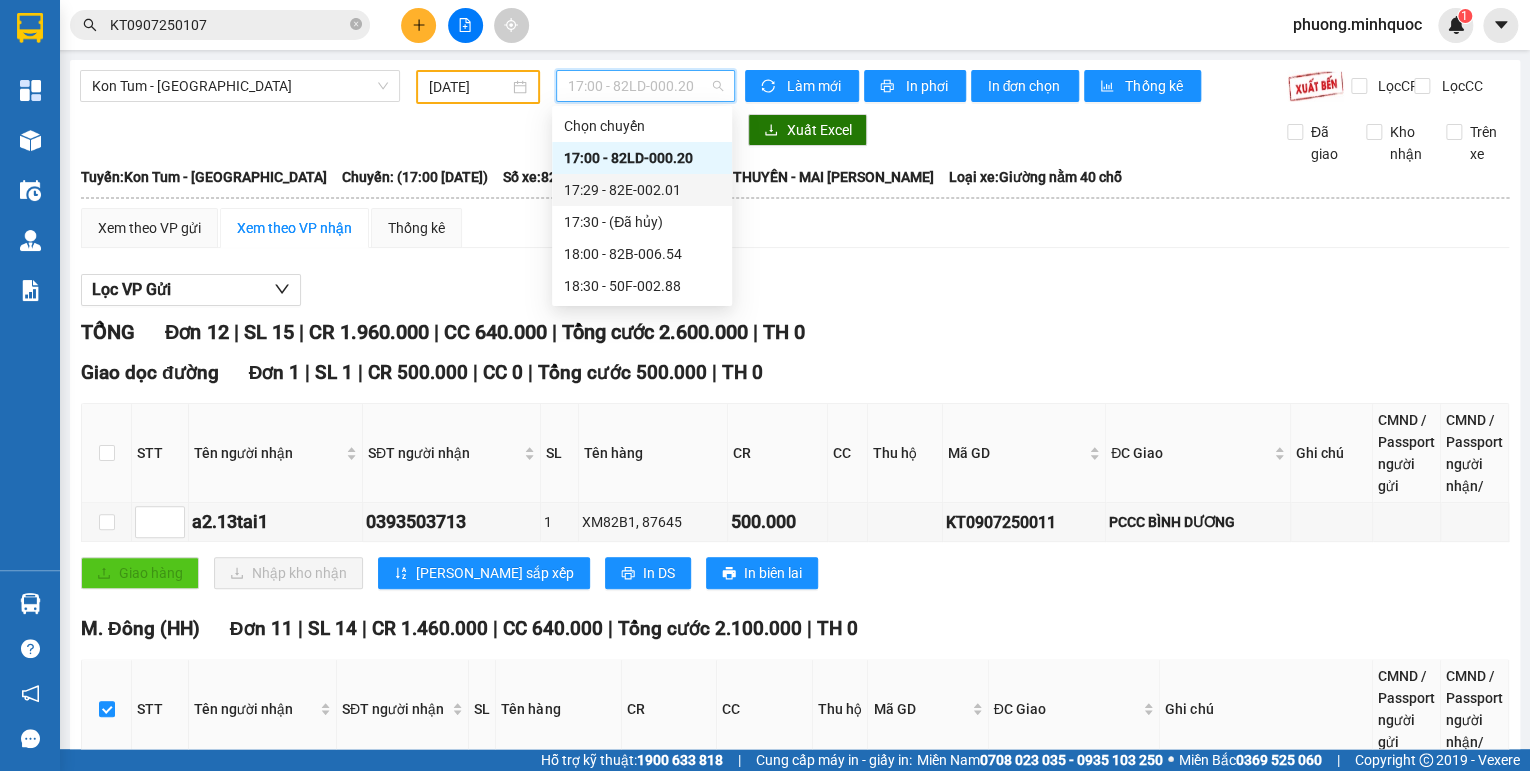 click on "17:29     - 82E-002.01" at bounding box center (642, 190) 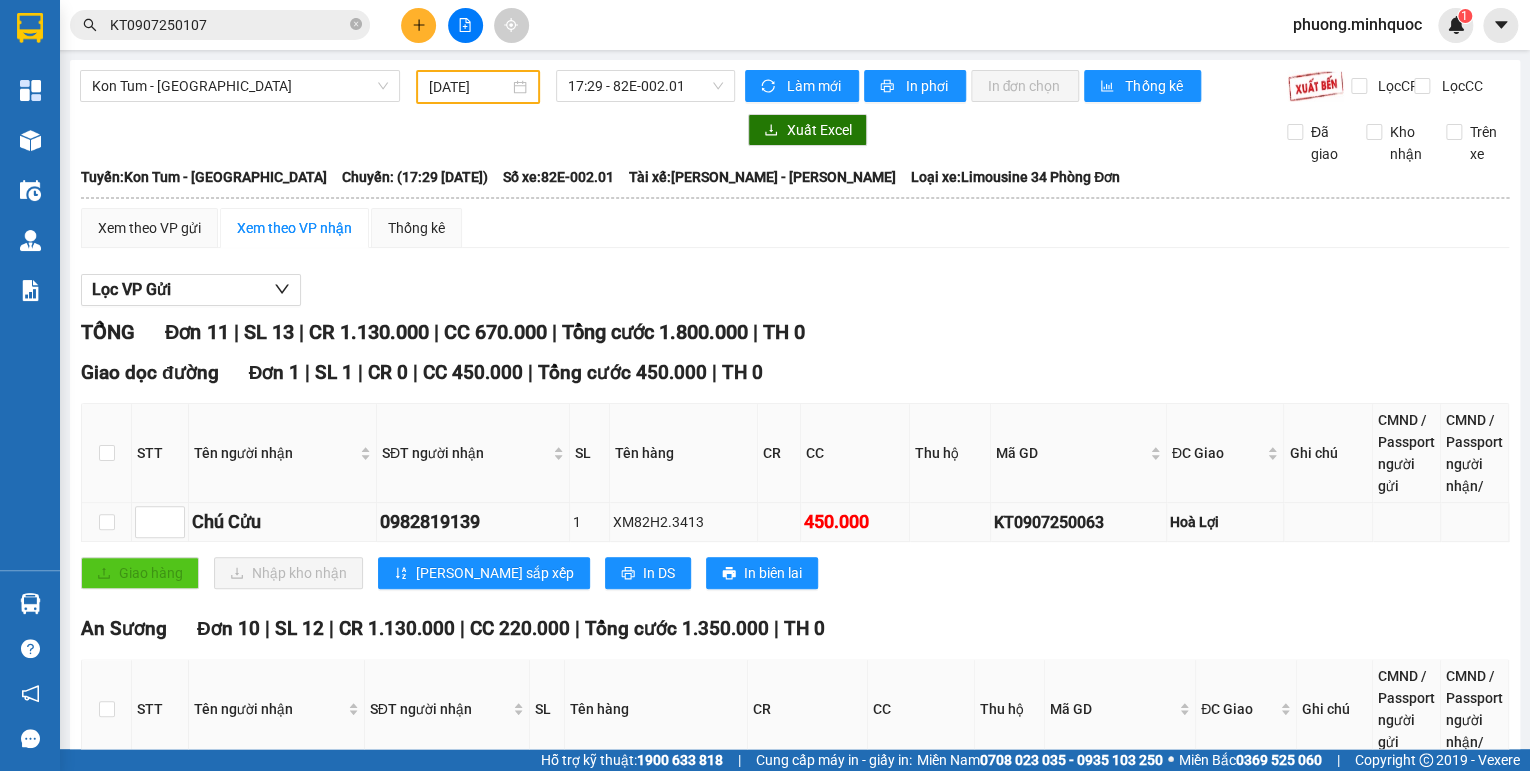click on "KT0907250063" at bounding box center (1078, 522) 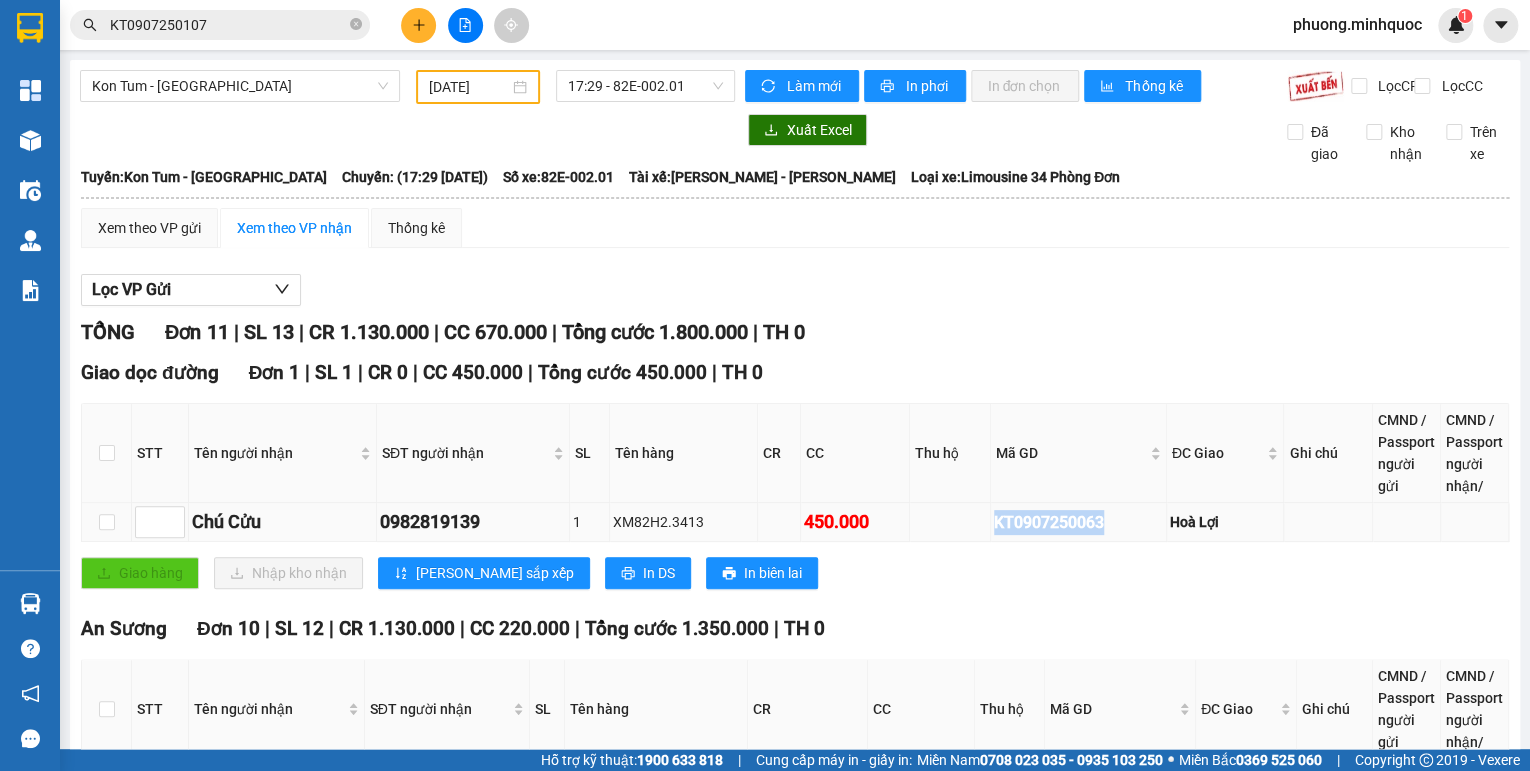 click on "KT0907250063" at bounding box center (1078, 522) 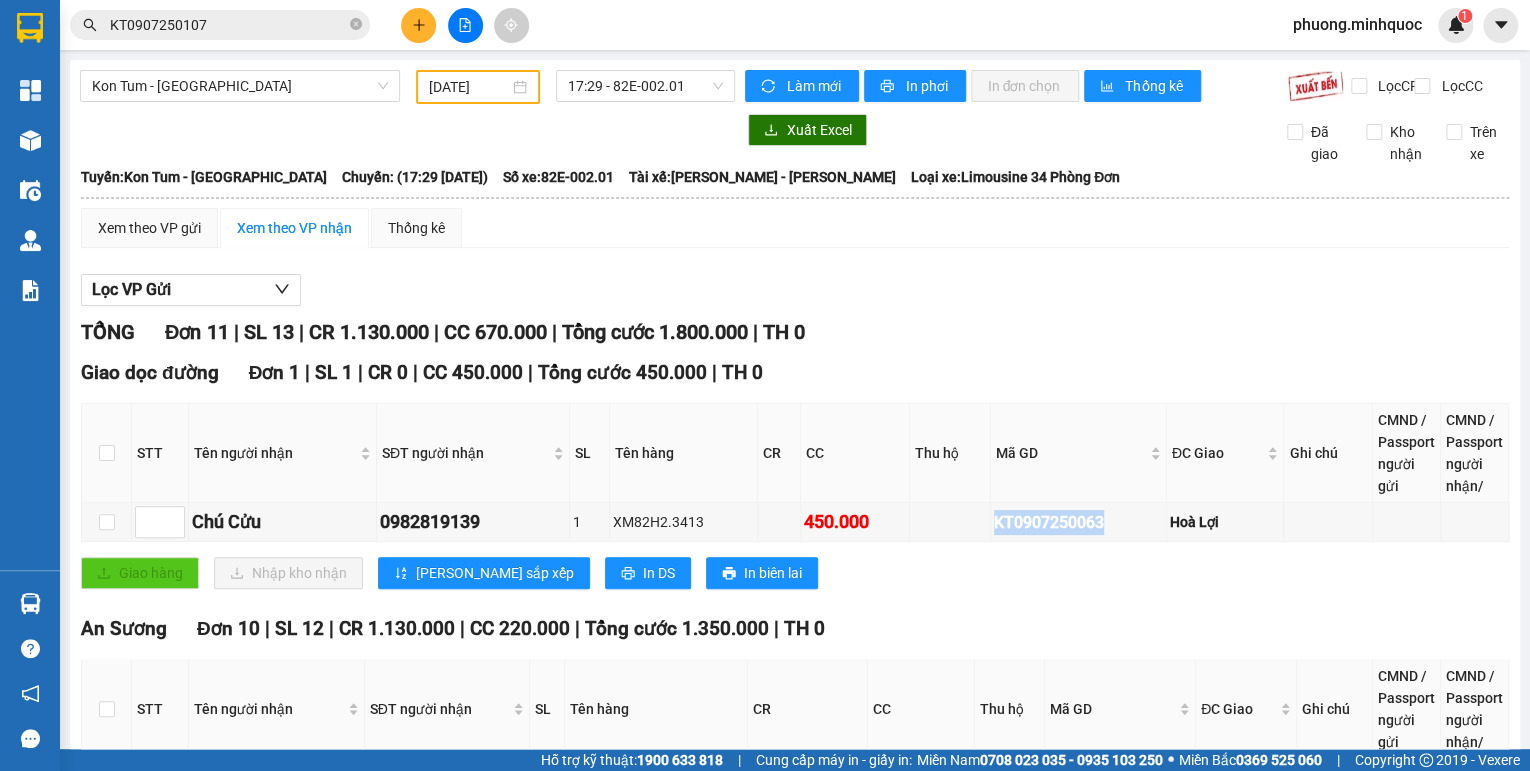 click on "KT0907250107" at bounding box center (228, 25) 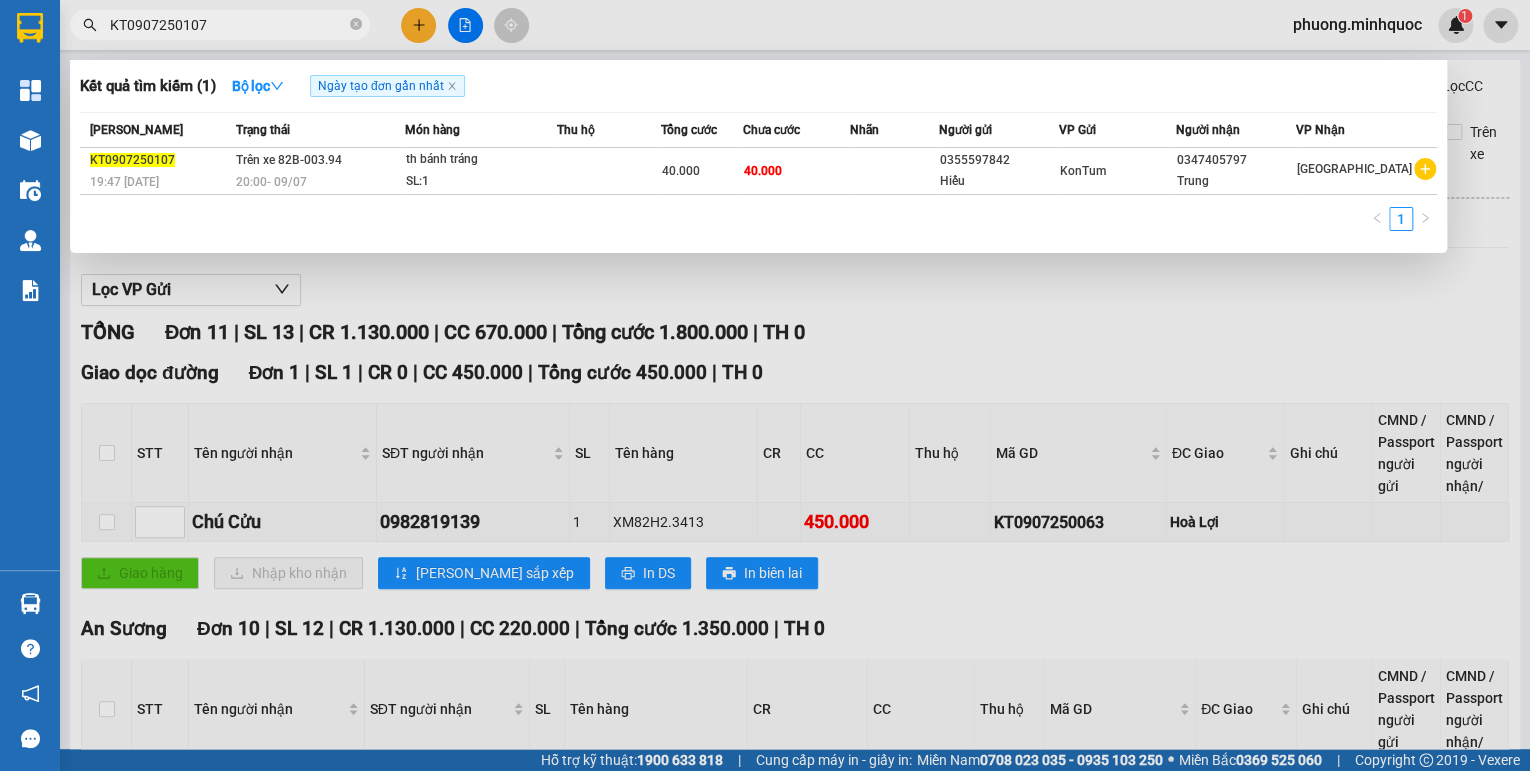 click on "KT0907250107" at bounding box center (228, 25) 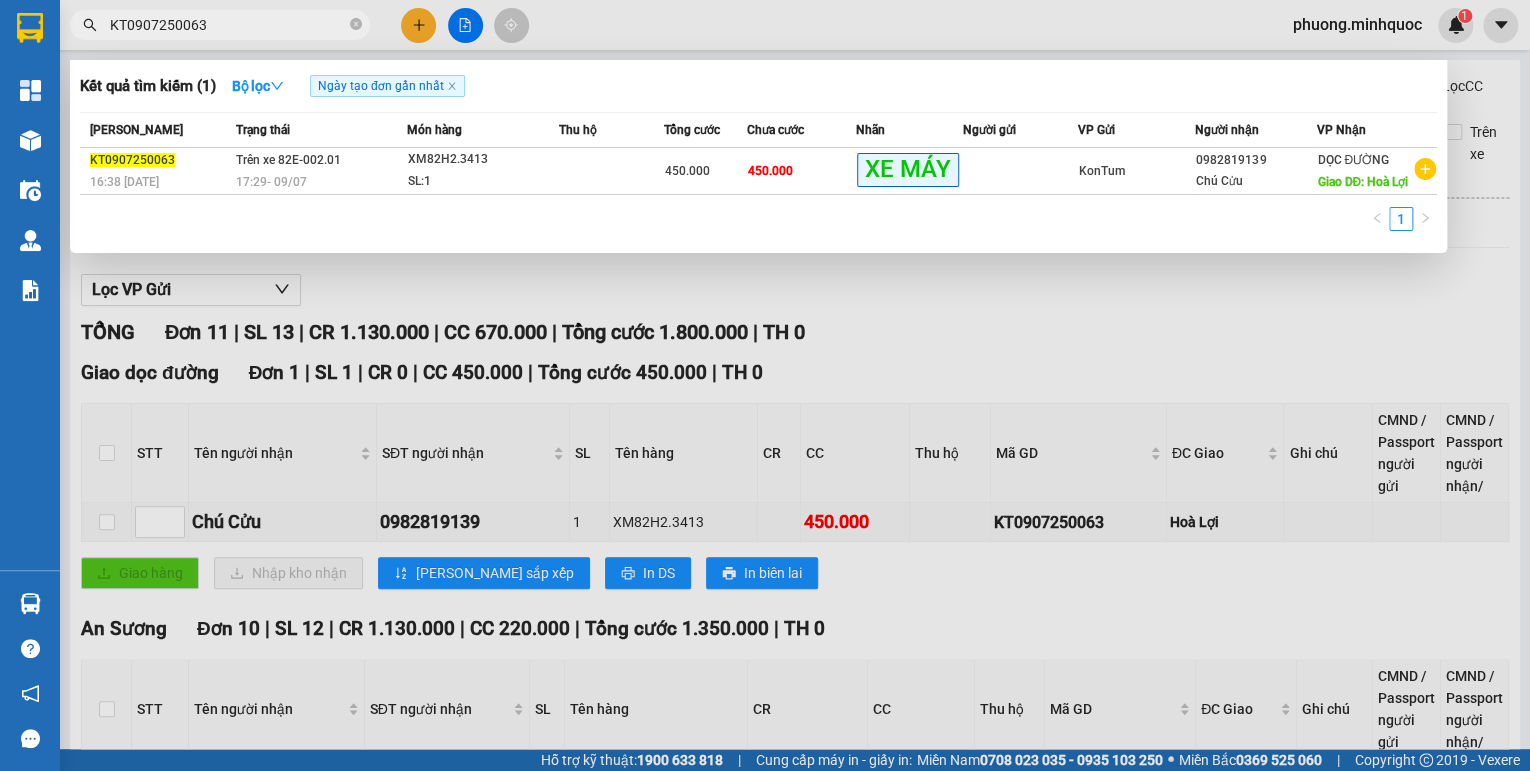 type on "KT0907250063" 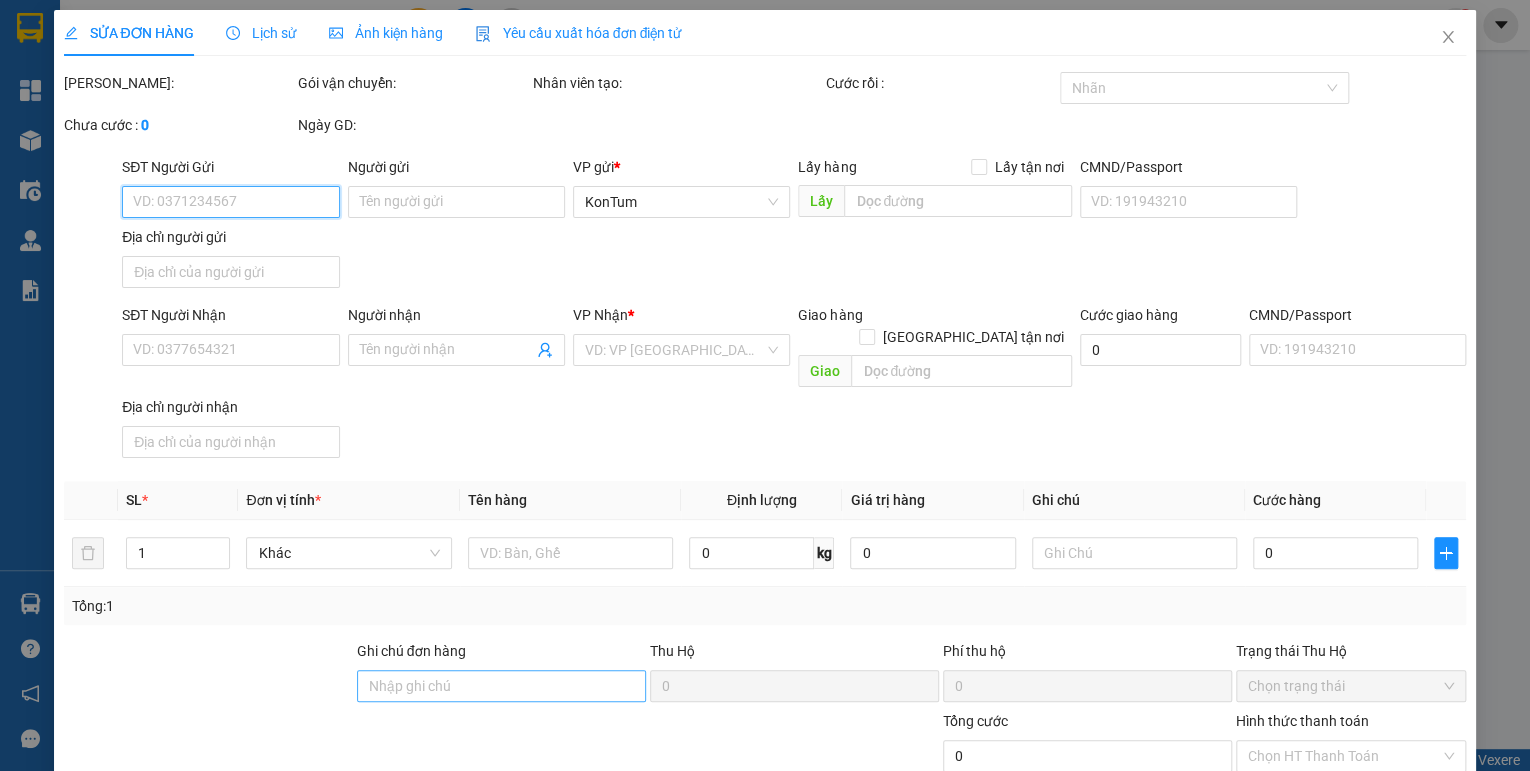 type on "0982819139" 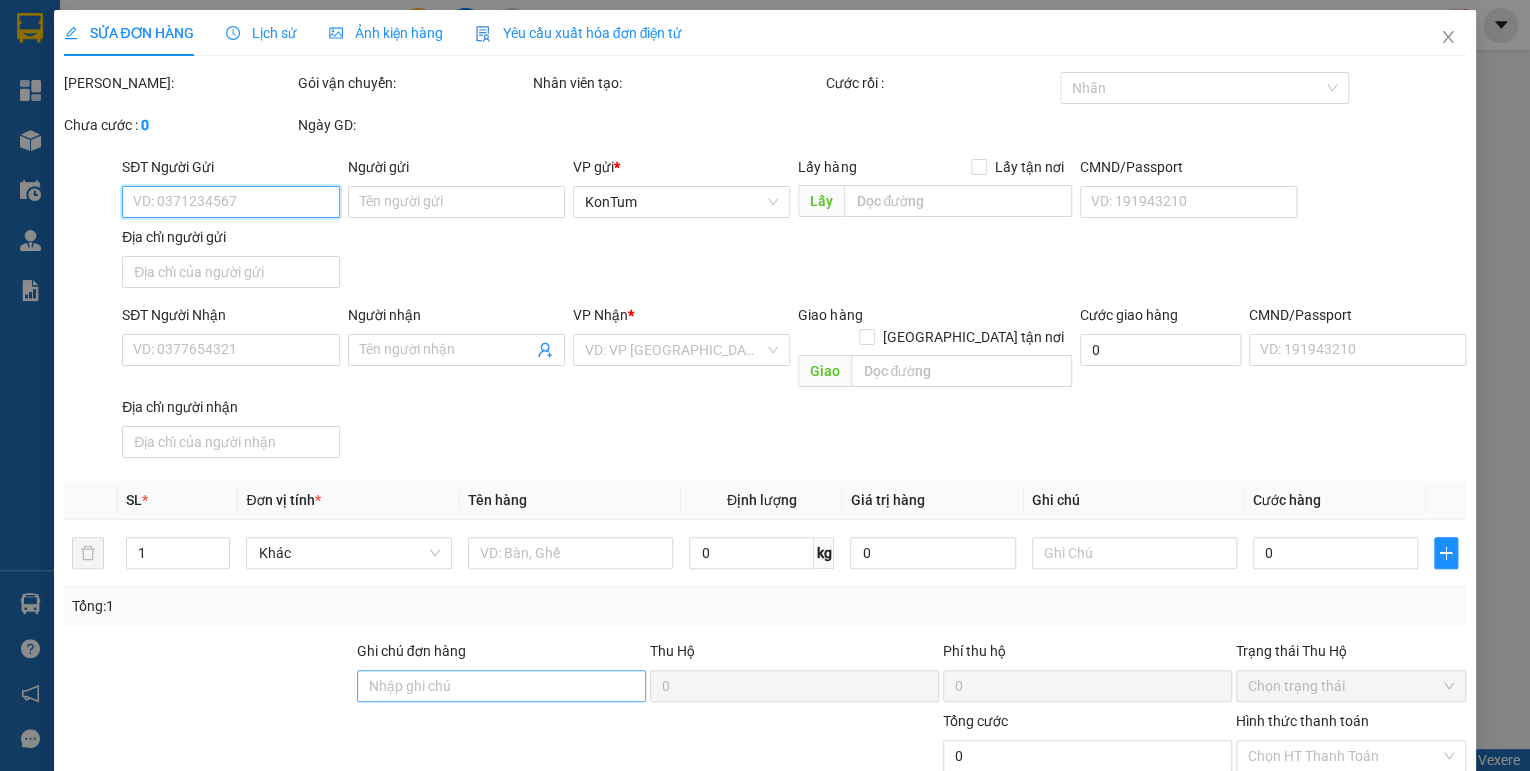 type on "Chú Cửu" 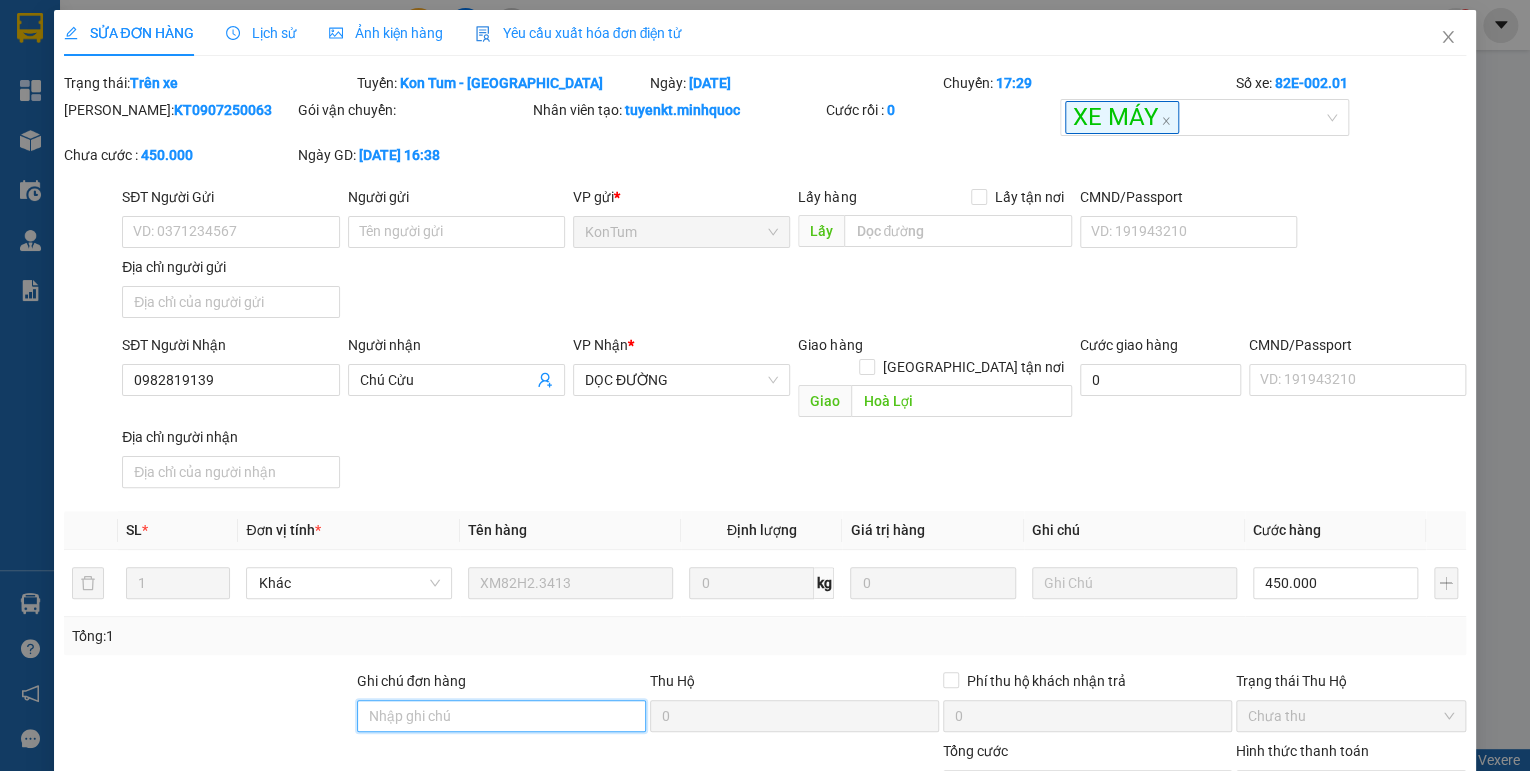 click on "Ghi chú đơn hàng" at bounding box center [501, 716] 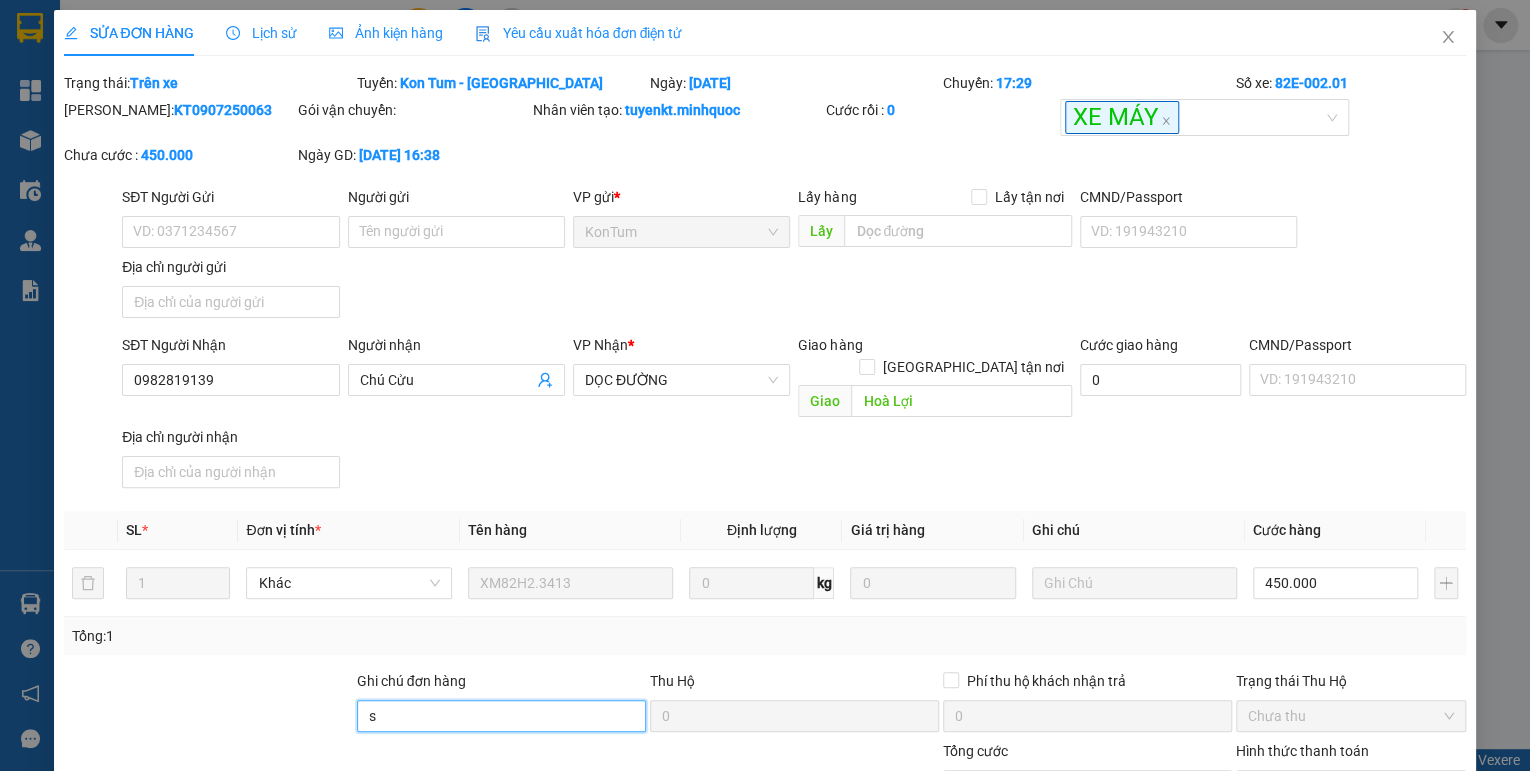type on "sổ kho 11/7" 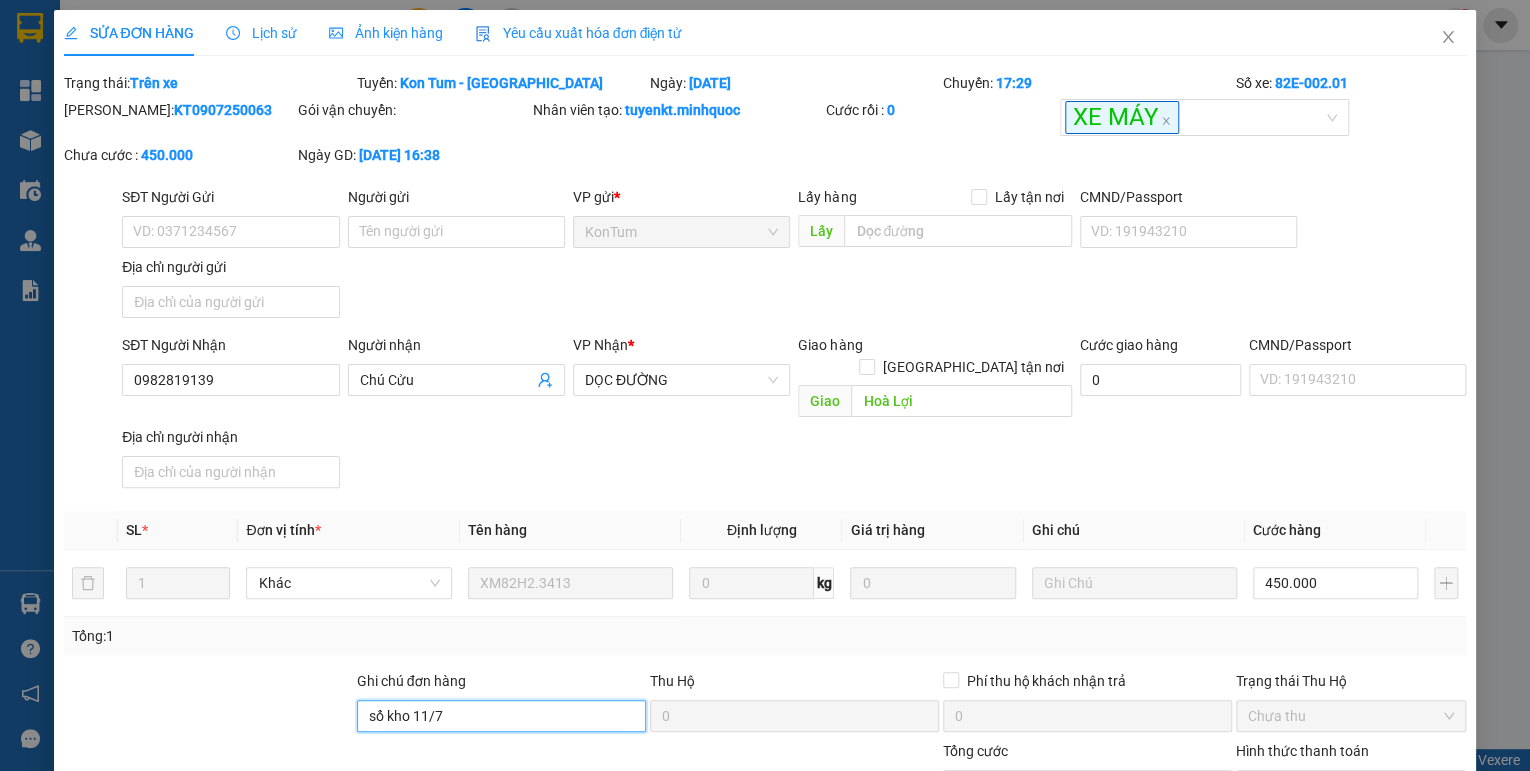 scroll, scrollTop: 140, scrollLeft: 0, axis: vertical 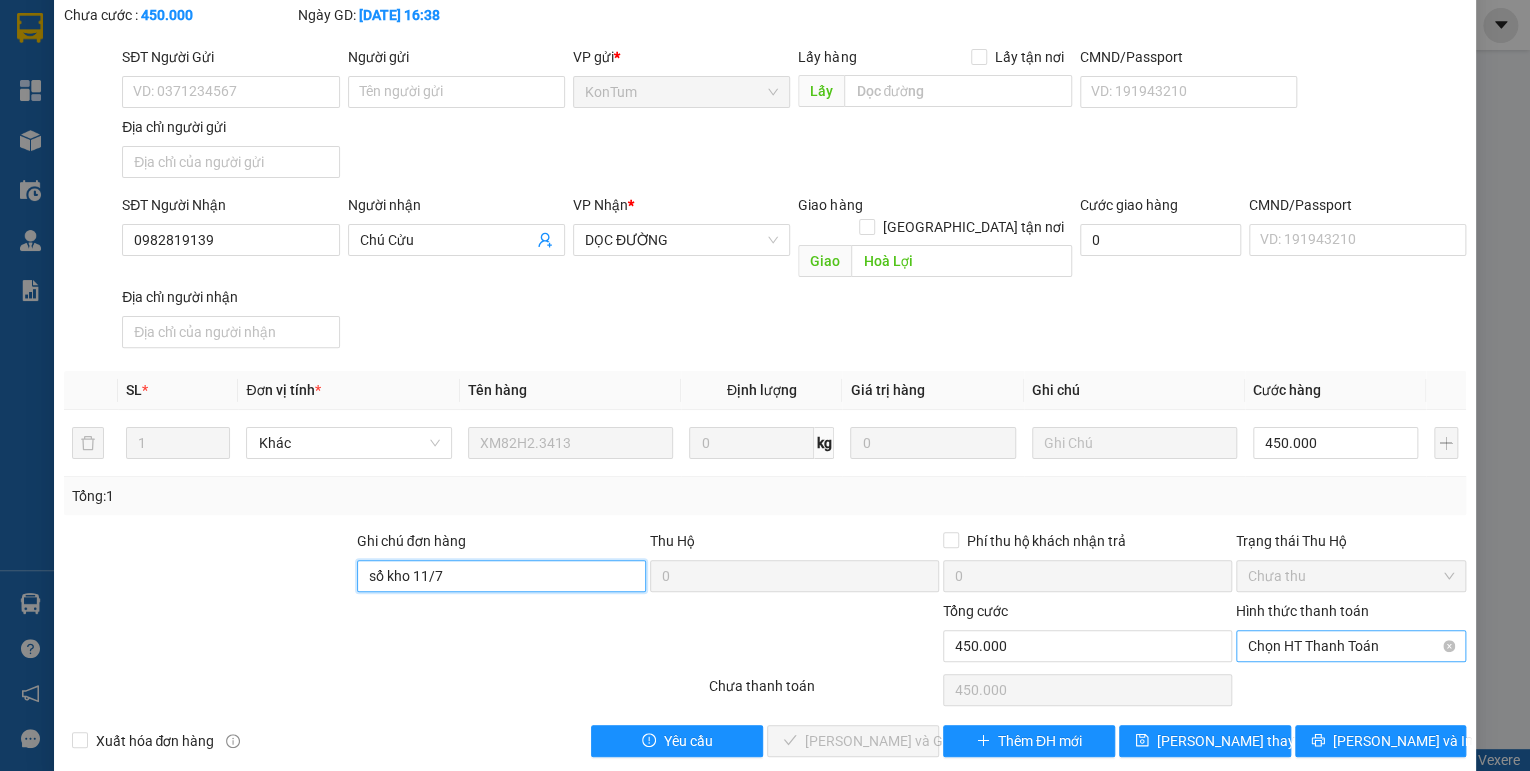 click on "Chọn HT Thanh Toán" at bounding box center (1351, 646) 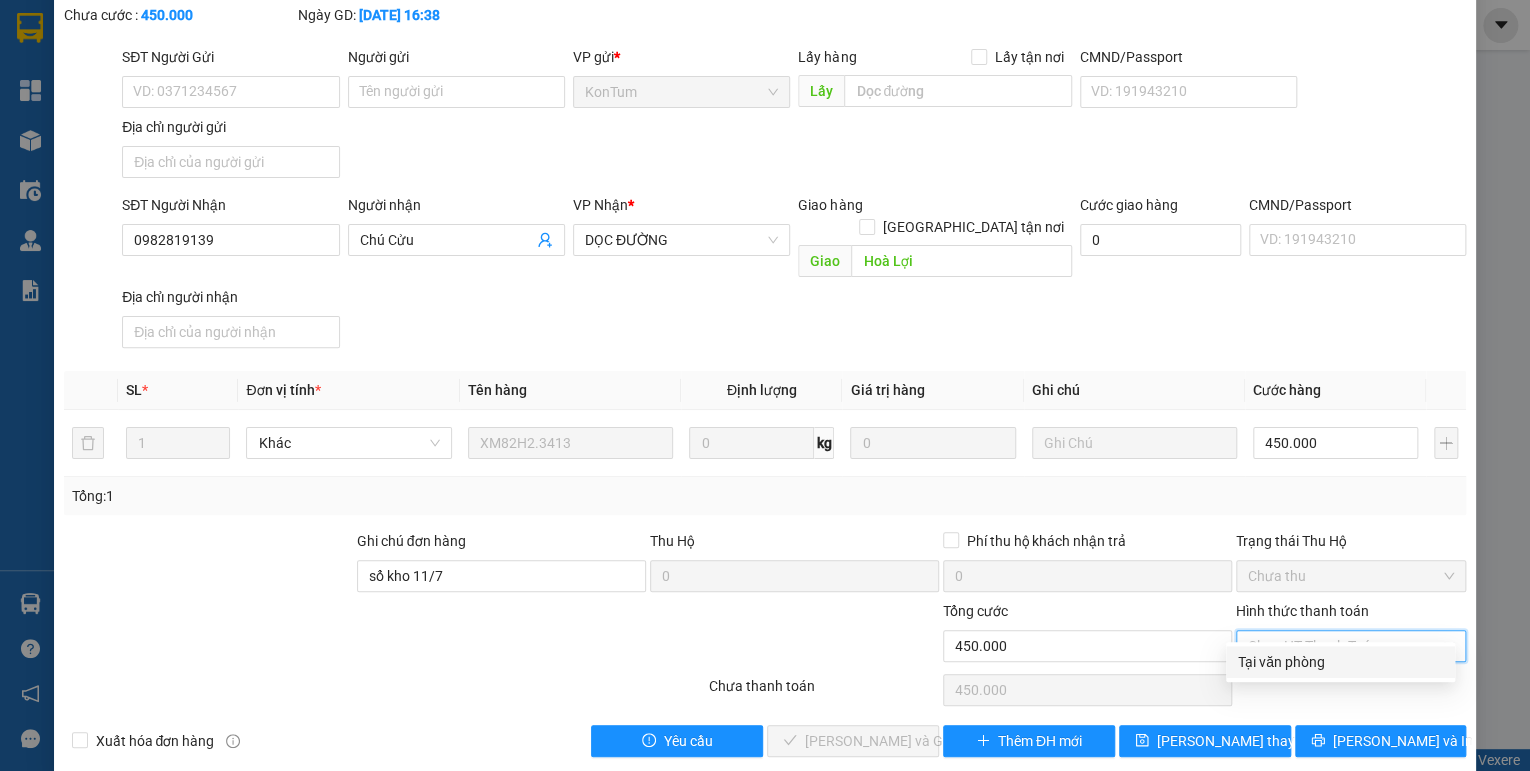 click on "Tại văn phòng" at bounding box center [1340, 662] 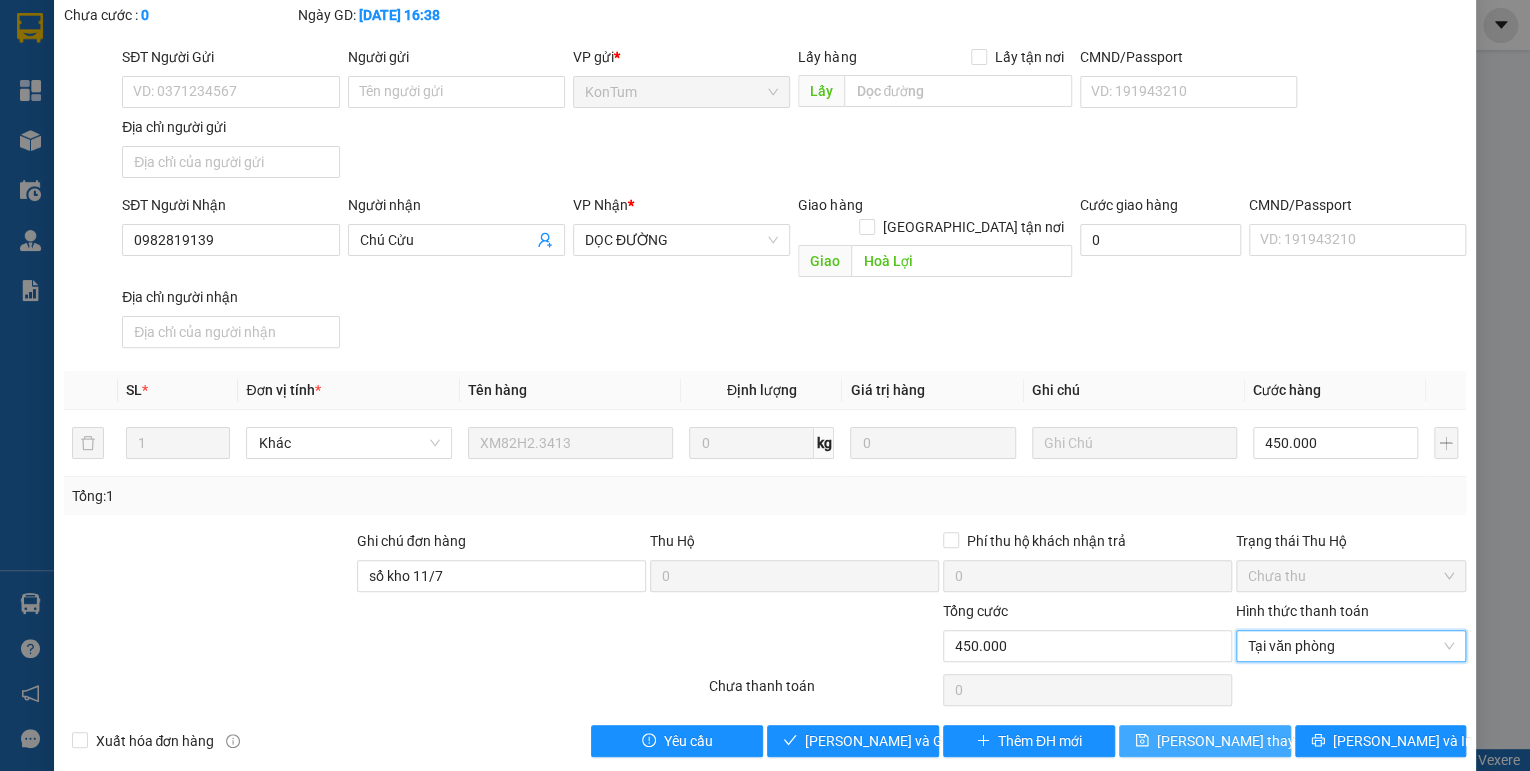 click on "[PERSON_NAME] thay đổi" at bounding box center (1237, 741) 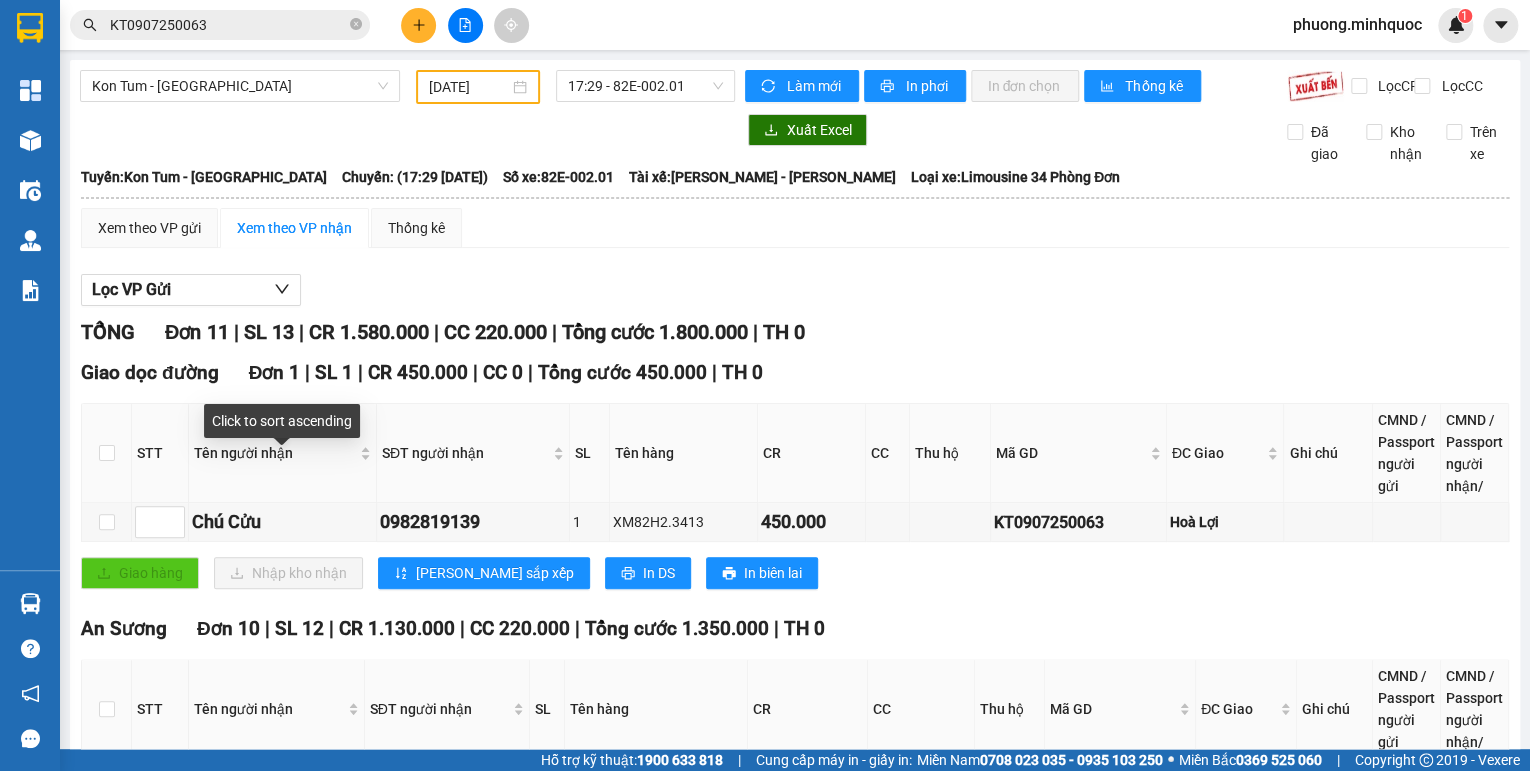 scroll, scrollTop: 320, scrollLeft: 0, axis: vertical 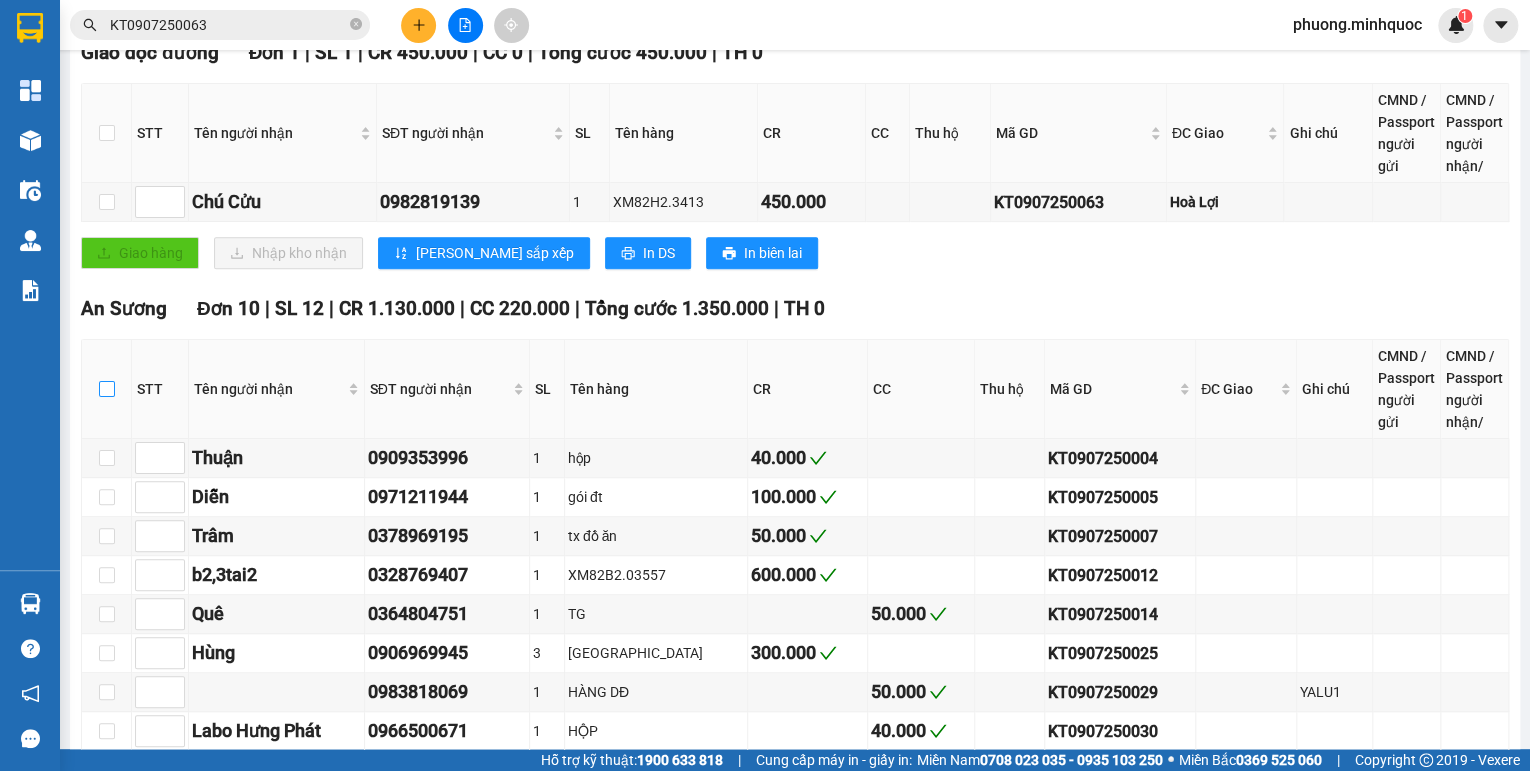 click at bounding box center (107, 389) 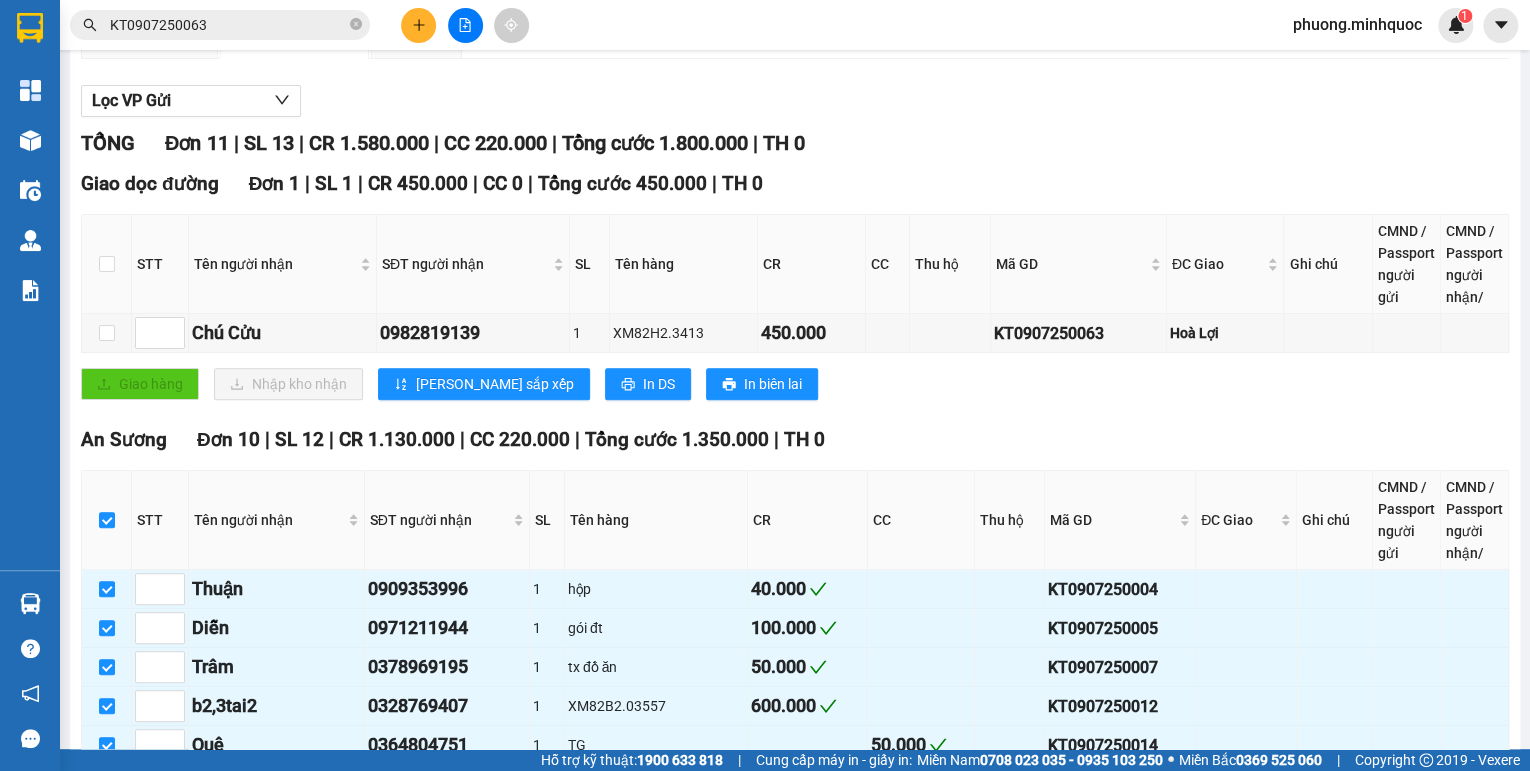 scroll, scrollTop: 0, scrollLeft: 0, axis: both 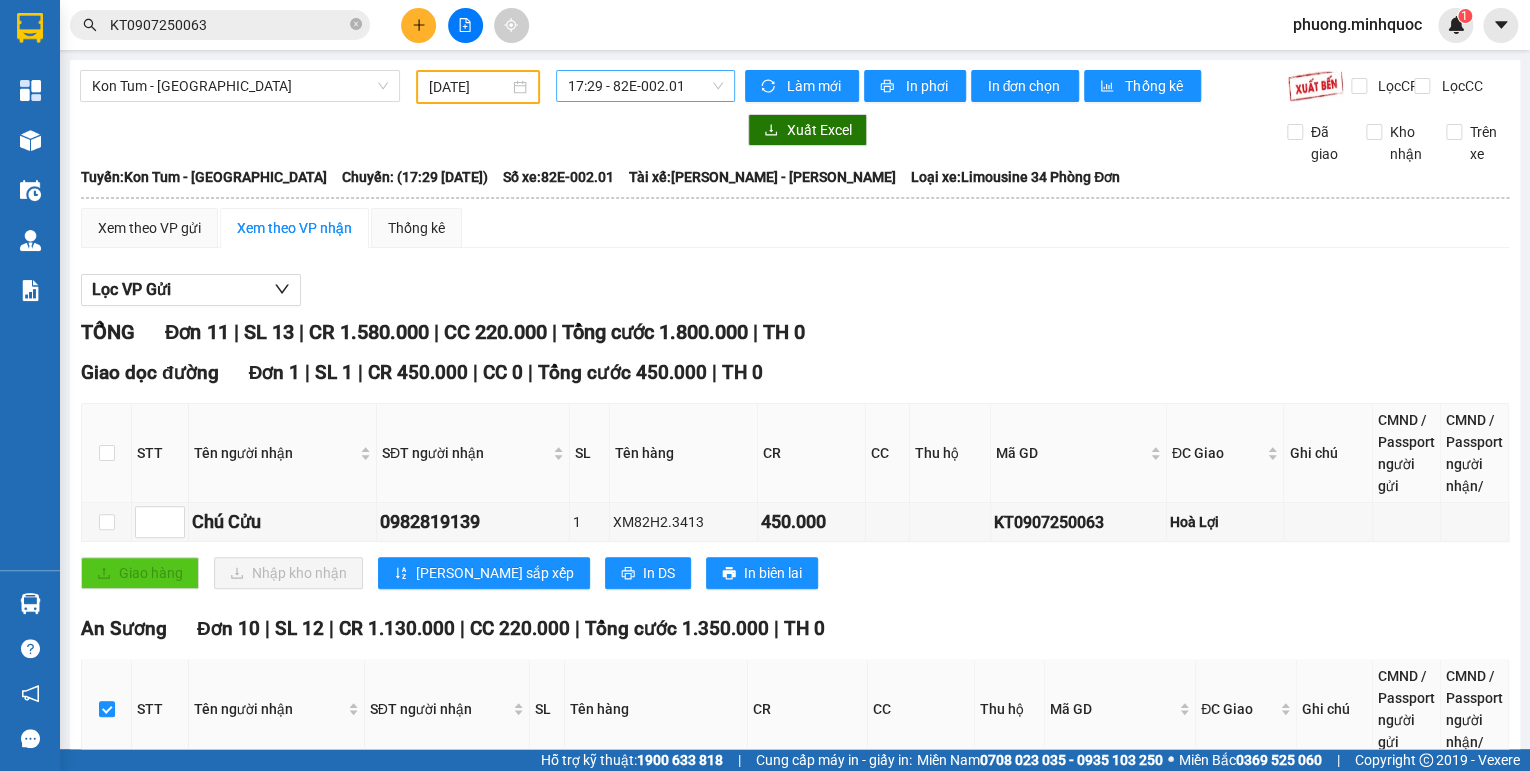 click on "17:29     - 82E-002.01" at bounding box center (646, 86) 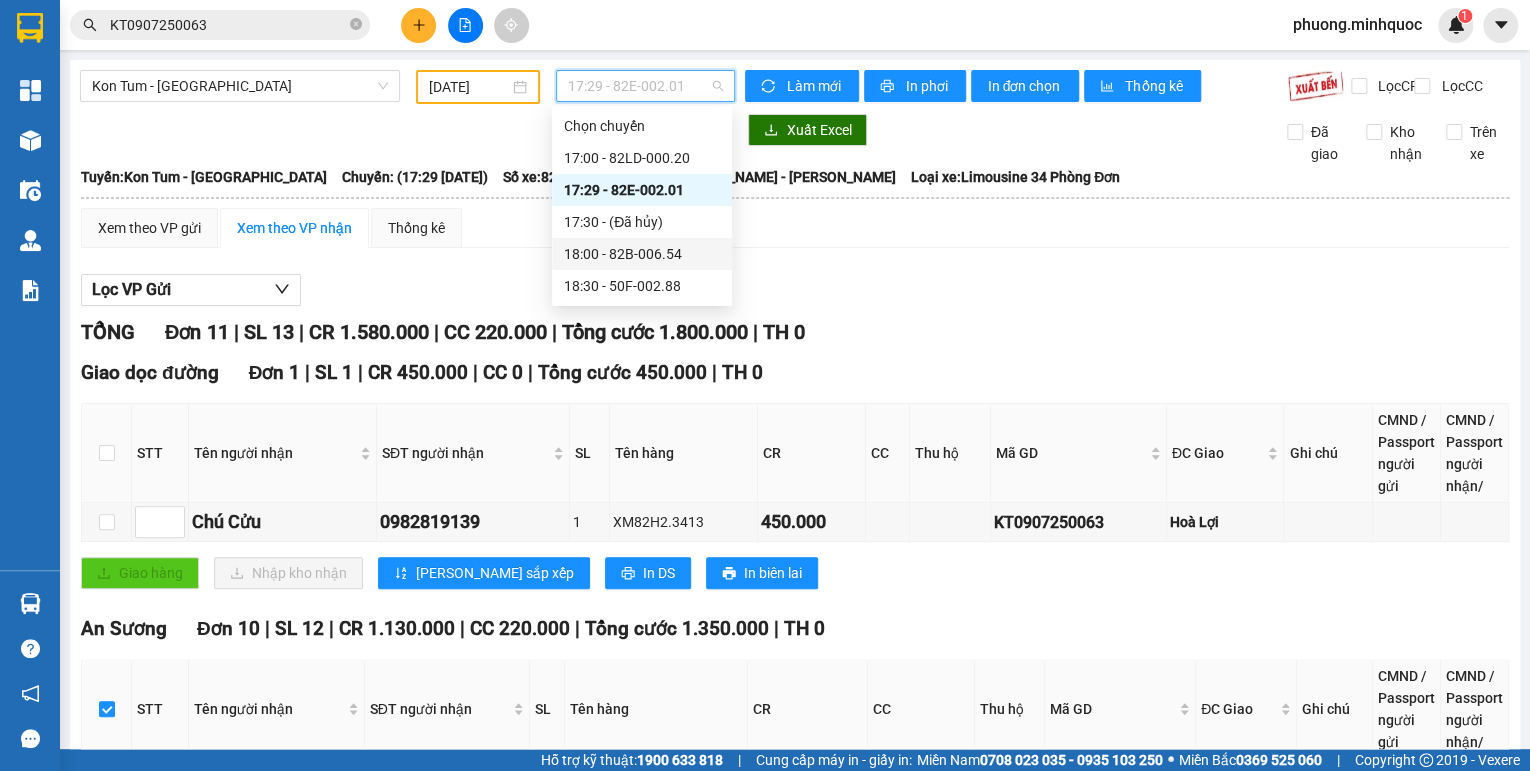 click on "18:00     - 82B-006.54" at bounding box center [642, 254] 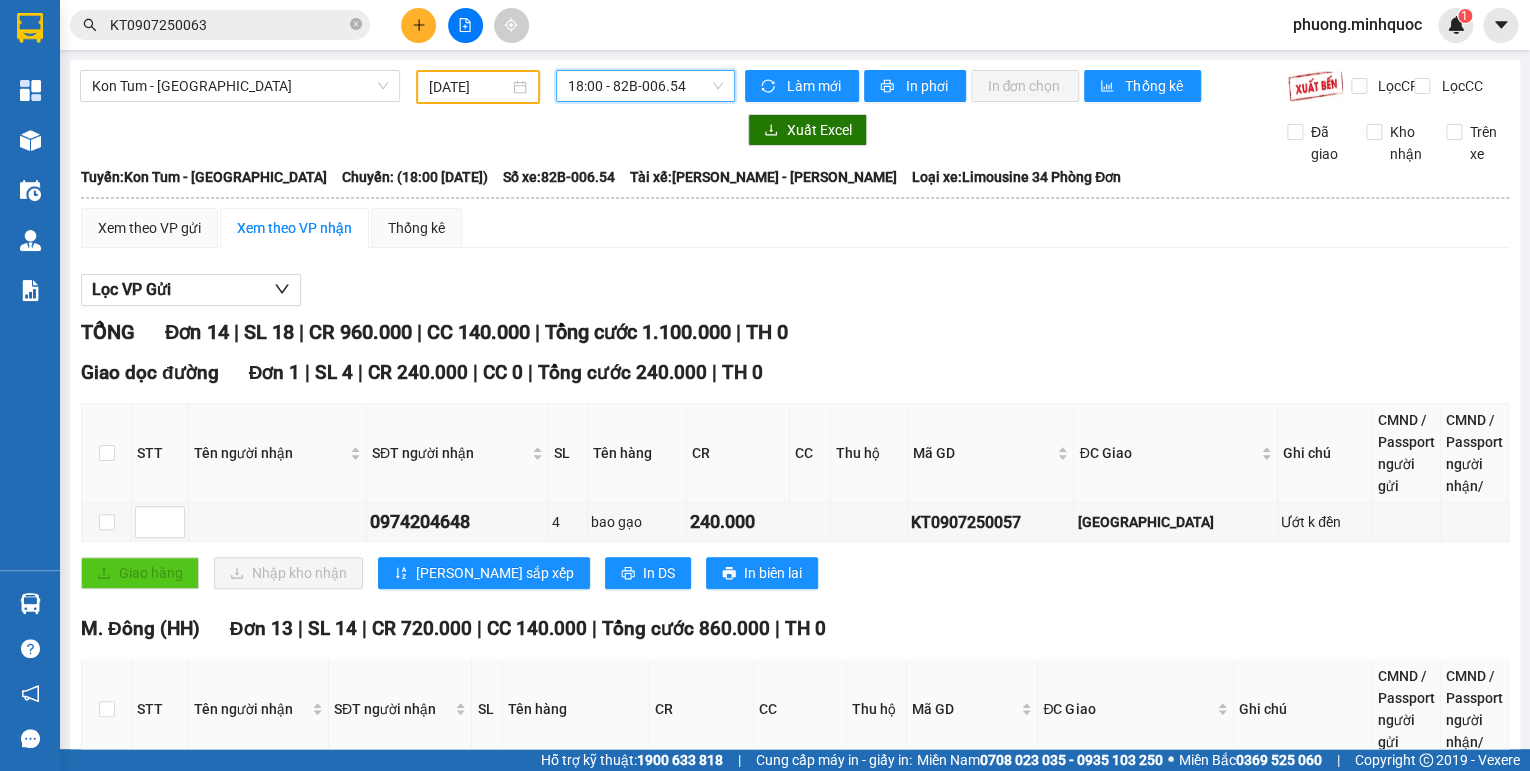 scroll, scrollTop: 160, scrollLeft: 0, axis: vertical 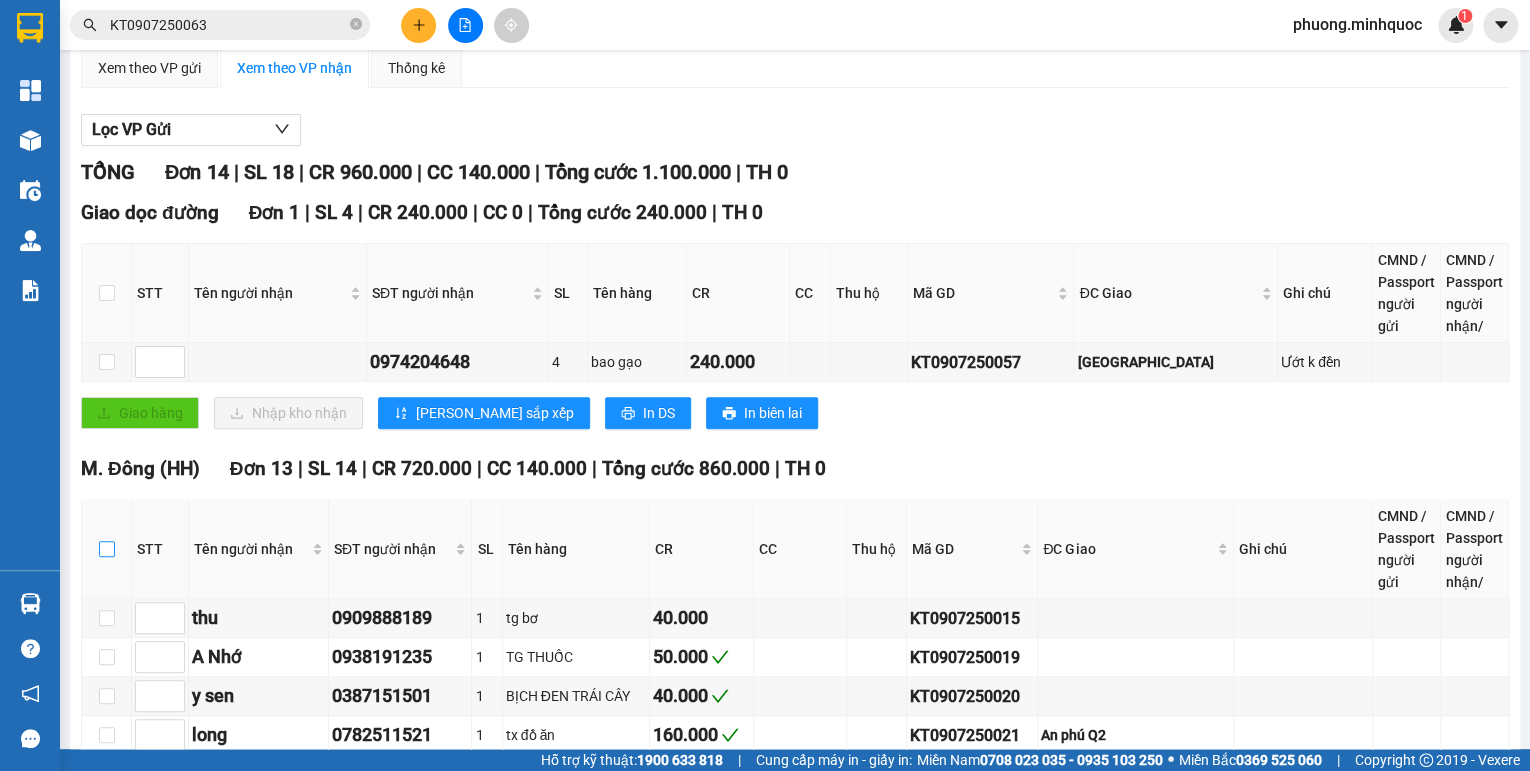 click at bounding box center [107, 549] 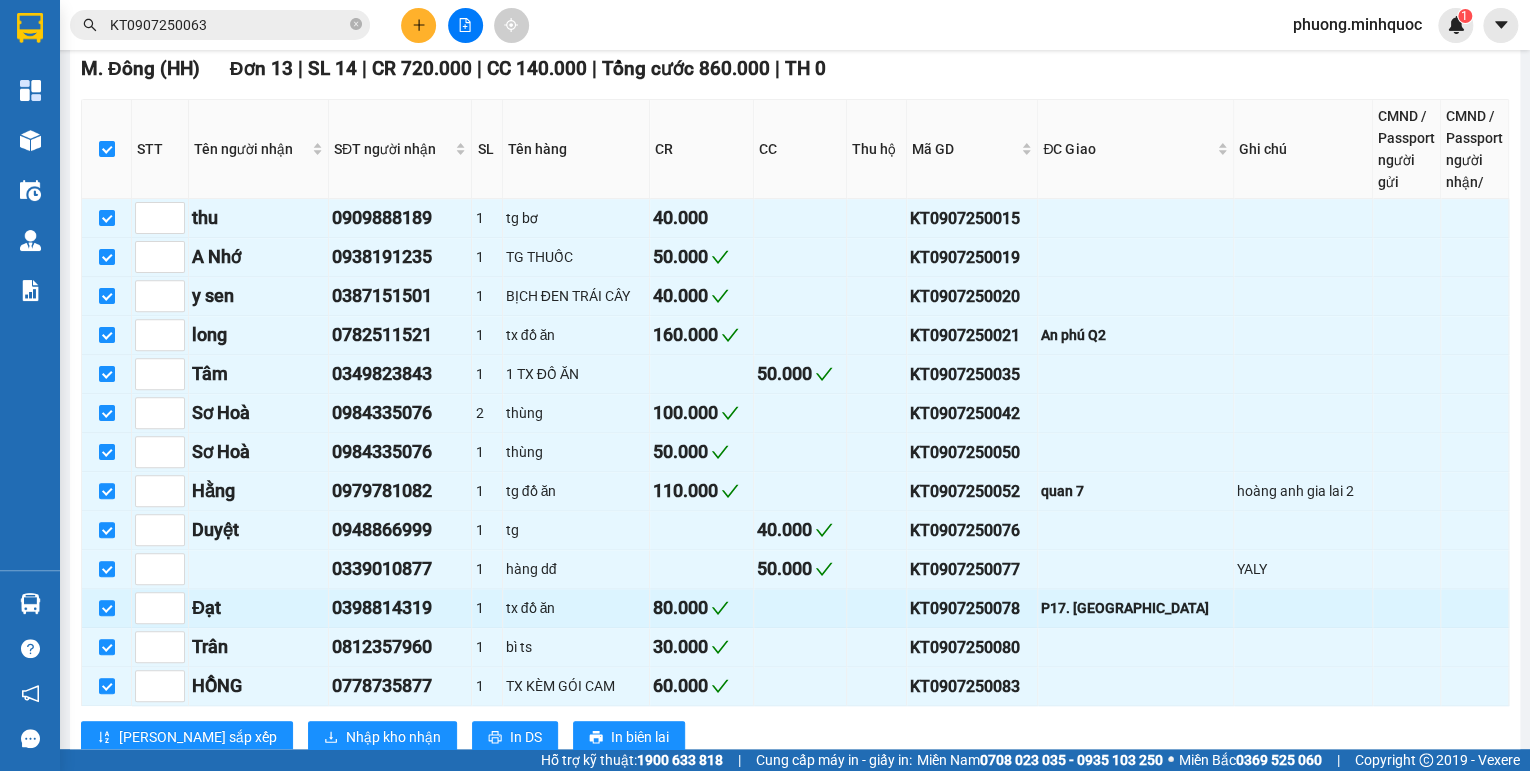 scroll, scrollTop: 624, scrollLeft: 0, axis: vertical 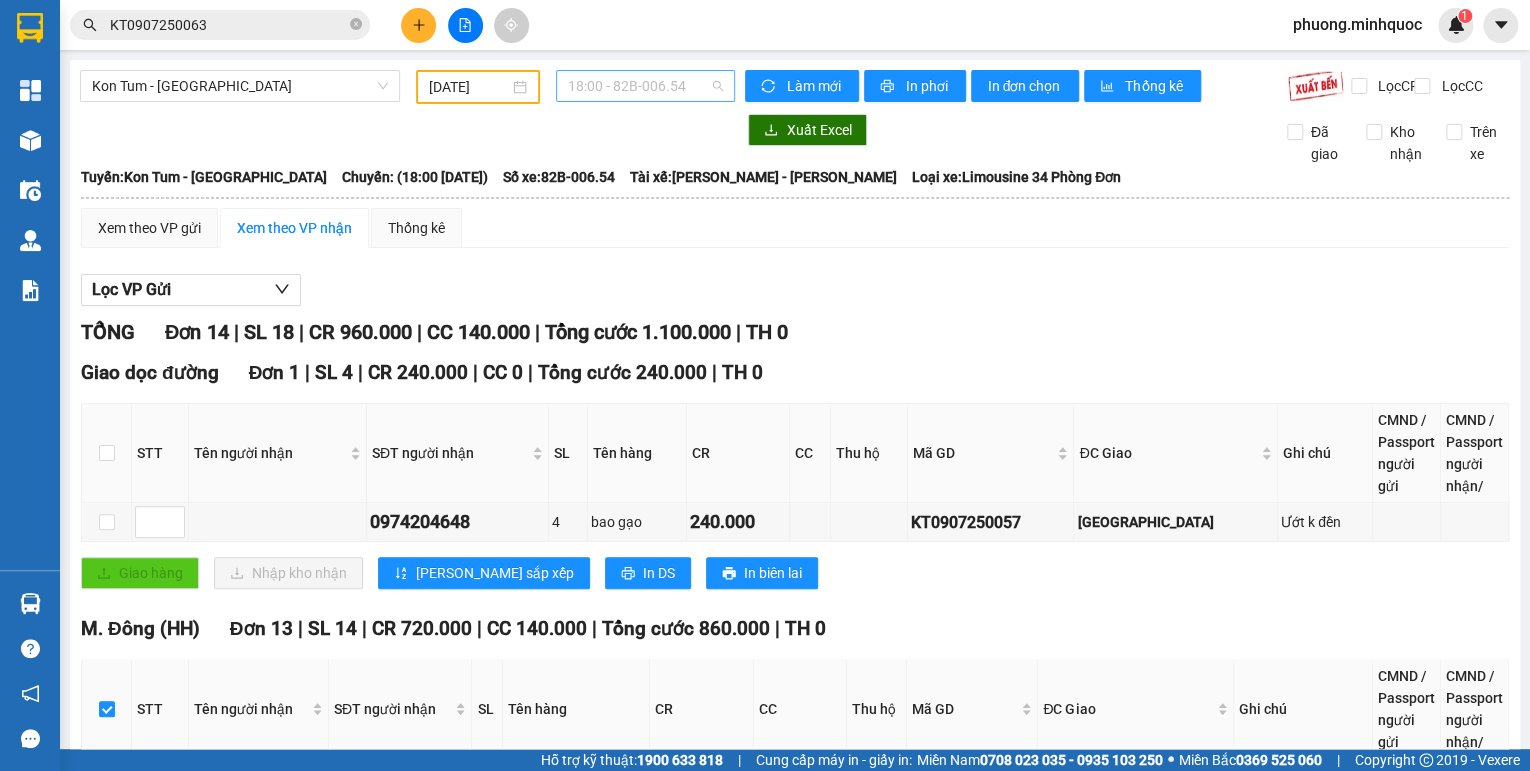 click on "18:00     - 82B-006.54" at bounding box center [646, 86] 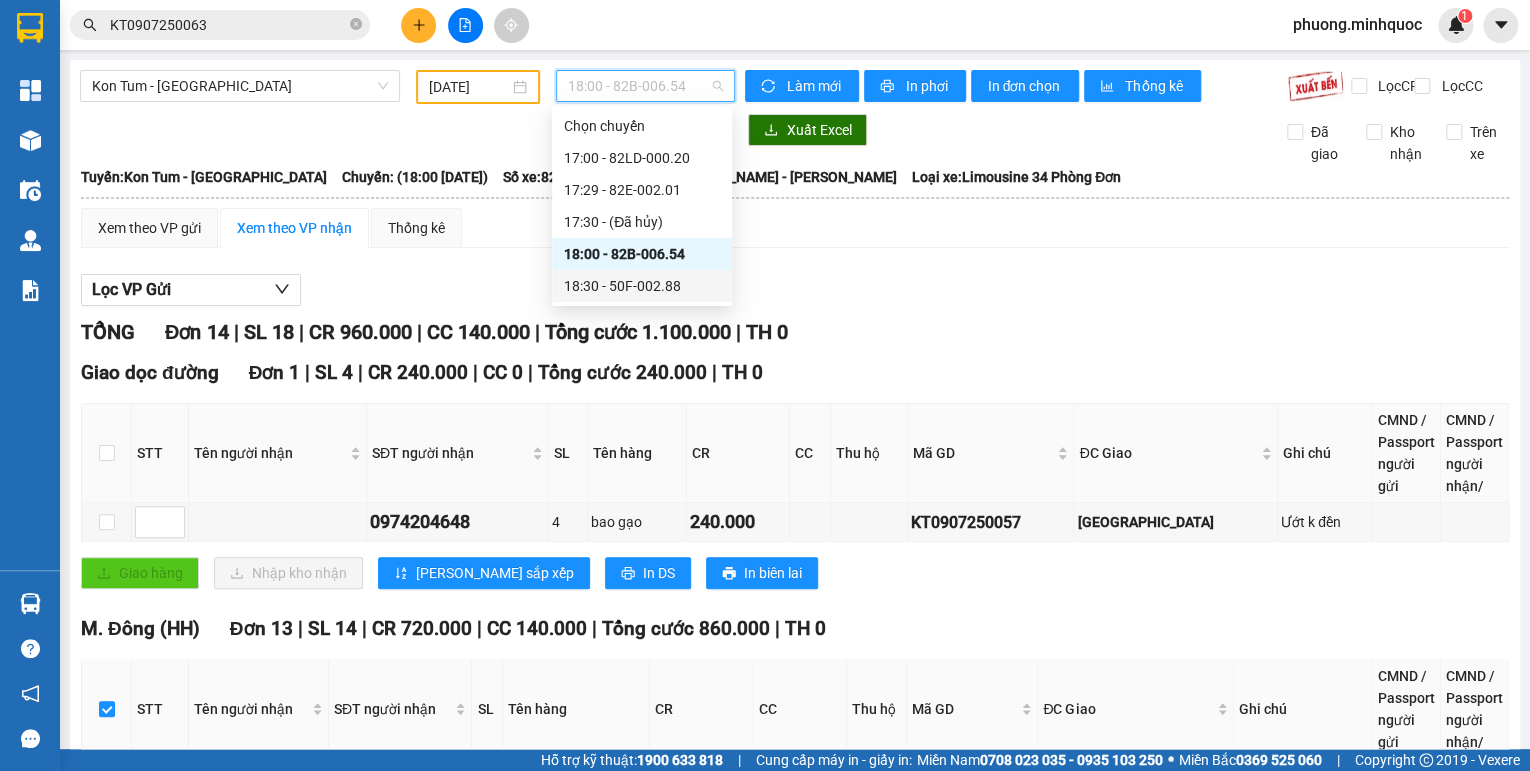 click on "18:30     - 50F-002.88" at bounding box center (642, 286) 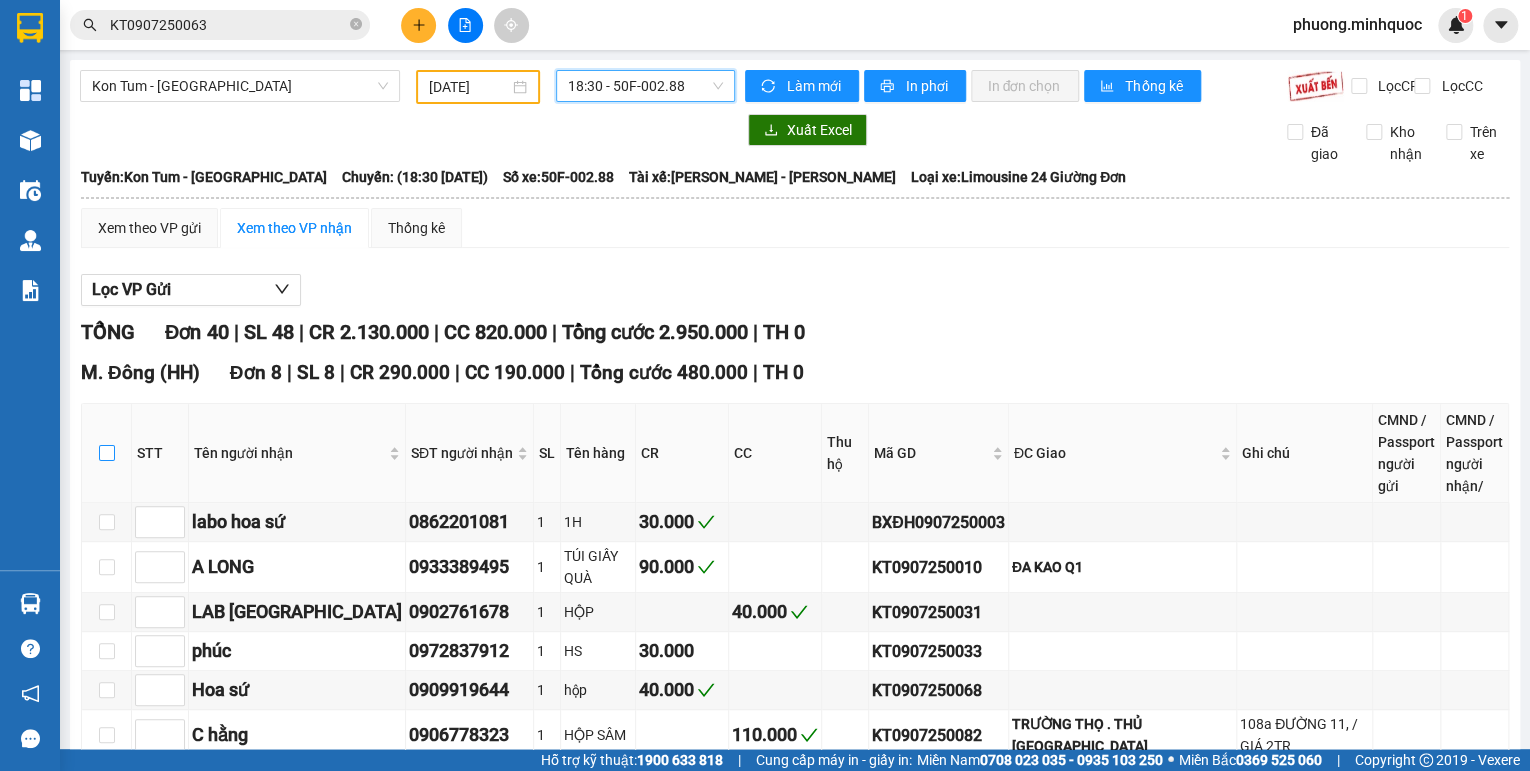 click at bounding box center (107, 453) 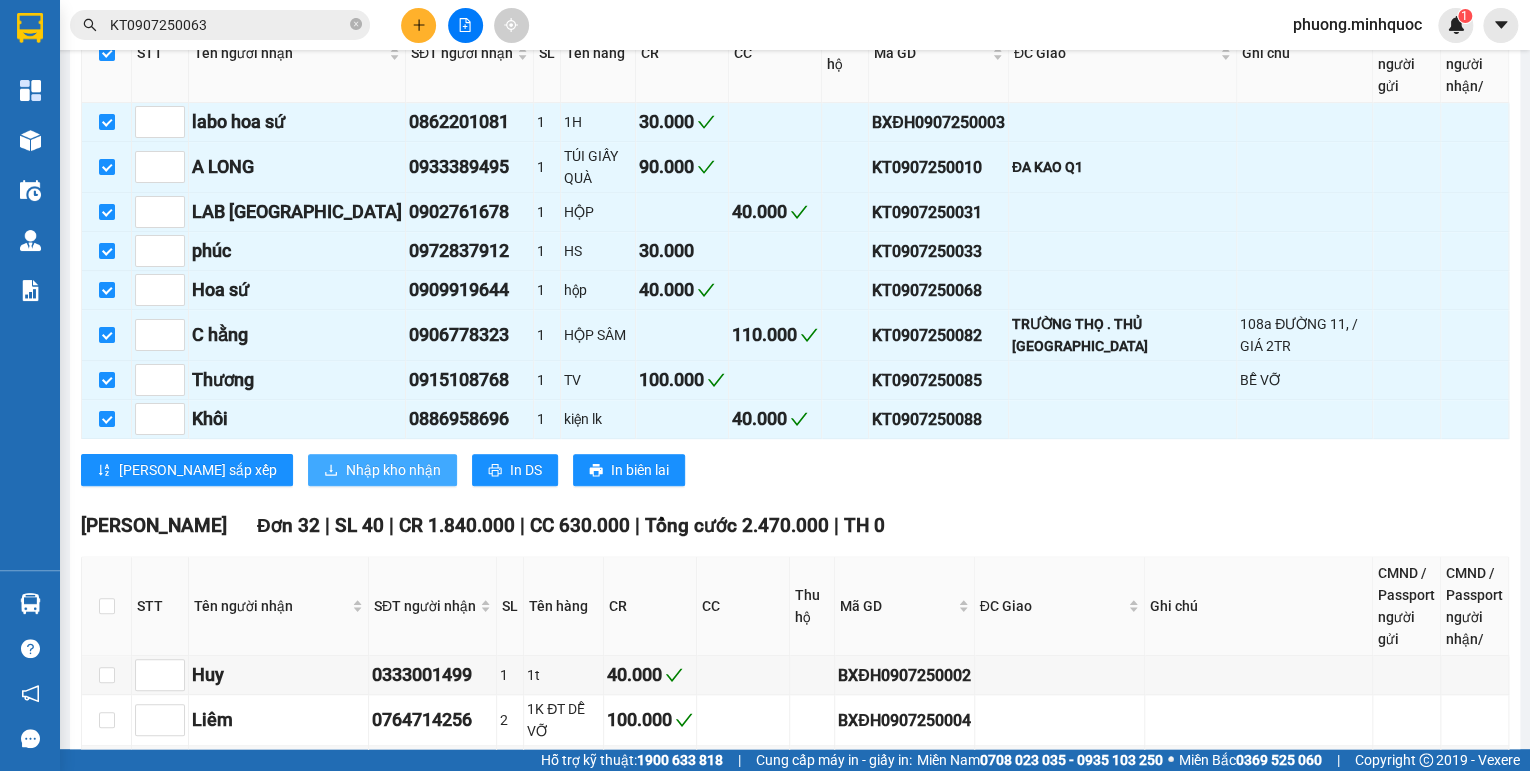 scroll, scrollTop: 160, scrollLeft: 0, axis: vertical 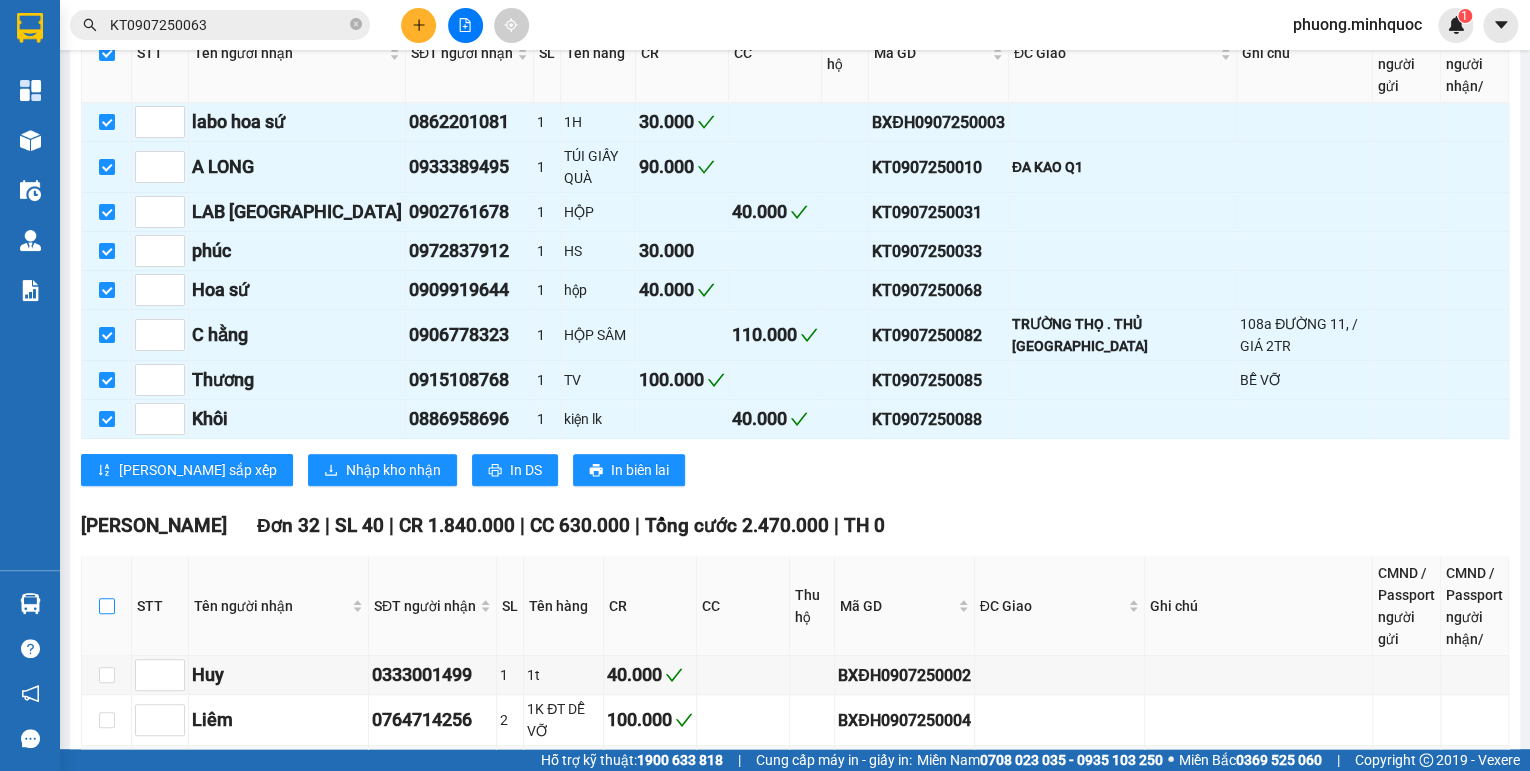 click at bounding box center (107, 606) 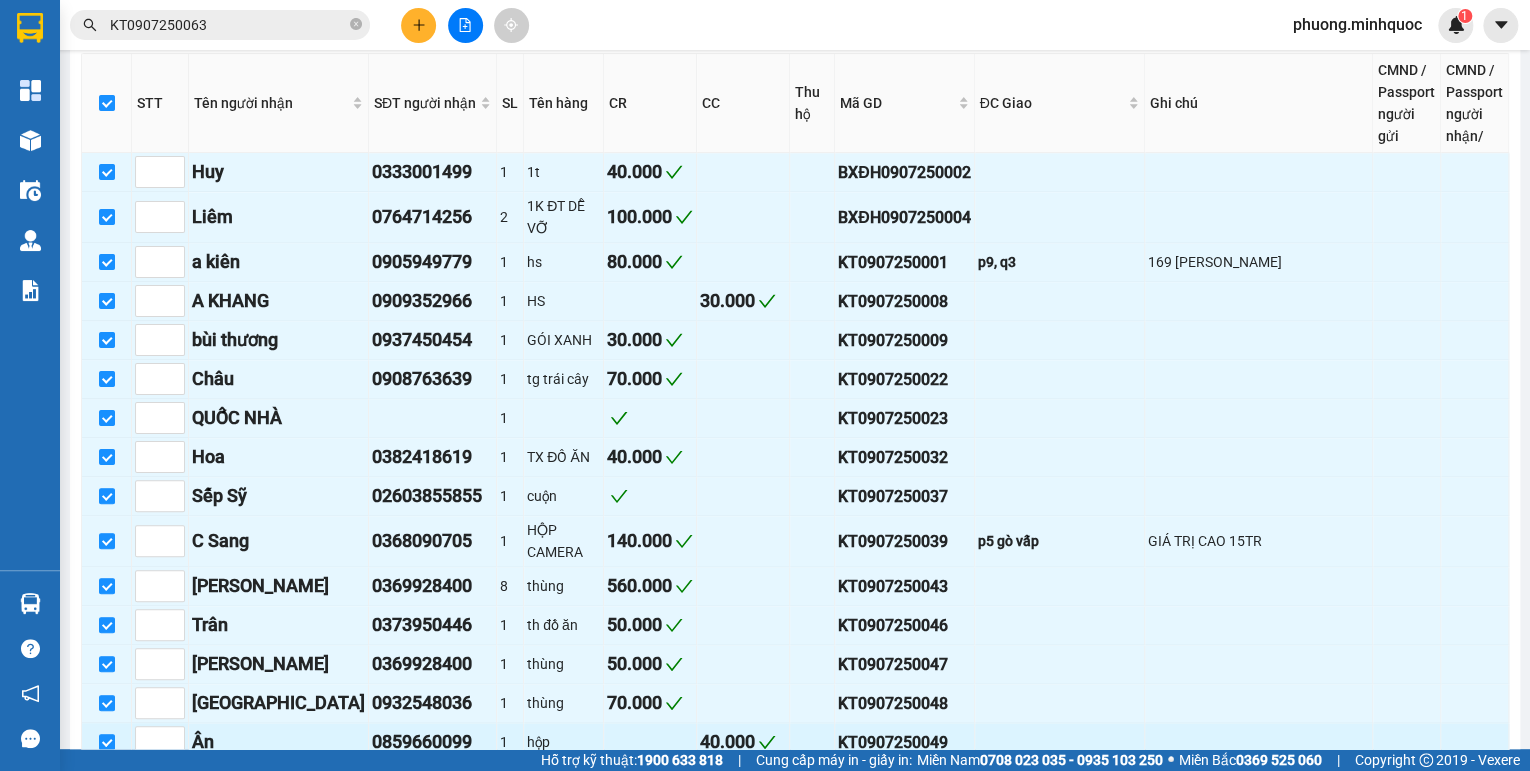 scroll, scrollTop: 663, scrollLeft: 0, axis: vertical 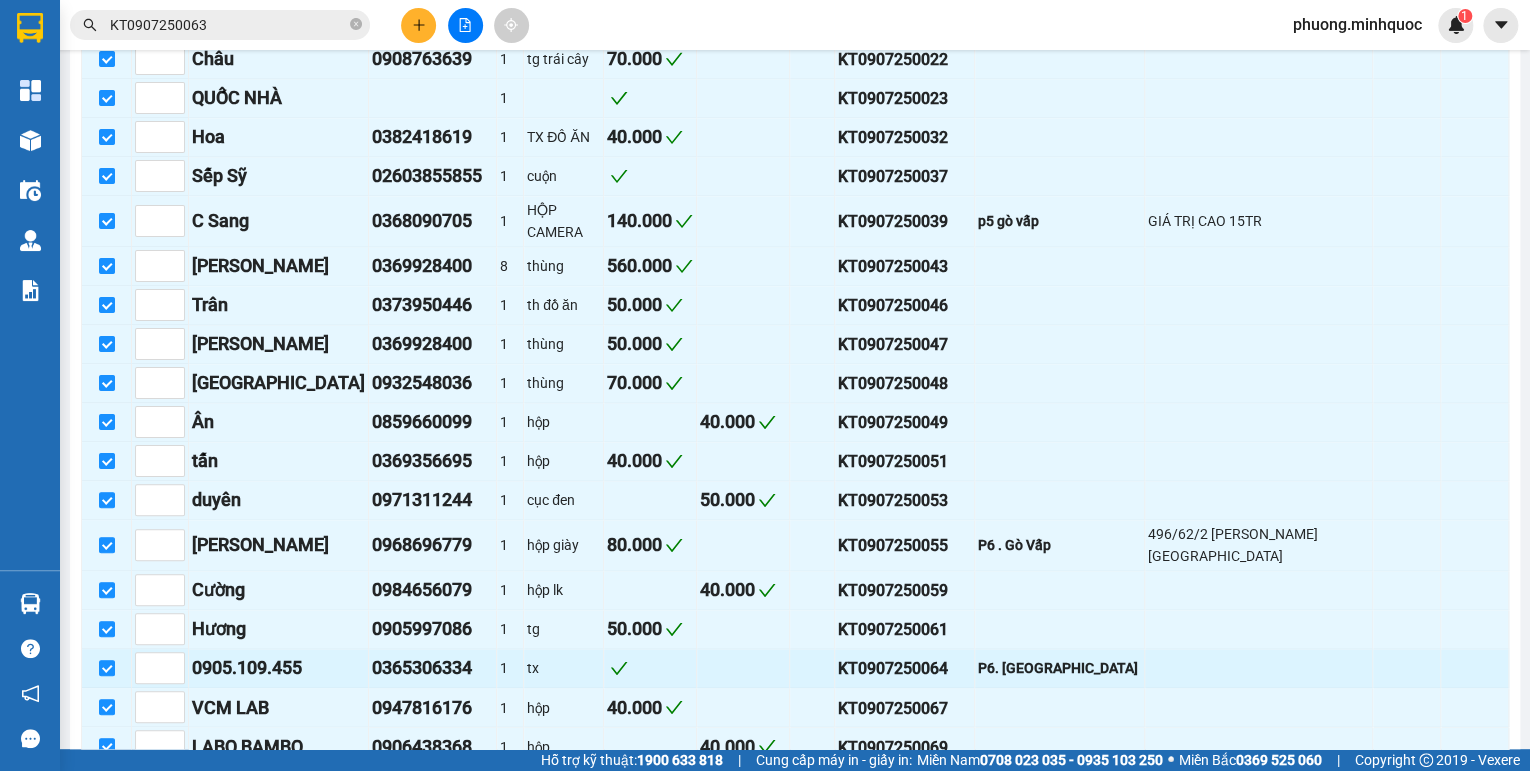 click on "KT0907250064" at bounding box center (904, 668) 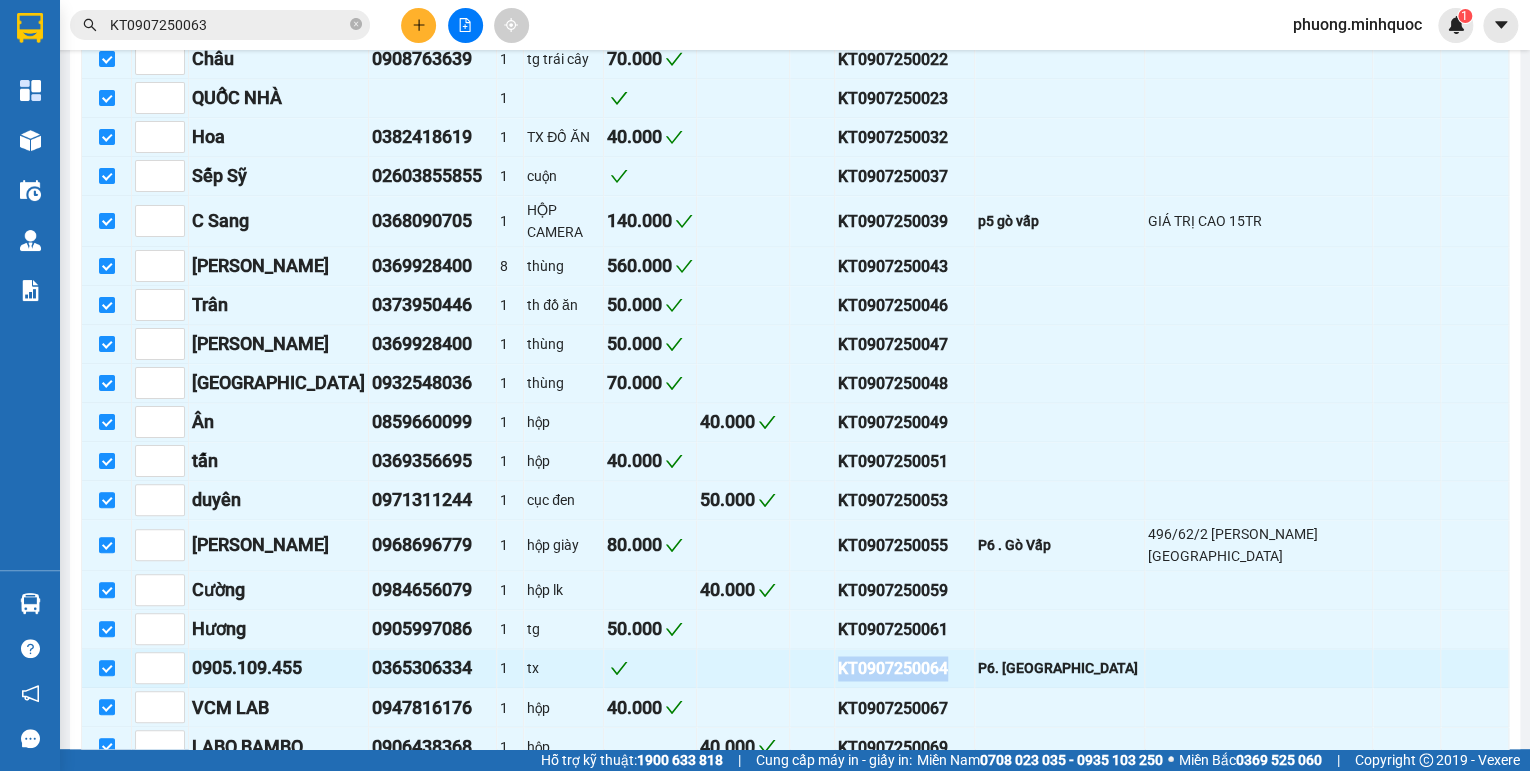 click on "KT0907250064" at bounding box center [904, 668] 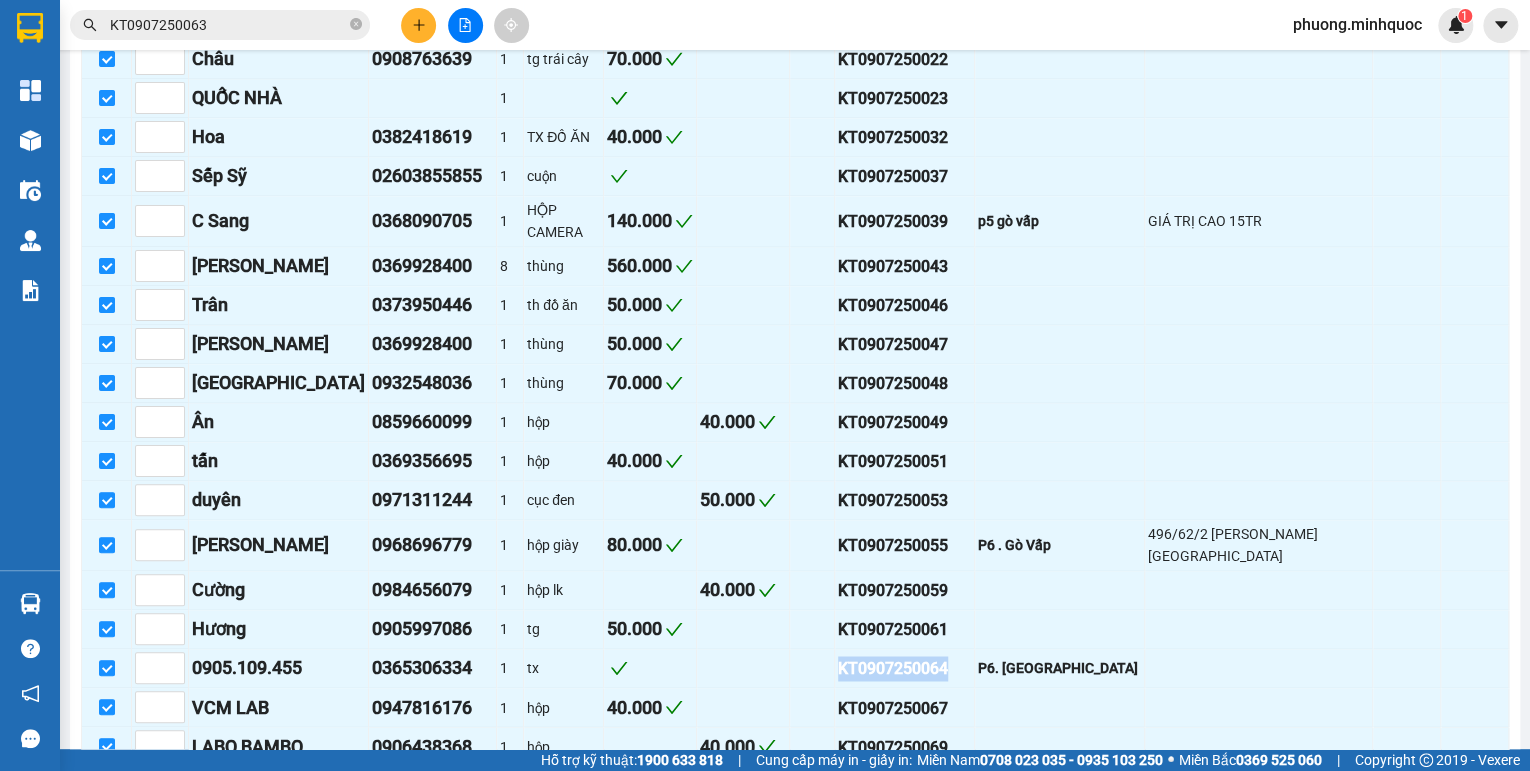 click on "KT0907250063" at bounding box center [228, 25] 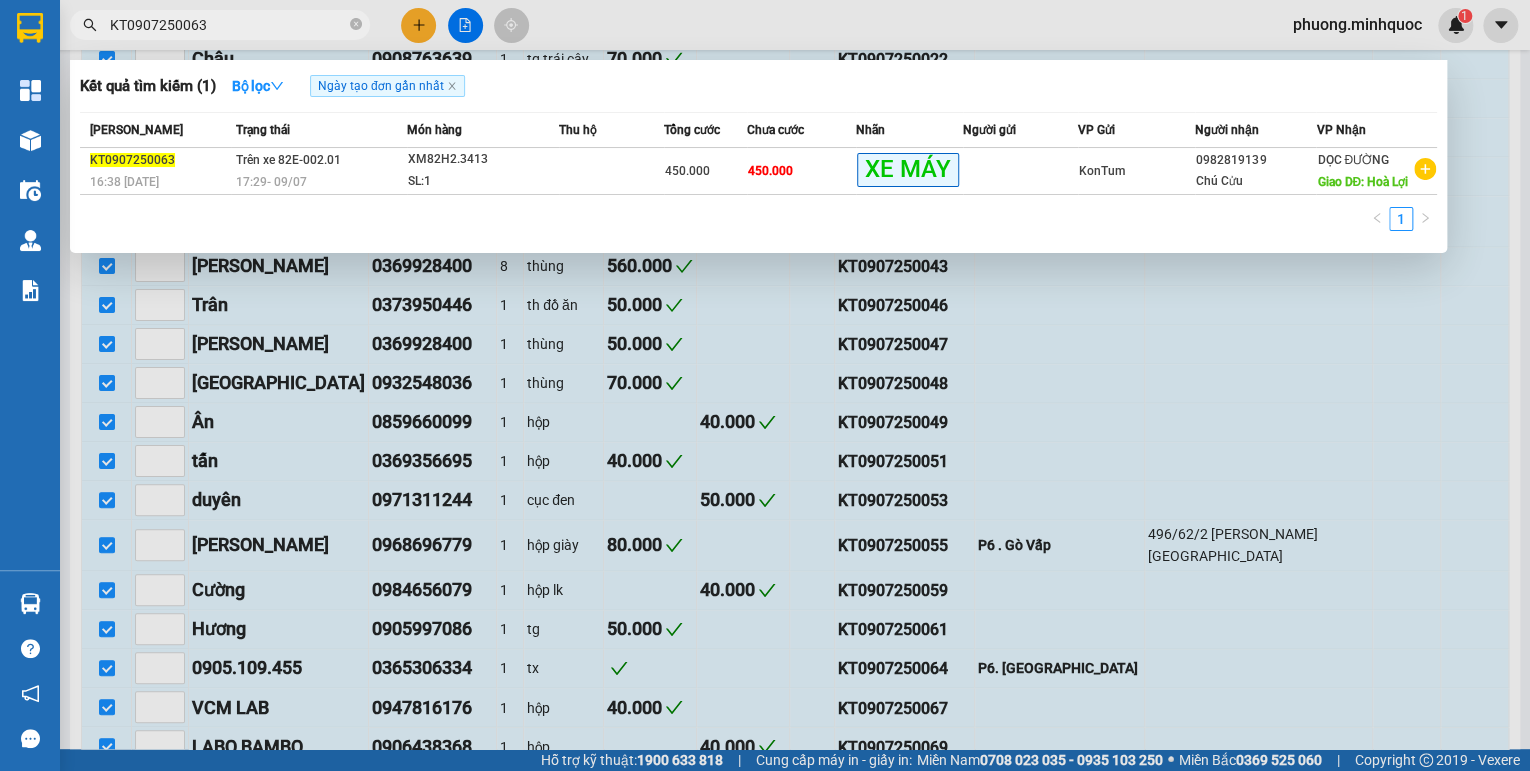 click on "KT0907250063" at bounding box center [228, 25] 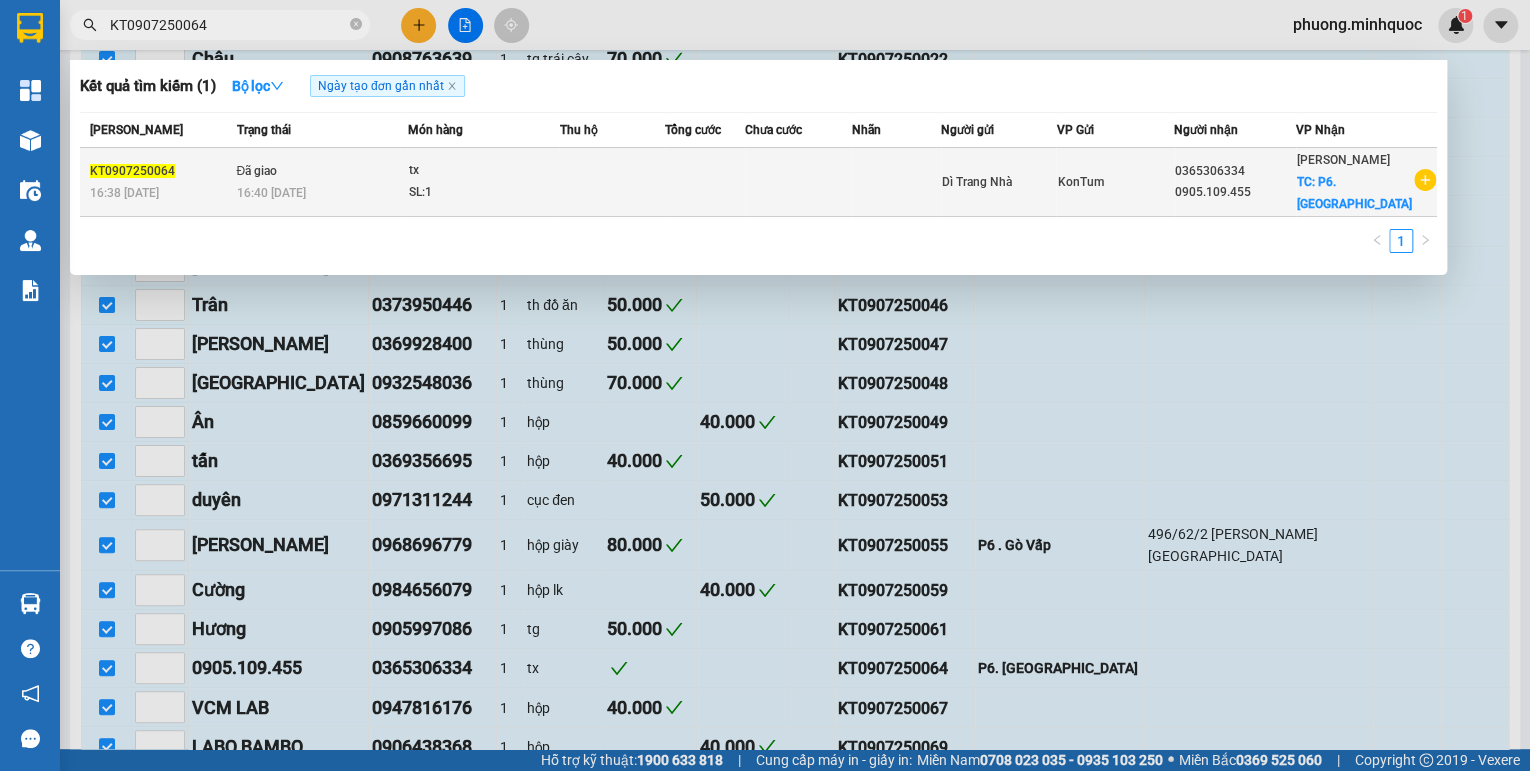 type on "KT0907250064" 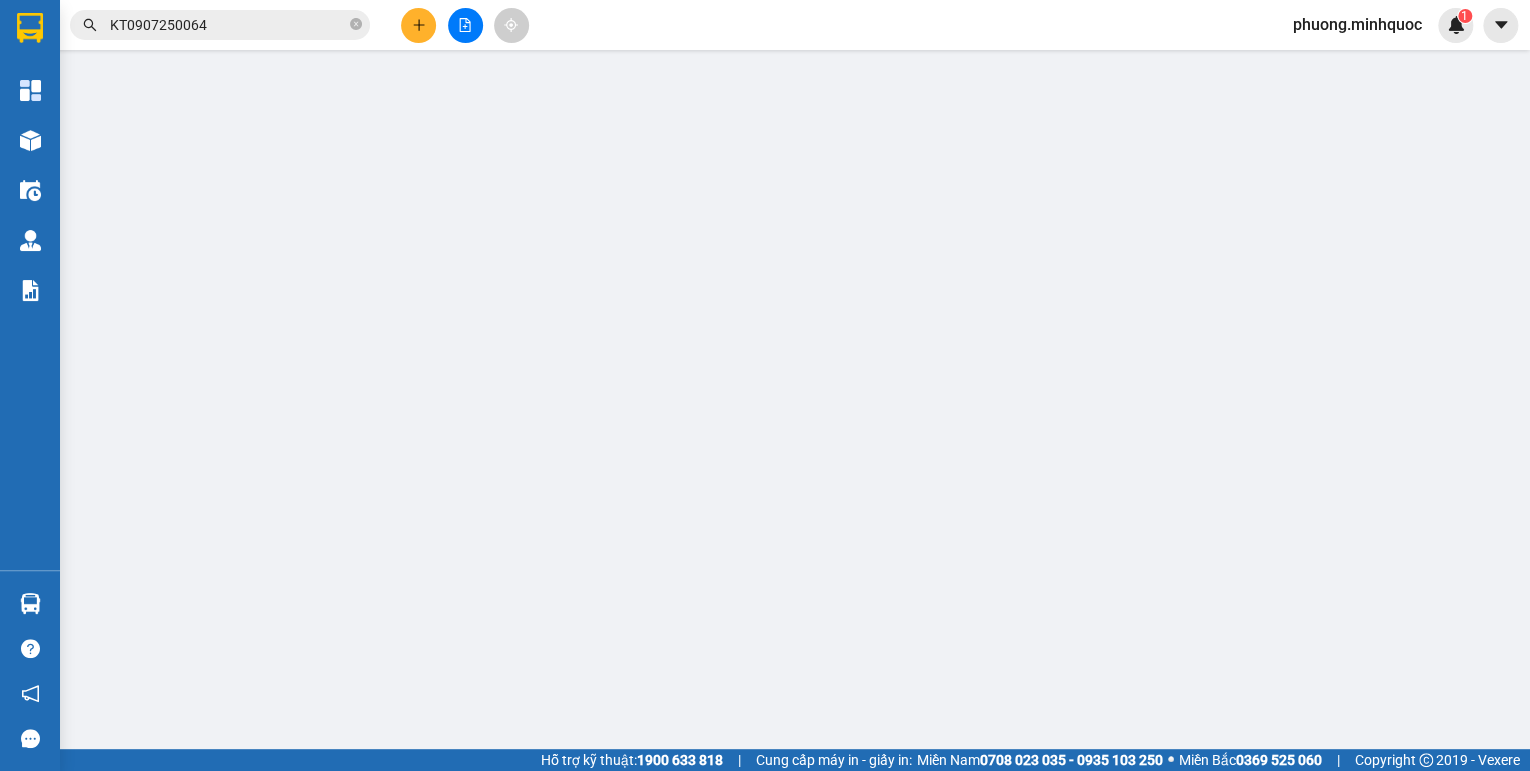 scroll, scrollTop: 0, scrollLeft: 0, axis: both 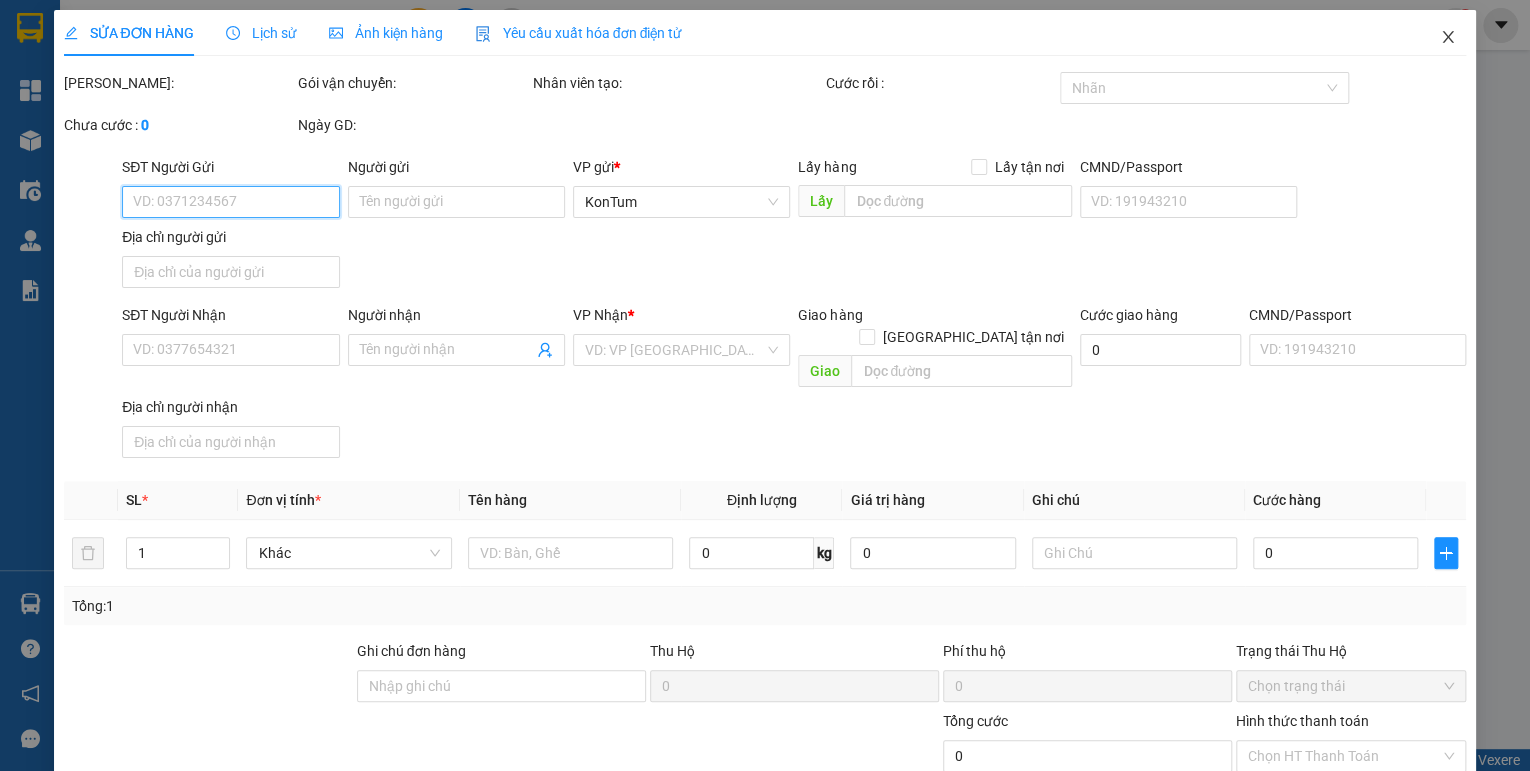 type on "Dì Trang Nhà" 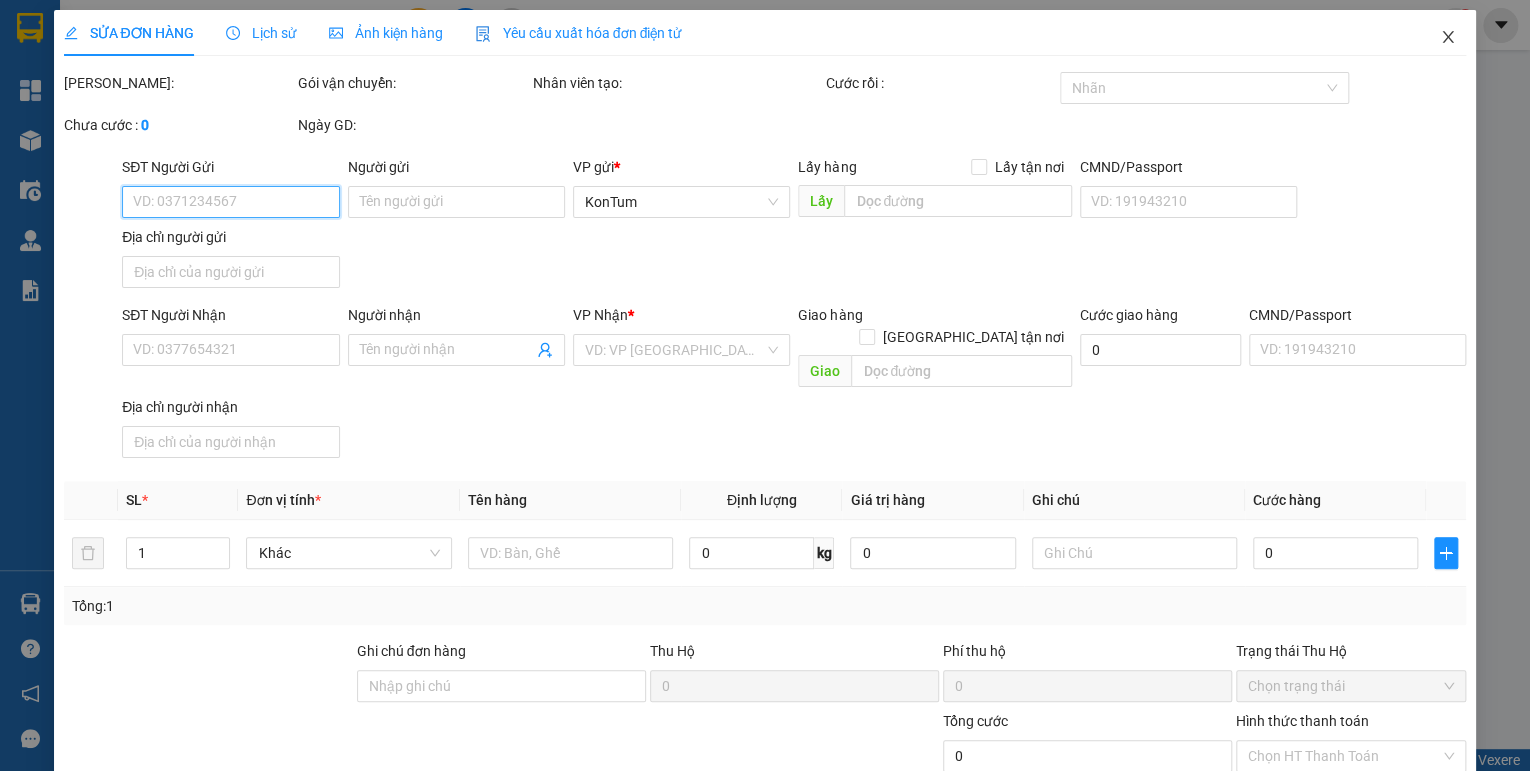 type on "0365306334" 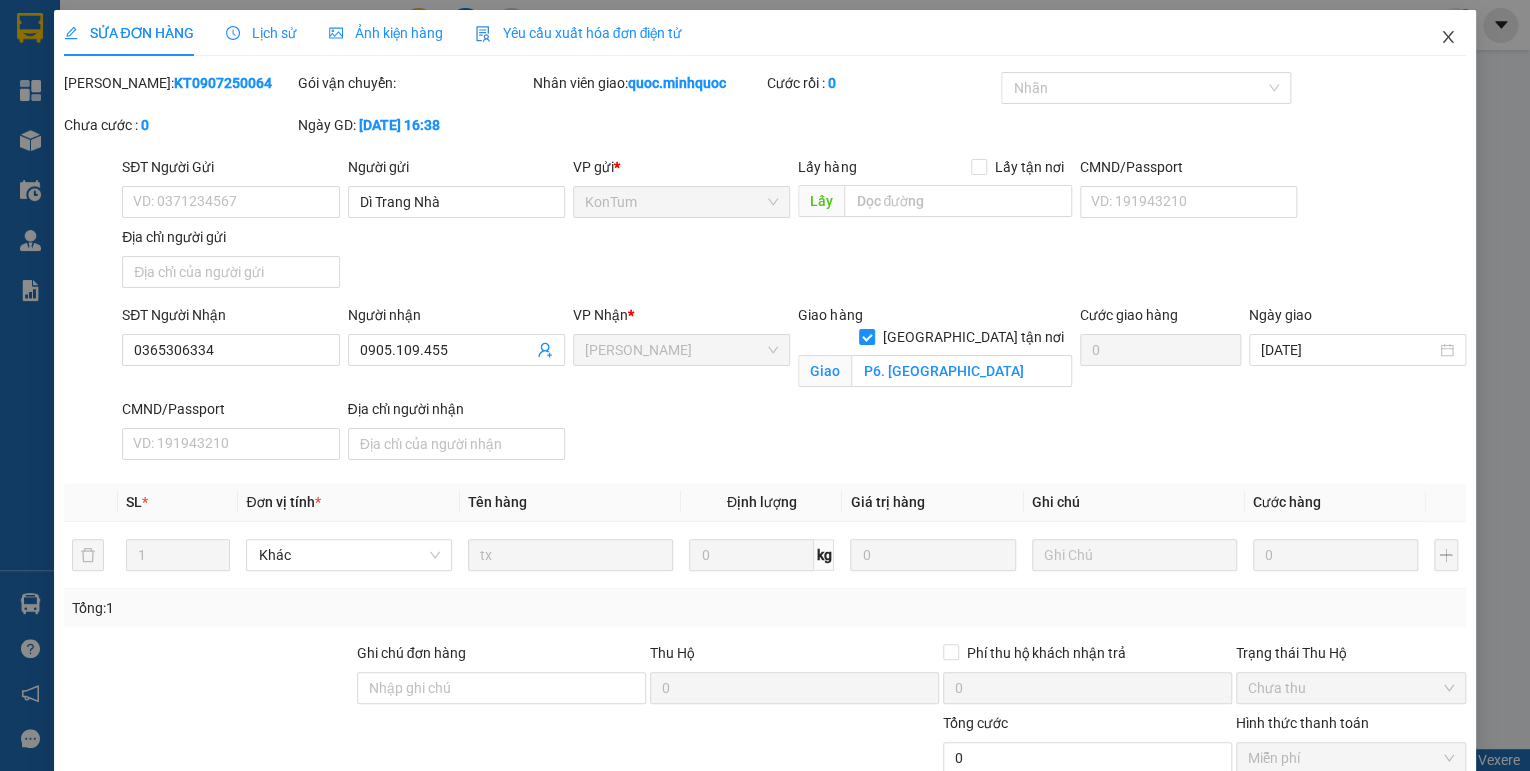 click 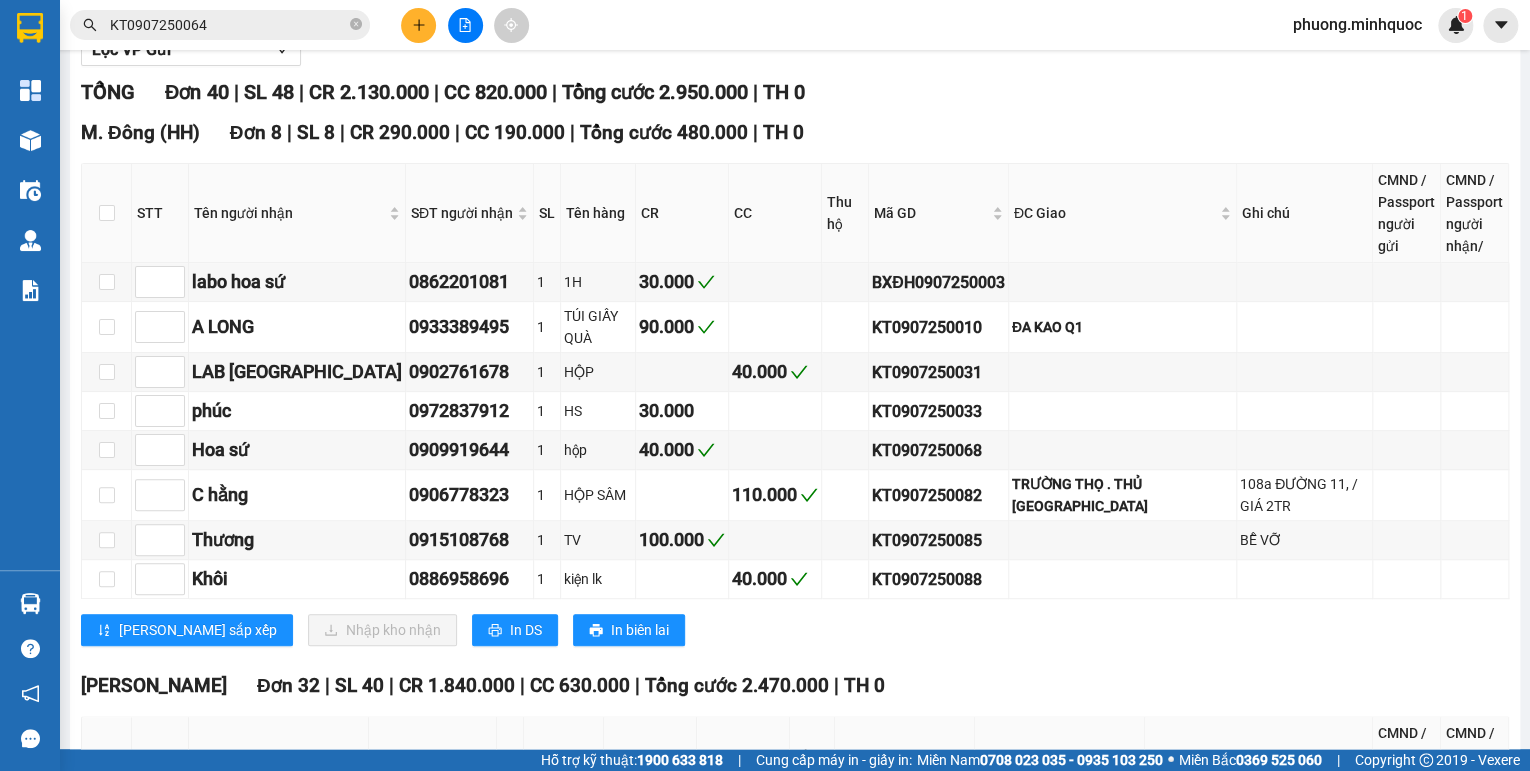 scroll, scrollTop: 0, scrollLeft: 0, axis: both 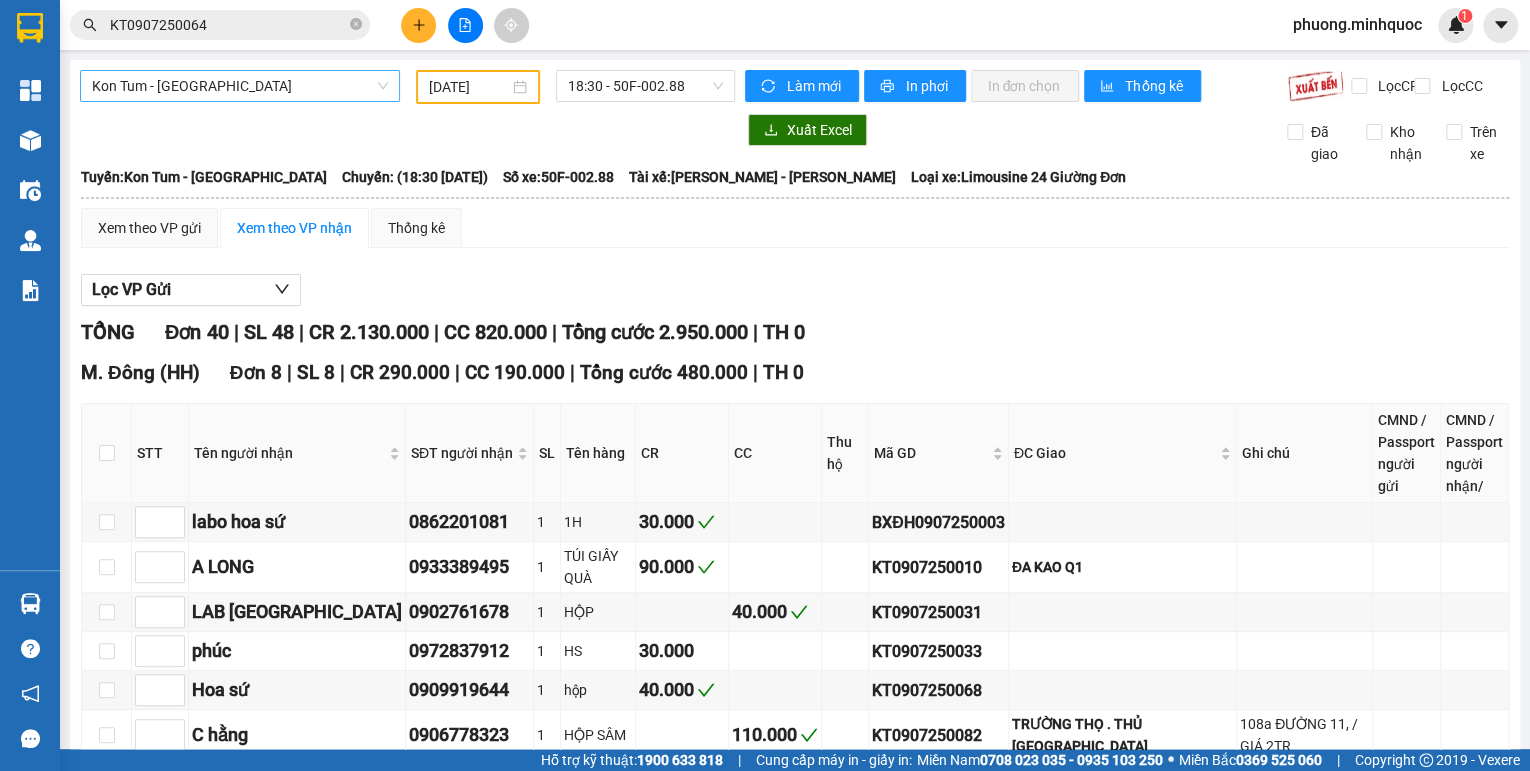 click on "Kon Tum - [GEOGRAPHIC_DATA]" at bounding box center (240, 86) 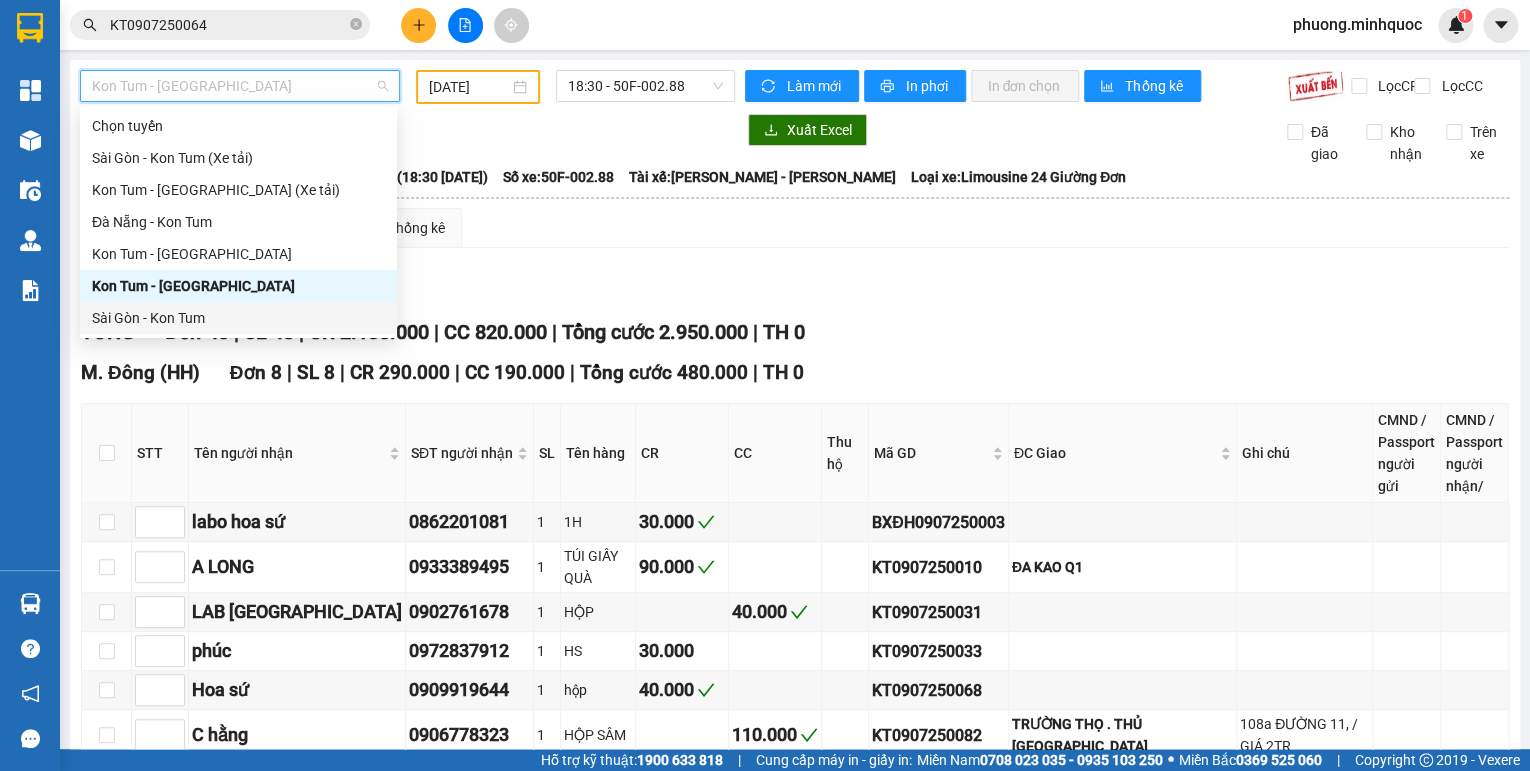click on "Sài Gòn - Kon Tum" at bounding box center (238, 318) 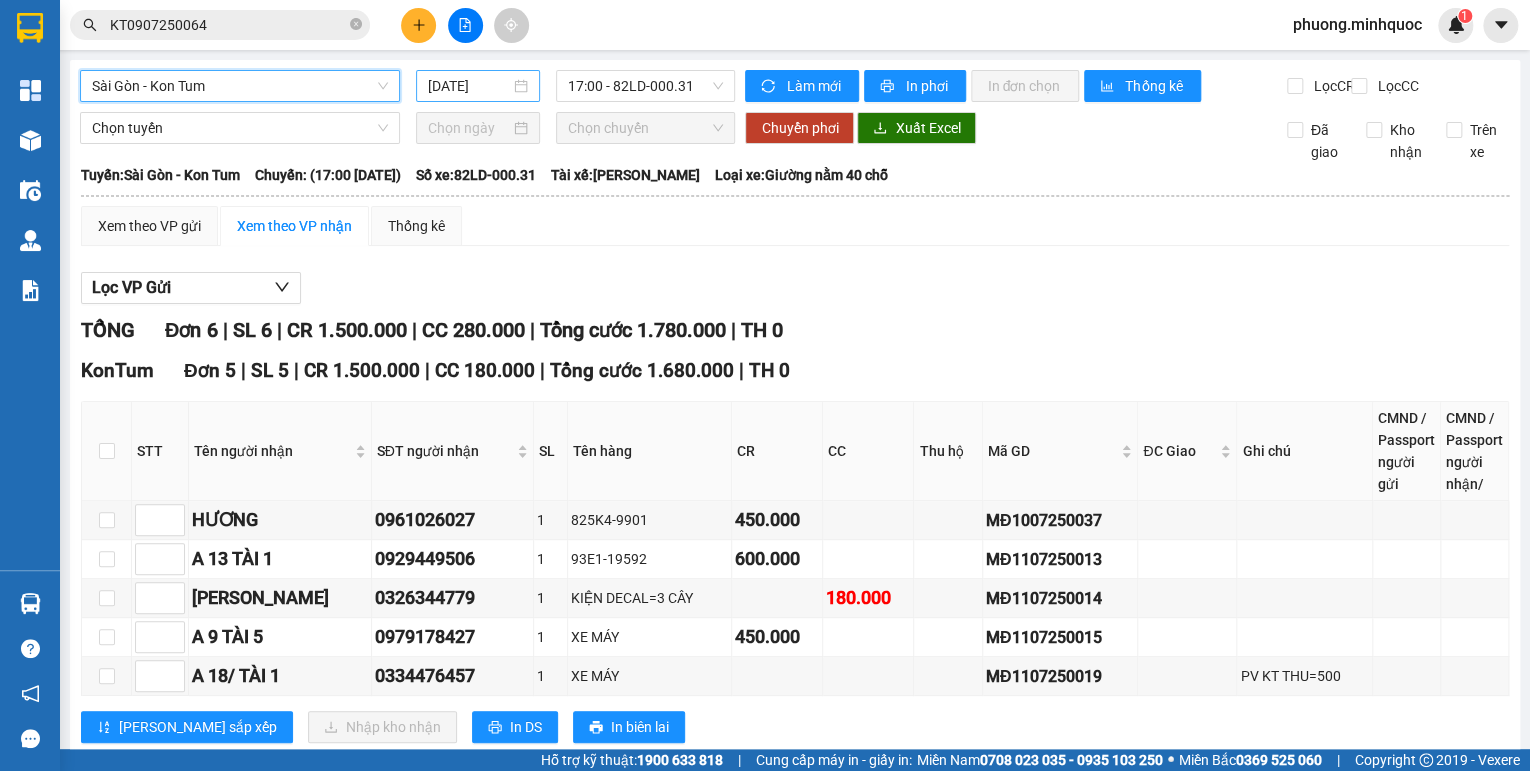 click on "[DATE]" at bounding box center [469, 86] 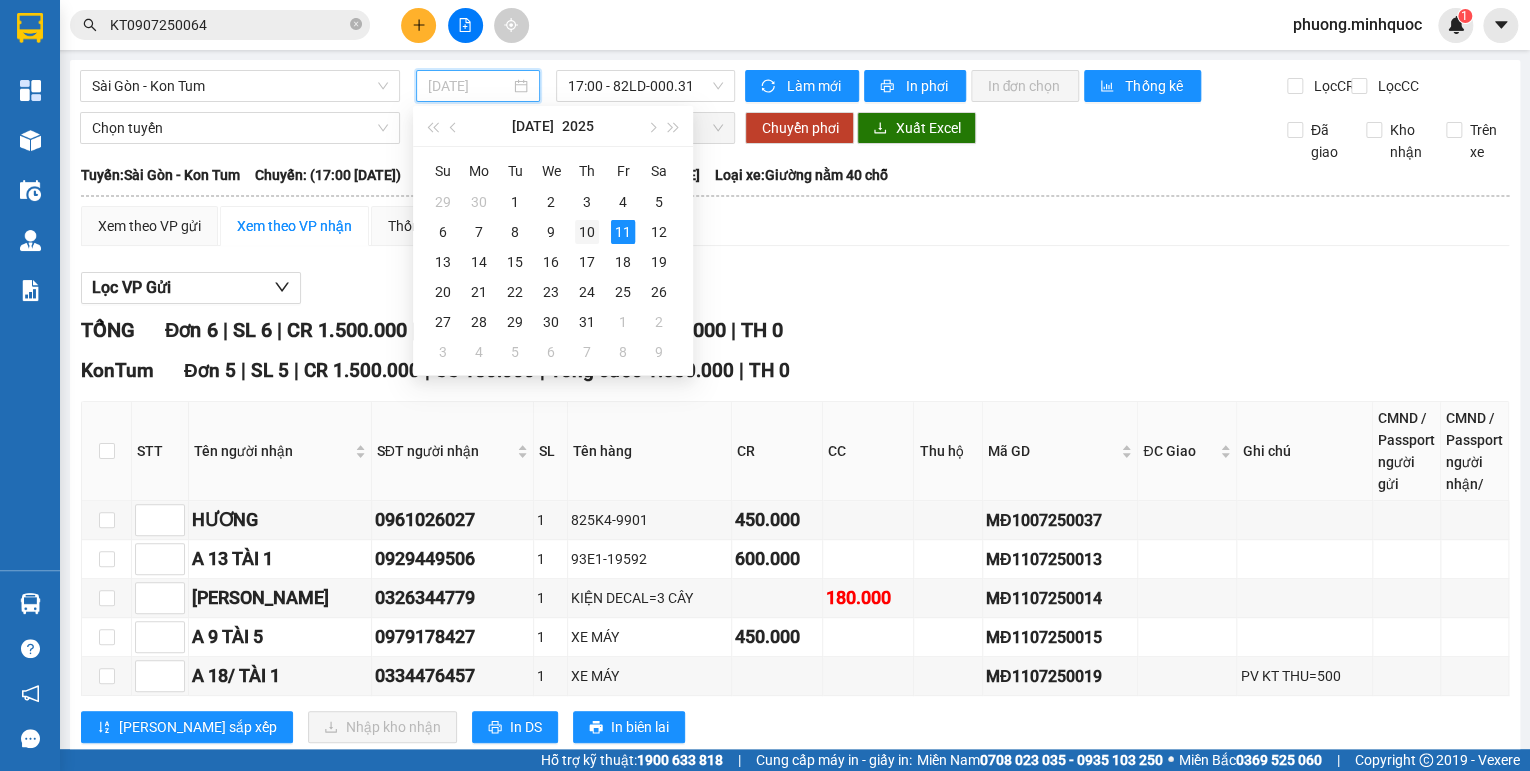 click on "10" at bounding box center [587, 232] 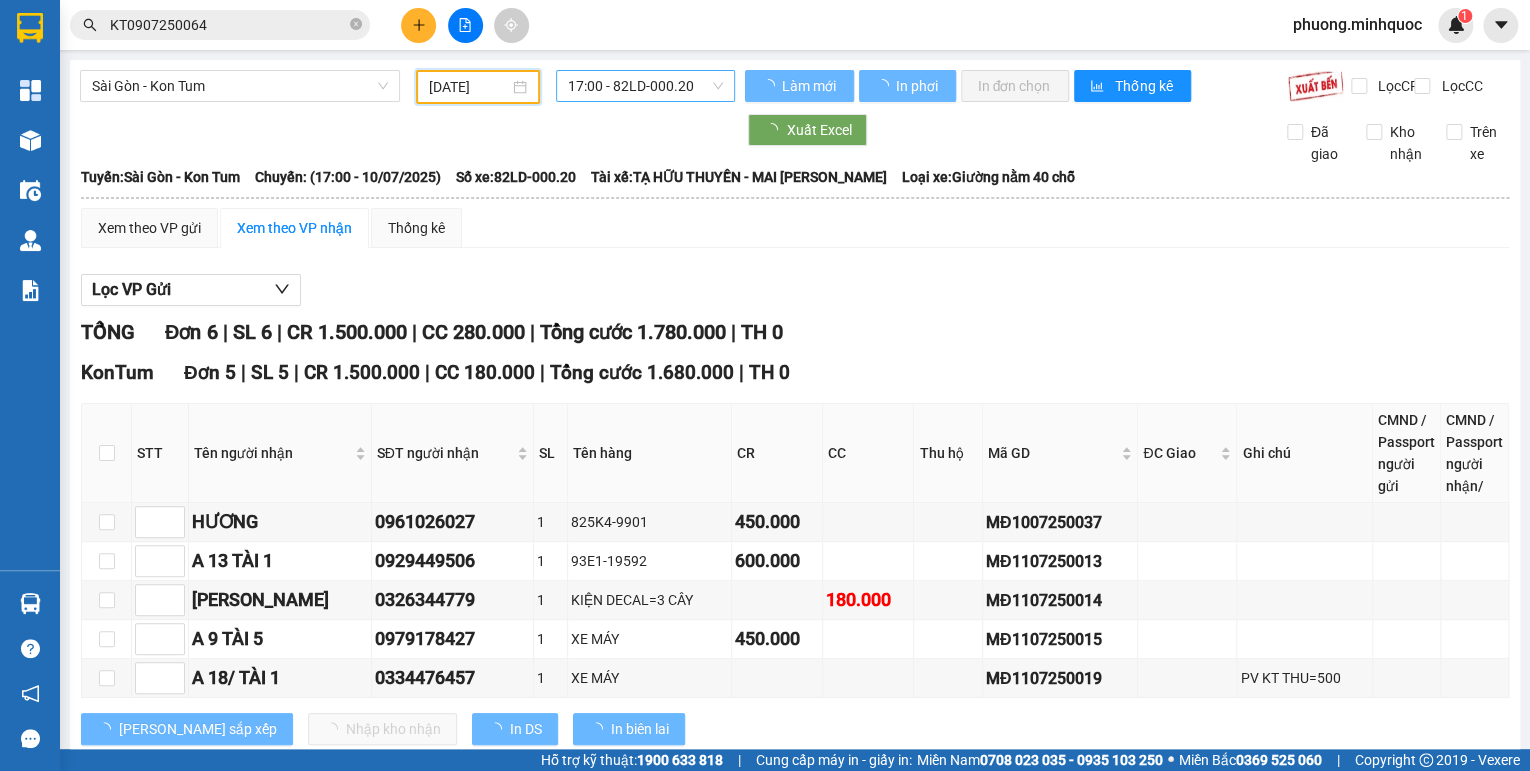 type on "[DATE]" 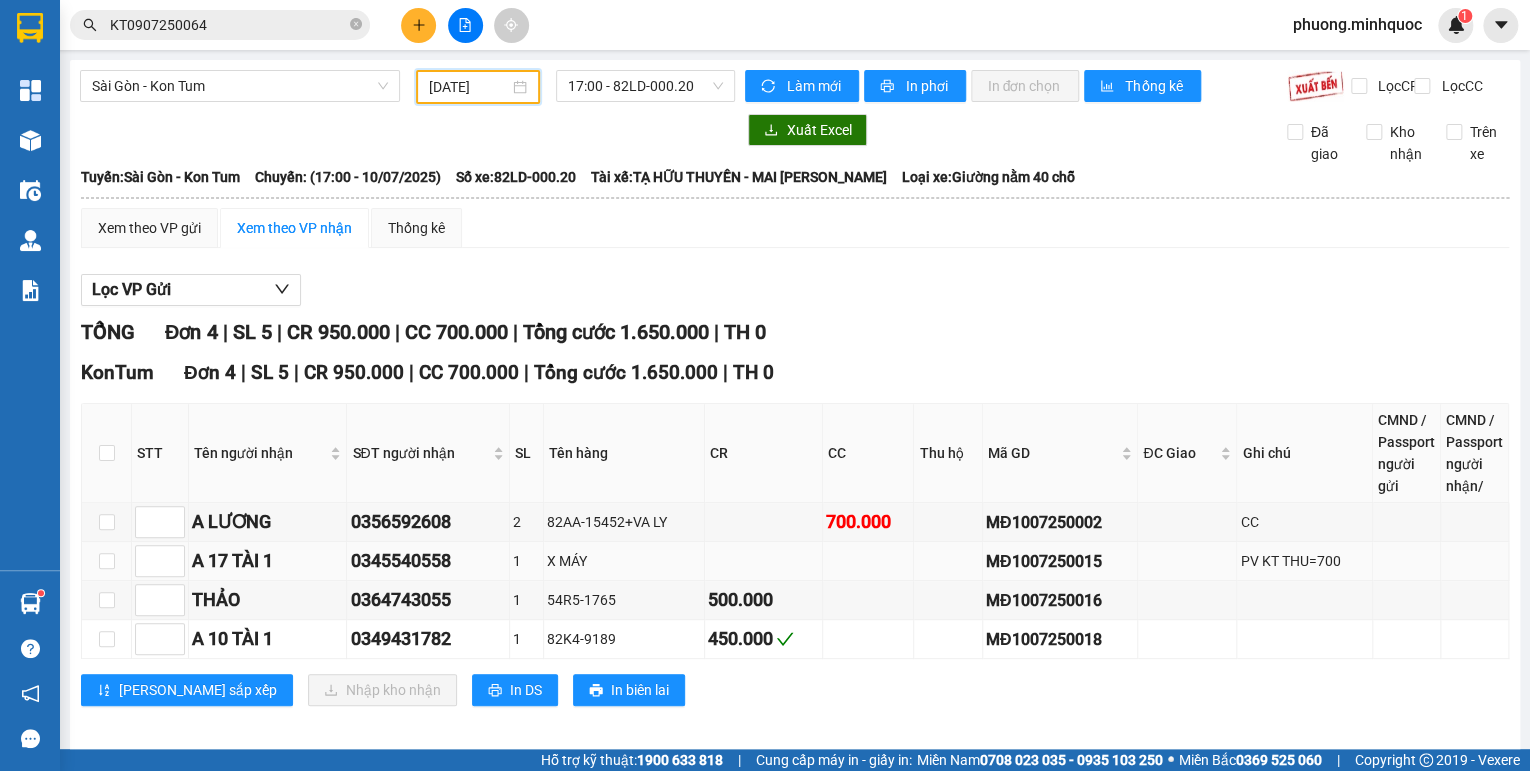 click on "MĐ1007250015" at bounding box center (1060, 561) 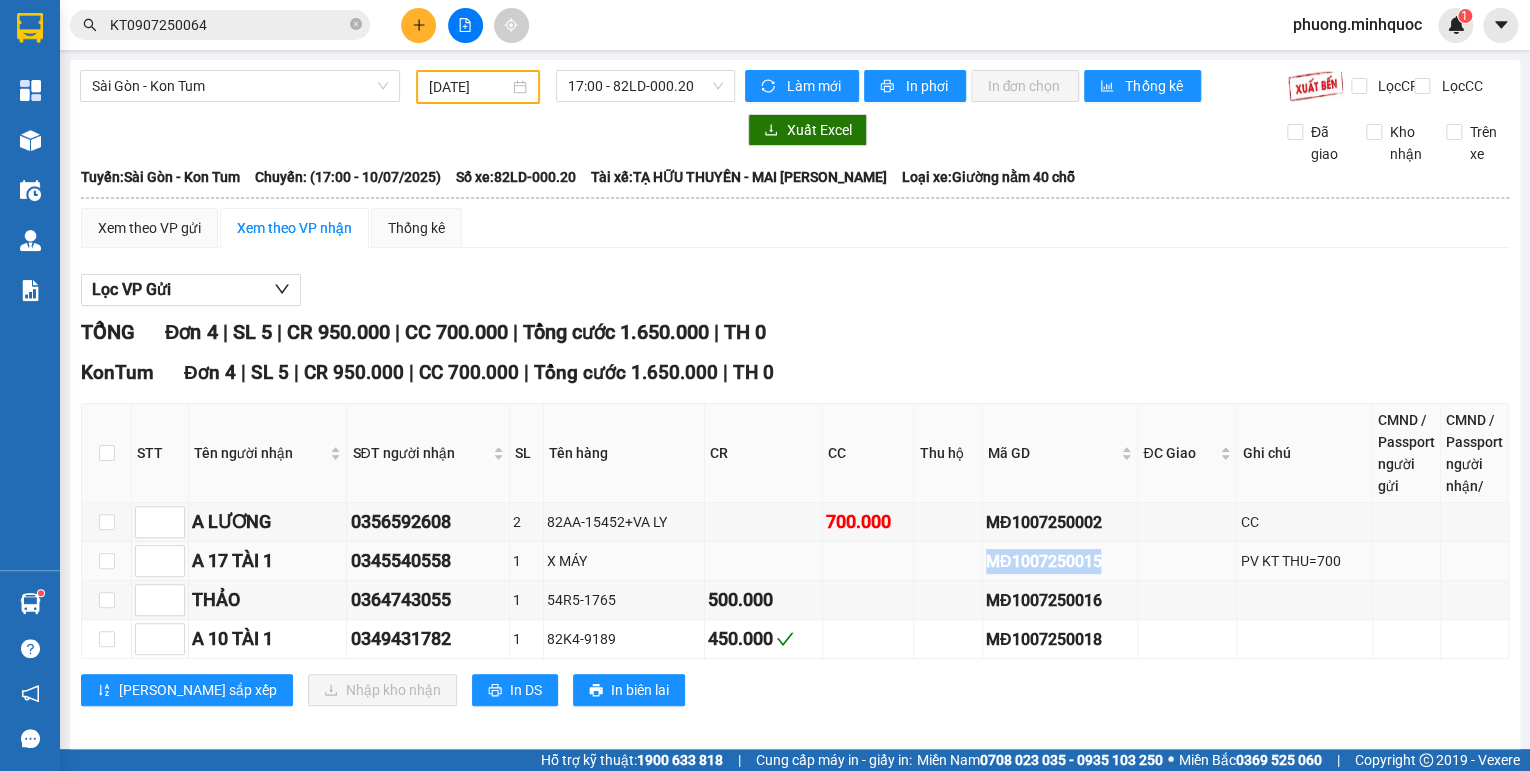 click on "MĐ1007250015" at bounding box center (1060, 561) 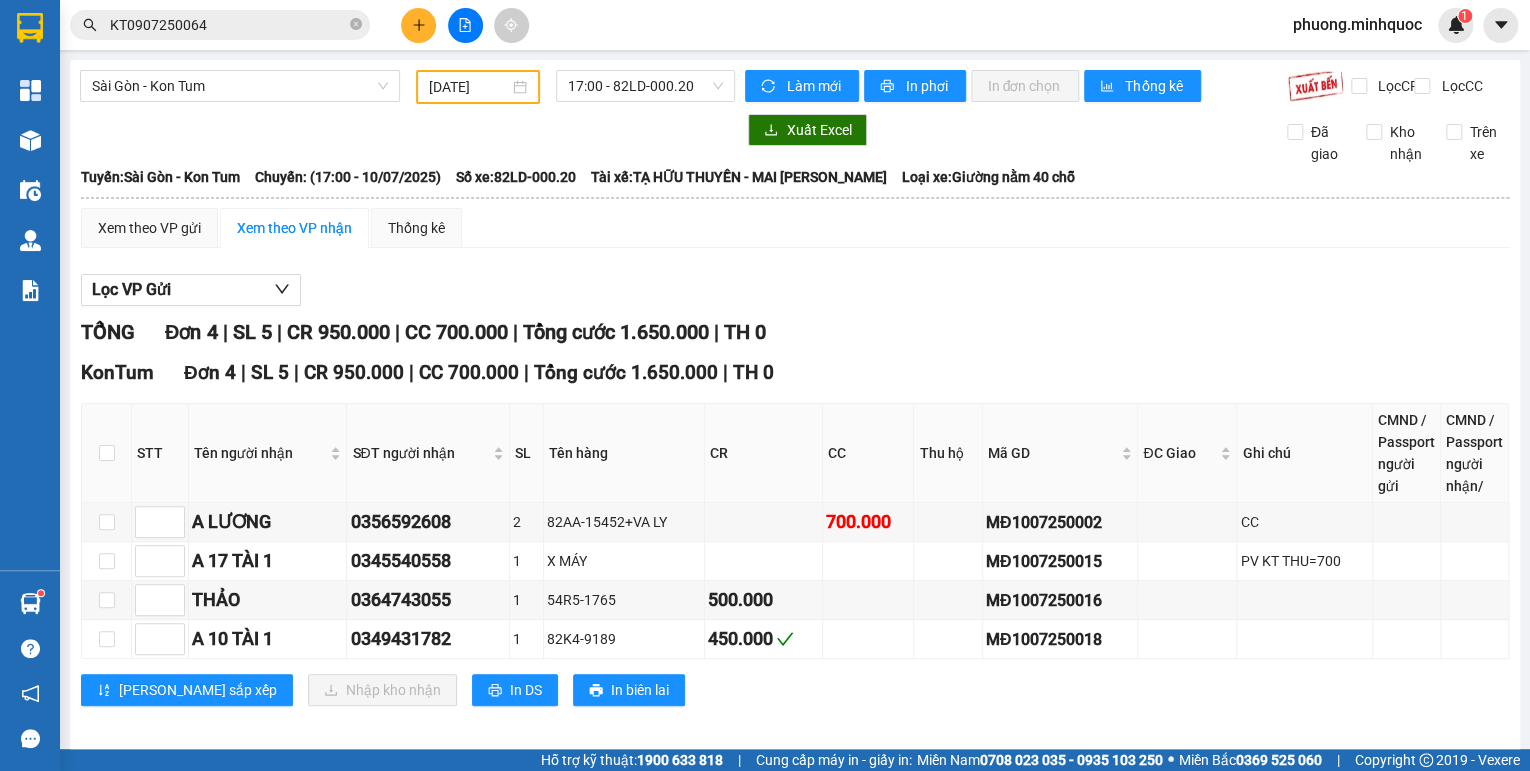 click on "KT0907250064" at bounding box center [228, 25] 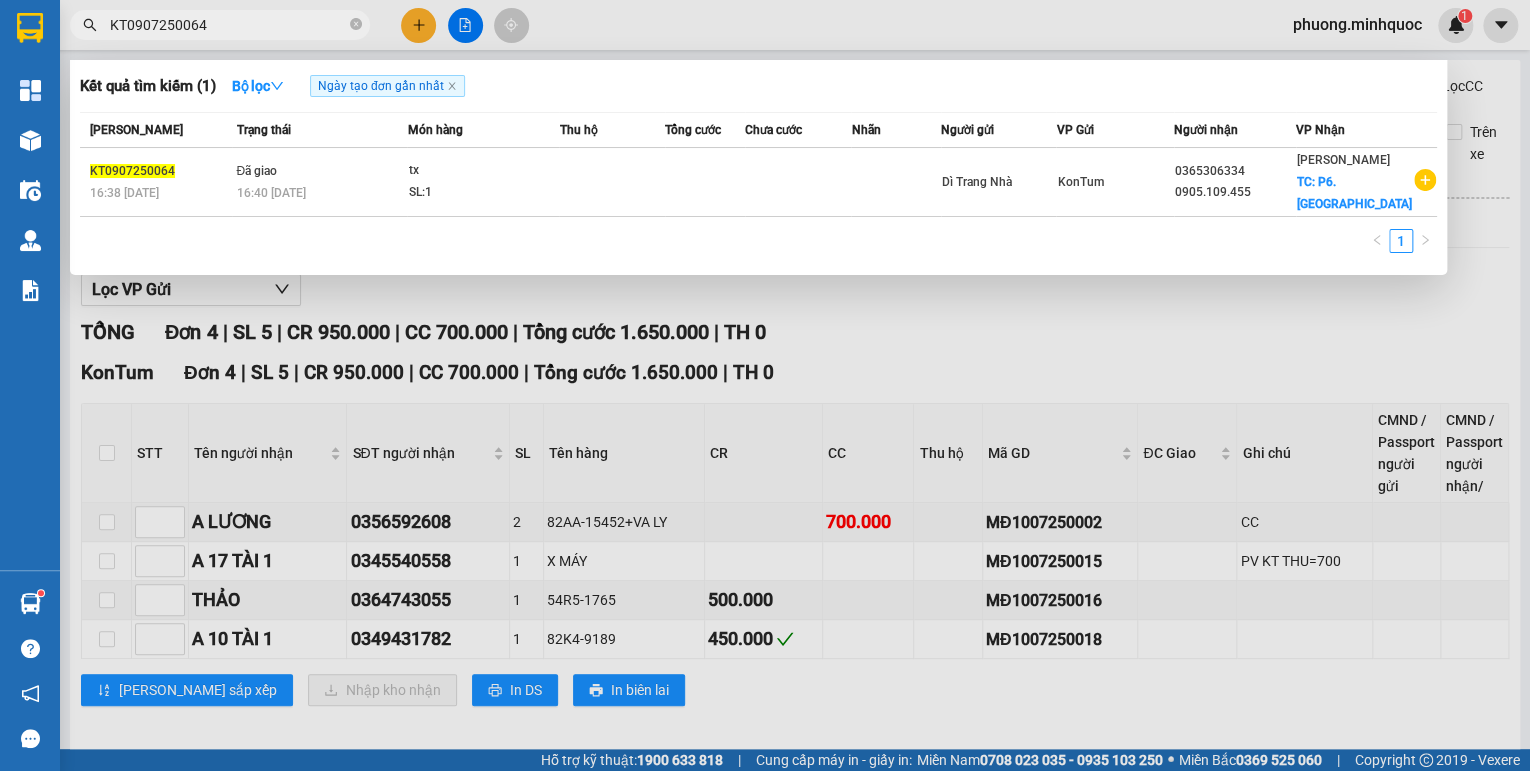 click on "KT0907250064" at bounding box center [228, 25] 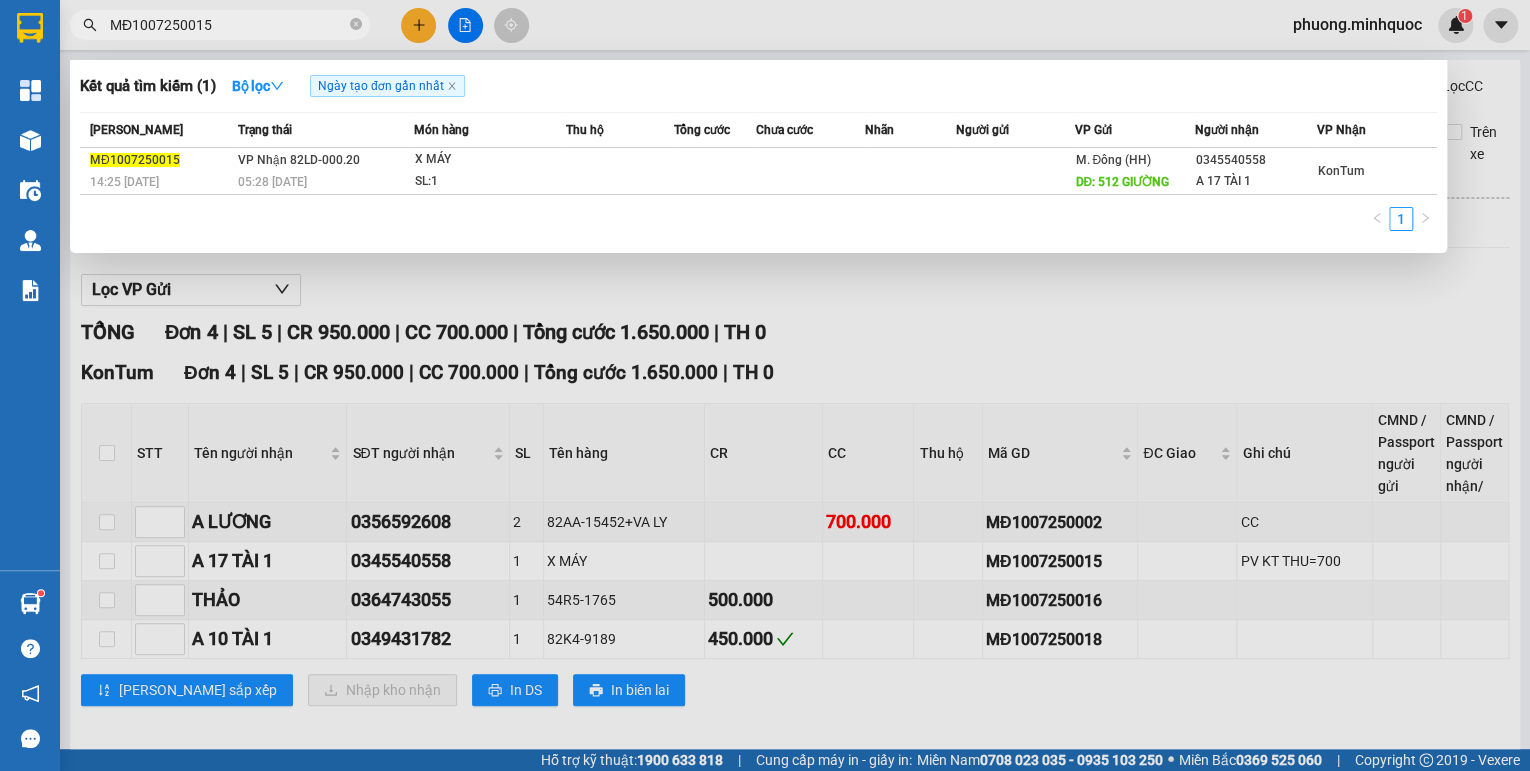 type on "MĐ1007250015" 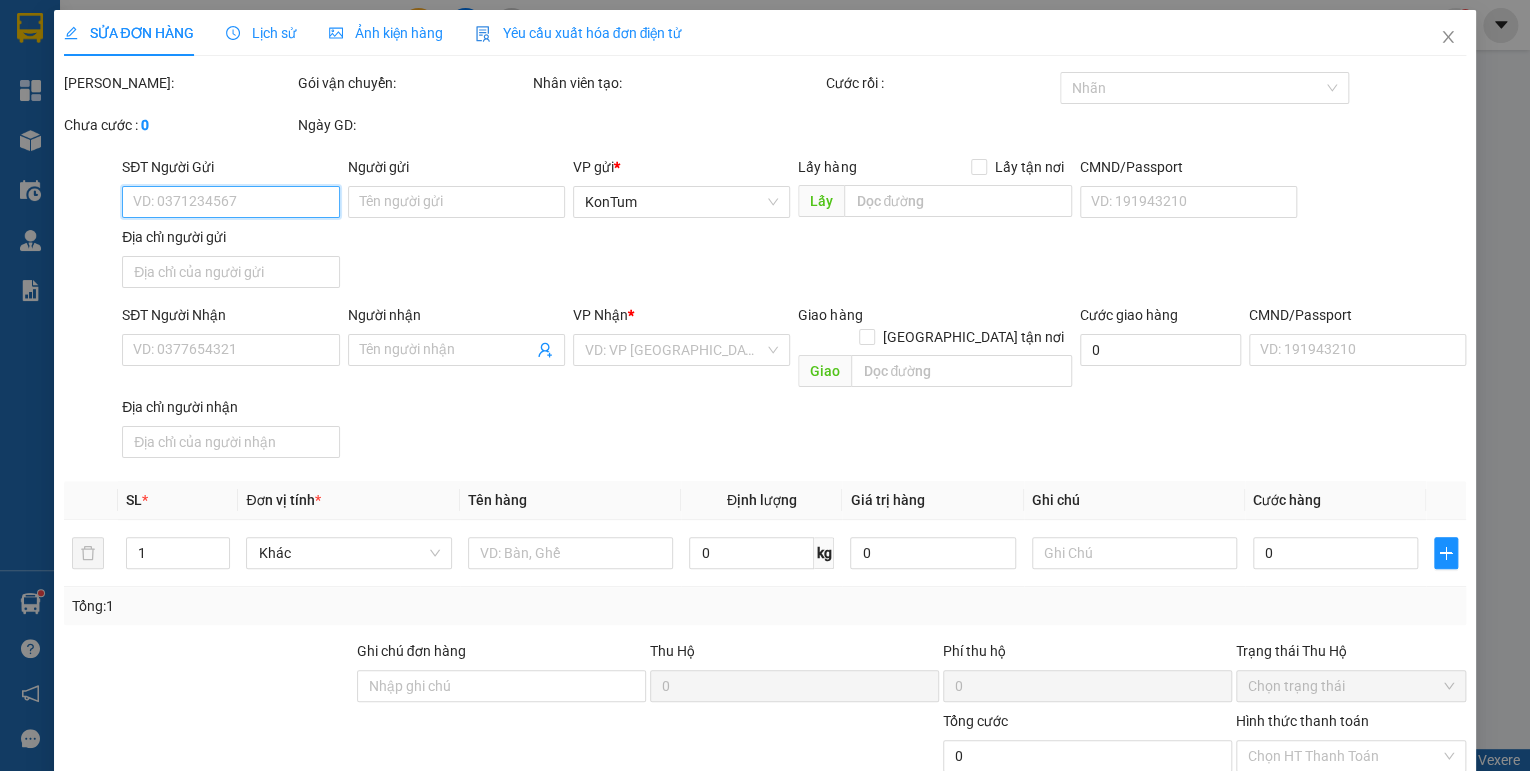 type on "512 GIƯỜNG" 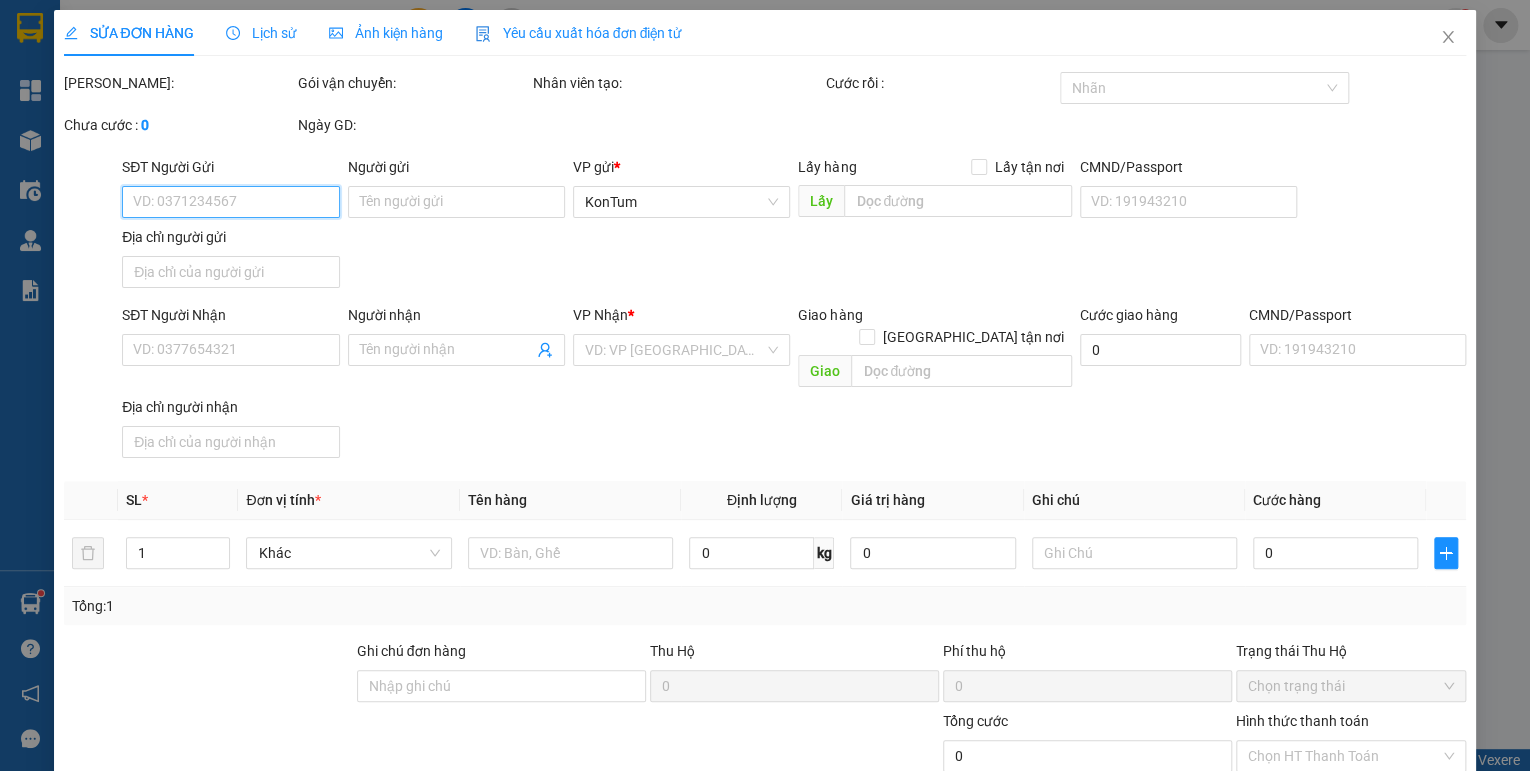 type on "0345540558" 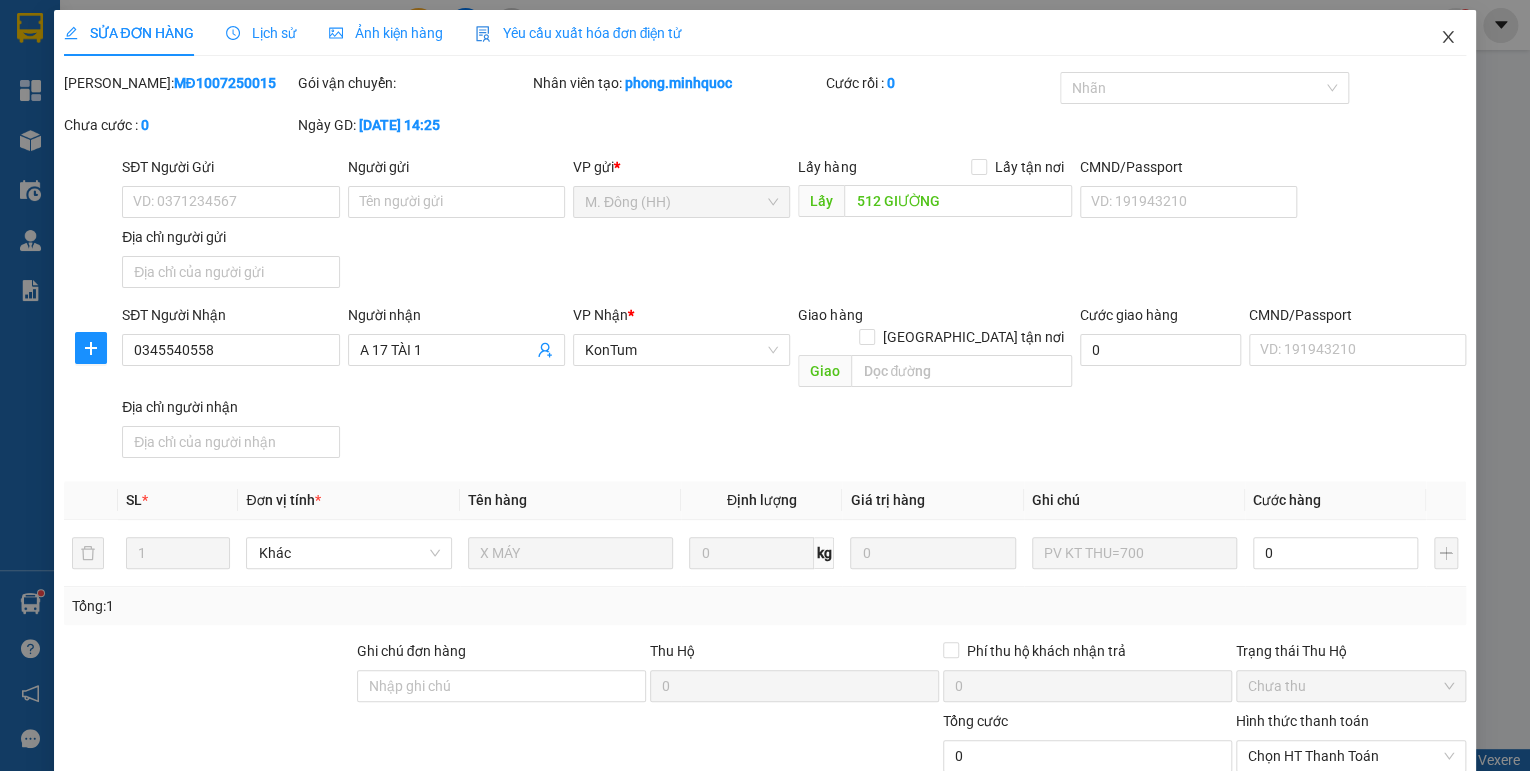 click 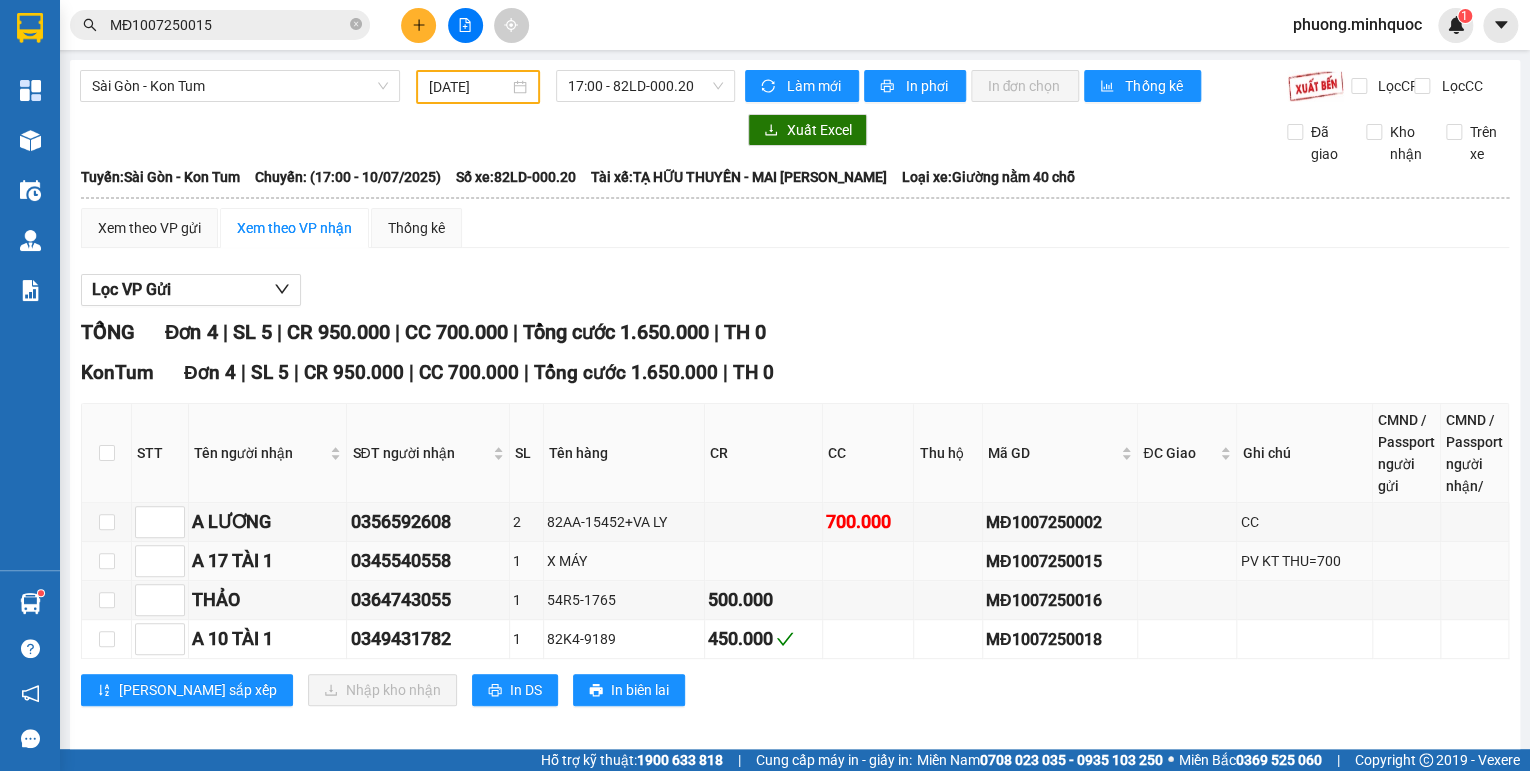 click on "0345540558" at bounding box center [427, 561] 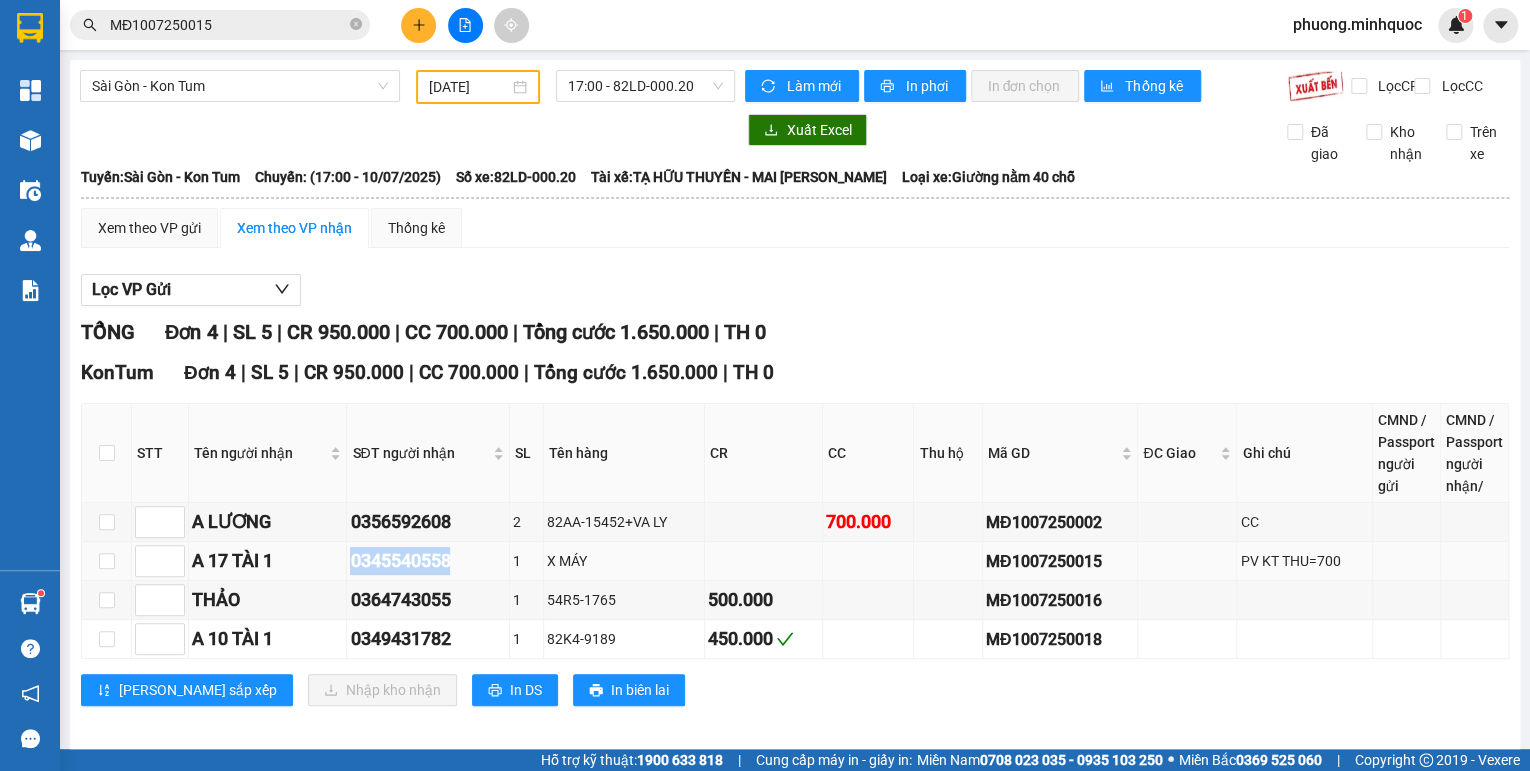 click on "0345540558" at bounding box center (427, 561) 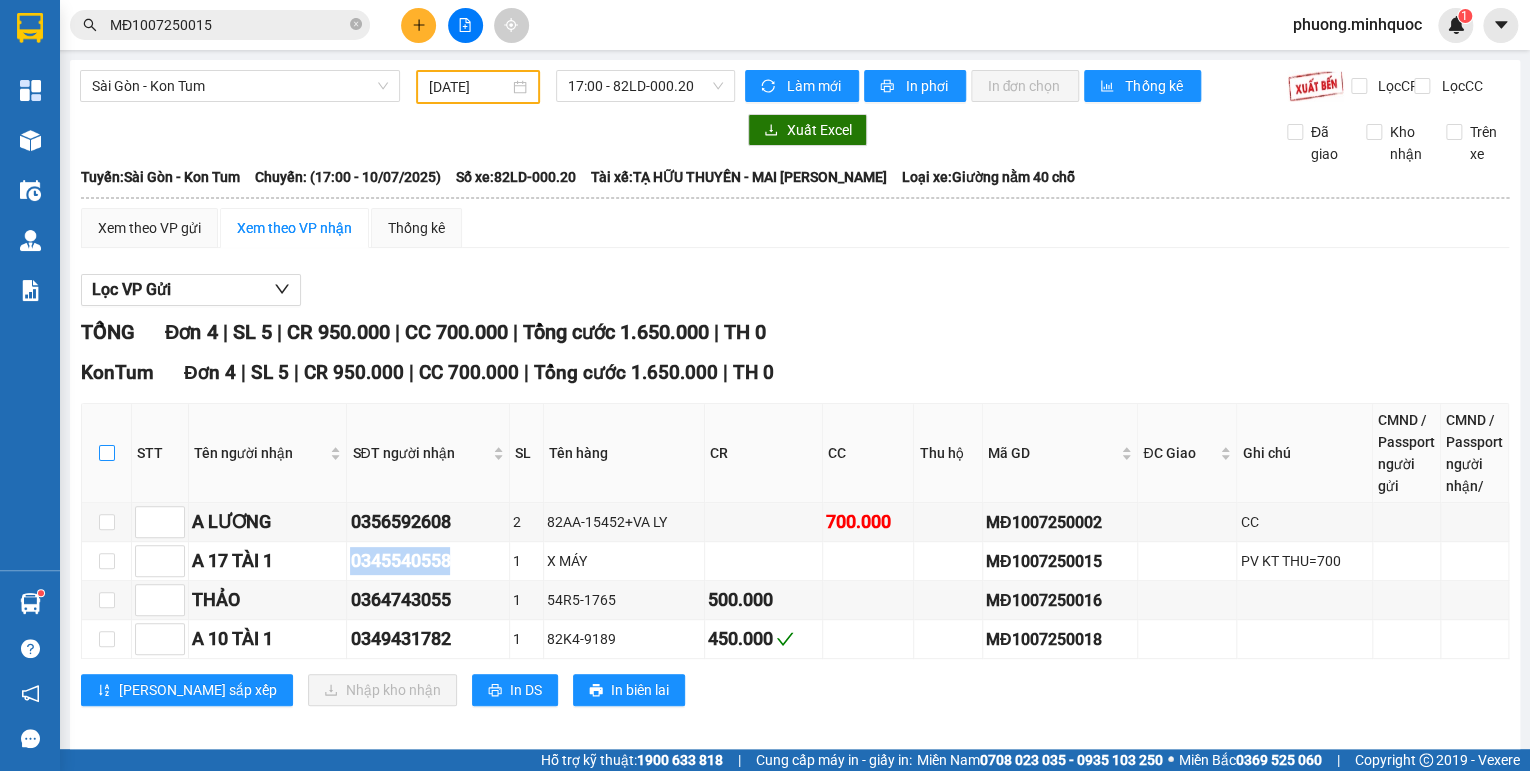 click at bounding box center [107, 453] 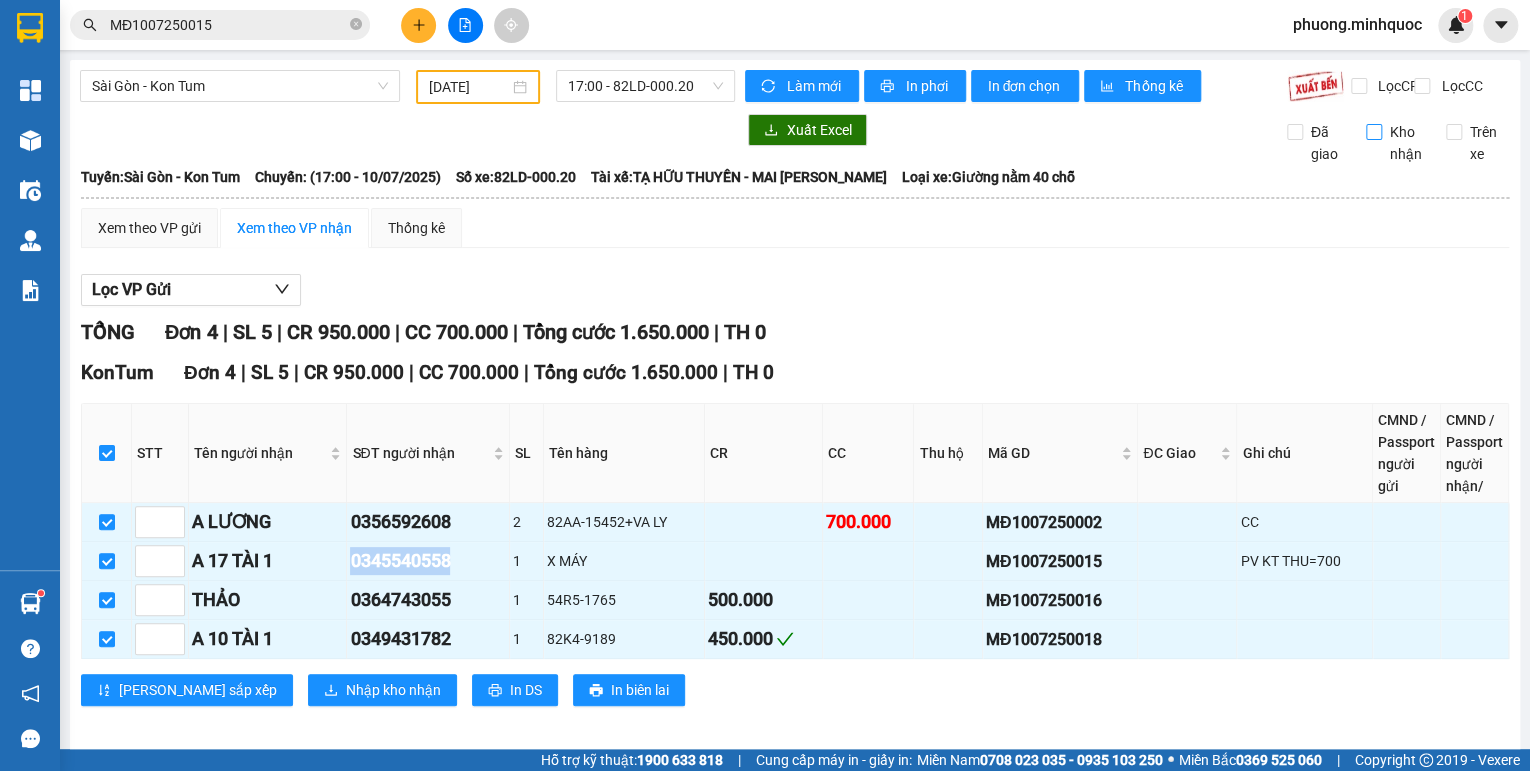 click on "Kho nhận" at bounding box center [1374, 132] 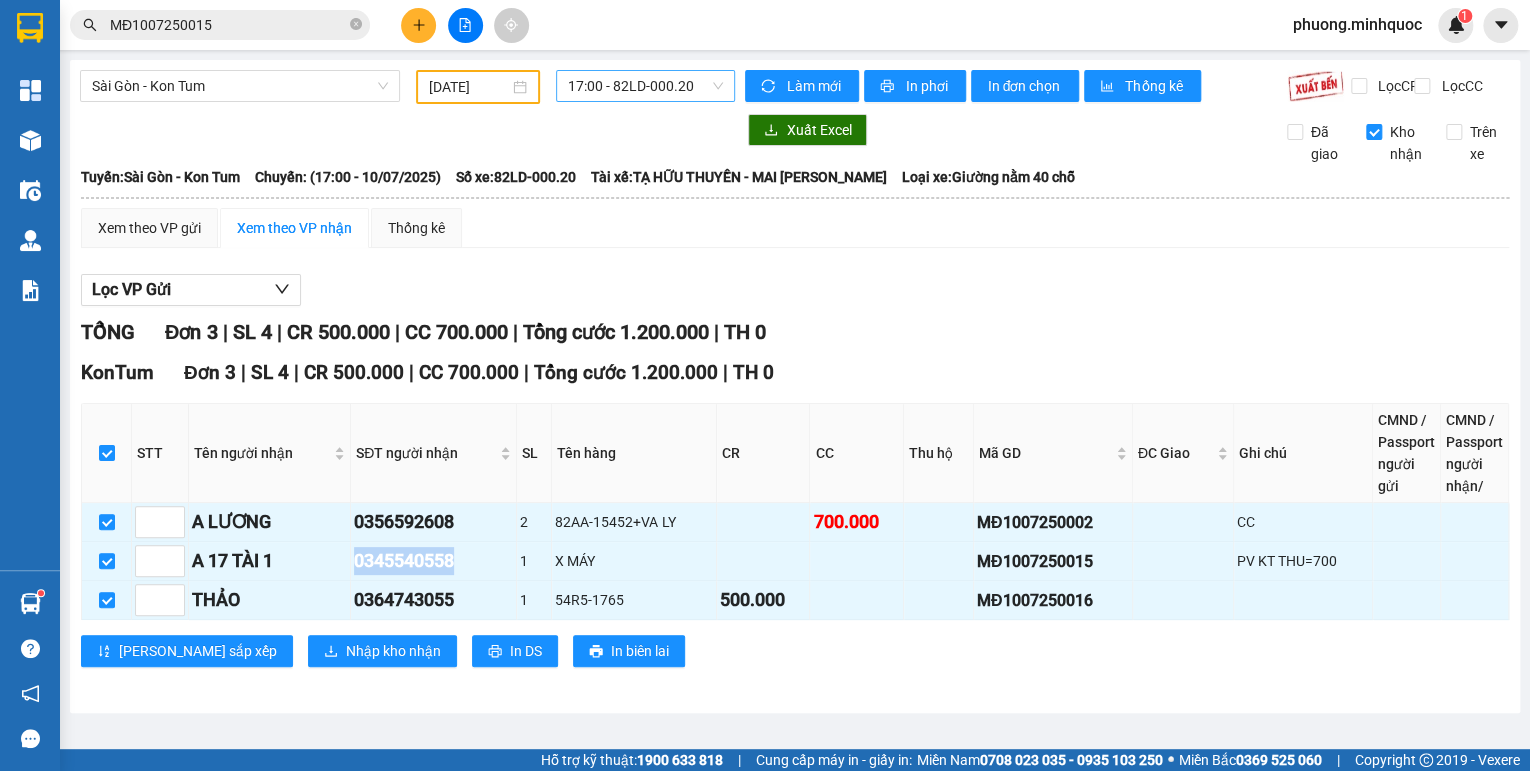 click on "17:00     - 82LD-000.20" at bounding box center [646, 86] 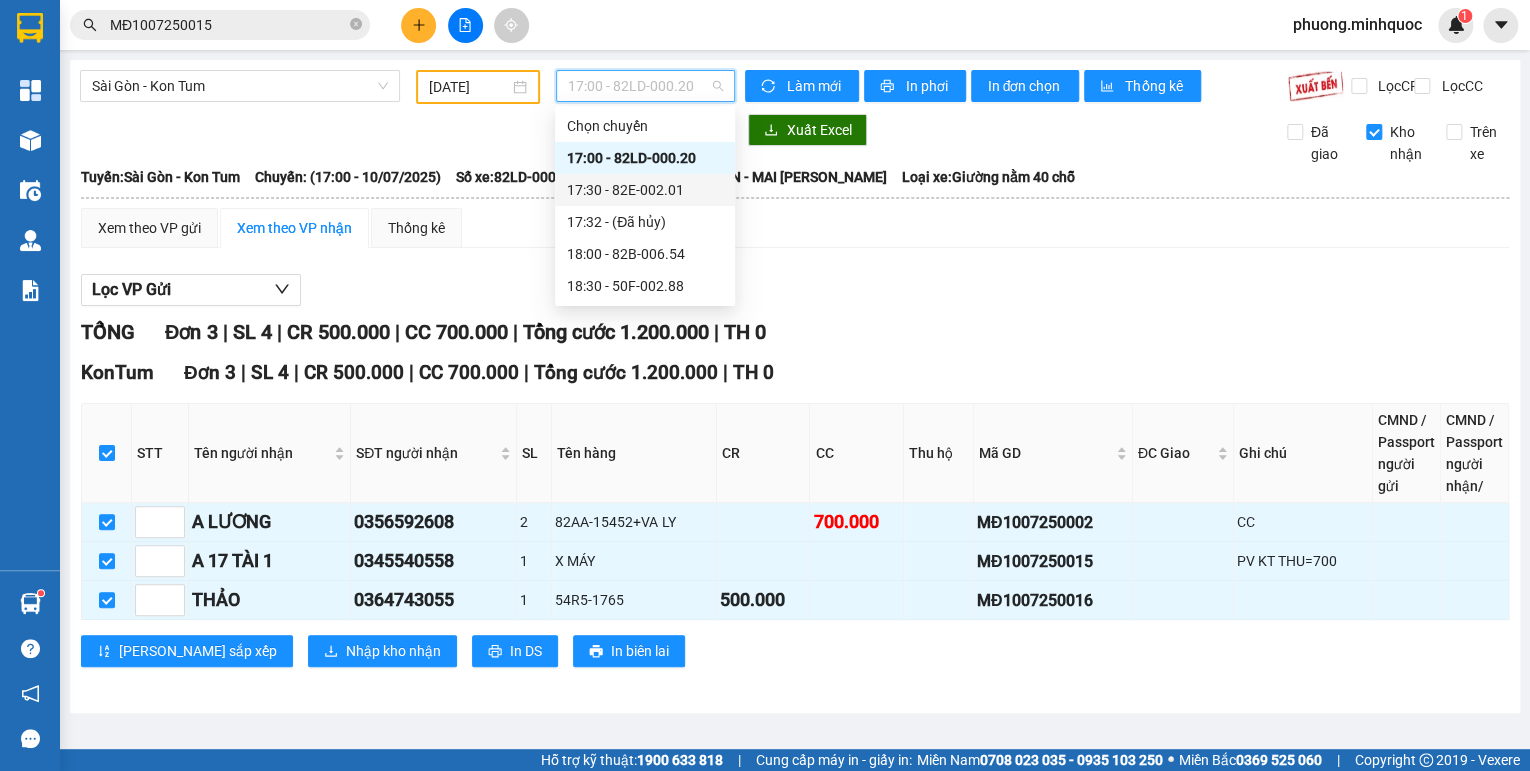 click on "17:30     - 82E-002.01" at bounding box center [645, 190] 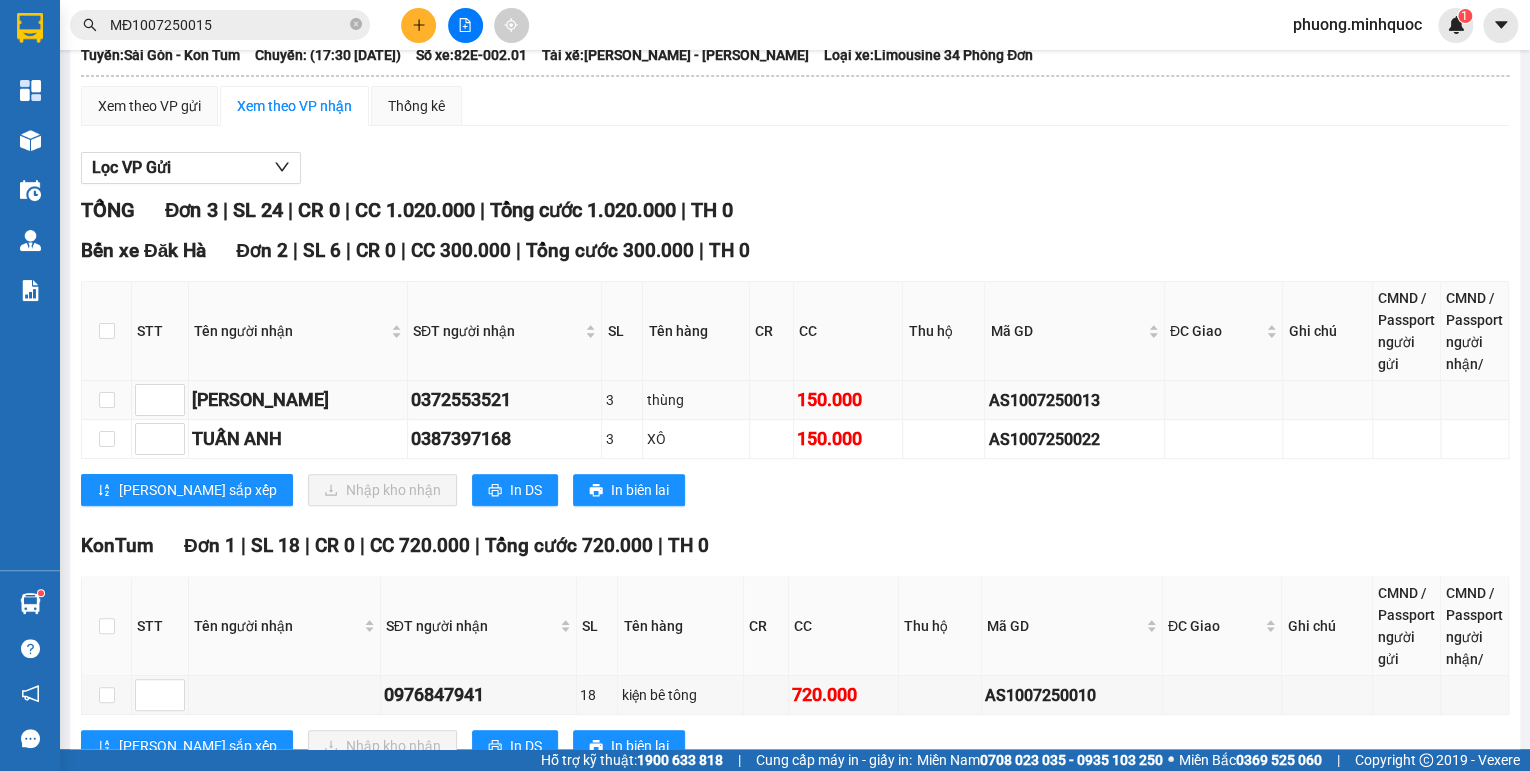 scroll, scrollTop: 0, scrollLeft: 0, axis: both 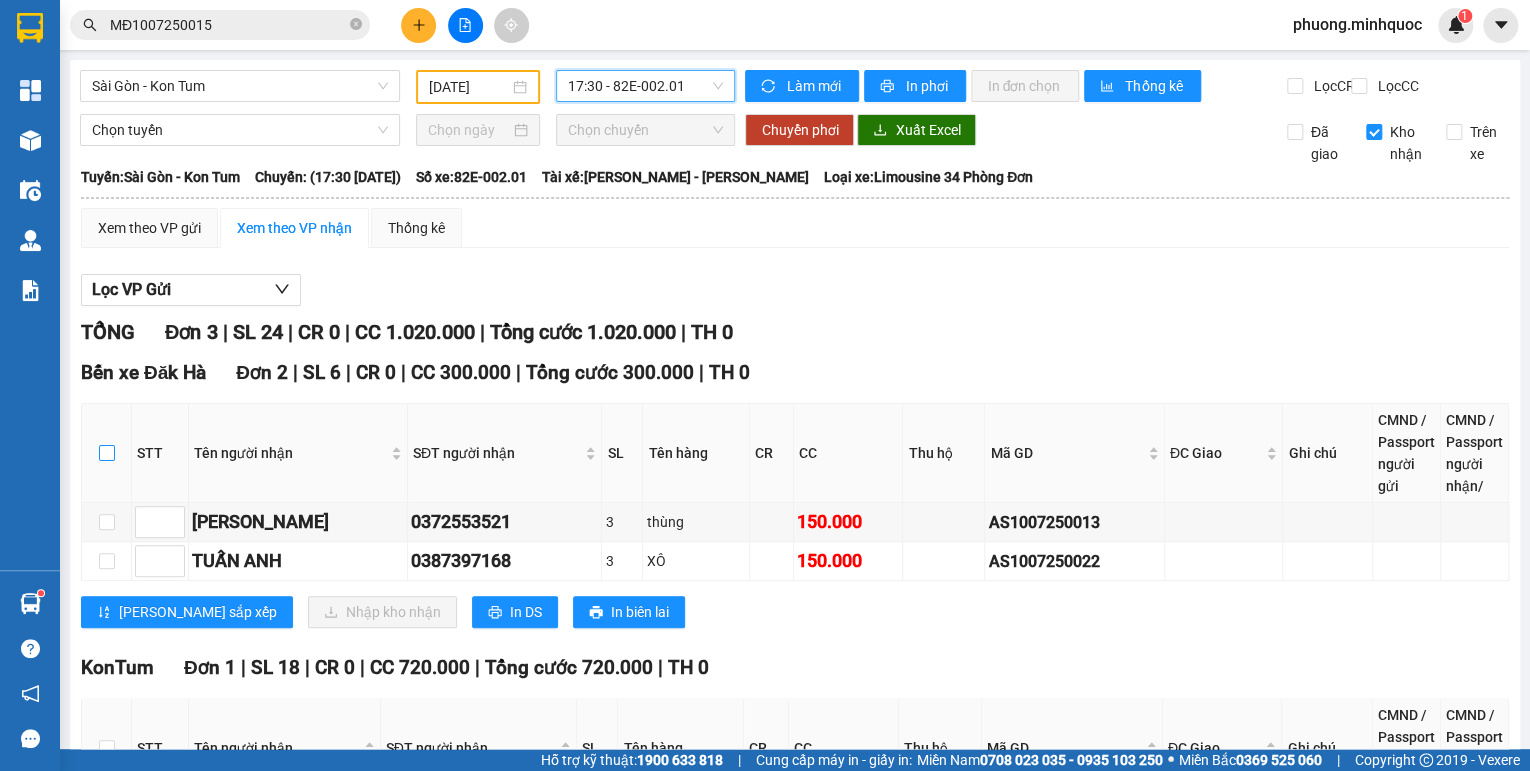 click at bounding box center [107, 453] 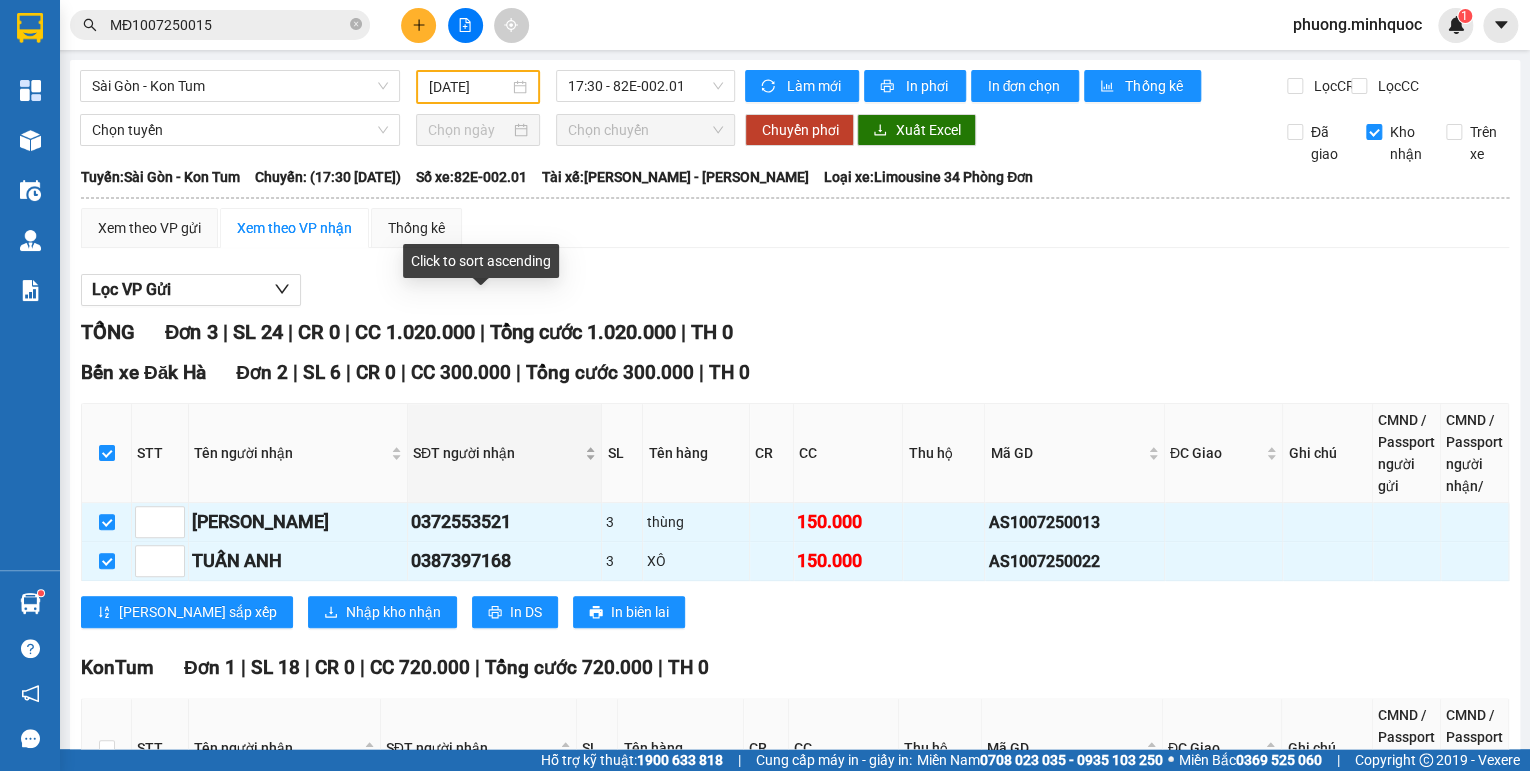 scroll, scrollTop: 202, scrollLeft: 0, axis: vertical 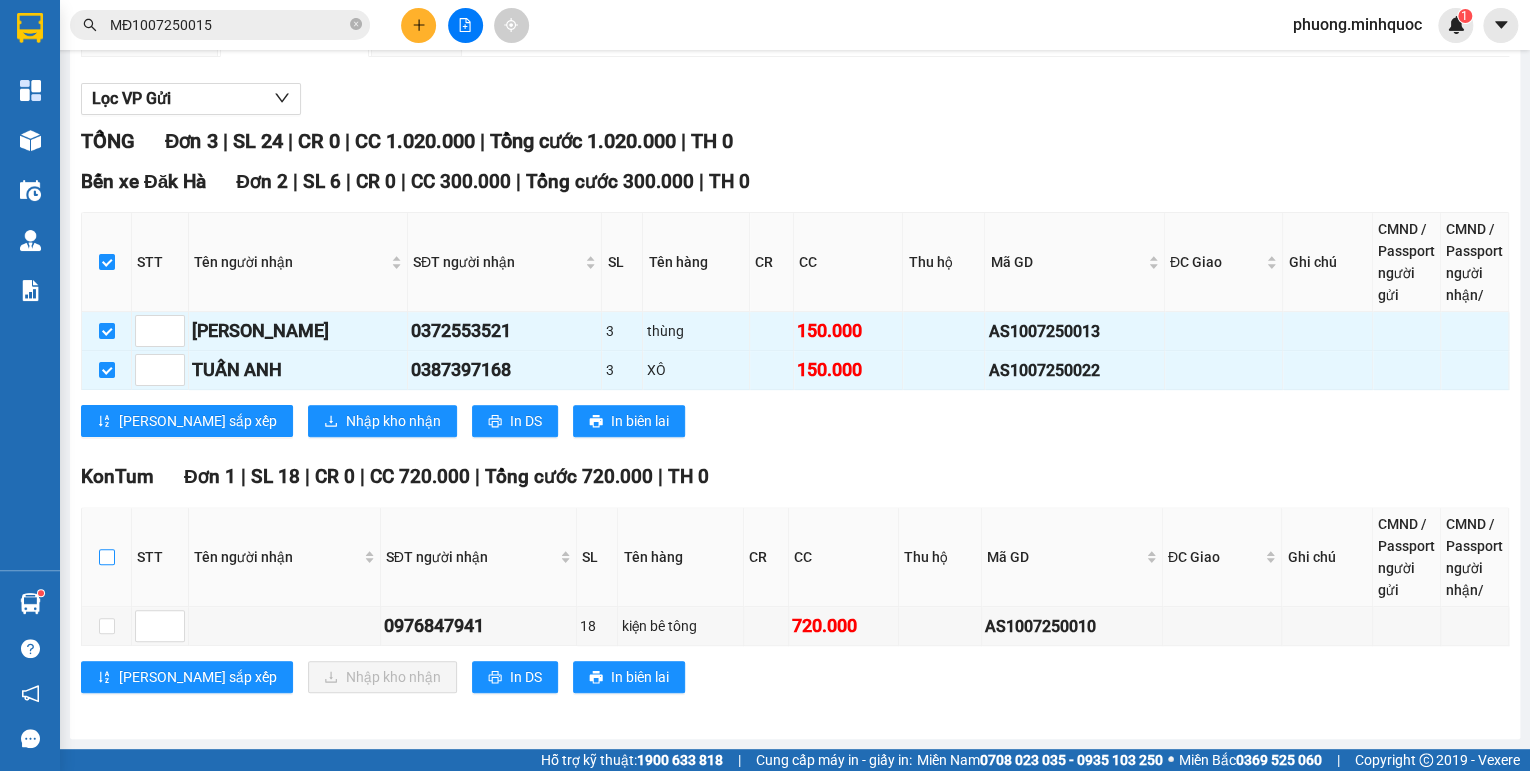 click at bounding box center (107, 557) 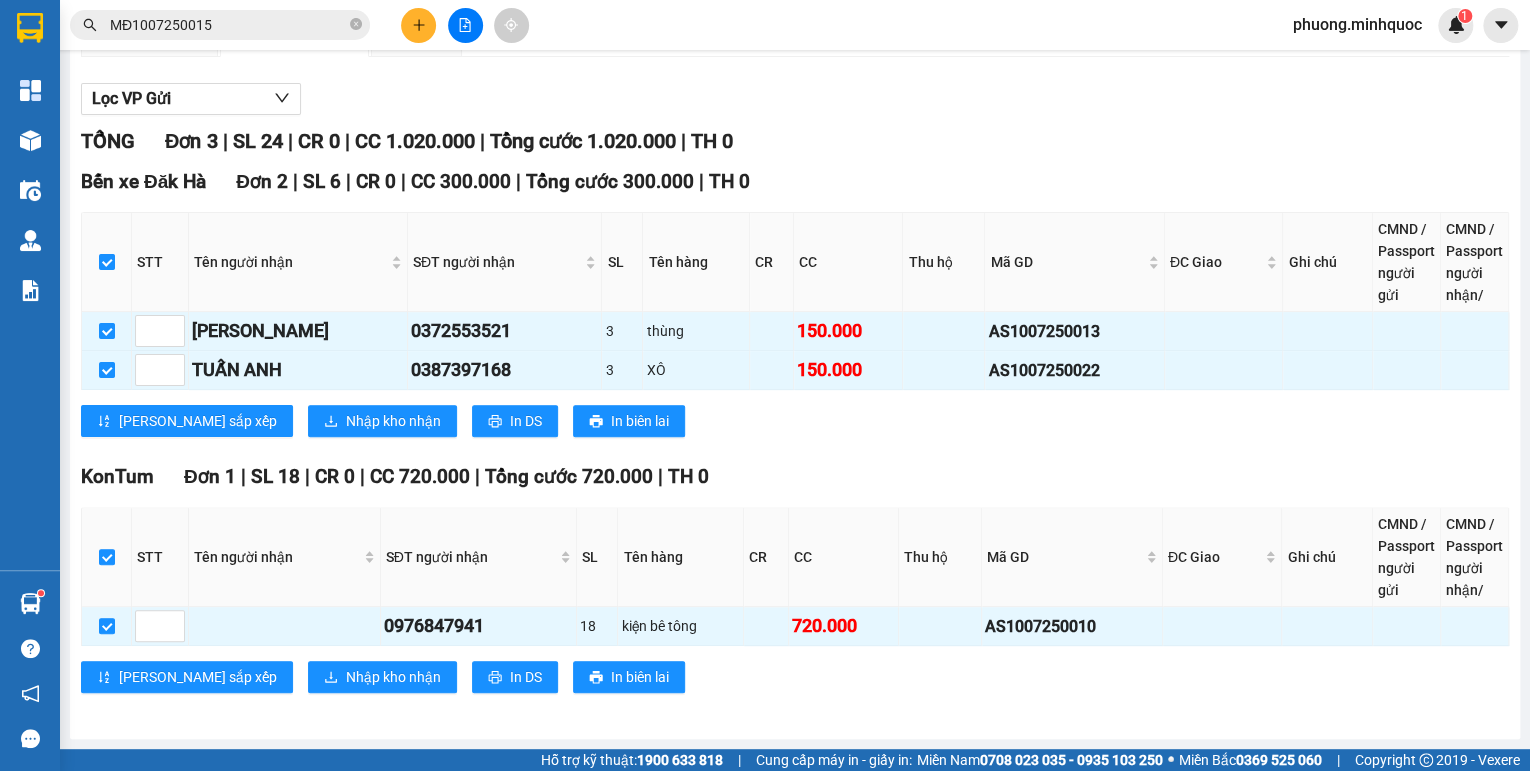 scroll, scrollTop: 0, scrollLeft: 0, axis: both 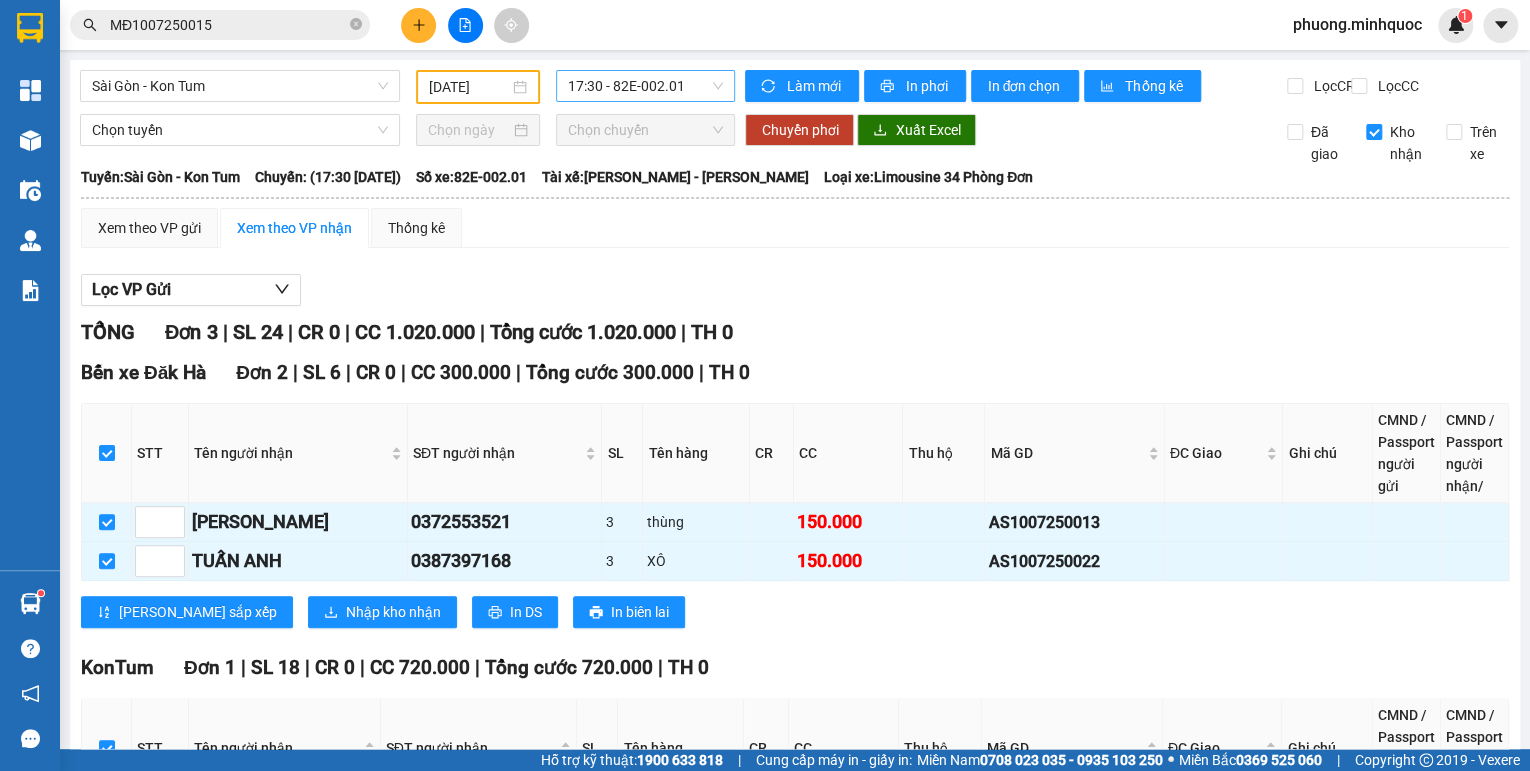 click on "17:30     - 82E-002.01" at bounding box center [646, 86] 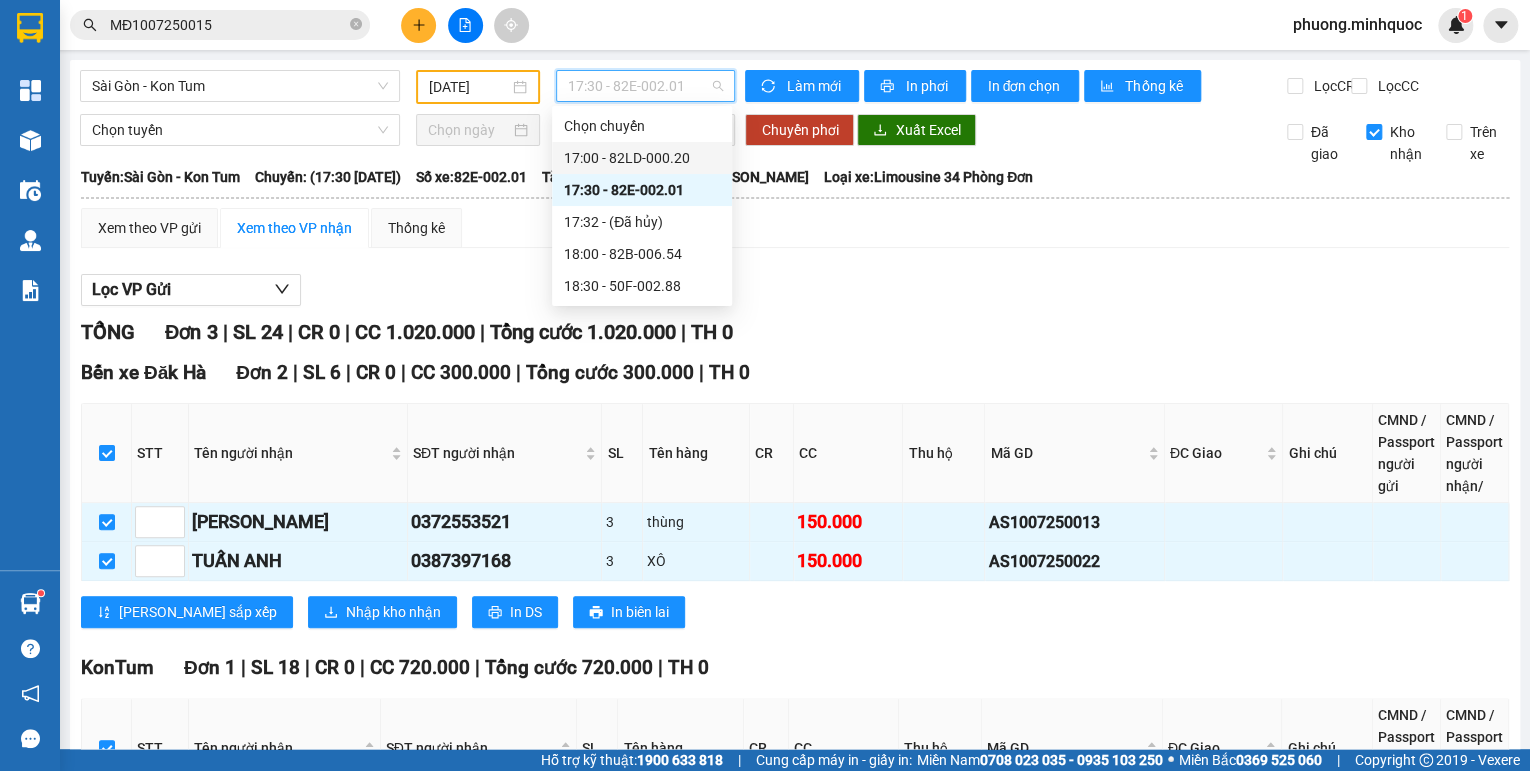 click on "17:00     - 82LD-000.20" at bounding box center [642, 158] 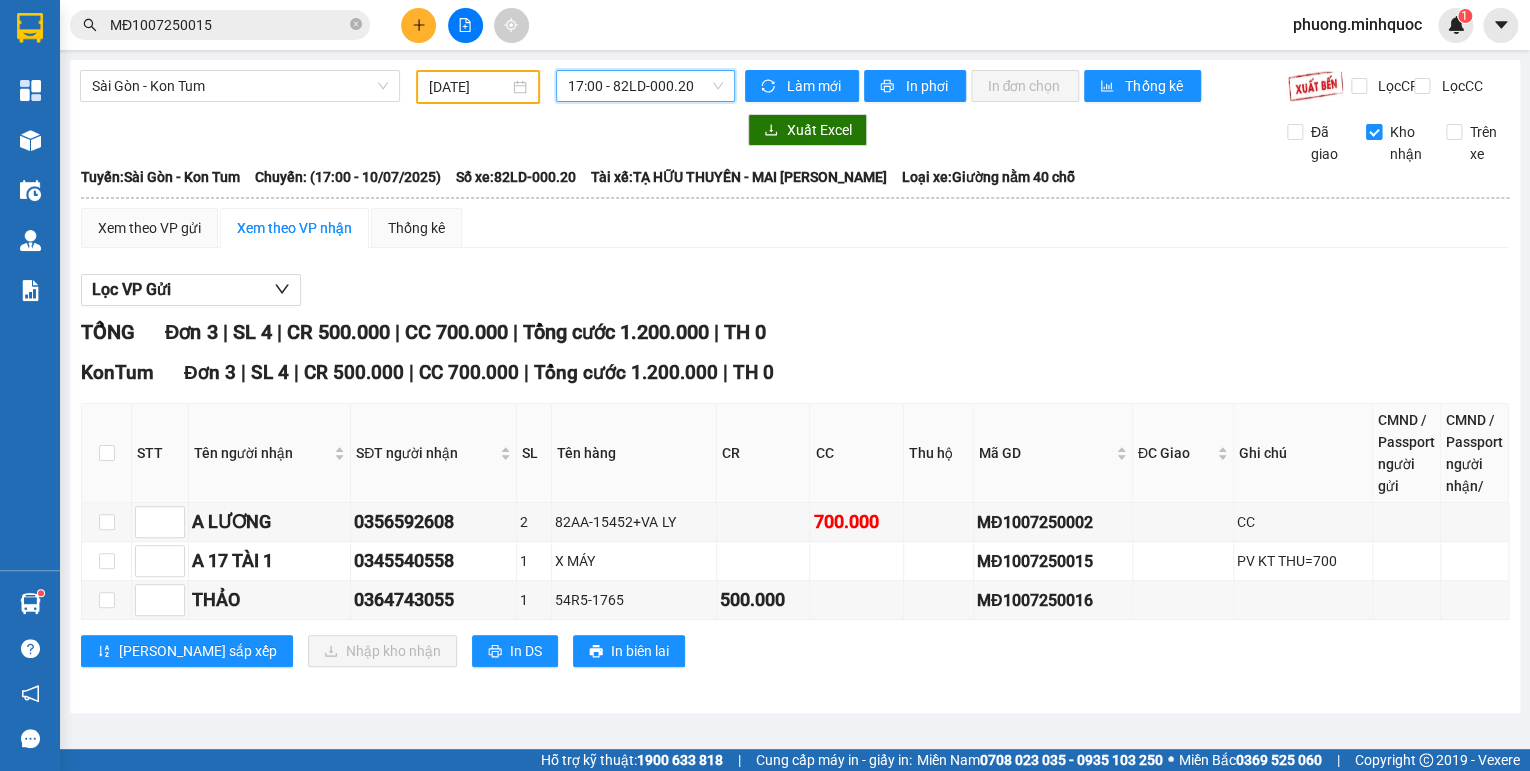 click on "Kho nhận" at bounding box center [1374, 132] 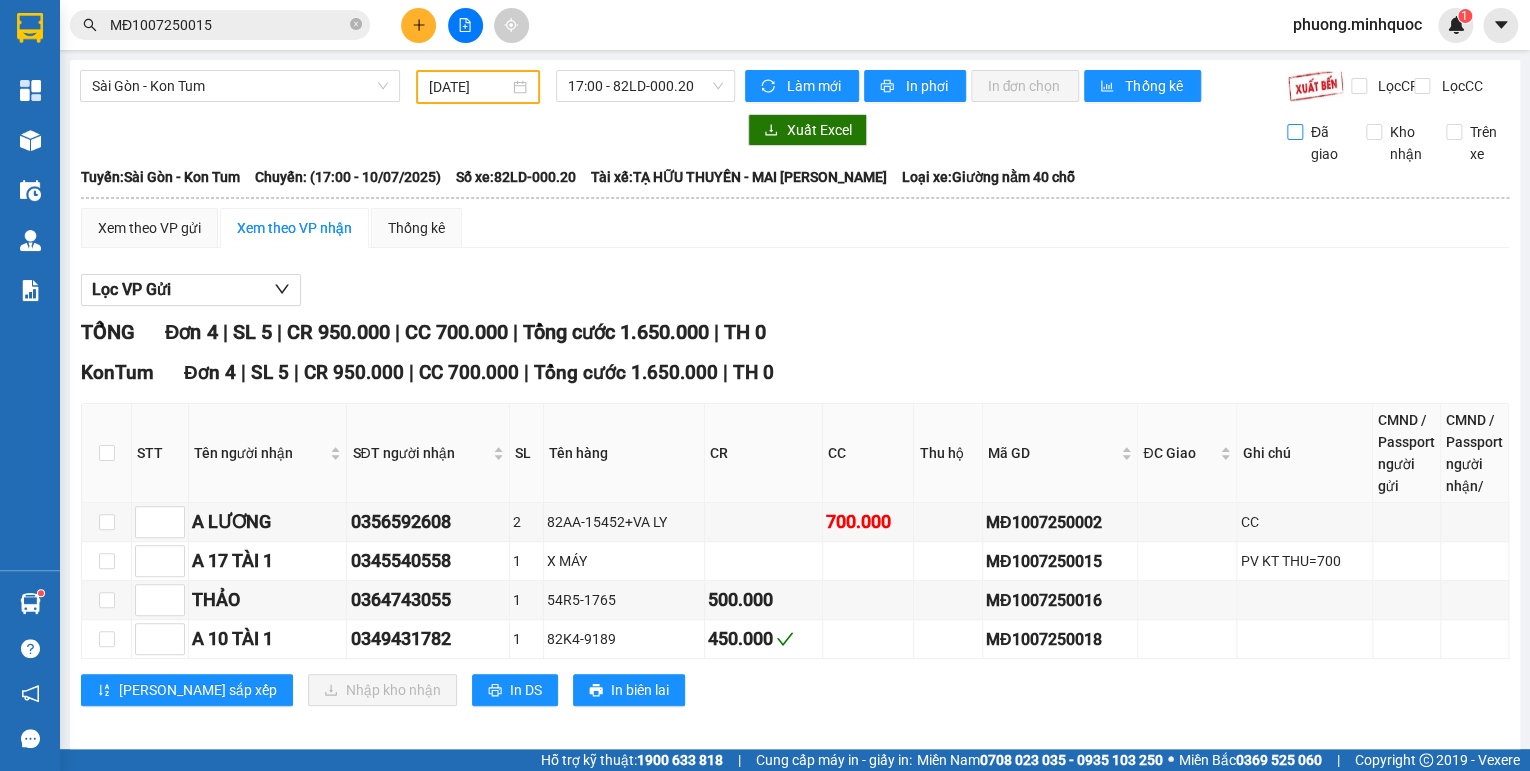 click on "Đã giao" at bounding box center [1295, 132] 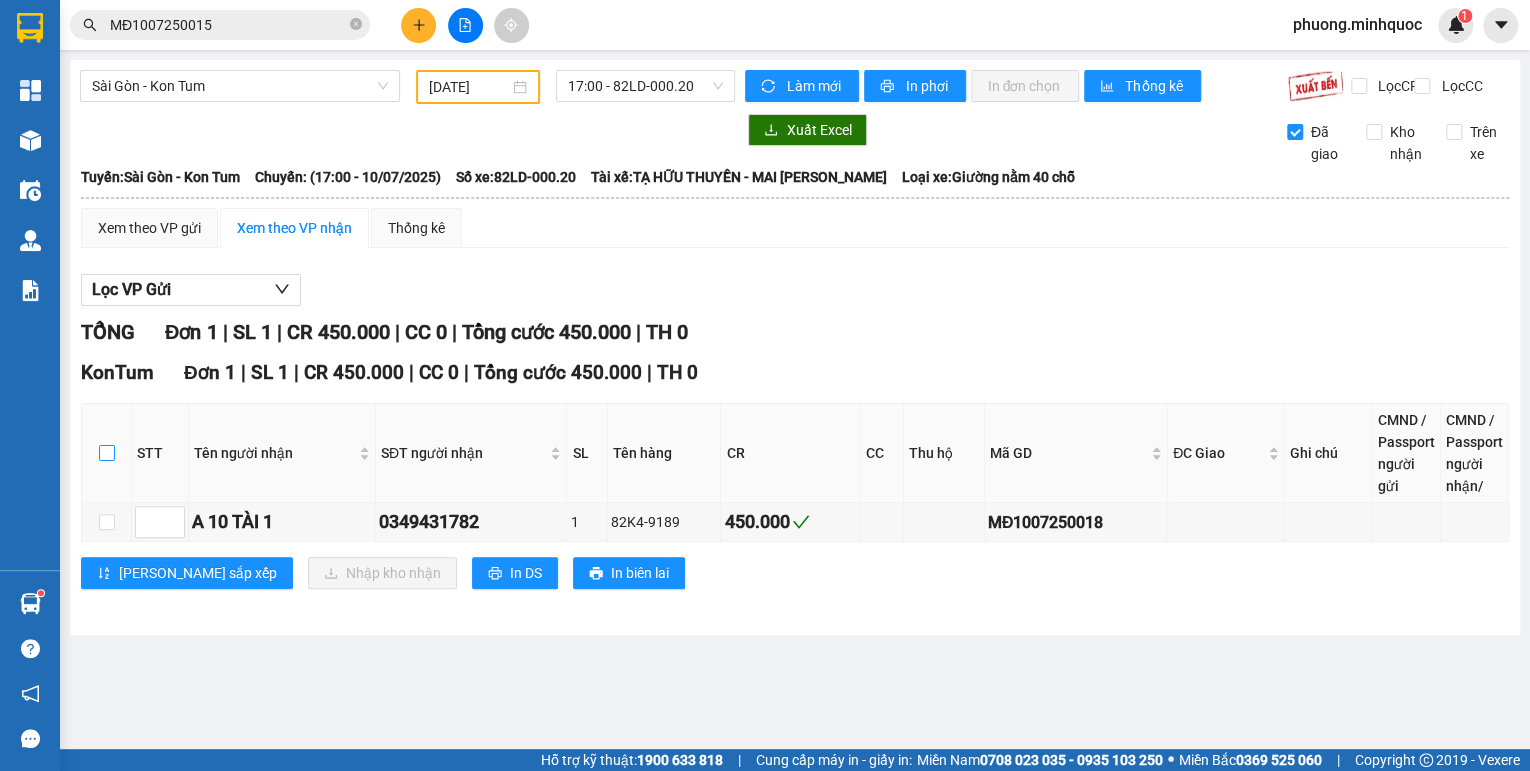 click at bounding box center [107, 453] 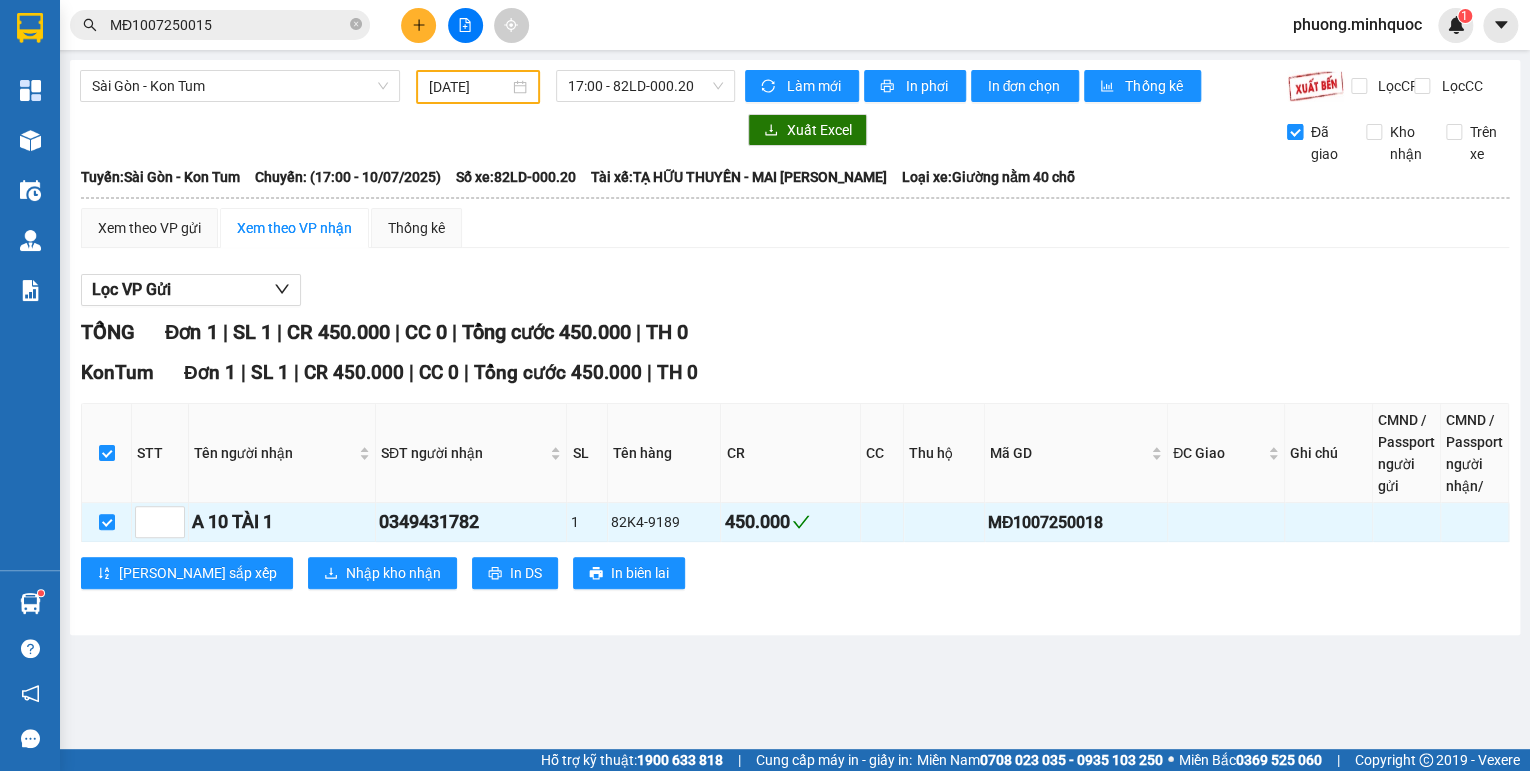 click on "Đã giao" at bounding box center (1295, 132) 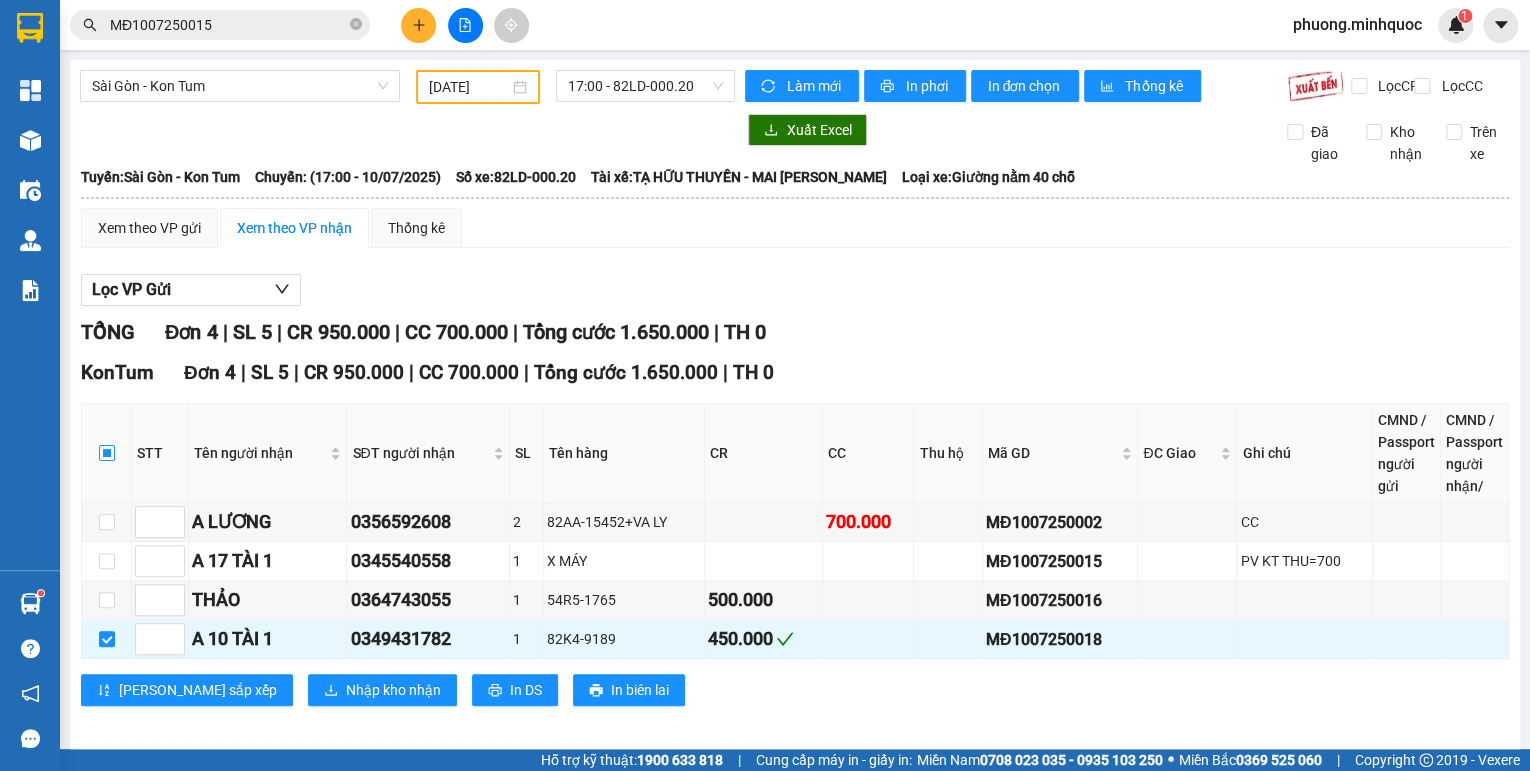click at bounding box center (107, 453) 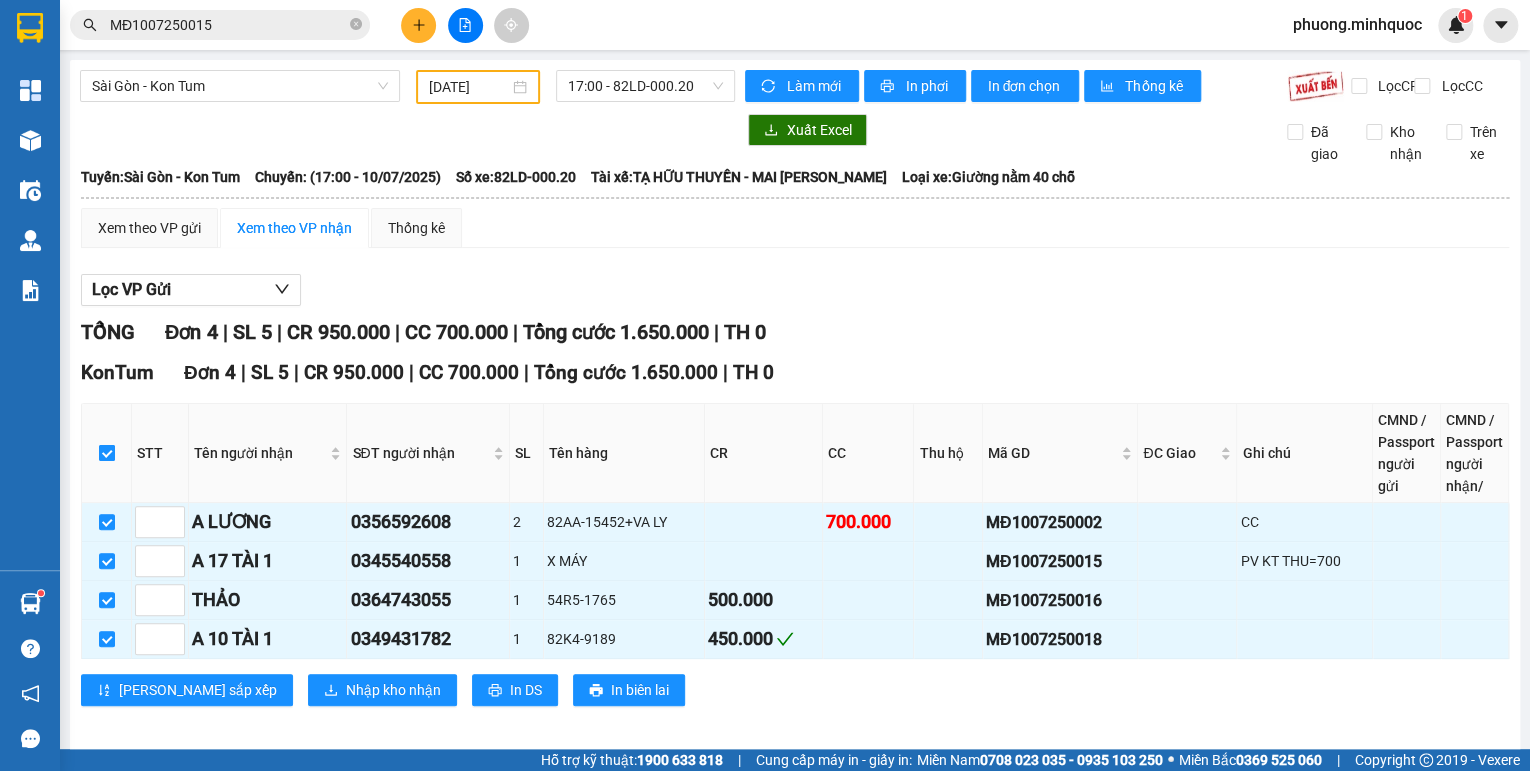 click at bounding box center [107, 453] 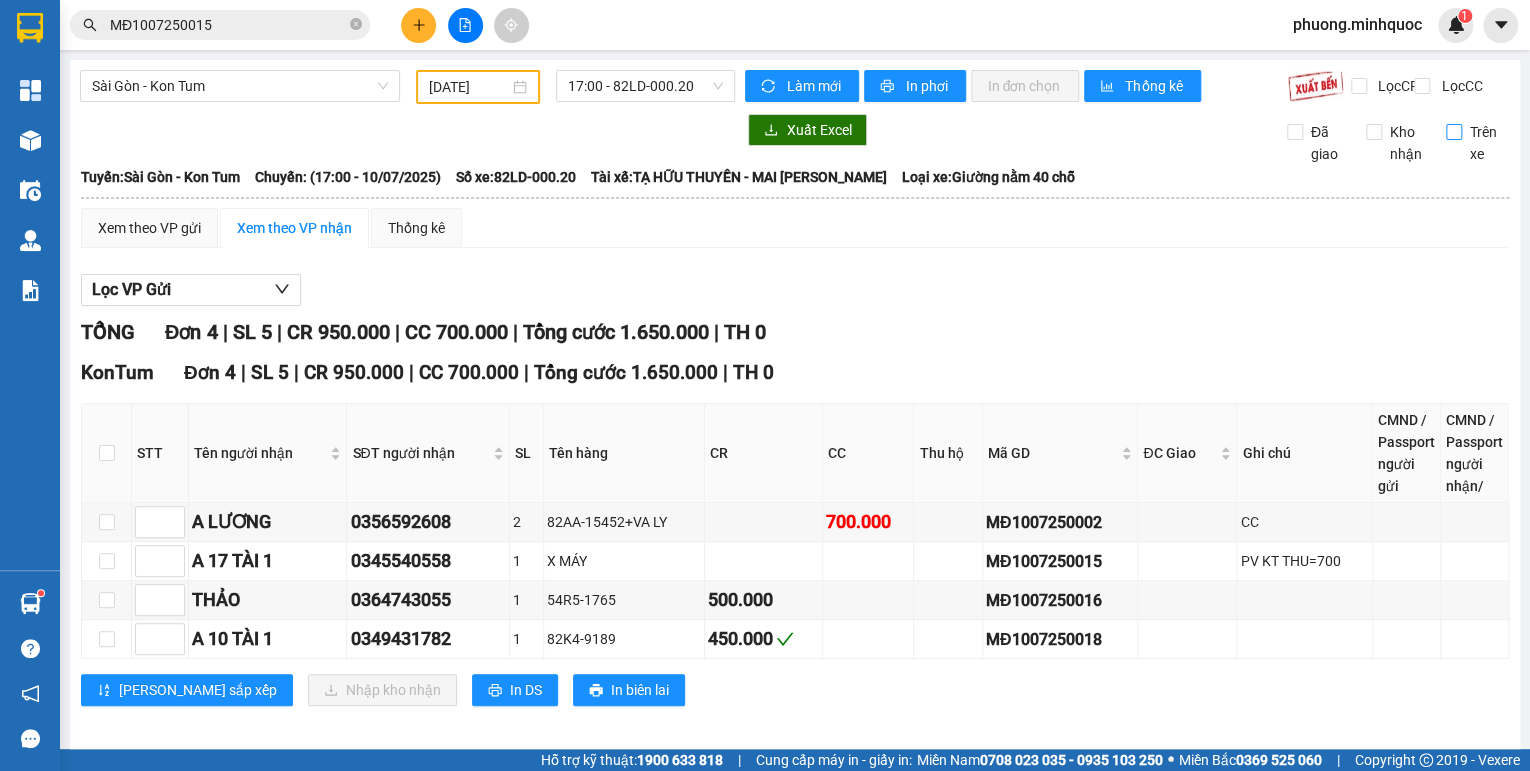 click on "Trên xe" at bounding box center (1454, 132) 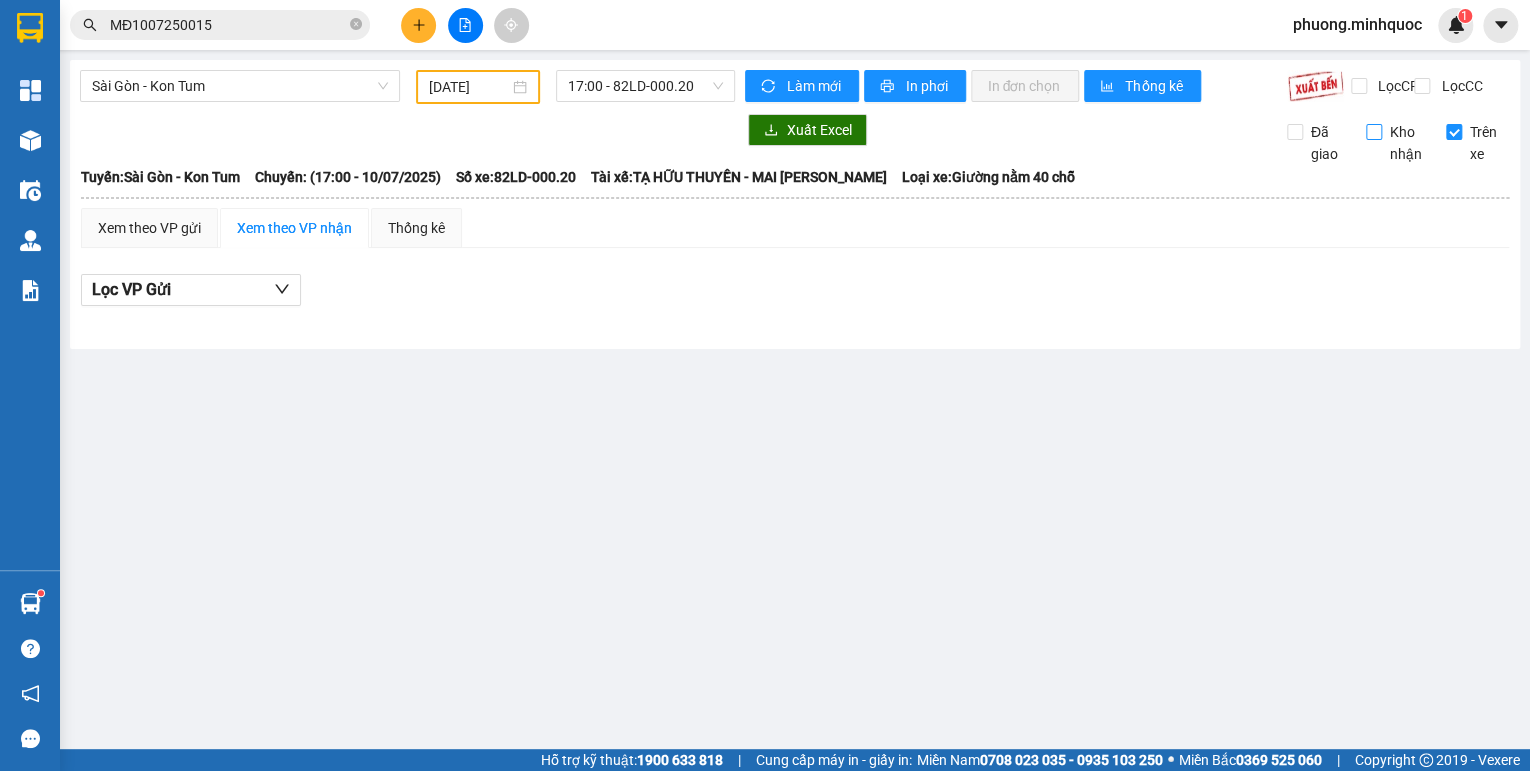 click on "Kho nhận" at bounding box center [1374, 132] 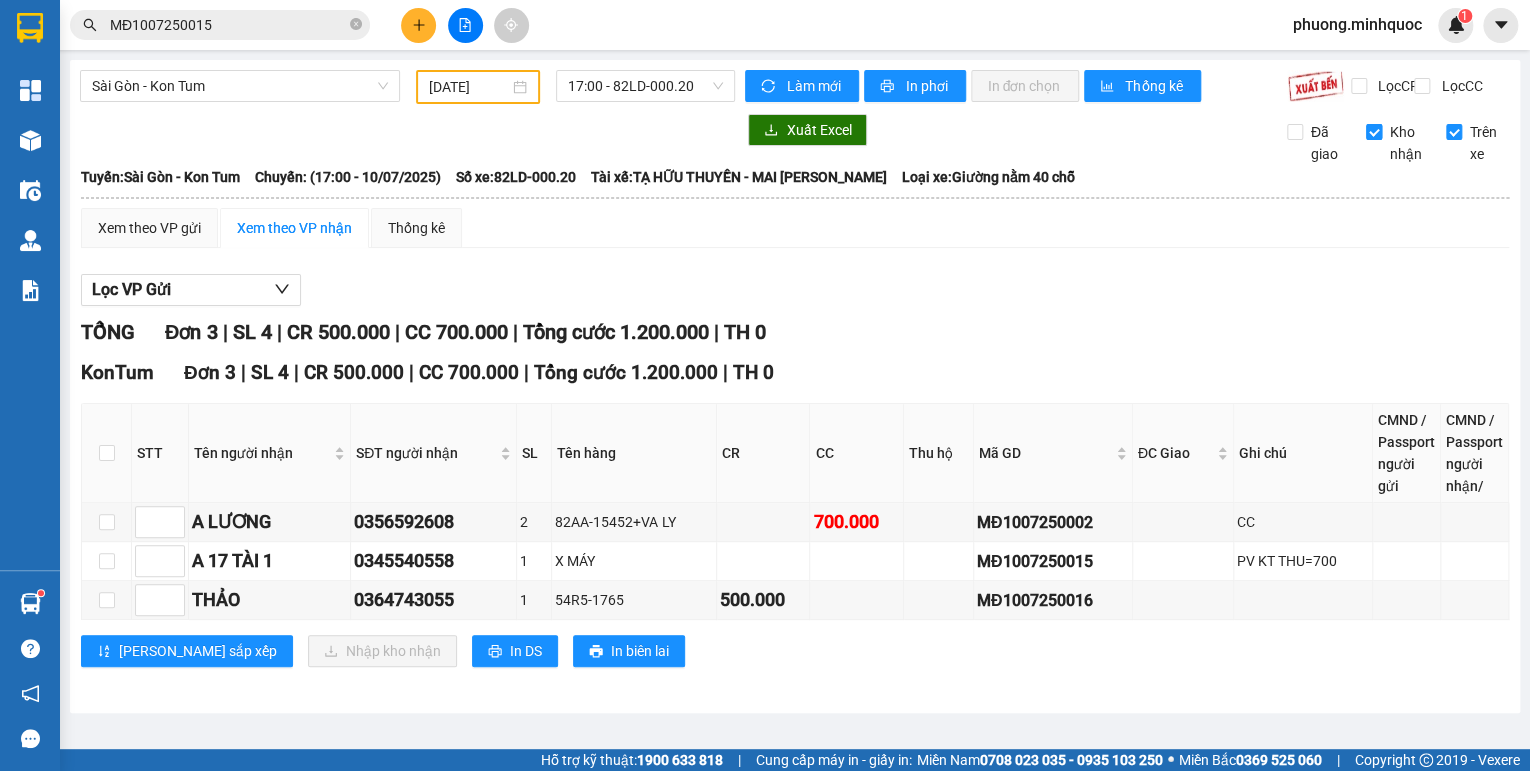 click on "Kho nhận" at bounding box center [1374, 132] 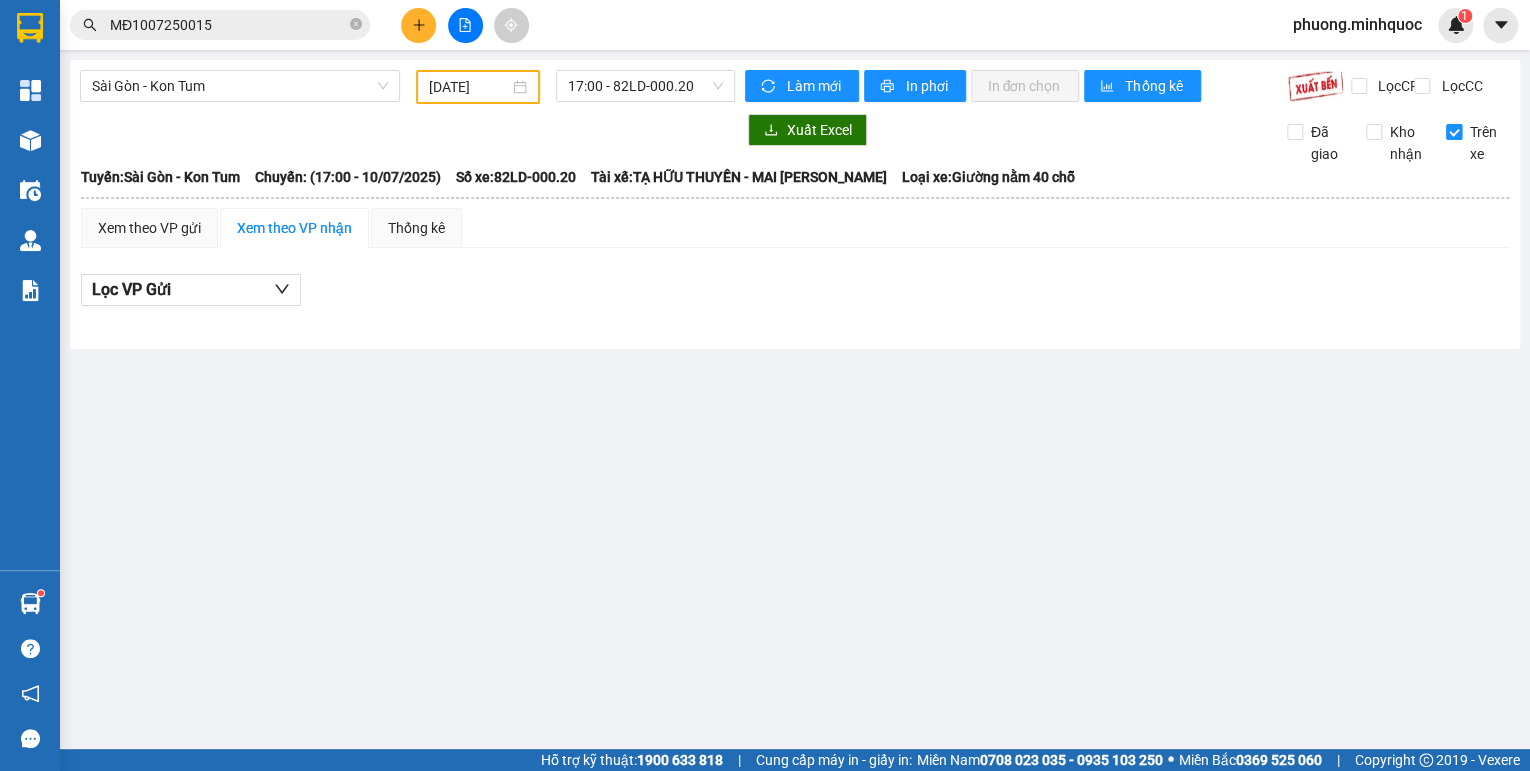 click on "Trên xe" at bounding box center (1454, 132) 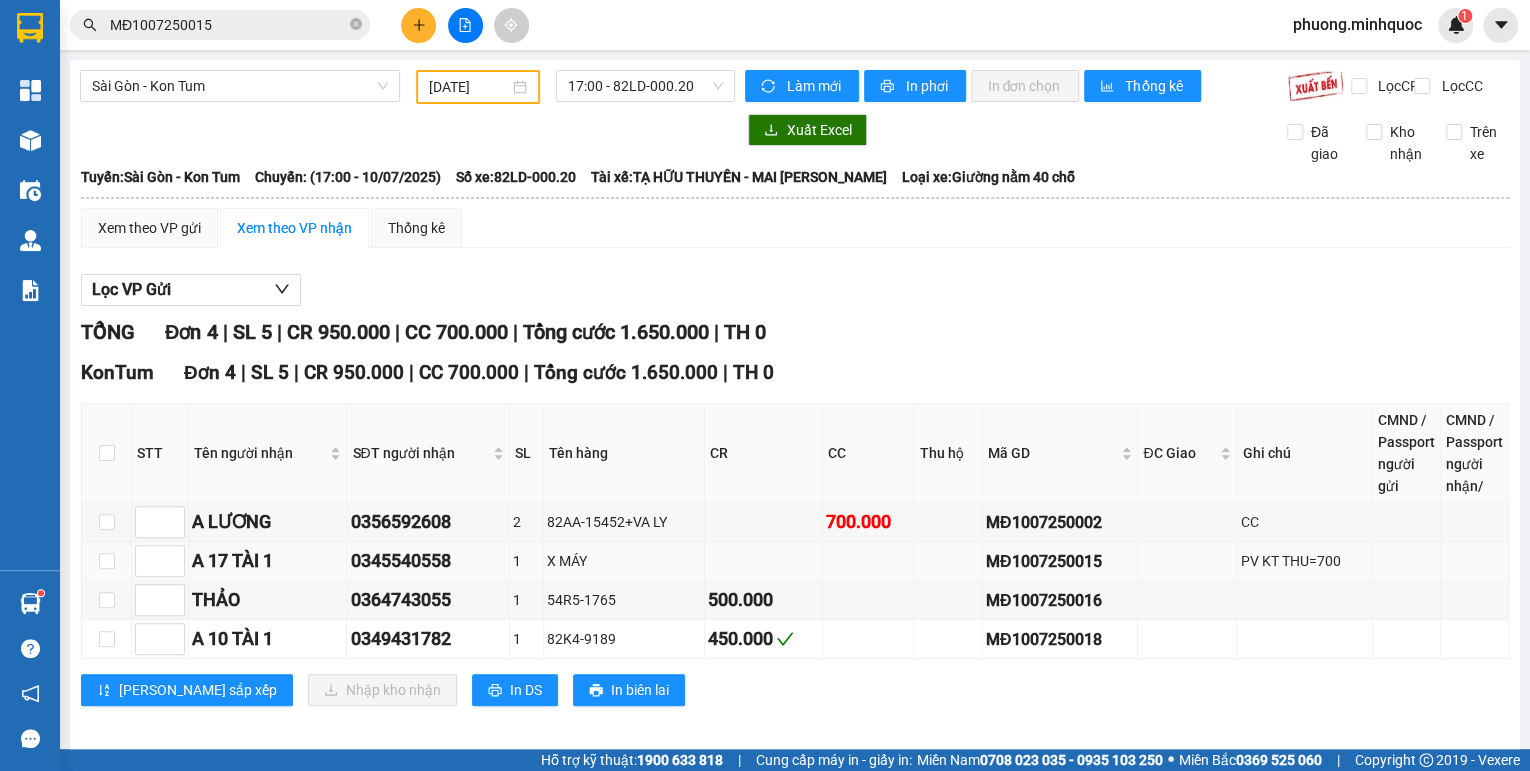 click on "MĐ1007250015" at bounding box center (1060, 561) 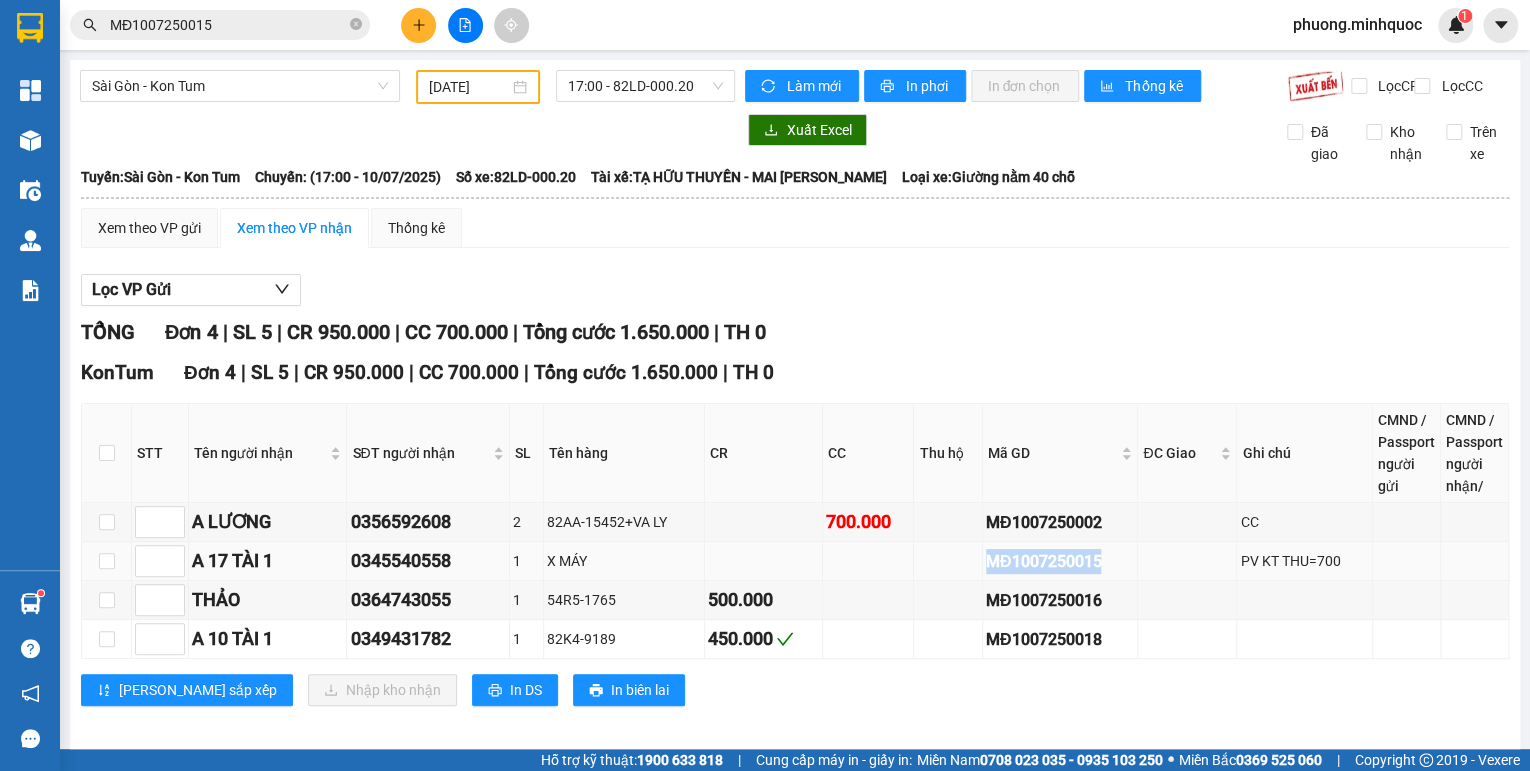 click on "MĐ1007250015" at bounding box center [1060, 561] 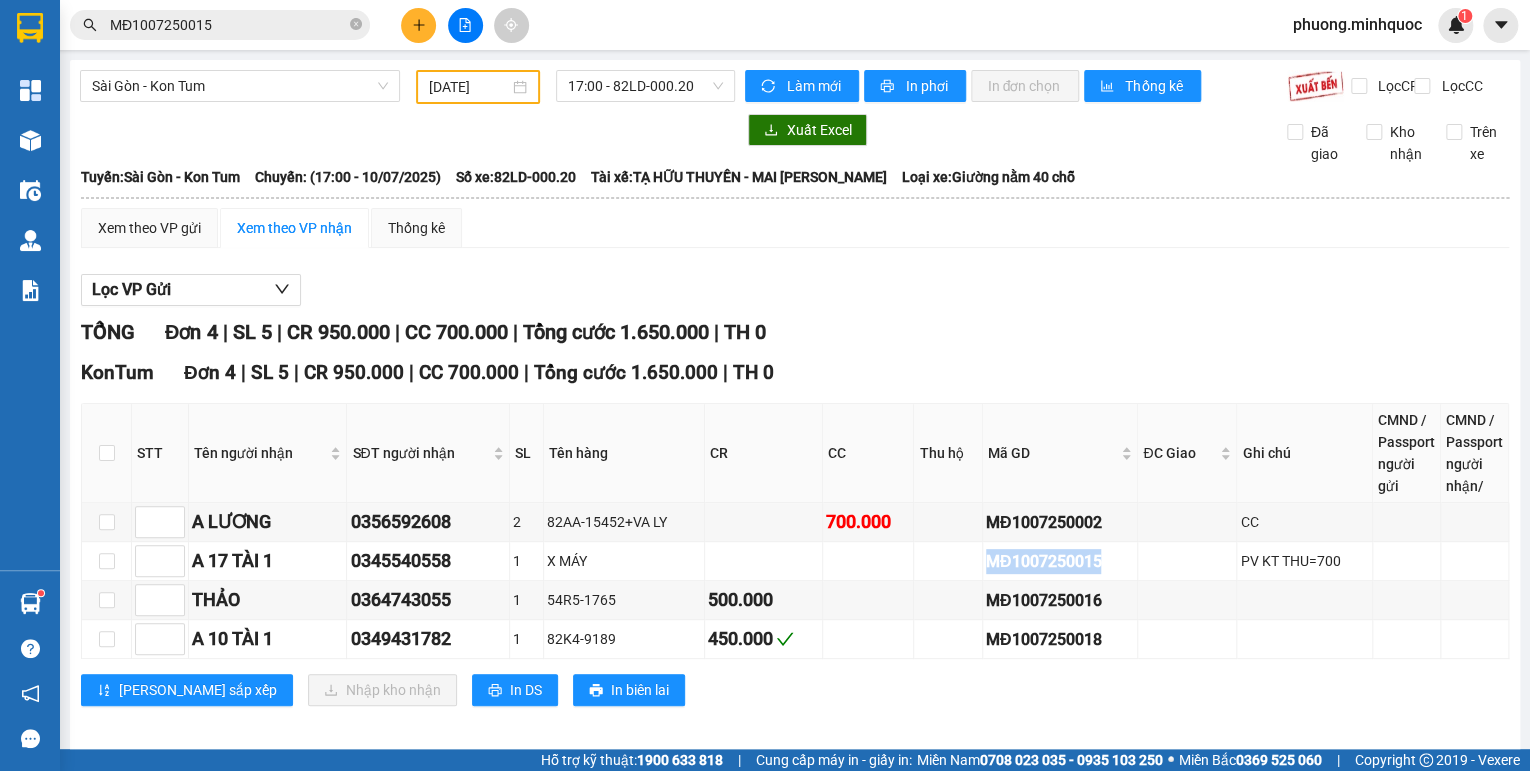 click on "MĐ1007250015" at bounding box center (228, 25) 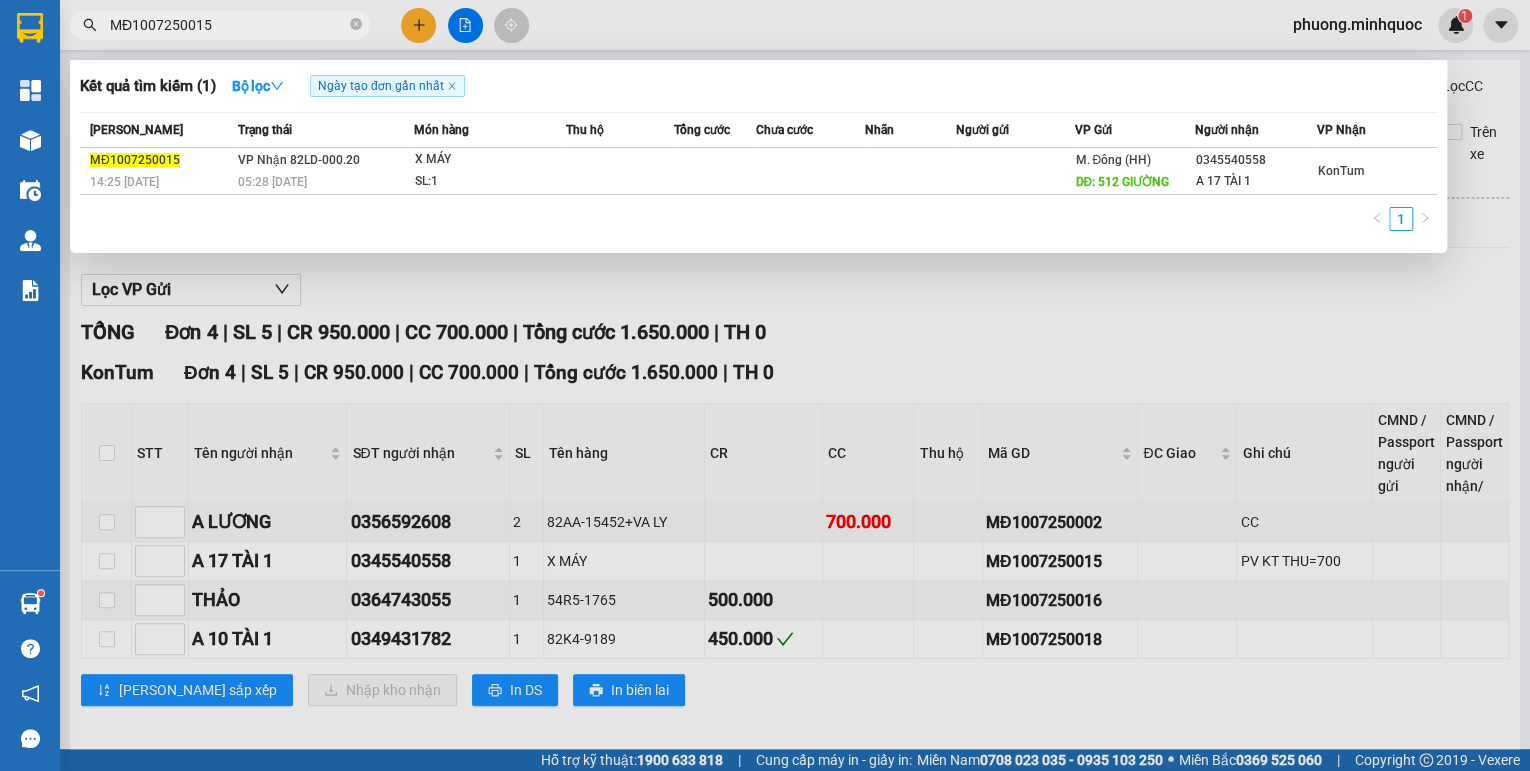 click on "MĐ1007250015" at bounding box center (228, 25) 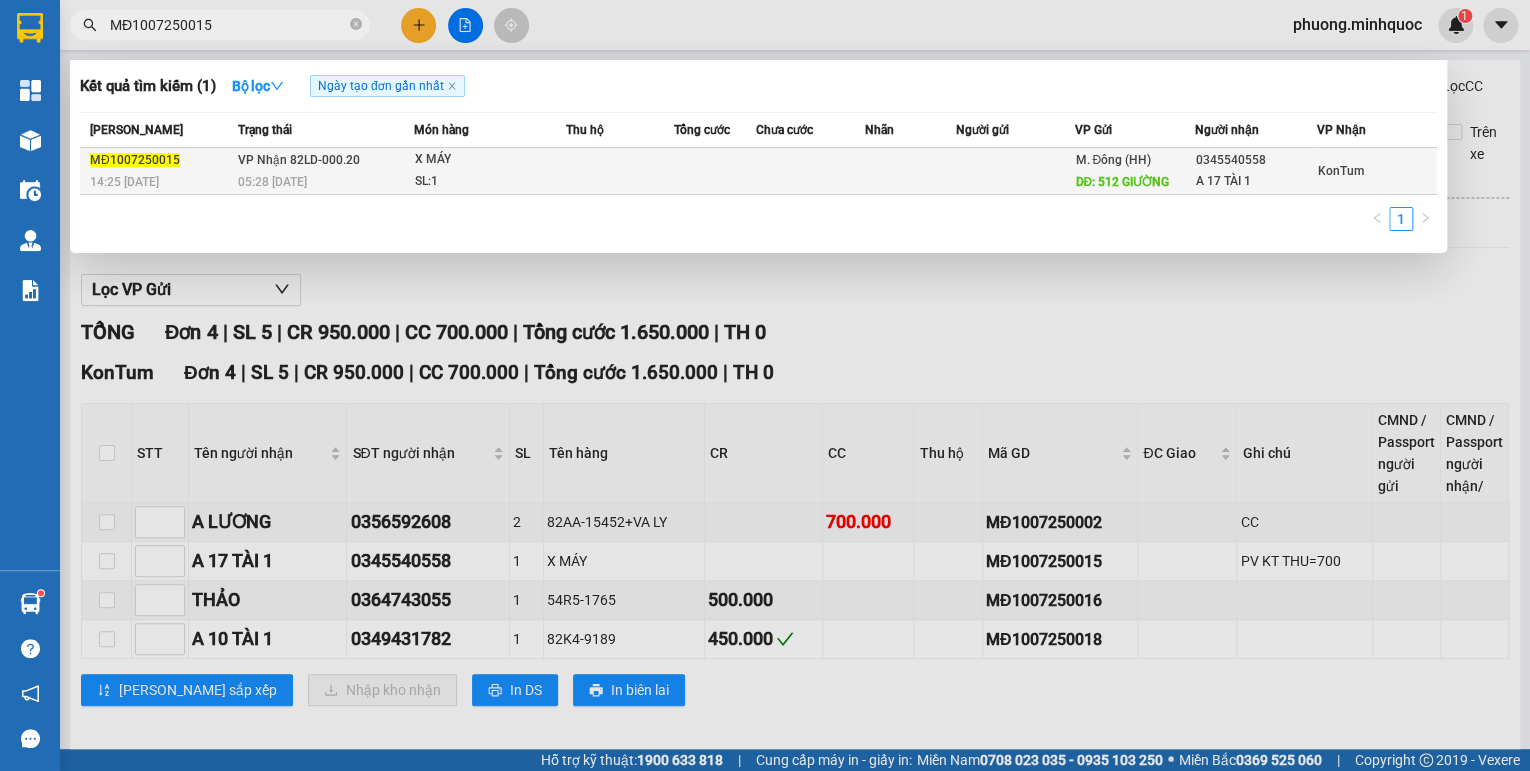 click on "05:28 [DATE]" at bounding box center [325, 182] 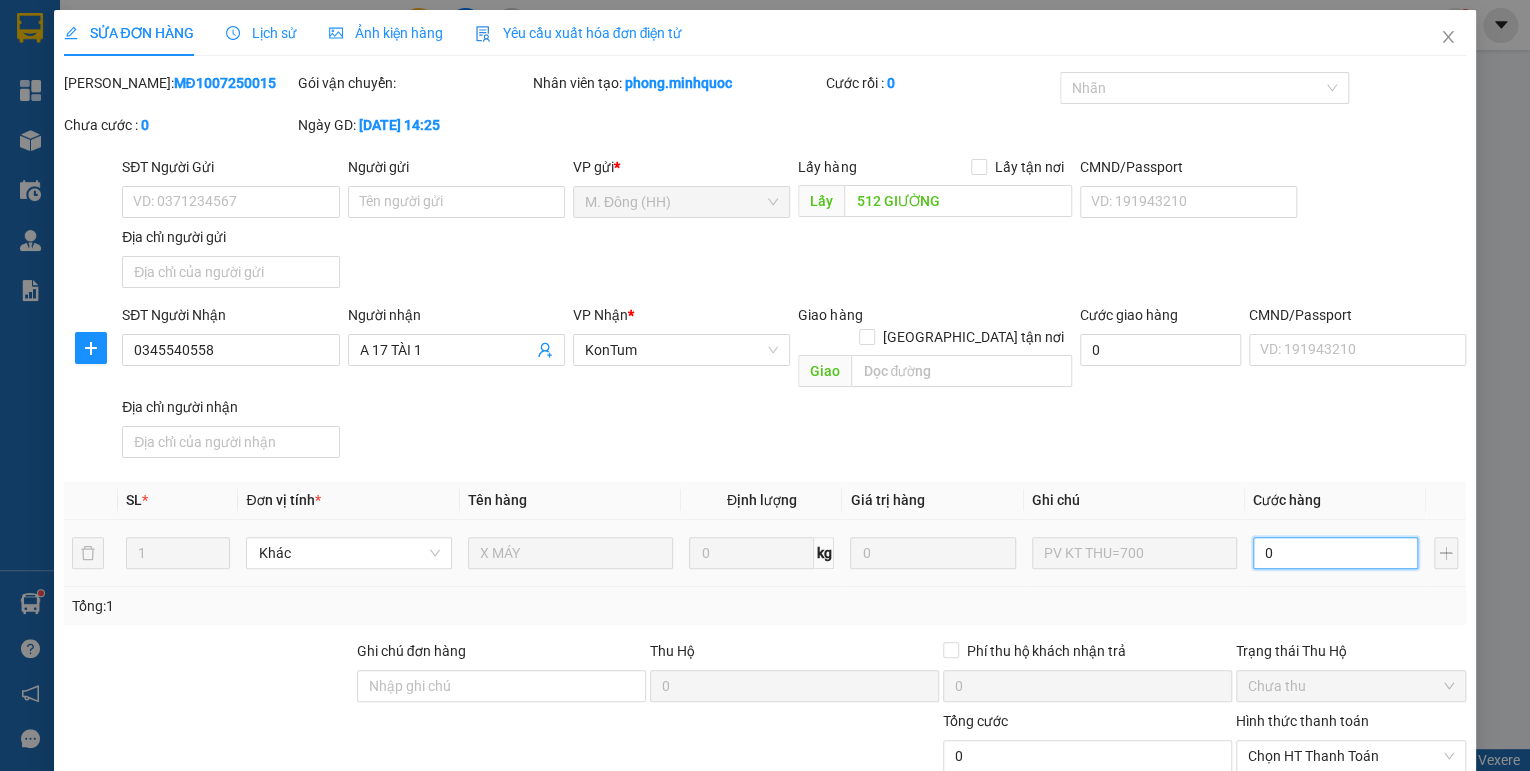 click on "0" at bounding box center (1335, 553) 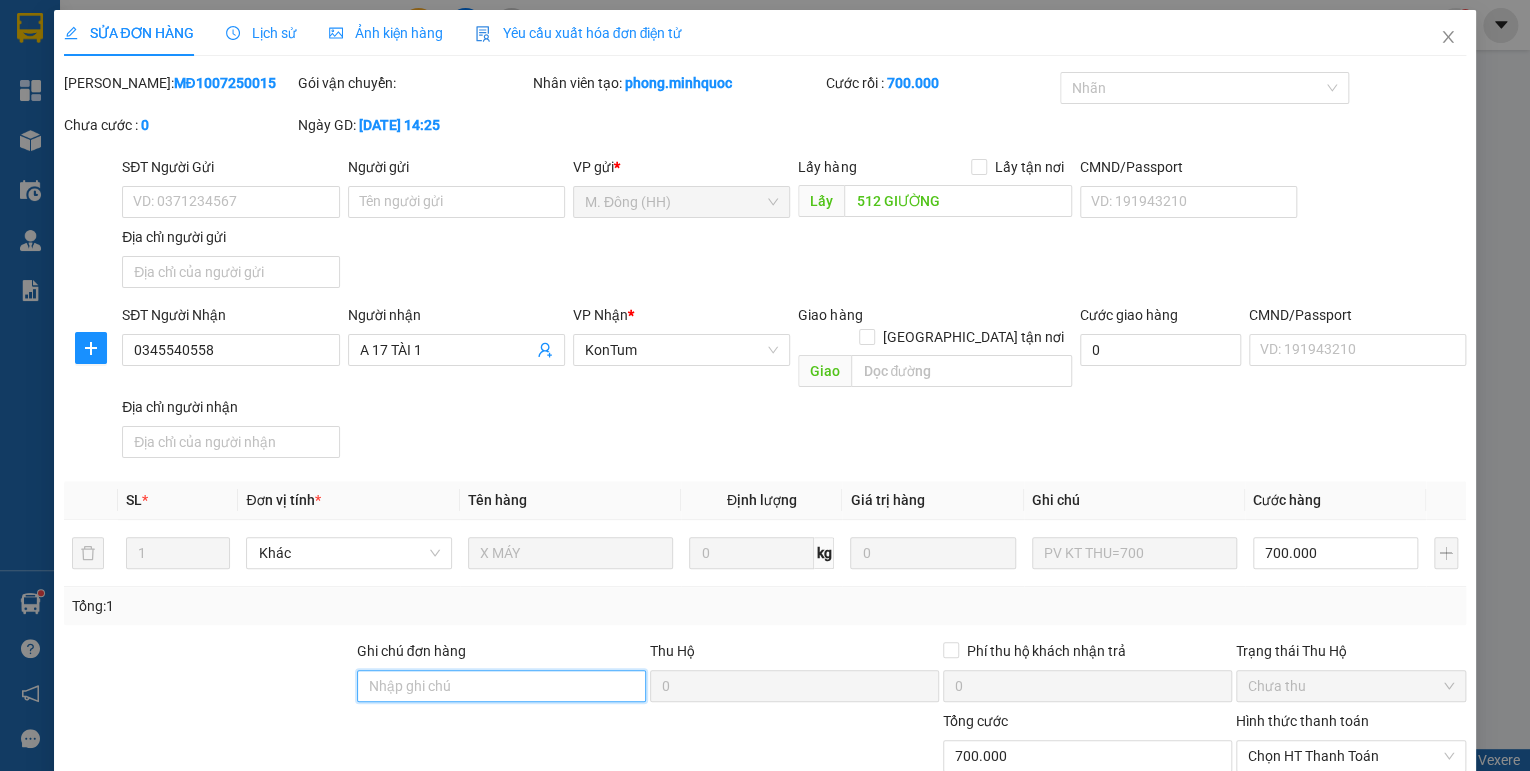 click on "Ghi chú đơn hàng" at bounding box center (501, 686) 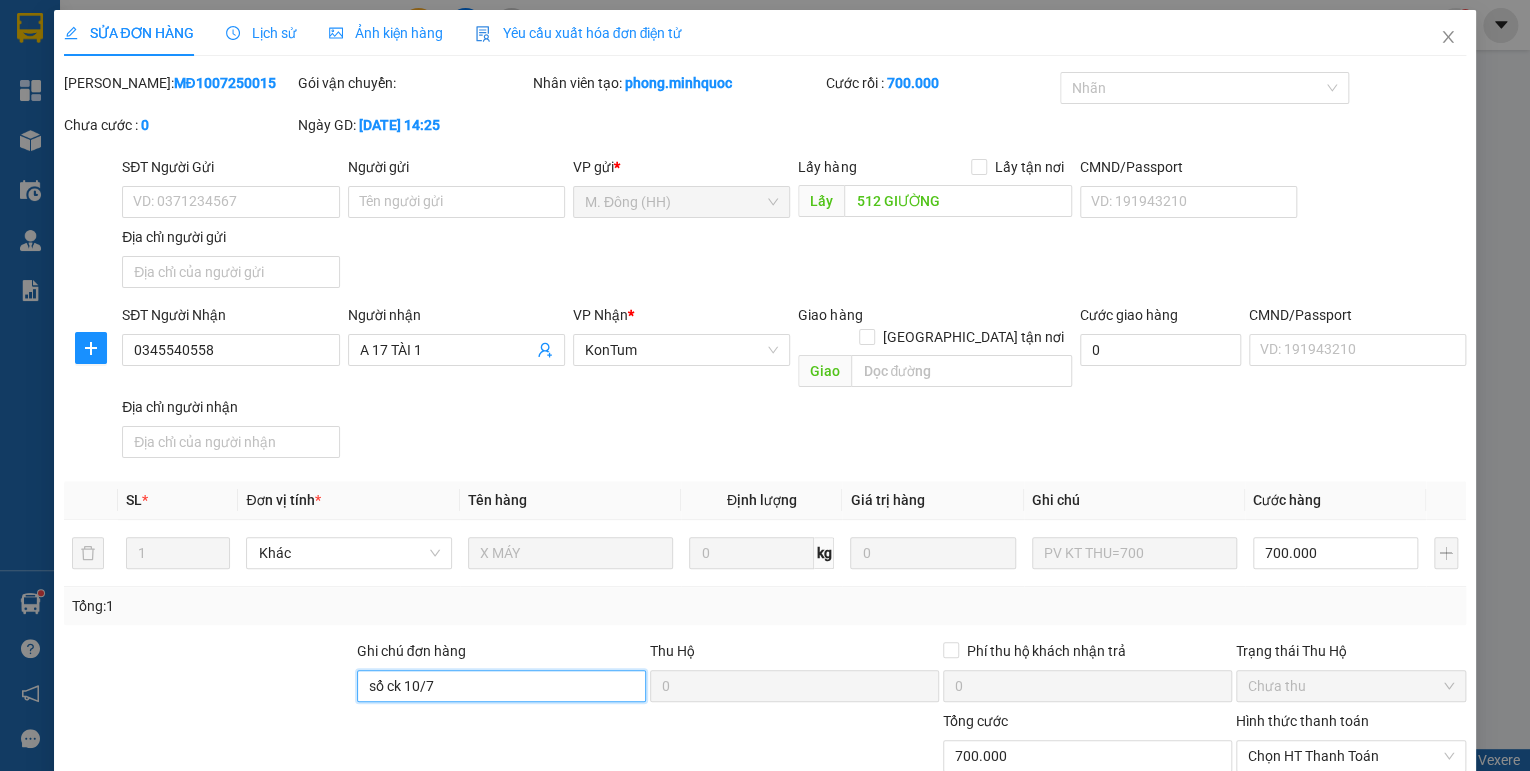 scroll, scrollTop: 111, scrollLeft: 0, axis: vertical 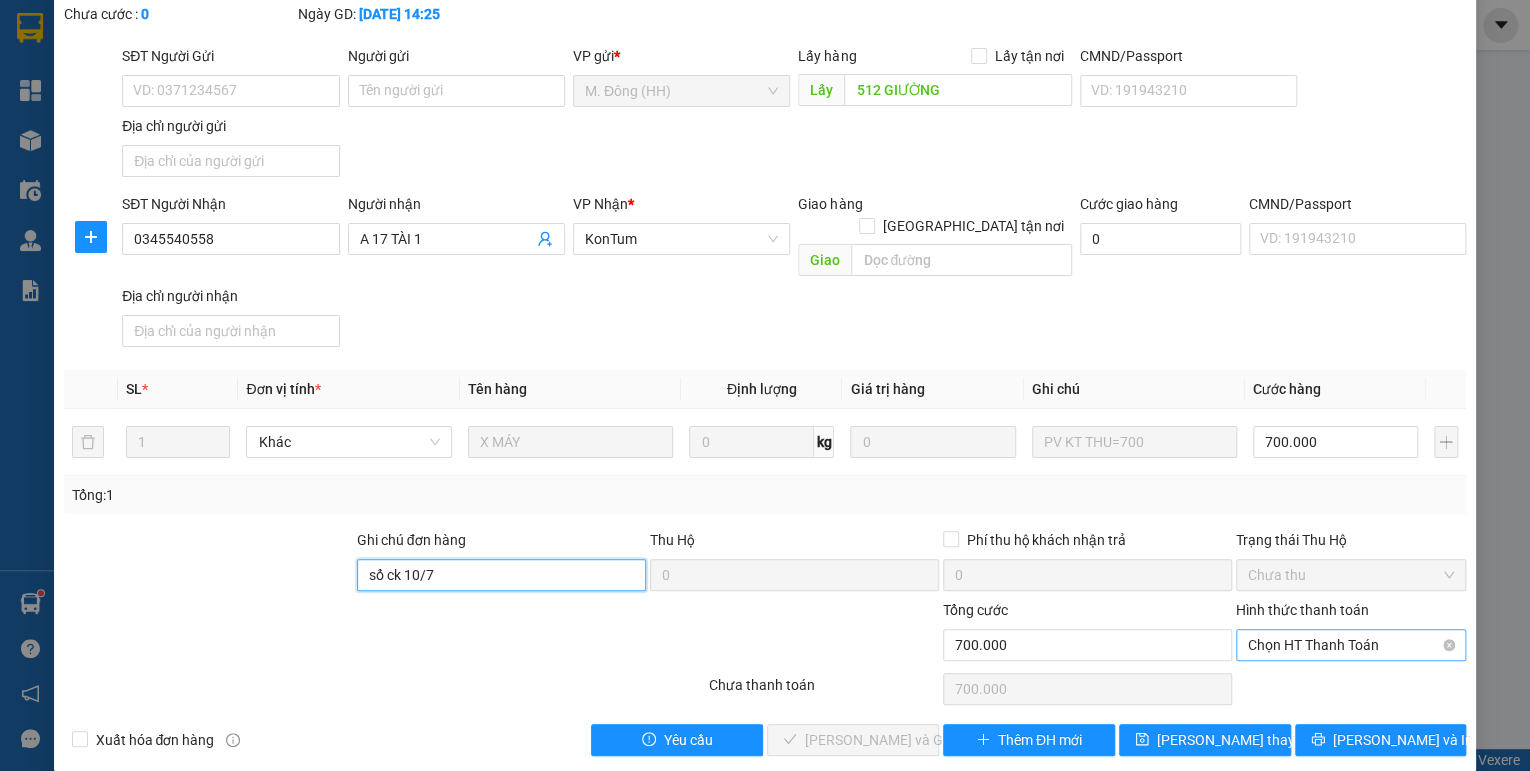 click on "Chọn HT Thanh Toán" at bounding box center (1351, 645) 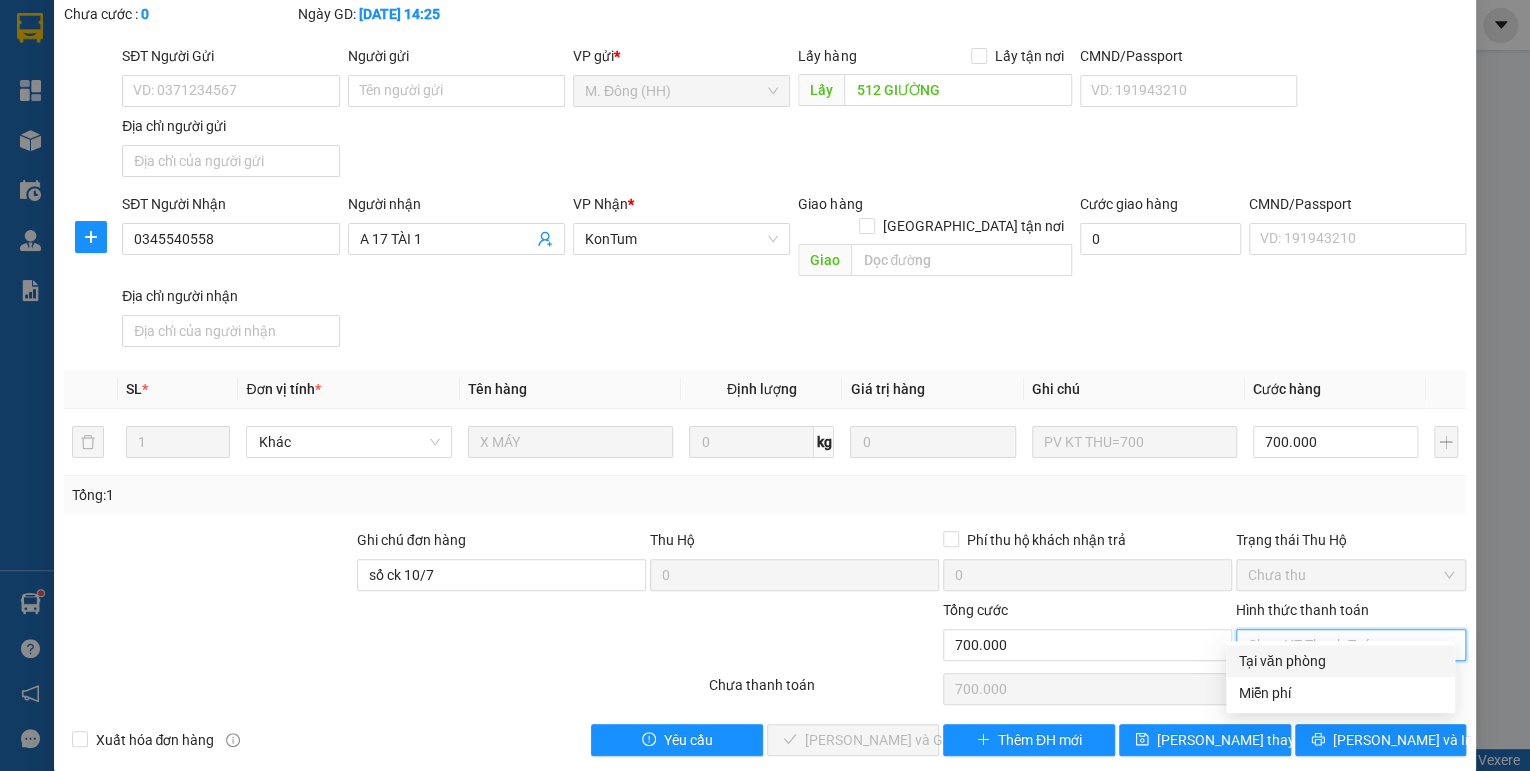 click on "Tại văn phòng" at bounding box center [1340, 661] 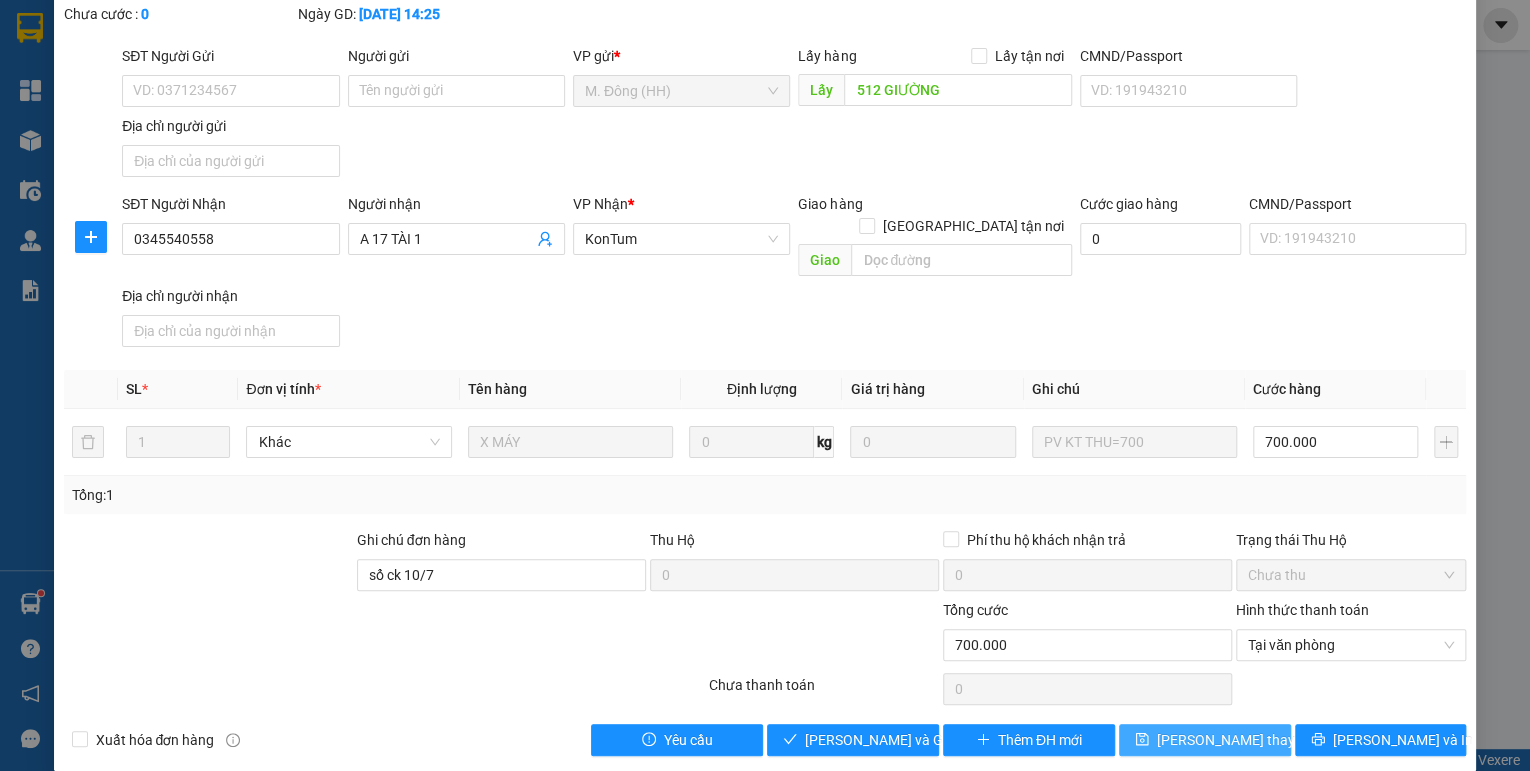click on "[PERSON_NAME] thay đổi" at bounding box center (1237, 740) 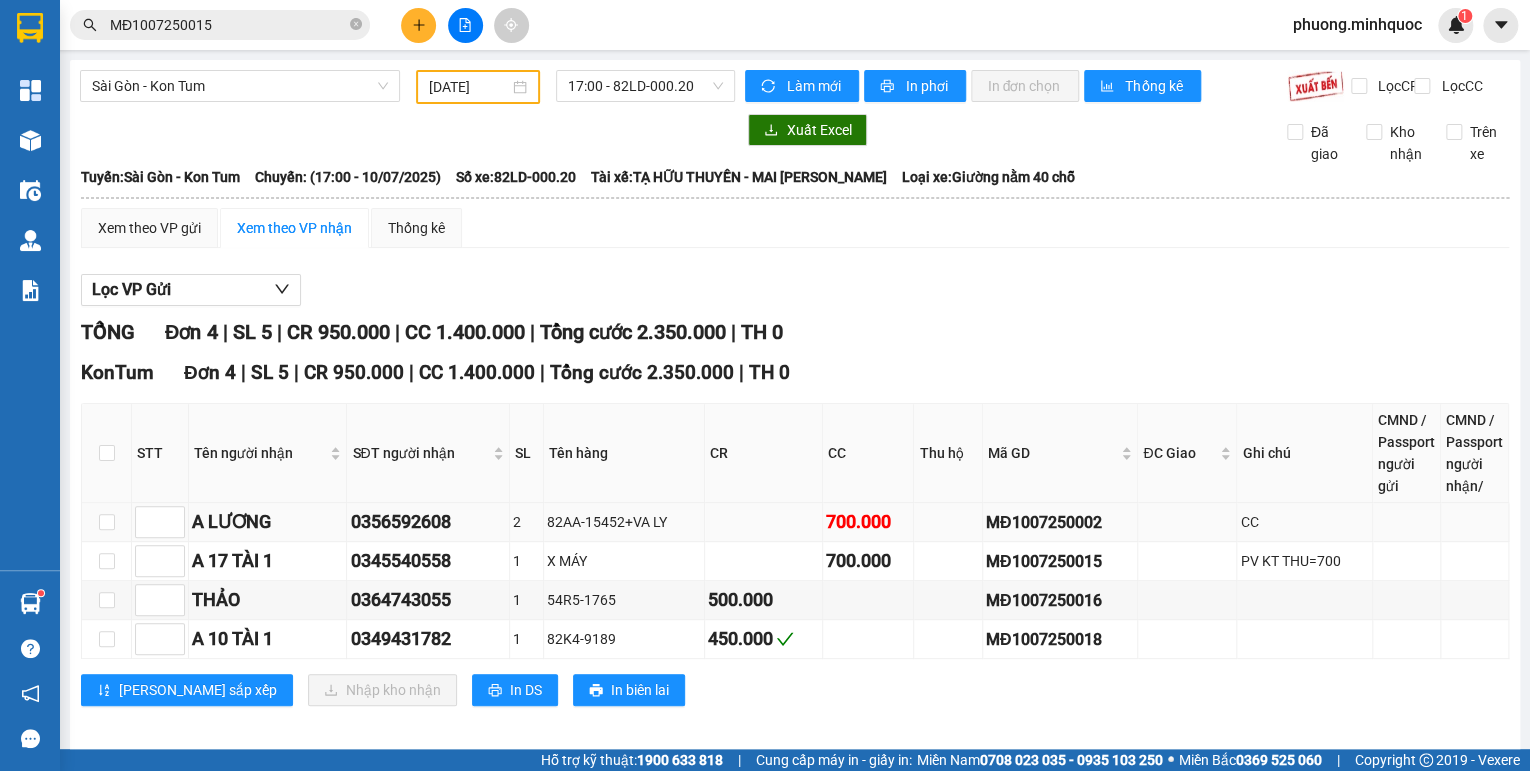 scroll, scrollTop: 24, scrollLeft: 0, axis: vertical 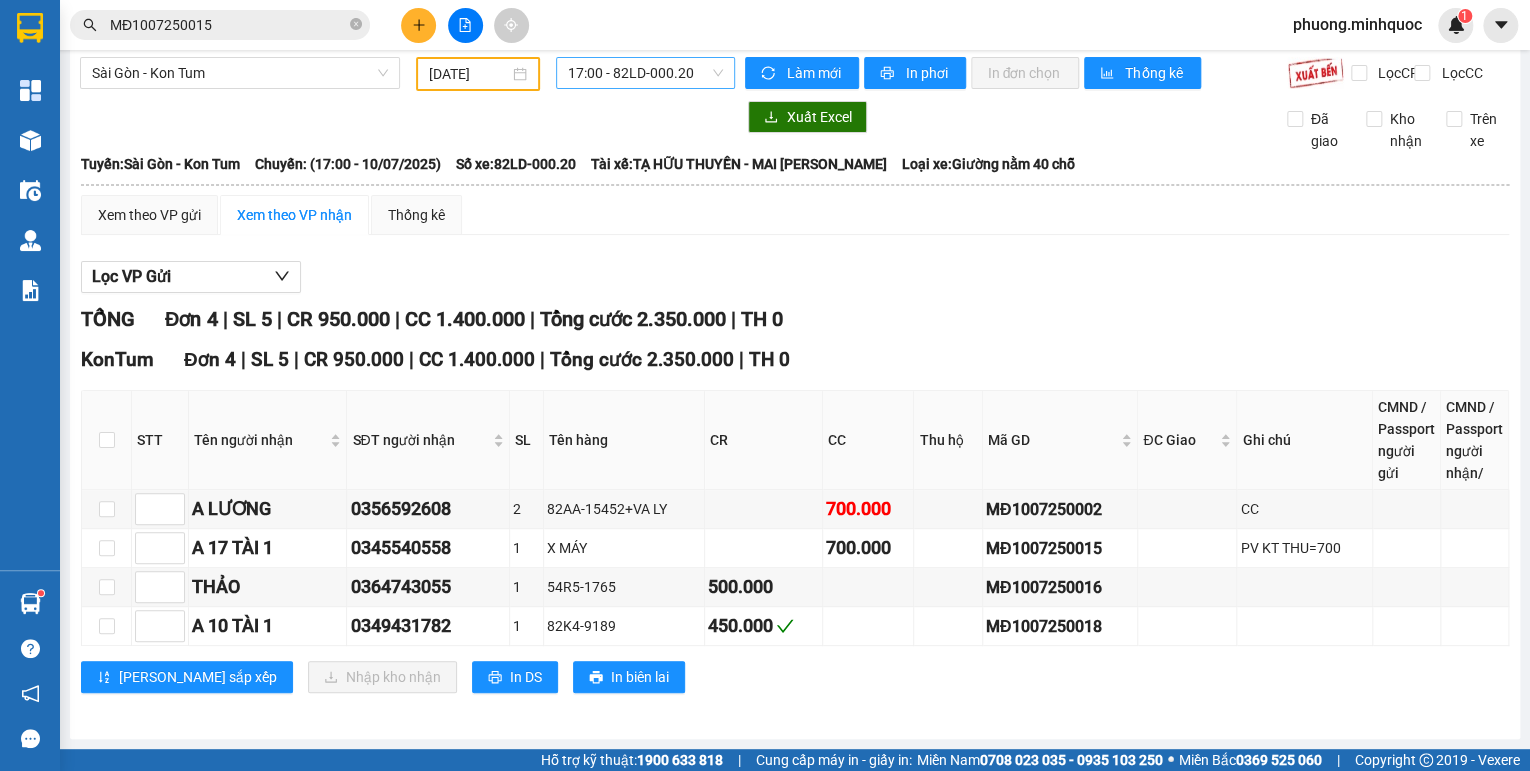 click on "17:00     - 82LD-000.20" at bounding box center (646, 73) 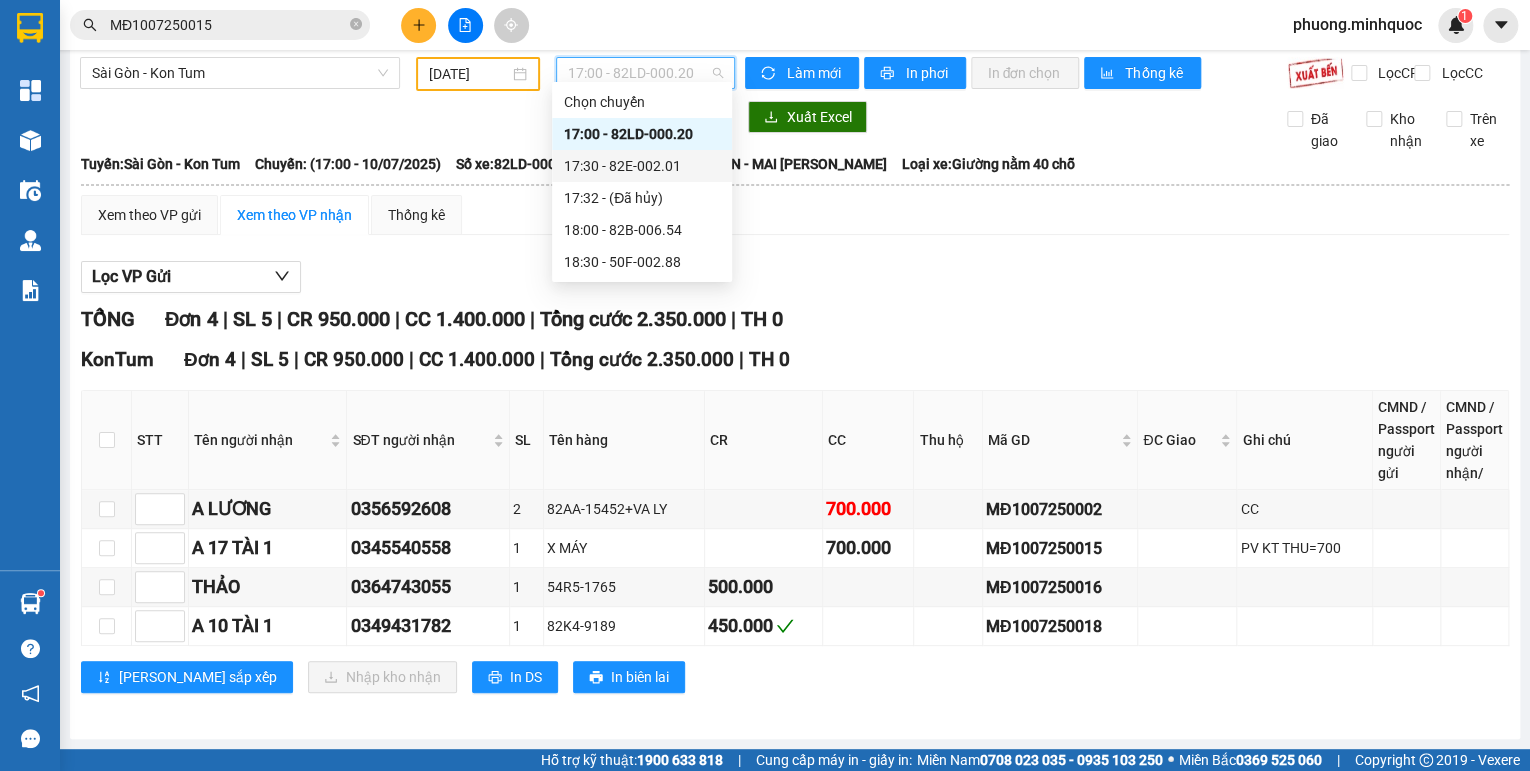 click on "17:30     - 82E-002.01" at bounding box center [642, 166] 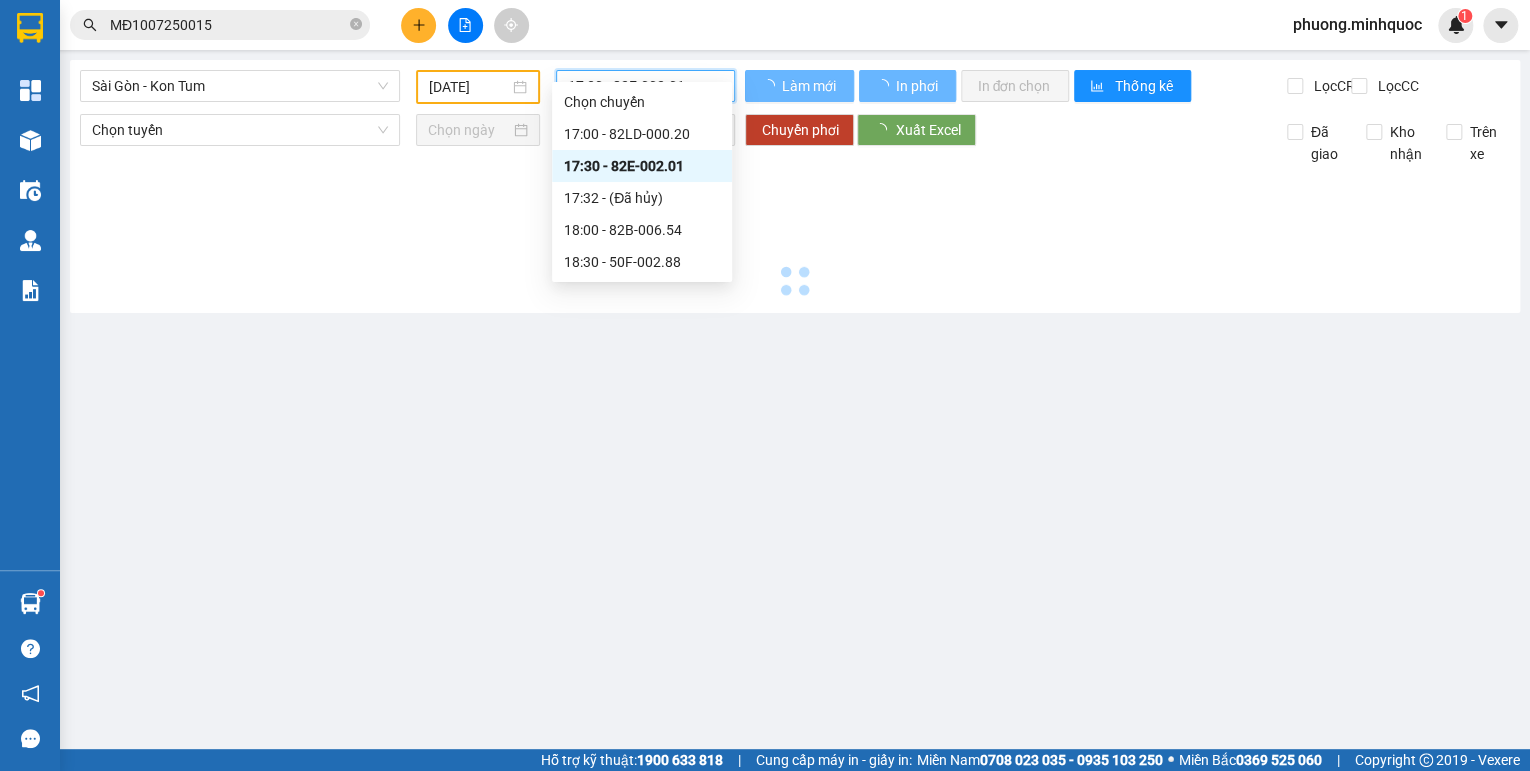 scroll, scrollTop: 0, scrollLeft: 0, axis: both 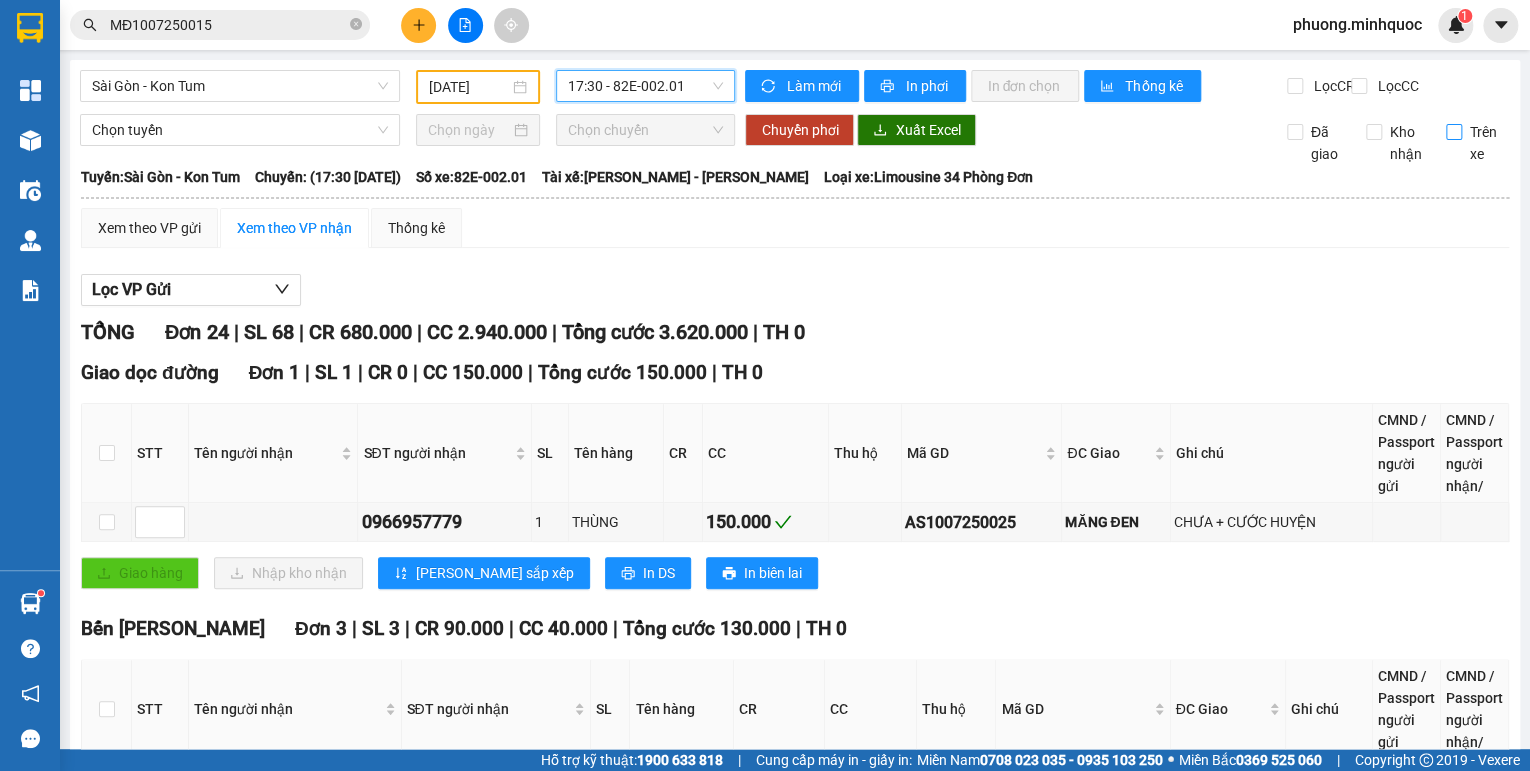 click on "Trên xe" at bounding box center (1454, 132) 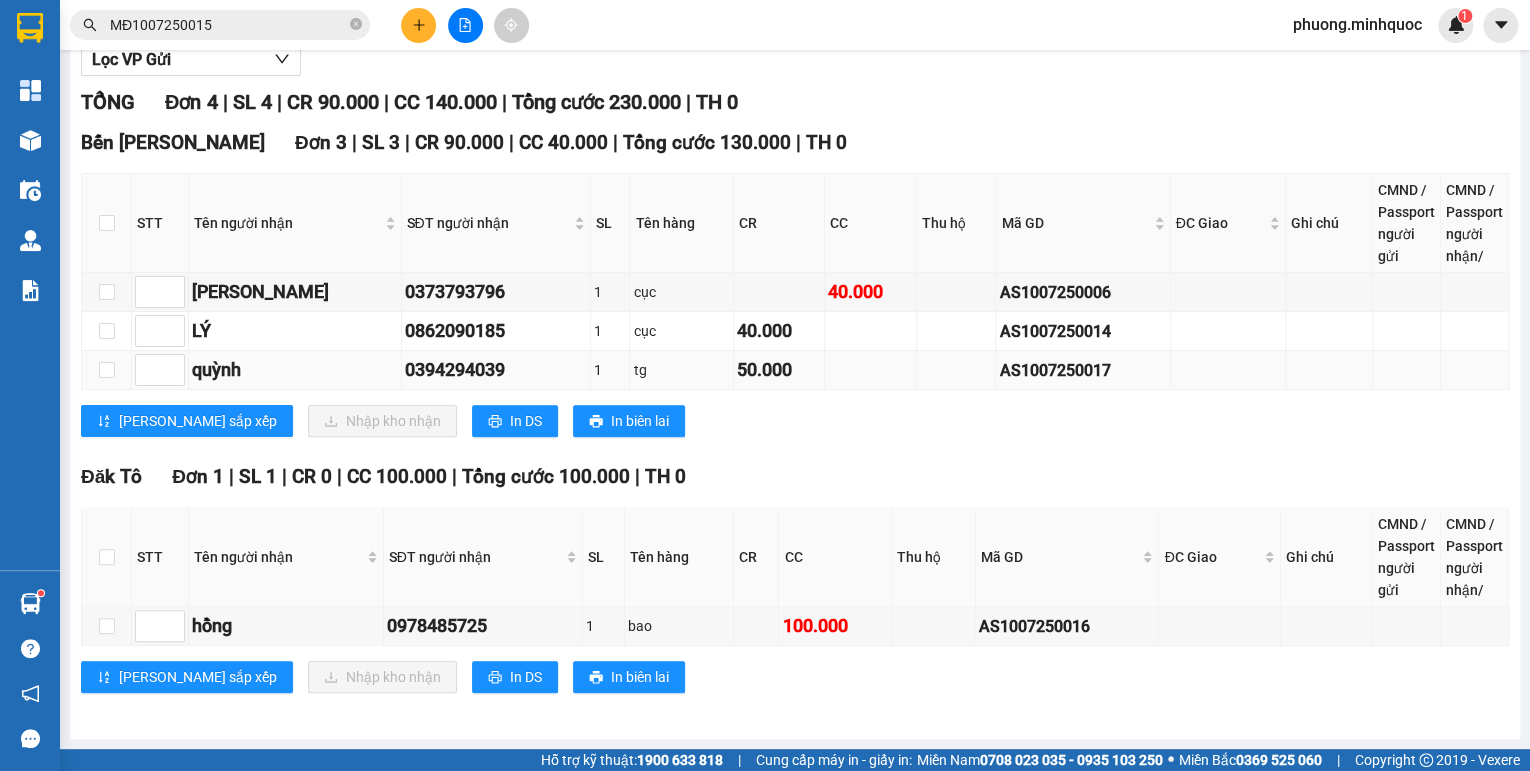 scroll, scrollTop: 0, scrollLeft: 0, axis: both 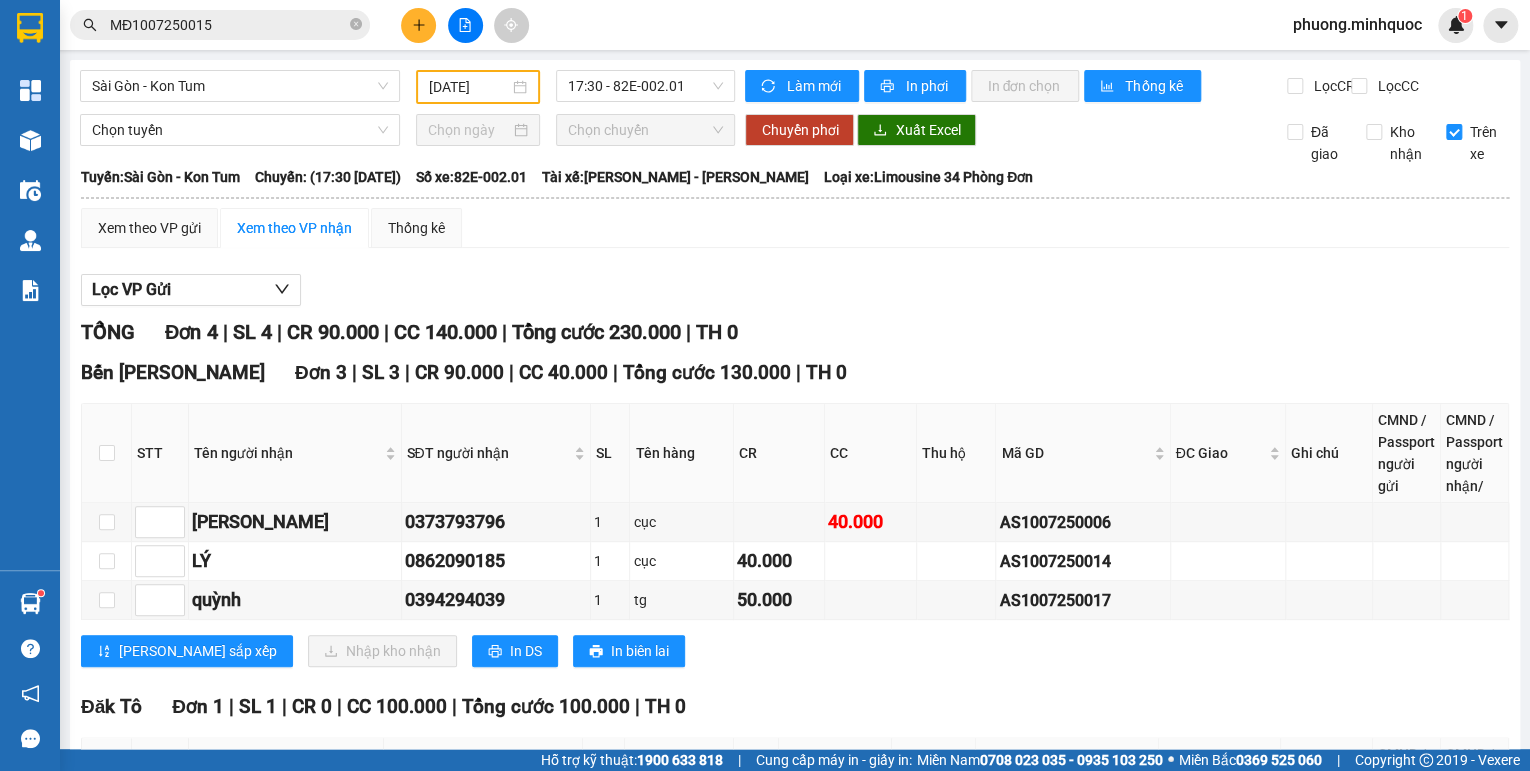 click on "Trên xe" at bounding box center [1454, 132] 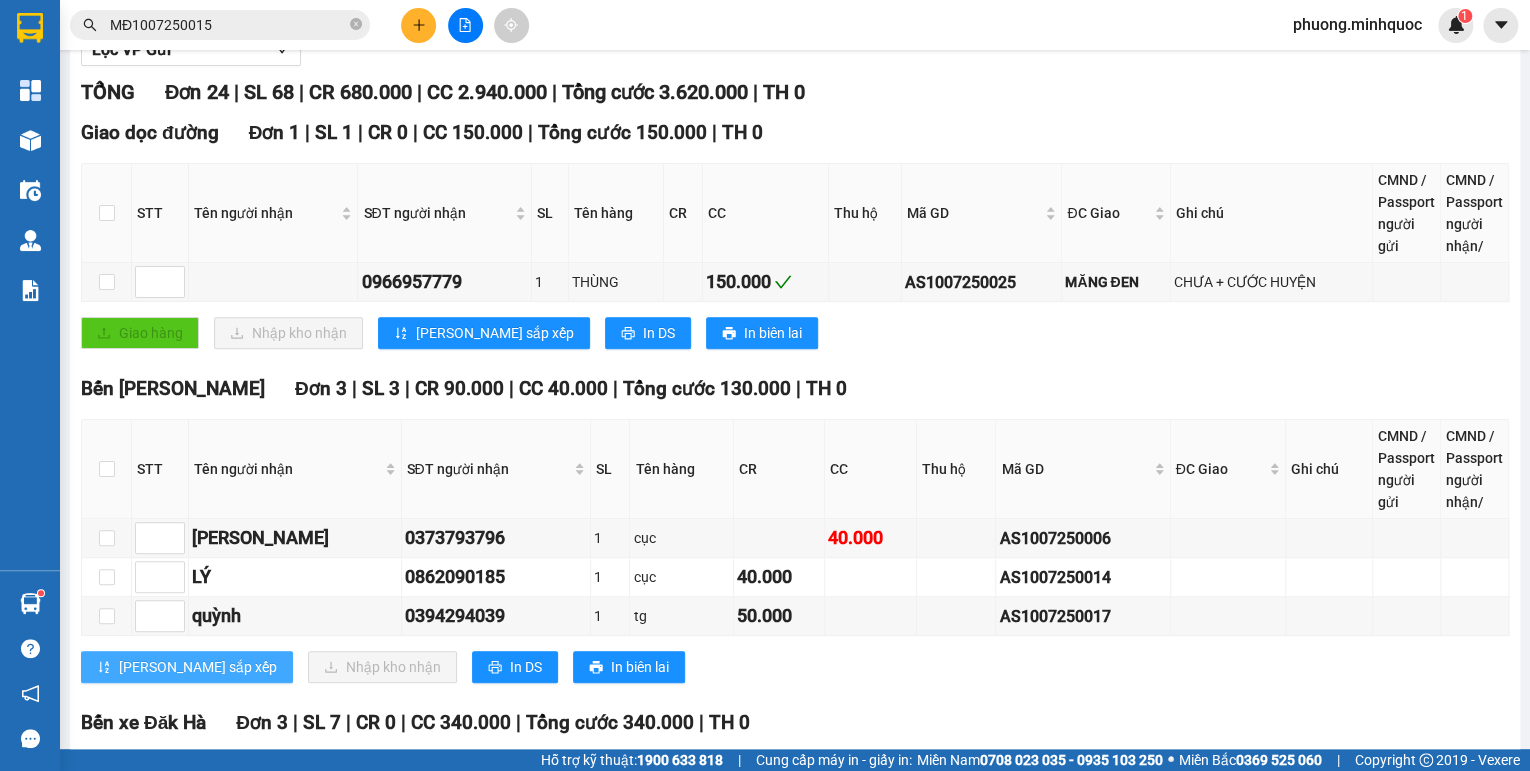 scroll, scrollTop: 320, scrollLeft: 0, axis: vertical 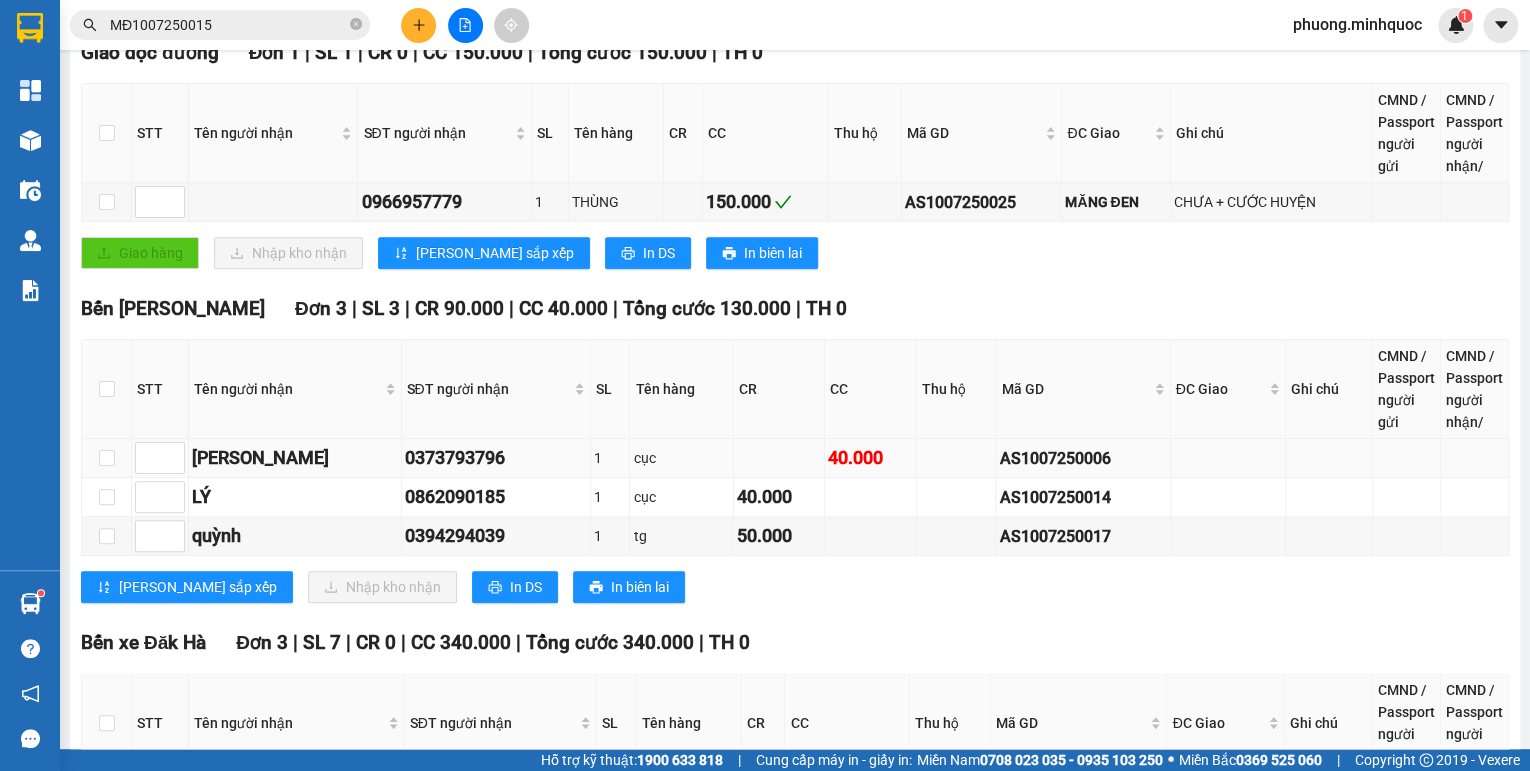 click on "AS1007250006" at bounding box center (1082, 458) 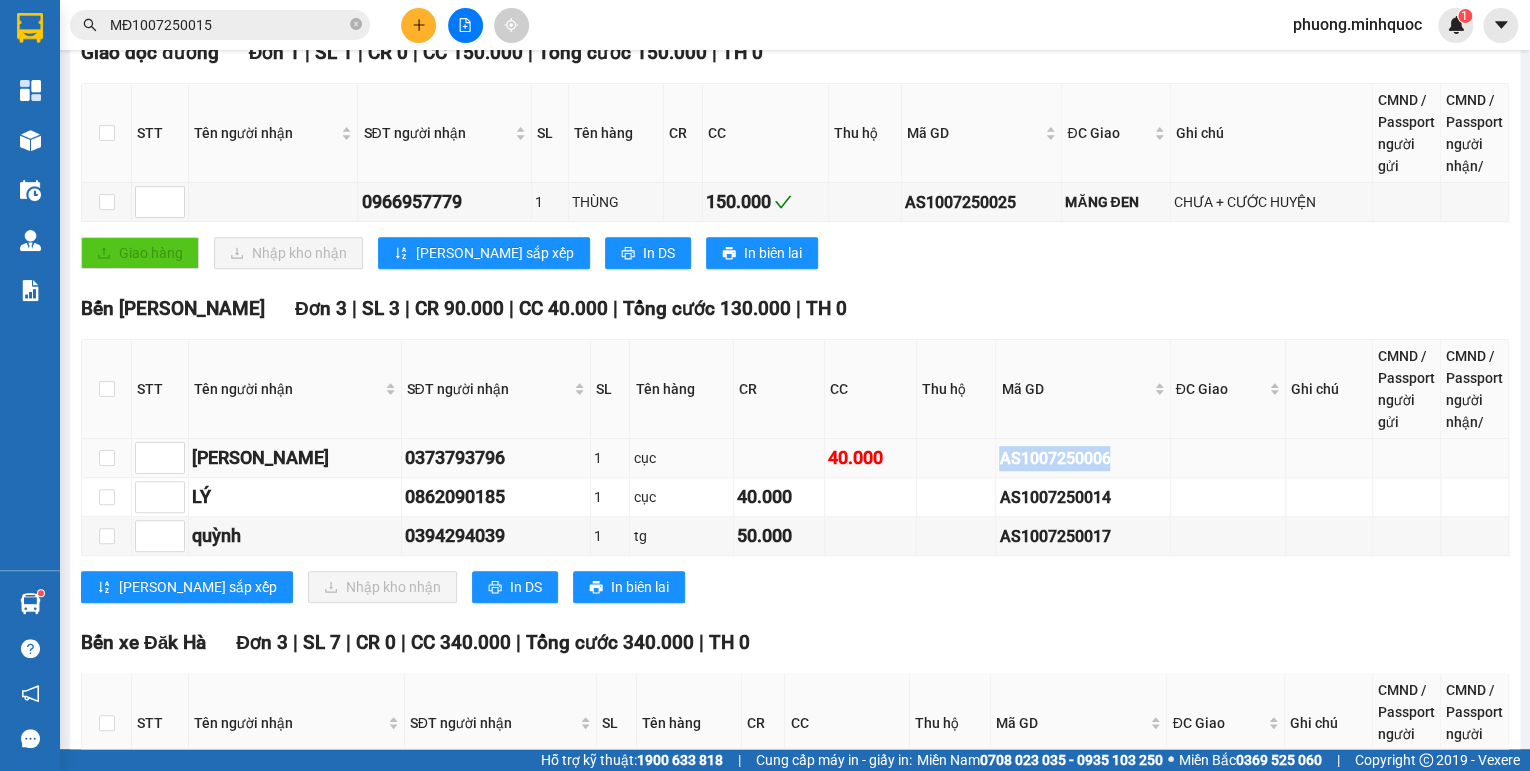 click on "AS1007250006" at bounding box center (1082, 458) 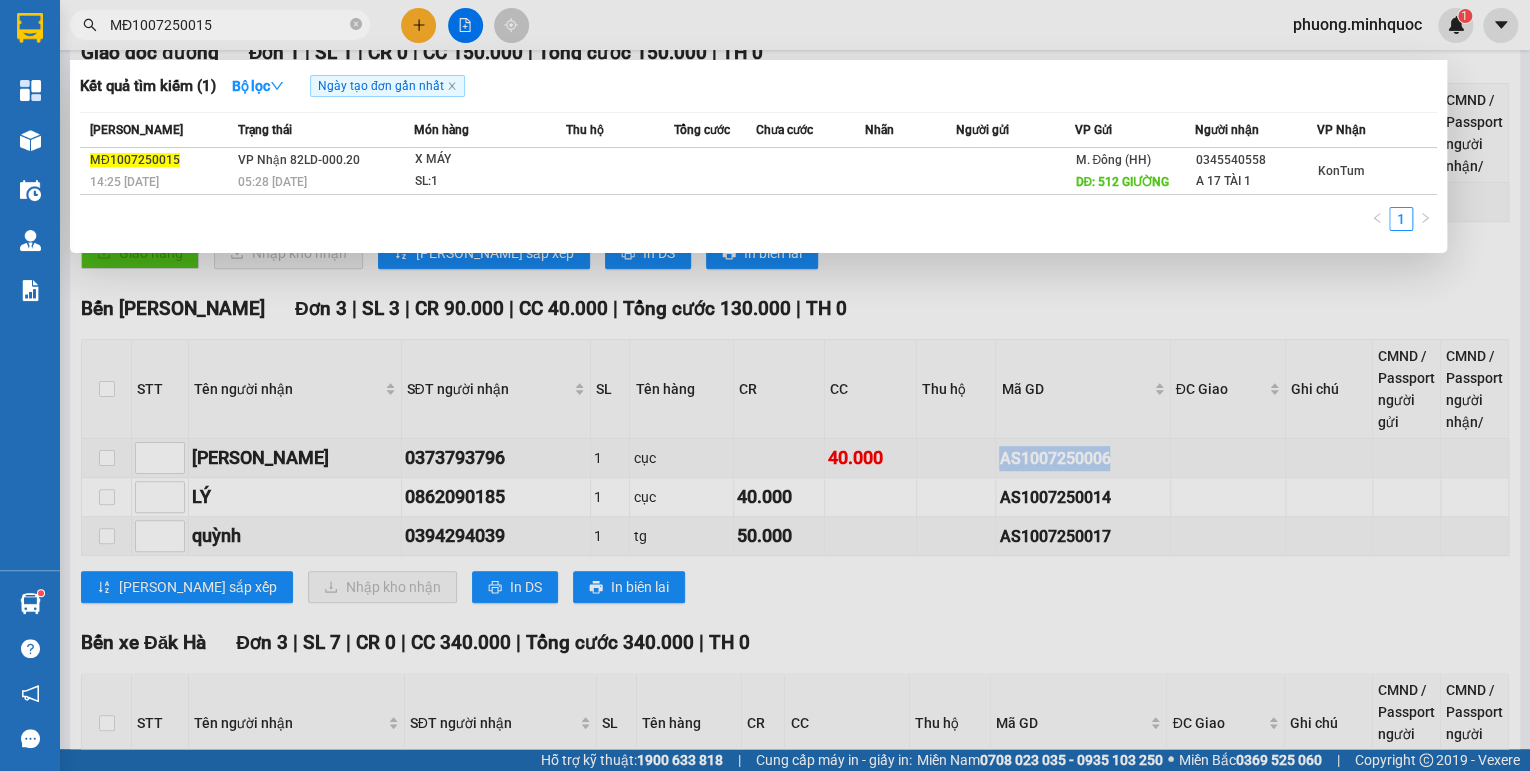 click on "MĐ1007250015" at bounding box center (228, 25) 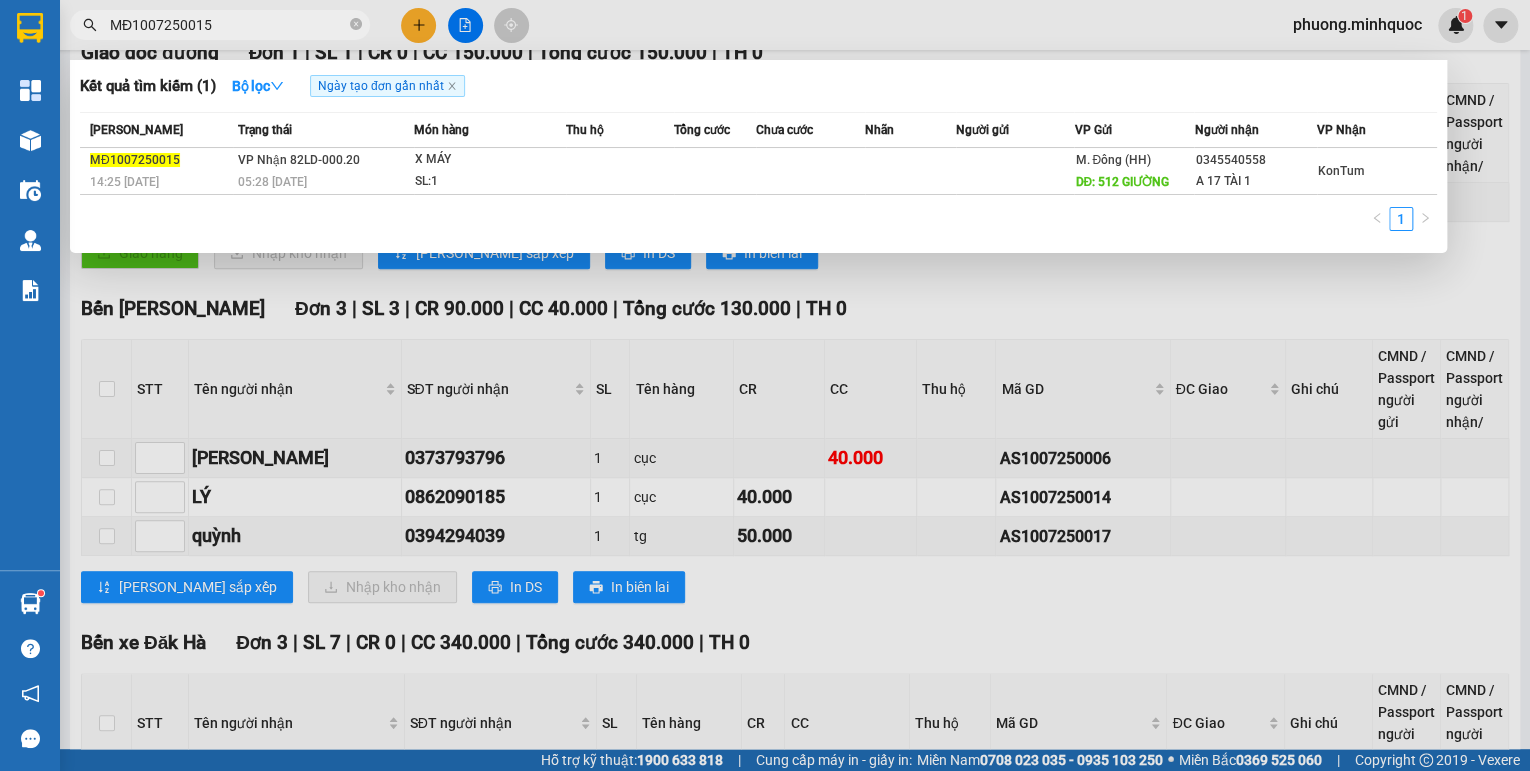 click on "MĐ1007250015" at bounding box center (228, 25) 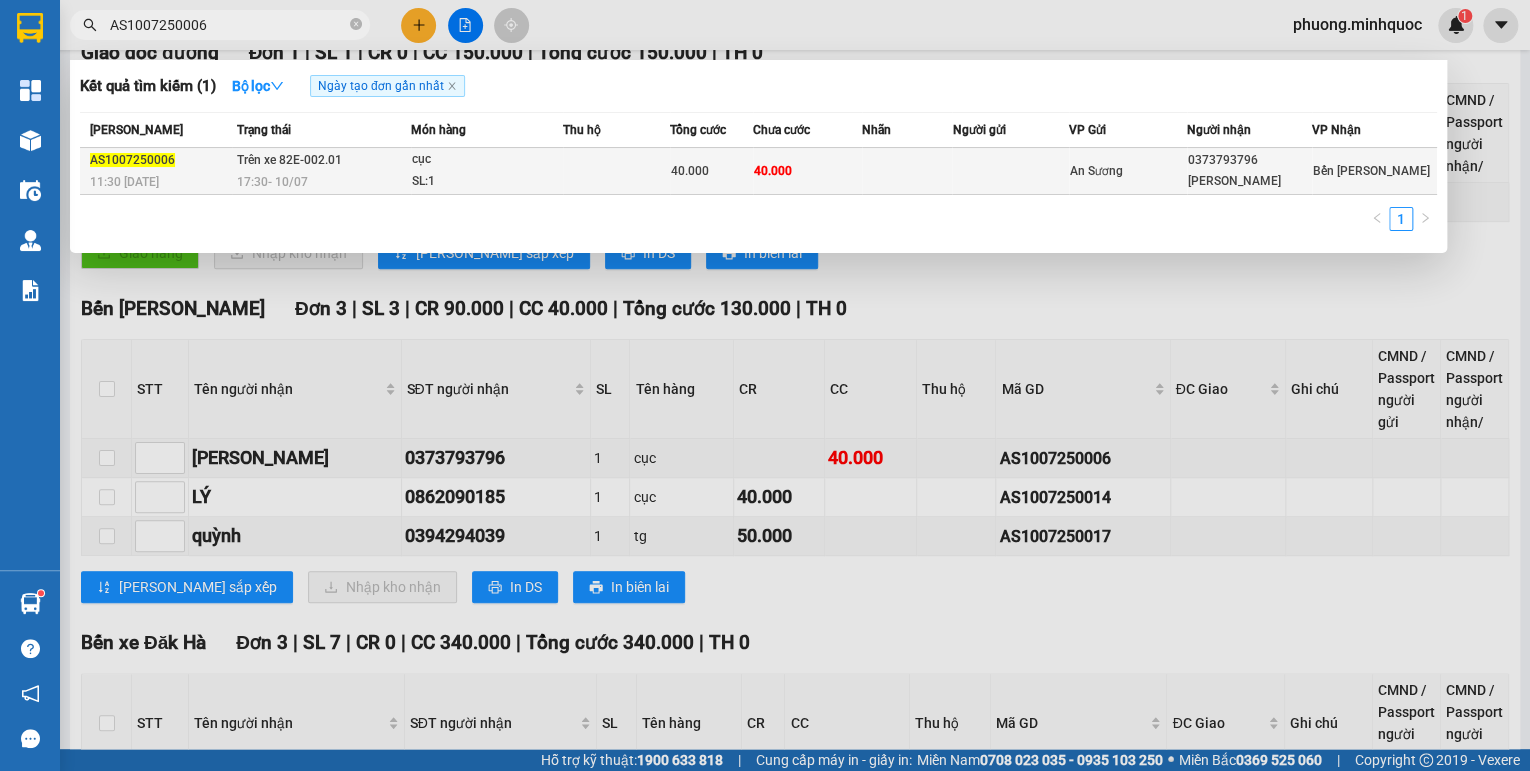 click on "17:30  [DATE]" at bounding box center [272, 181] 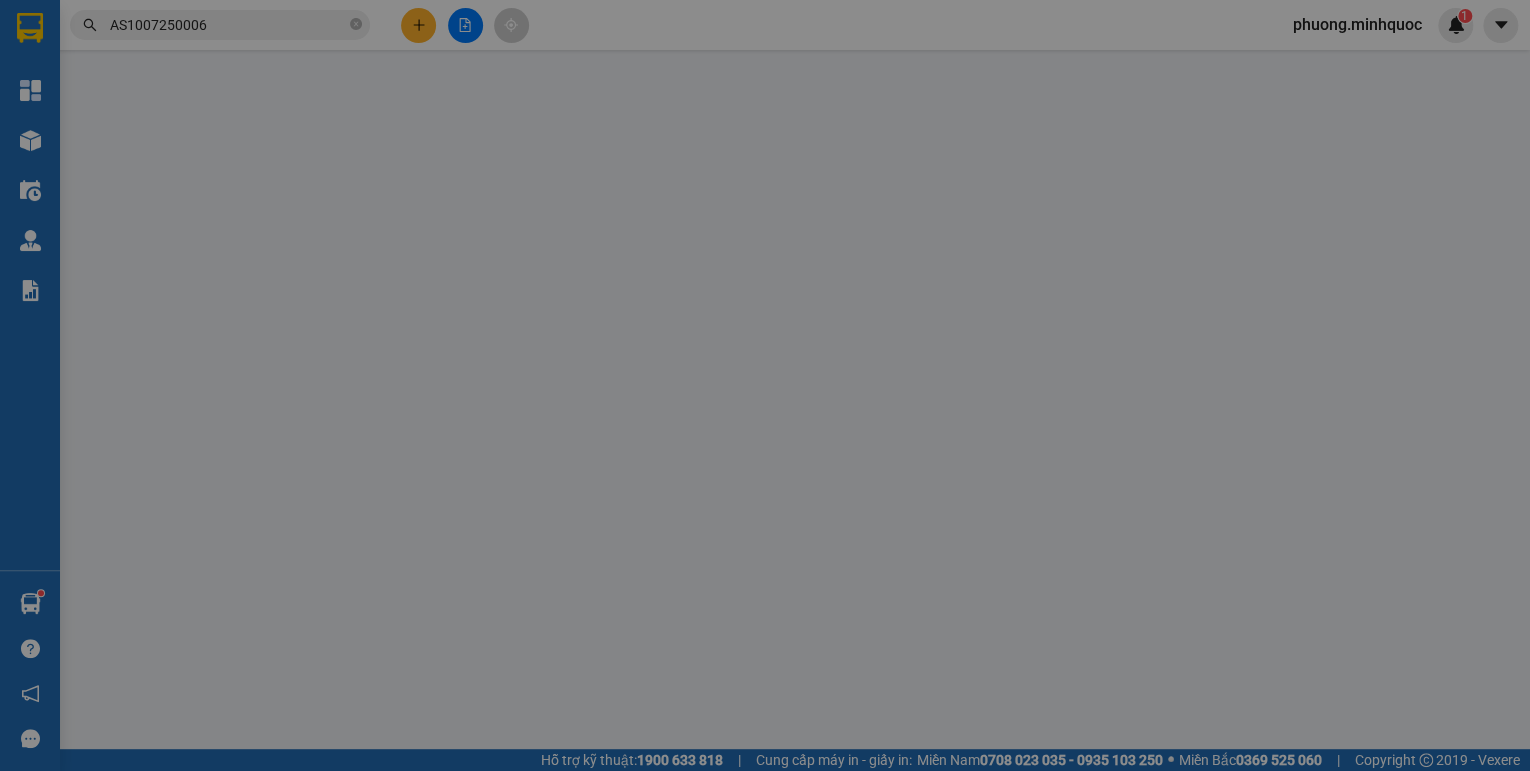 scroll, scrollTop: 0, scrollLeft: 0, axis: both 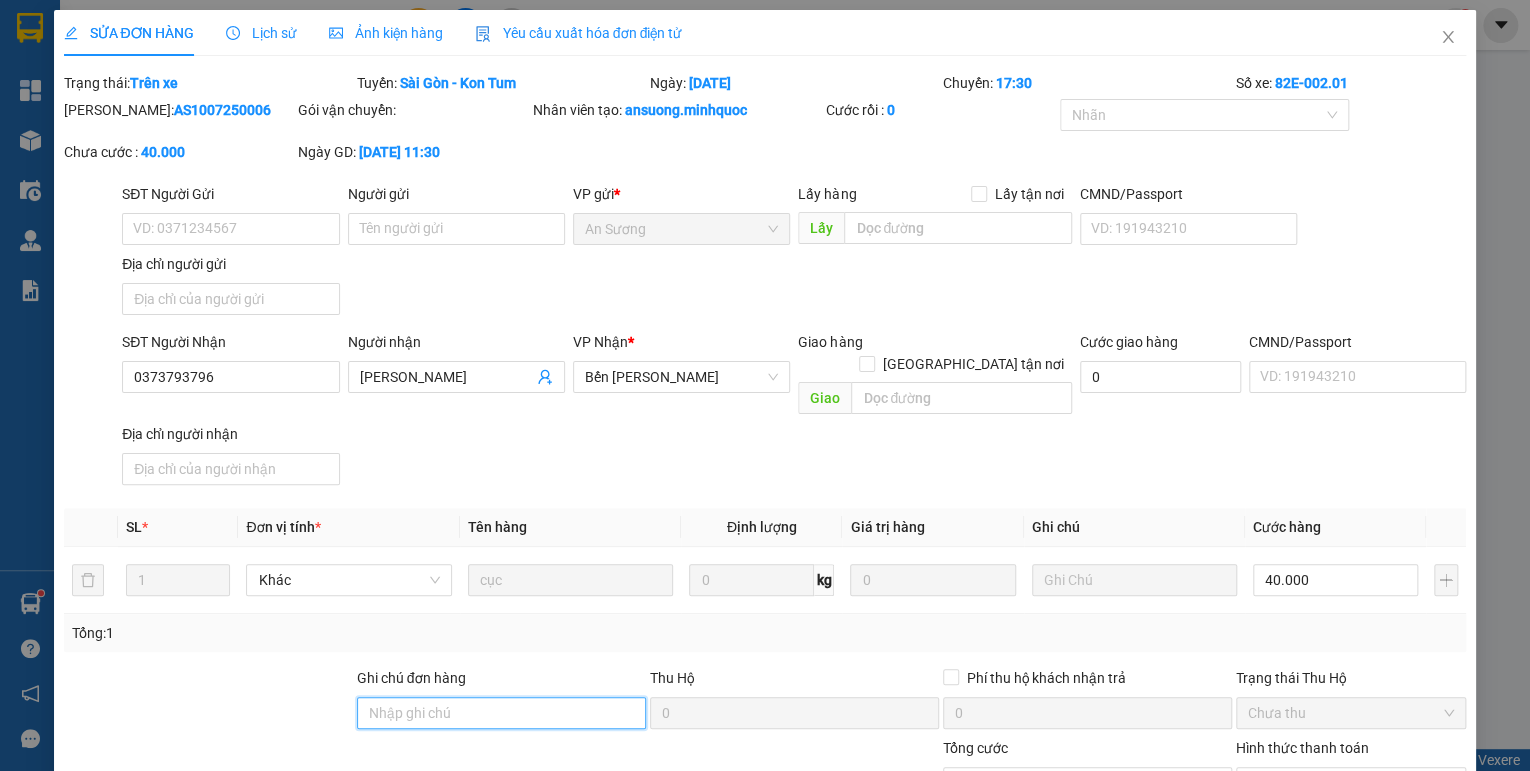 click on "Ghi chú đơn hàng" at bounding box center [501, 713] 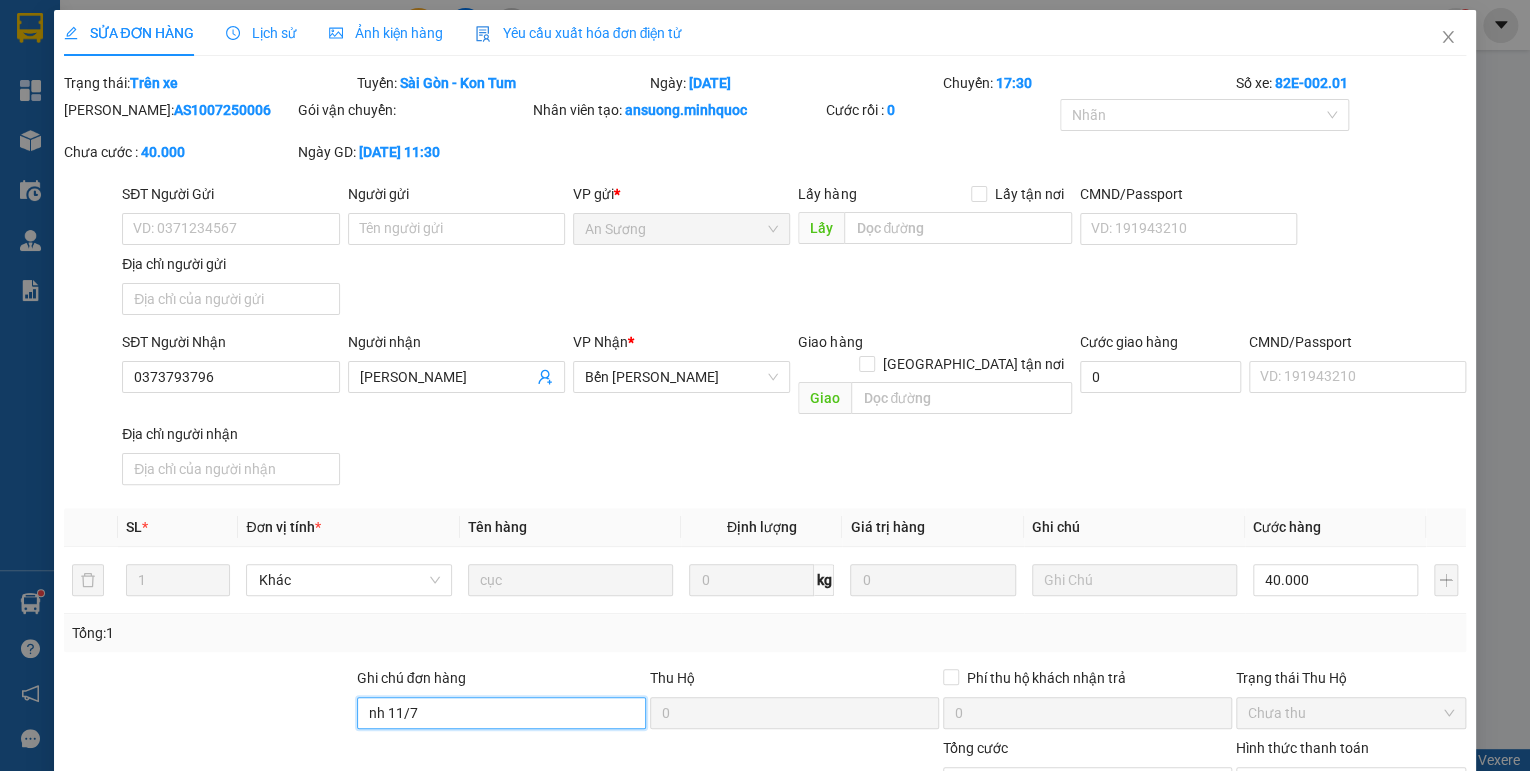 scroll, scrollTop: 138, scrollLeft: 0, axis: vertical 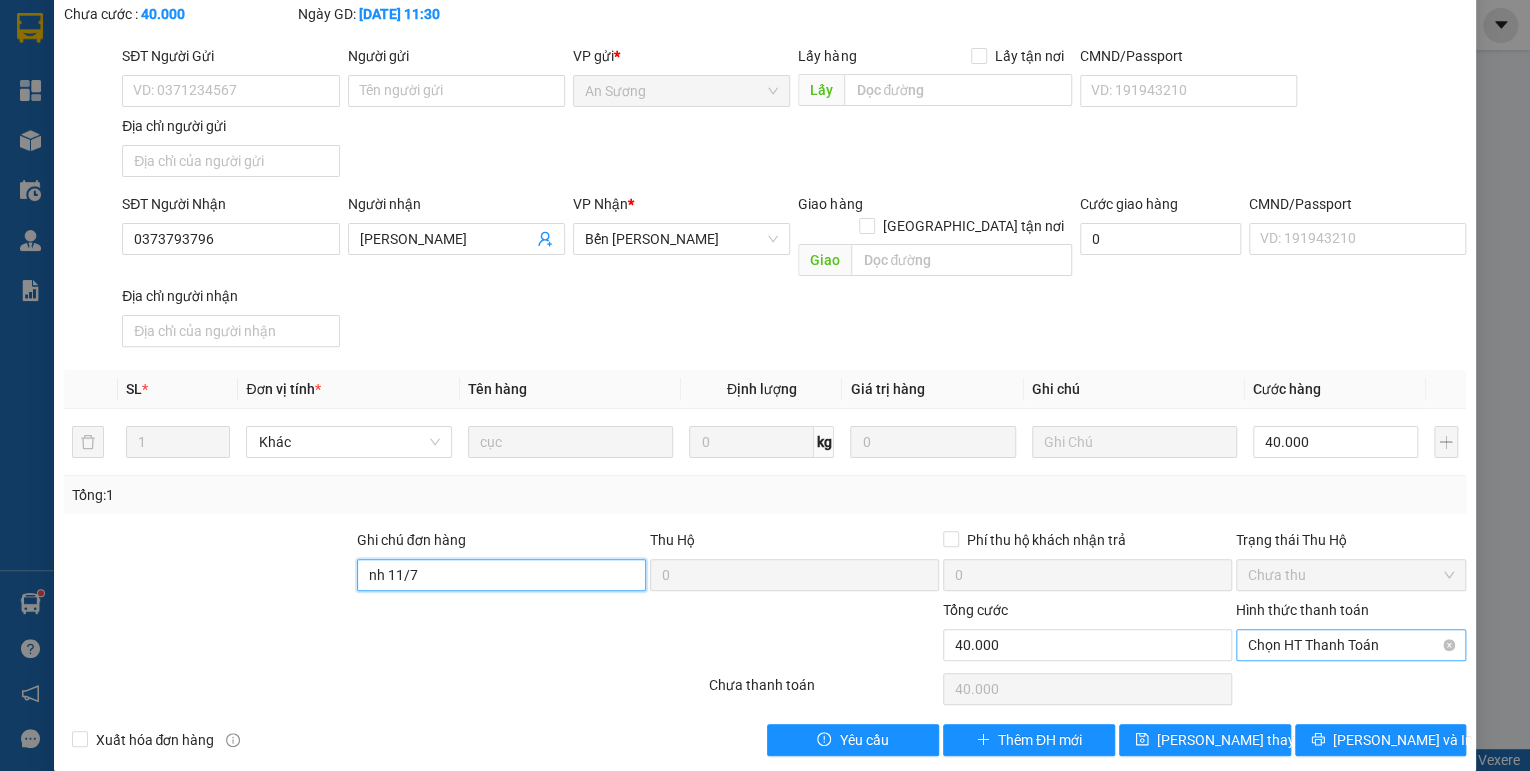 click on "Chọn HT Thanh Toán" at bounding box center (1351, 645) 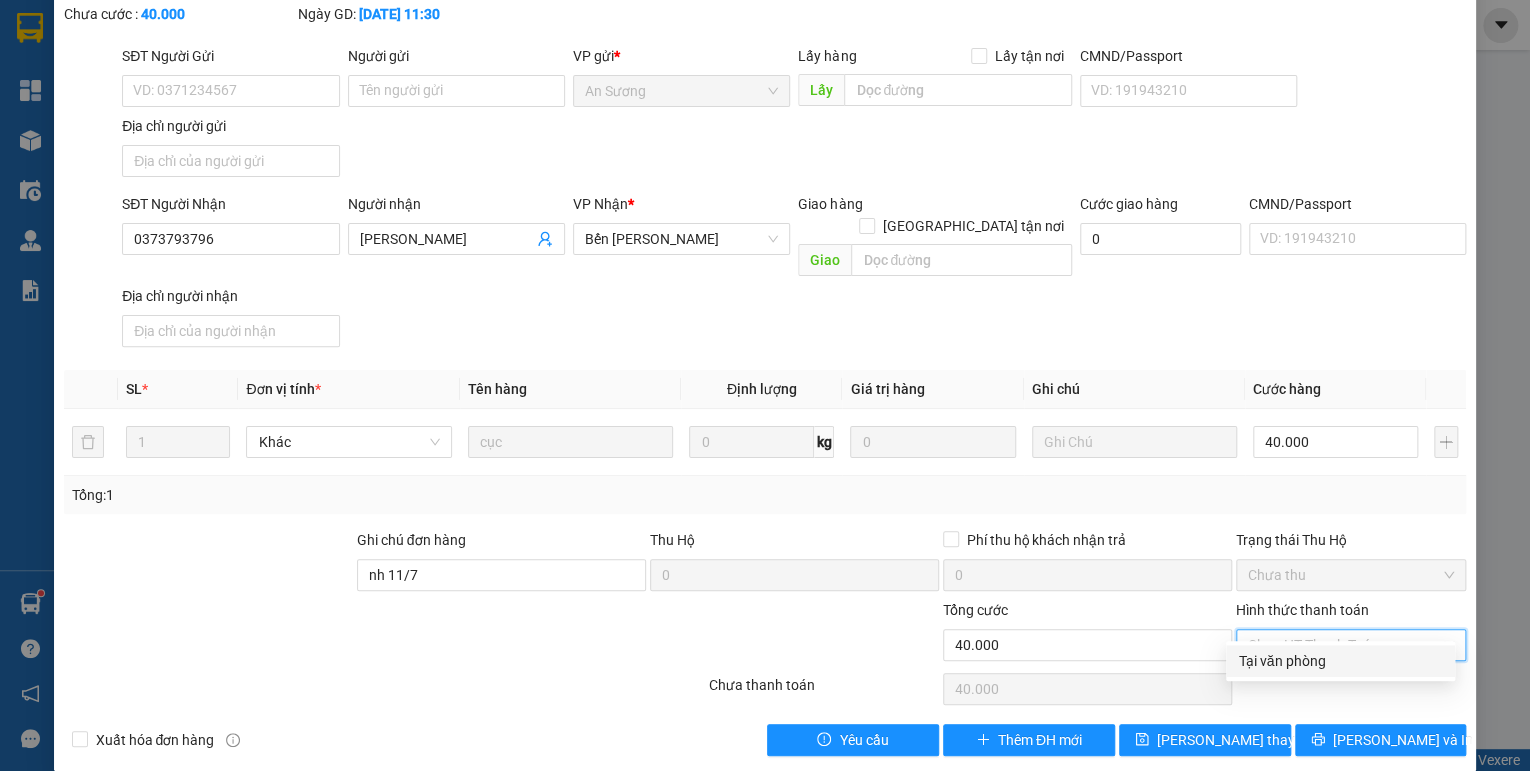 click on "Tại văn phòng" at bounding box center [1340, 661] 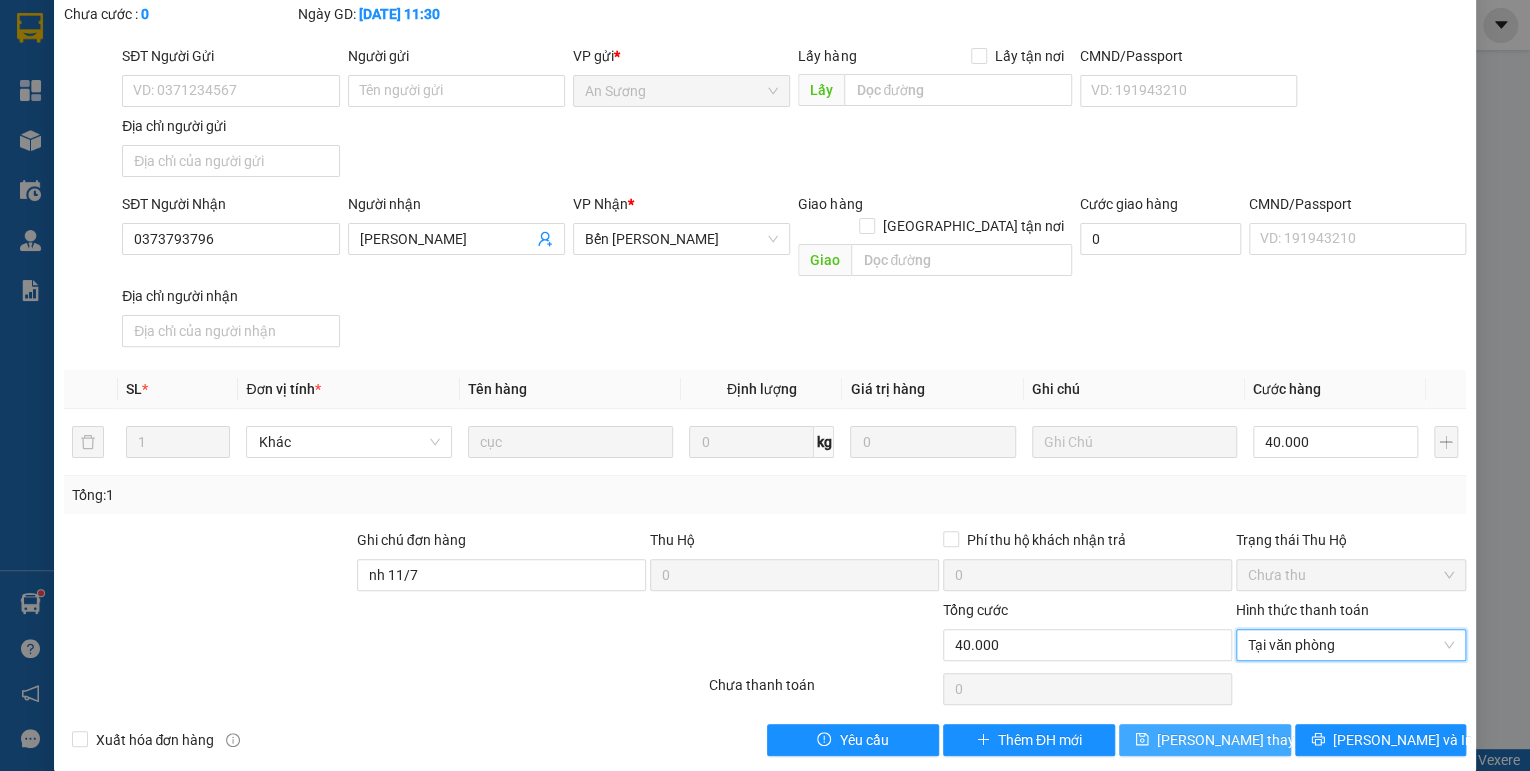click on "[PERSON_NAME] thay đổi" at bounding box center (1237, 740) 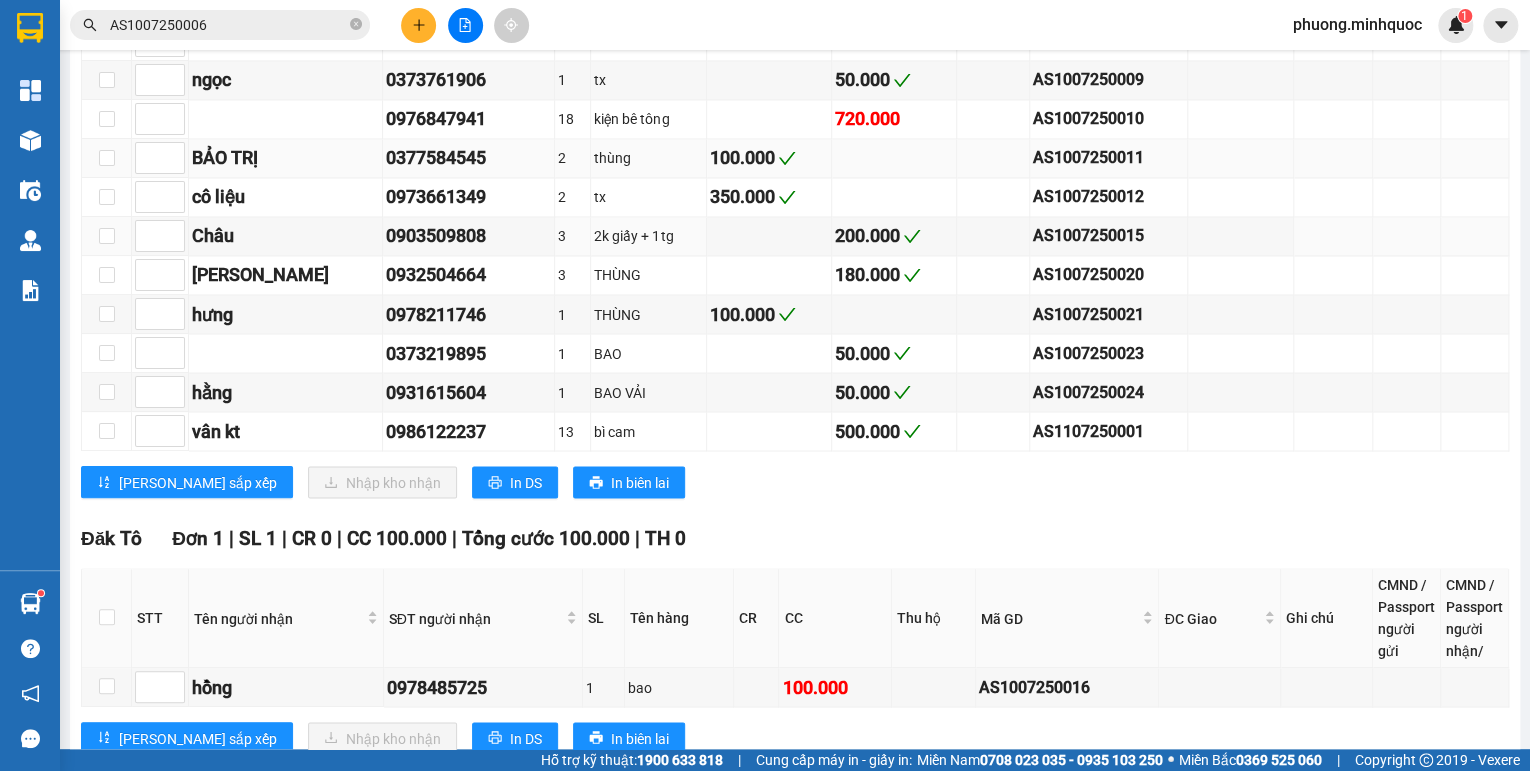 scroll, scrollTop: 1657, scrollLeft: 0, axis: vertical 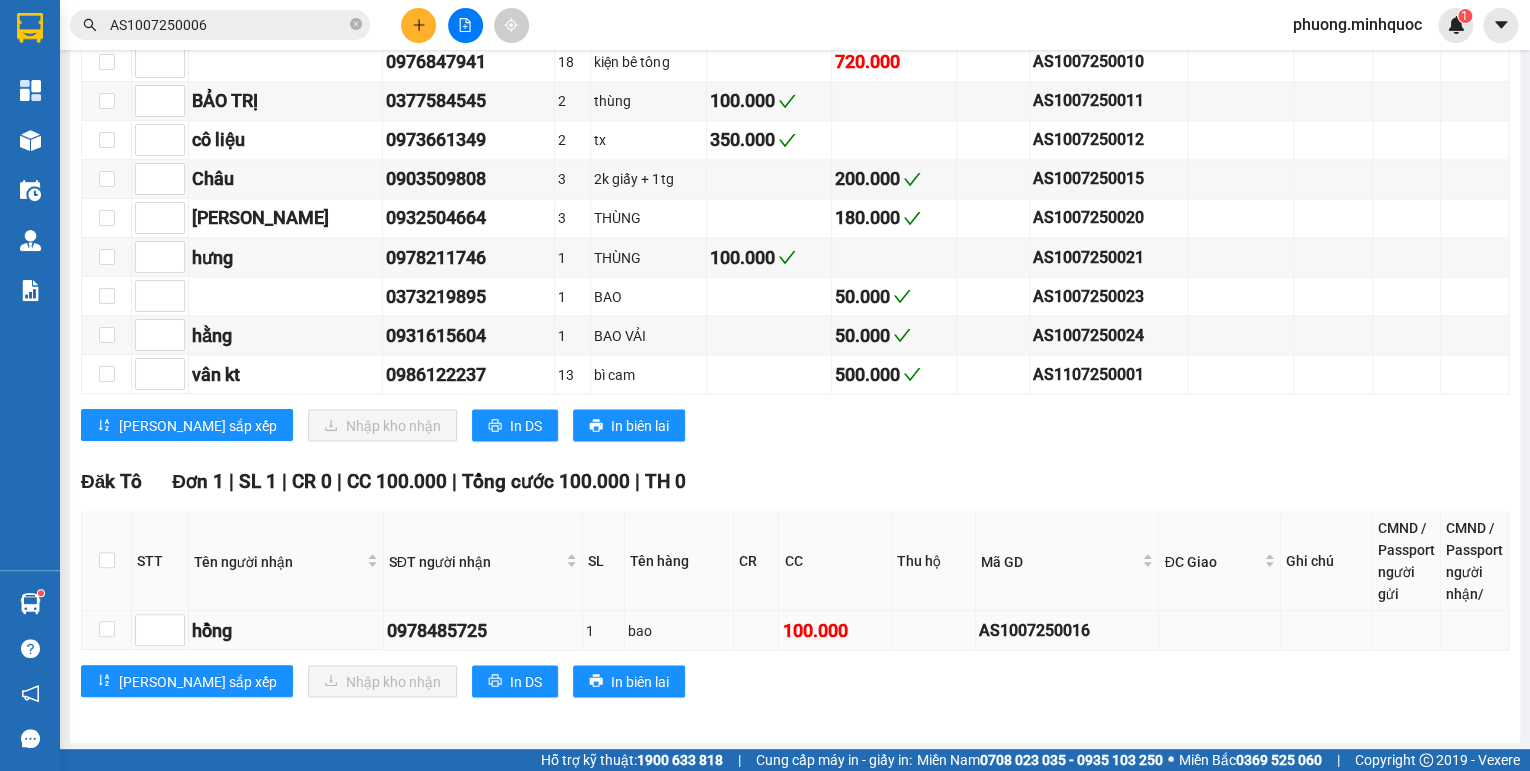 click on "AS1007250016" at bounding box center (1067, 629) 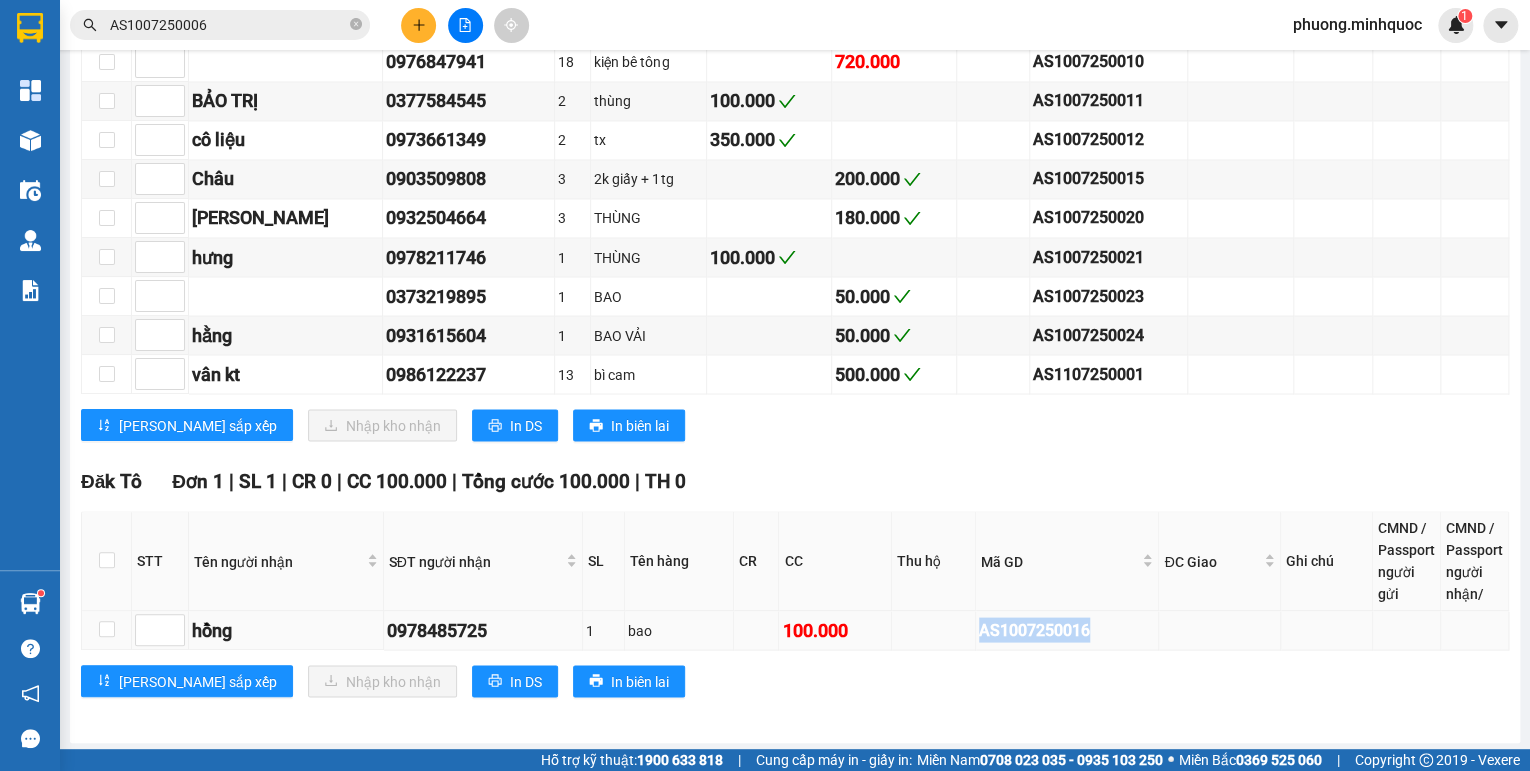 click on "AS1007250016" at bounding box center (1067, 629) 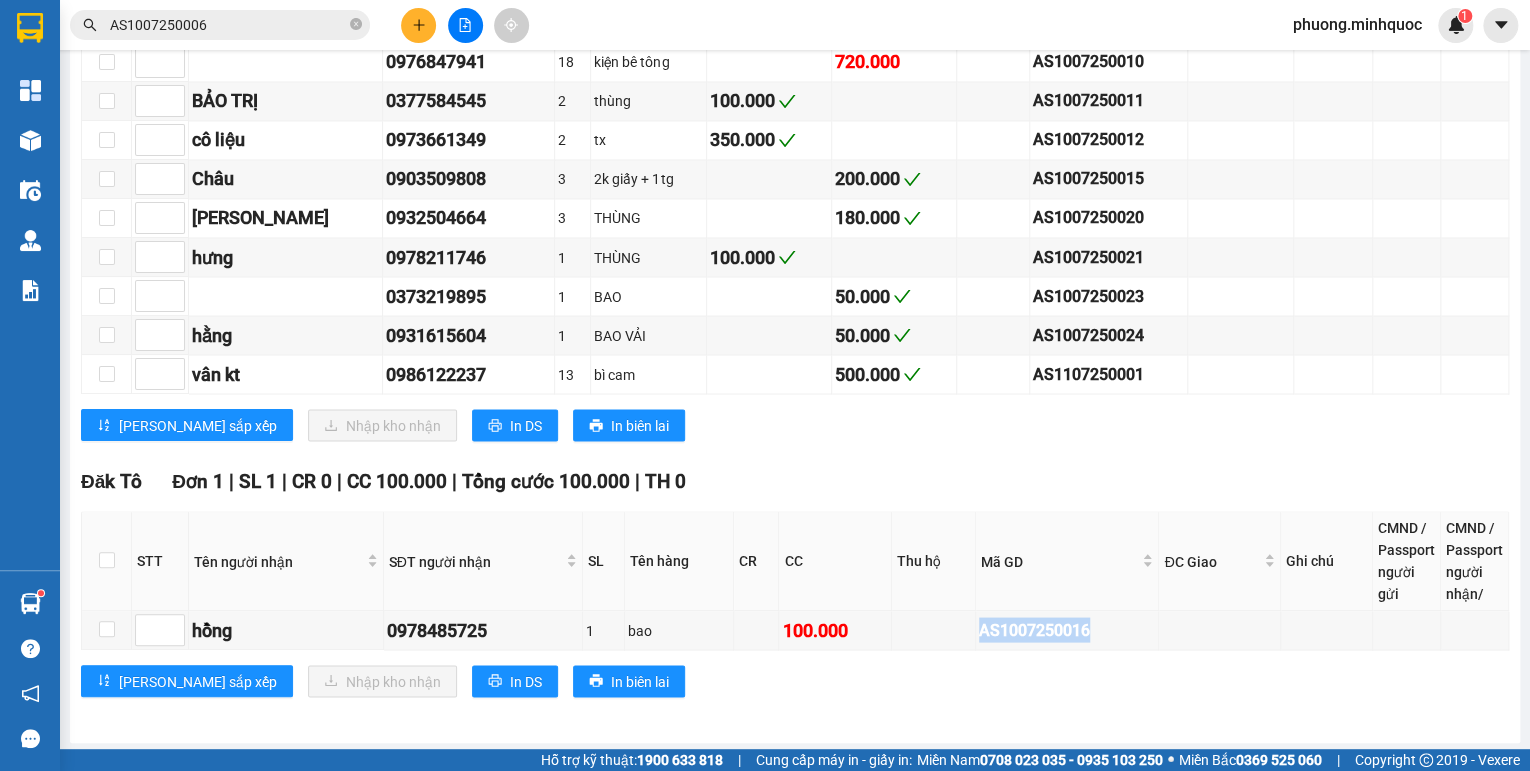 click on "AS1007250006" at bounding box center (228, 25) 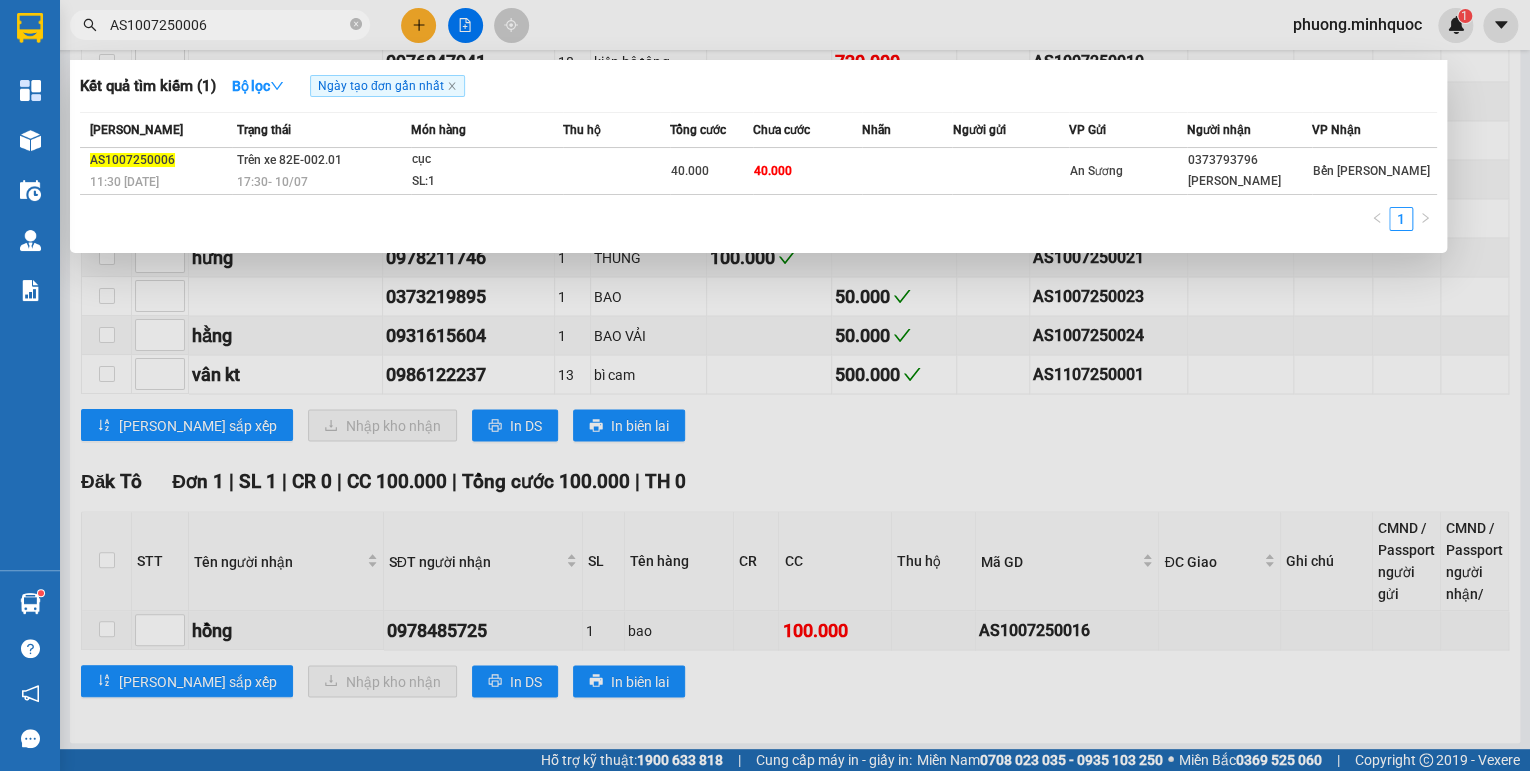 click on "AS1007250006" at bounding box center (228, 25) 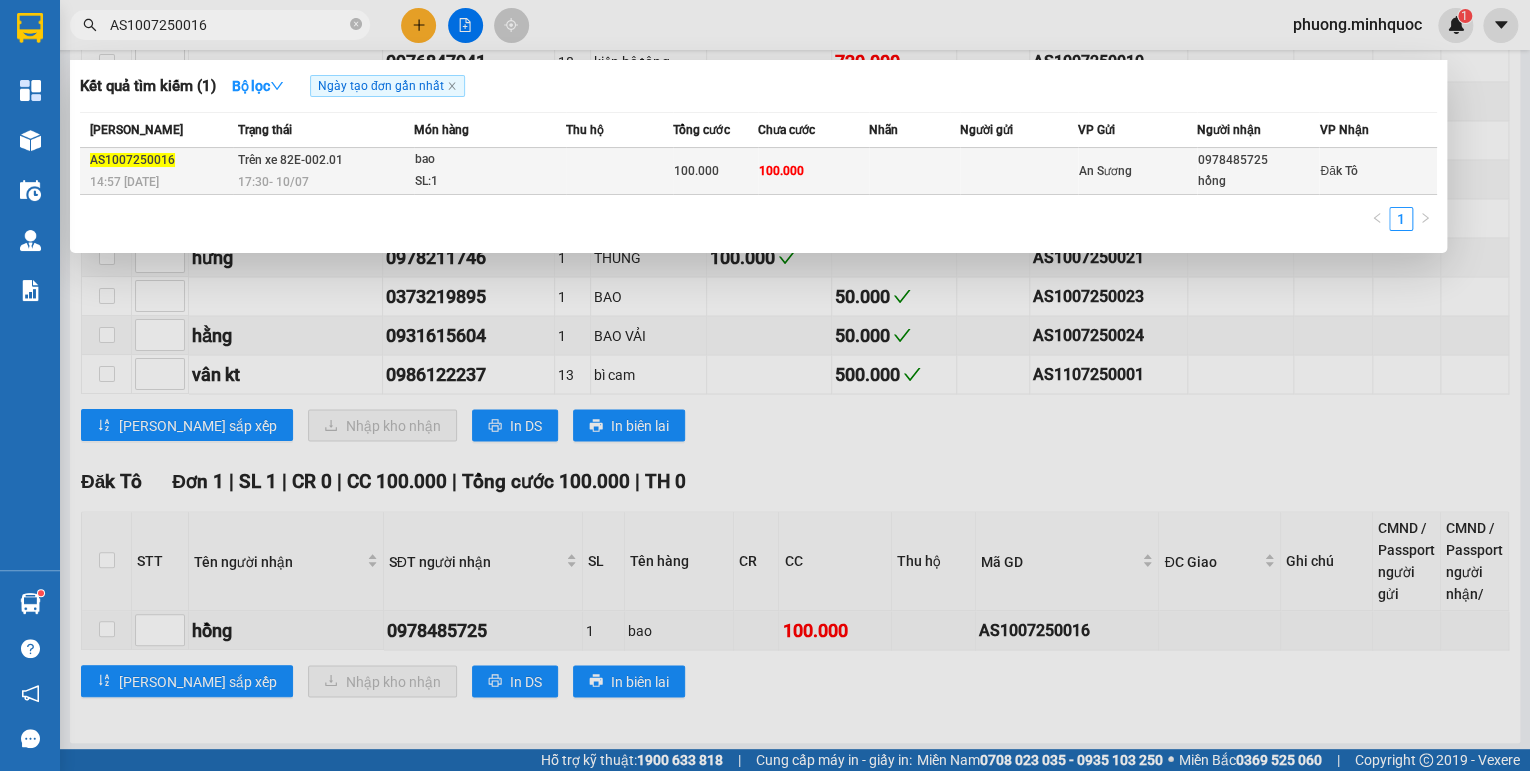 click on "17:30  [DATE]" at bounding box center [273, 182] 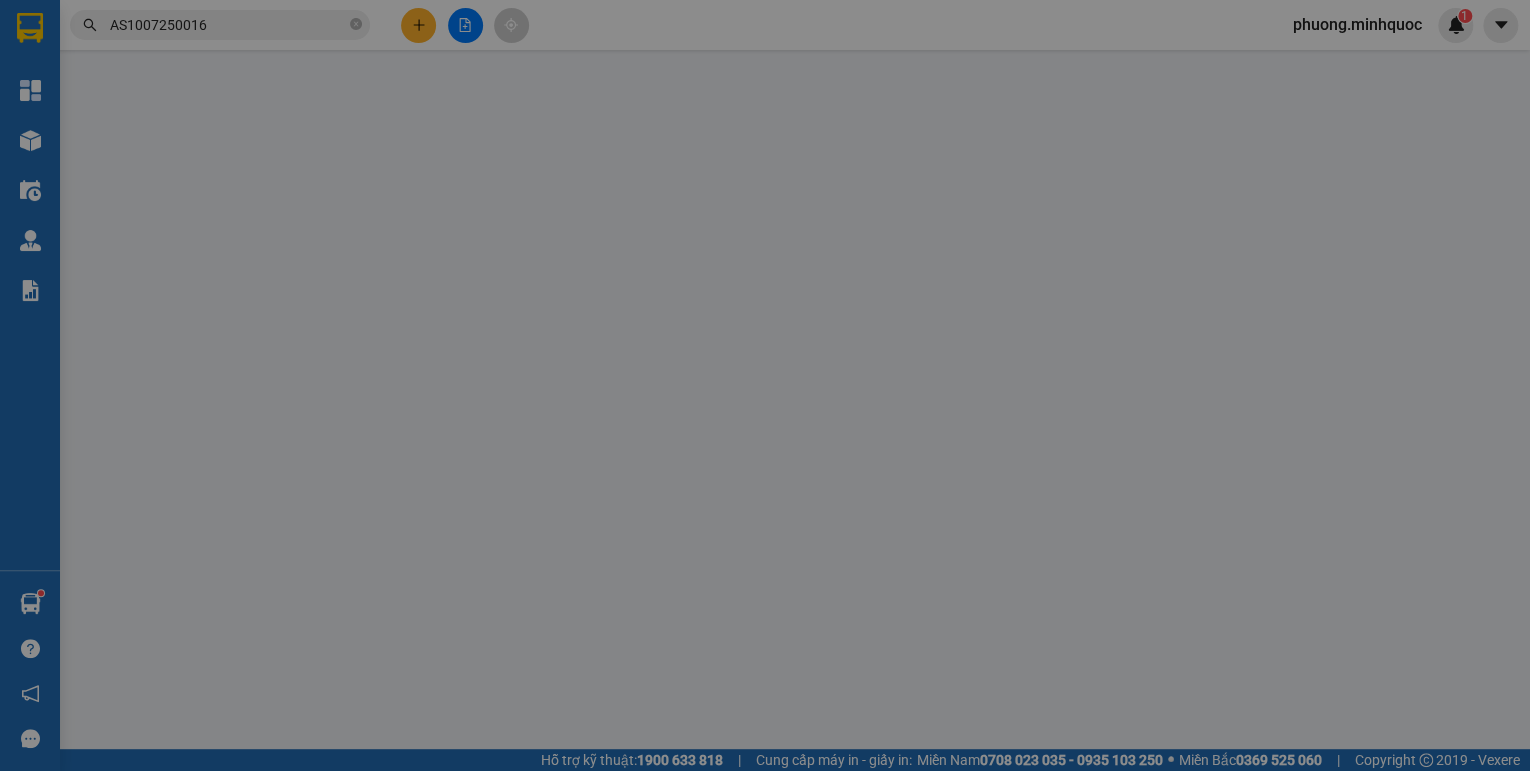 scroll, scrollTop: 0, scrollLeft: 0, axis: both 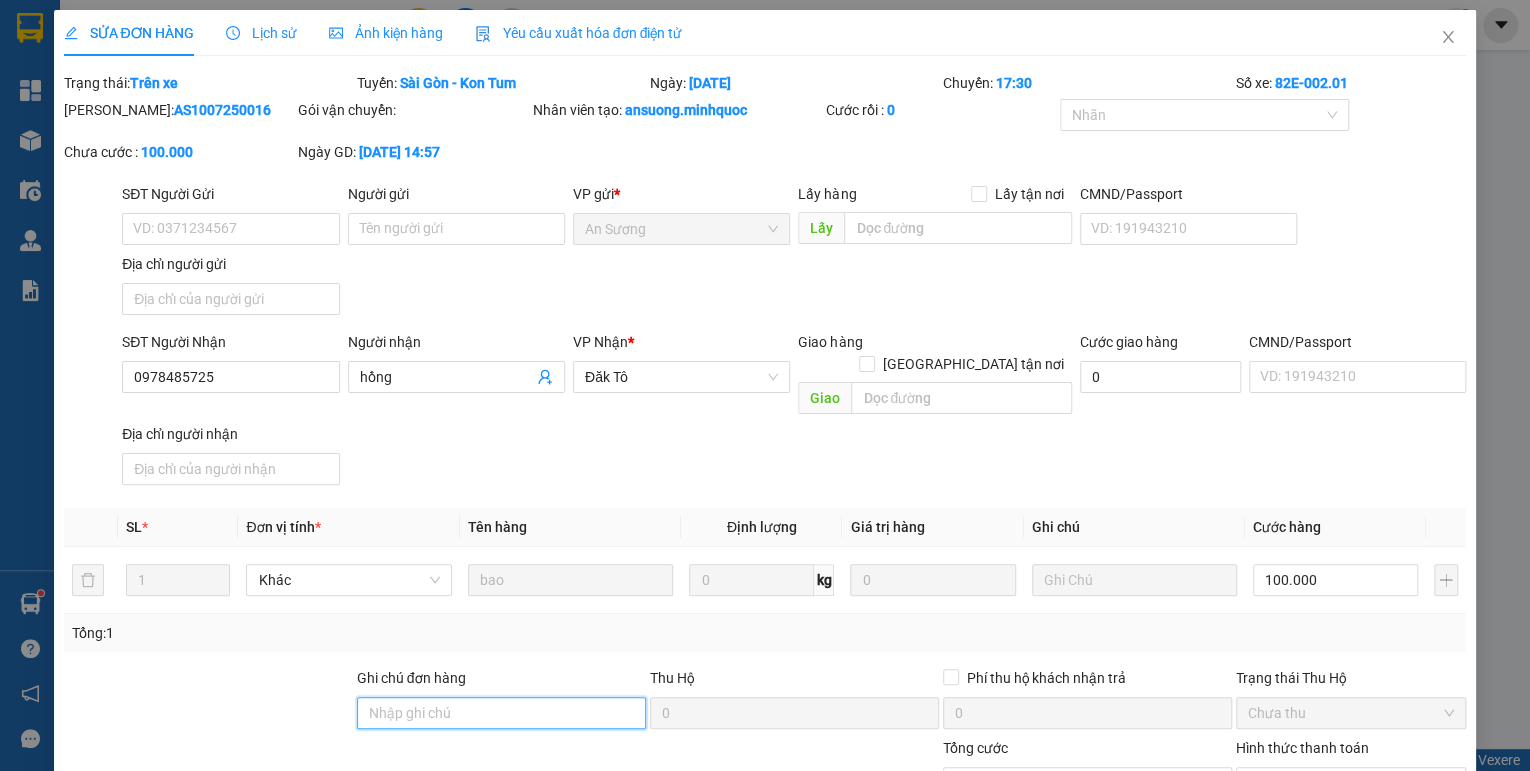 click on "Ghi chú đơn hàng" at bounding box center [501, 713] 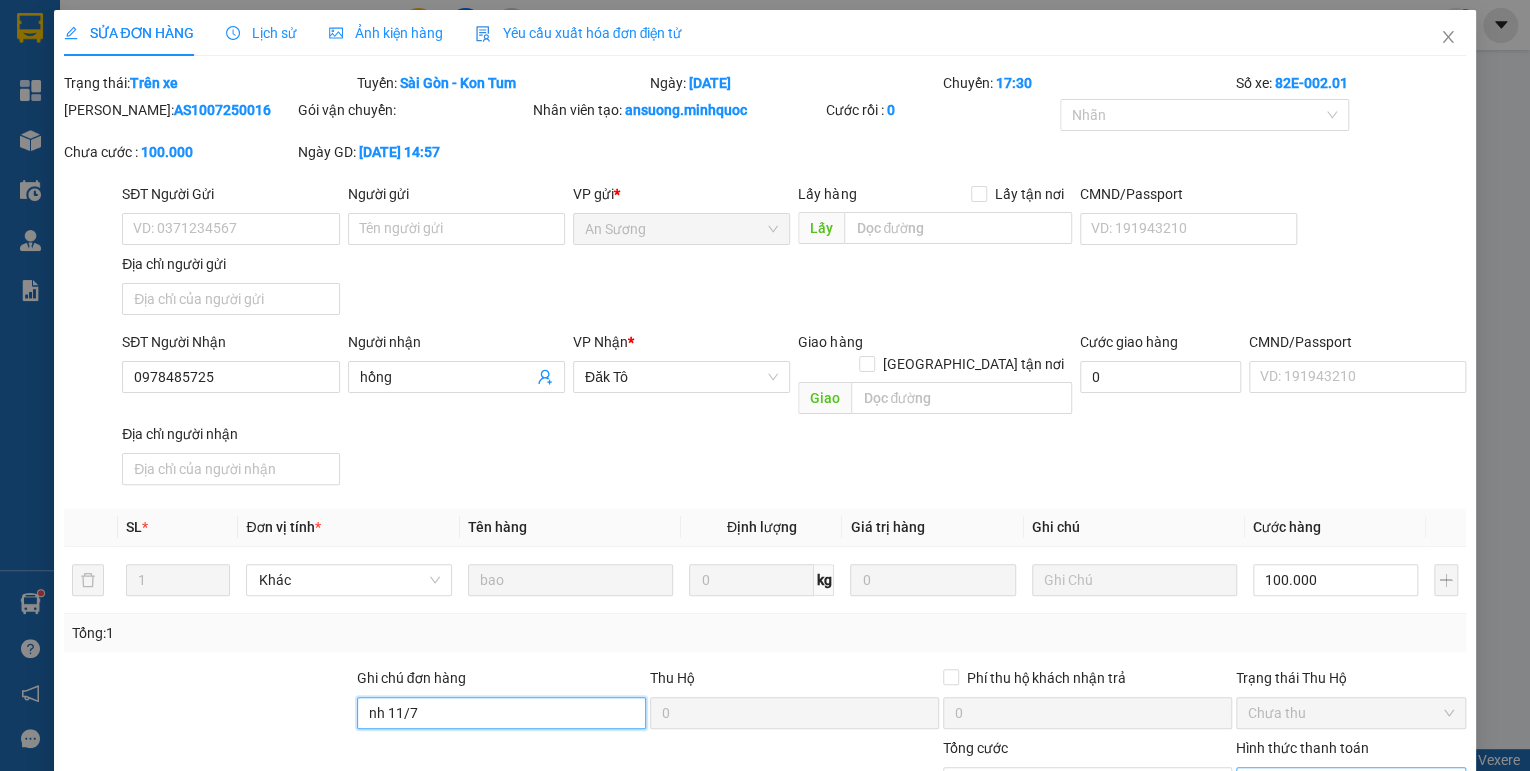scroll, scrollTop: 138, scrollLeft: 0, axis: vertical 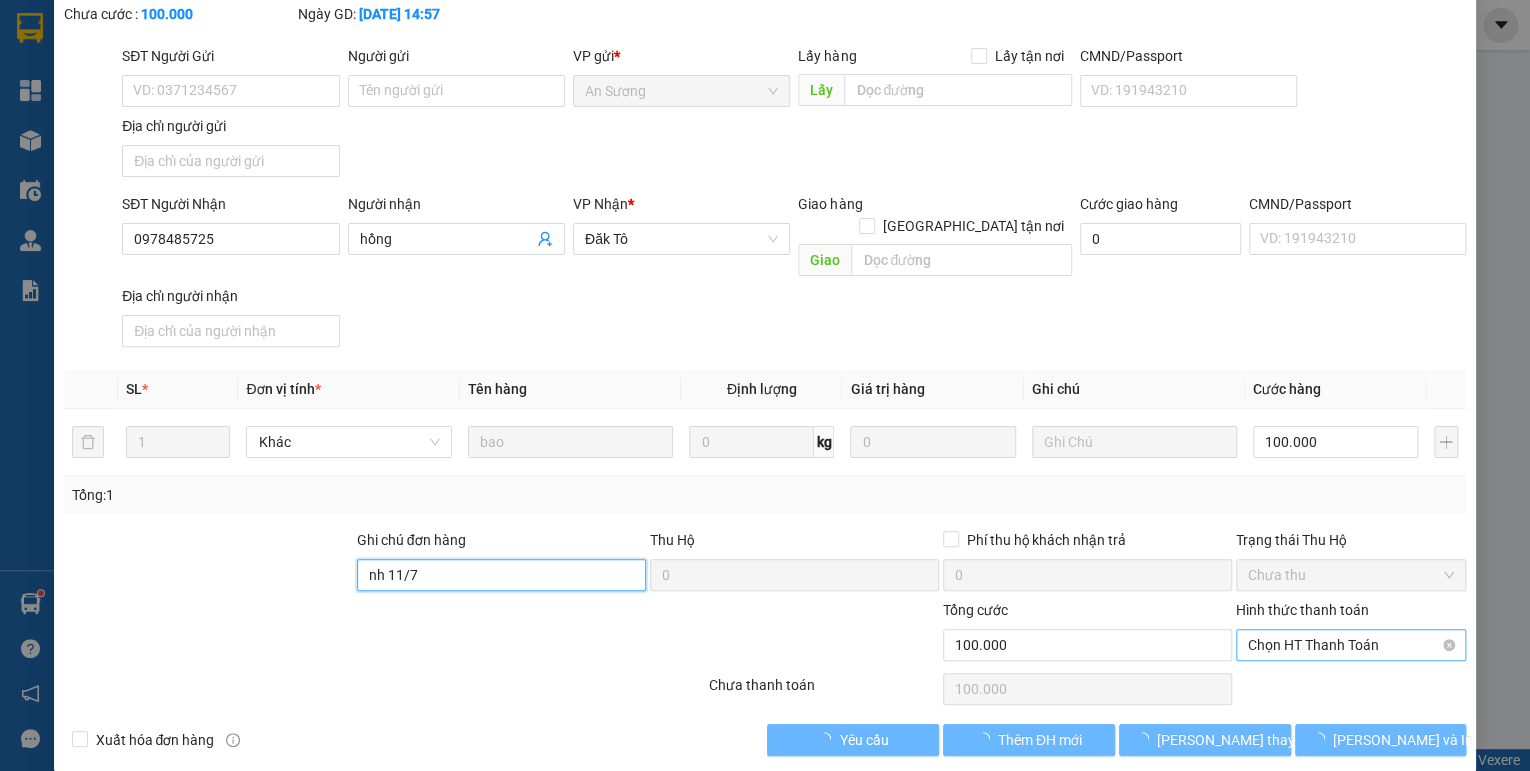 click on "Chọn HT Thanh Toán" at bounding box center (1351, 645) 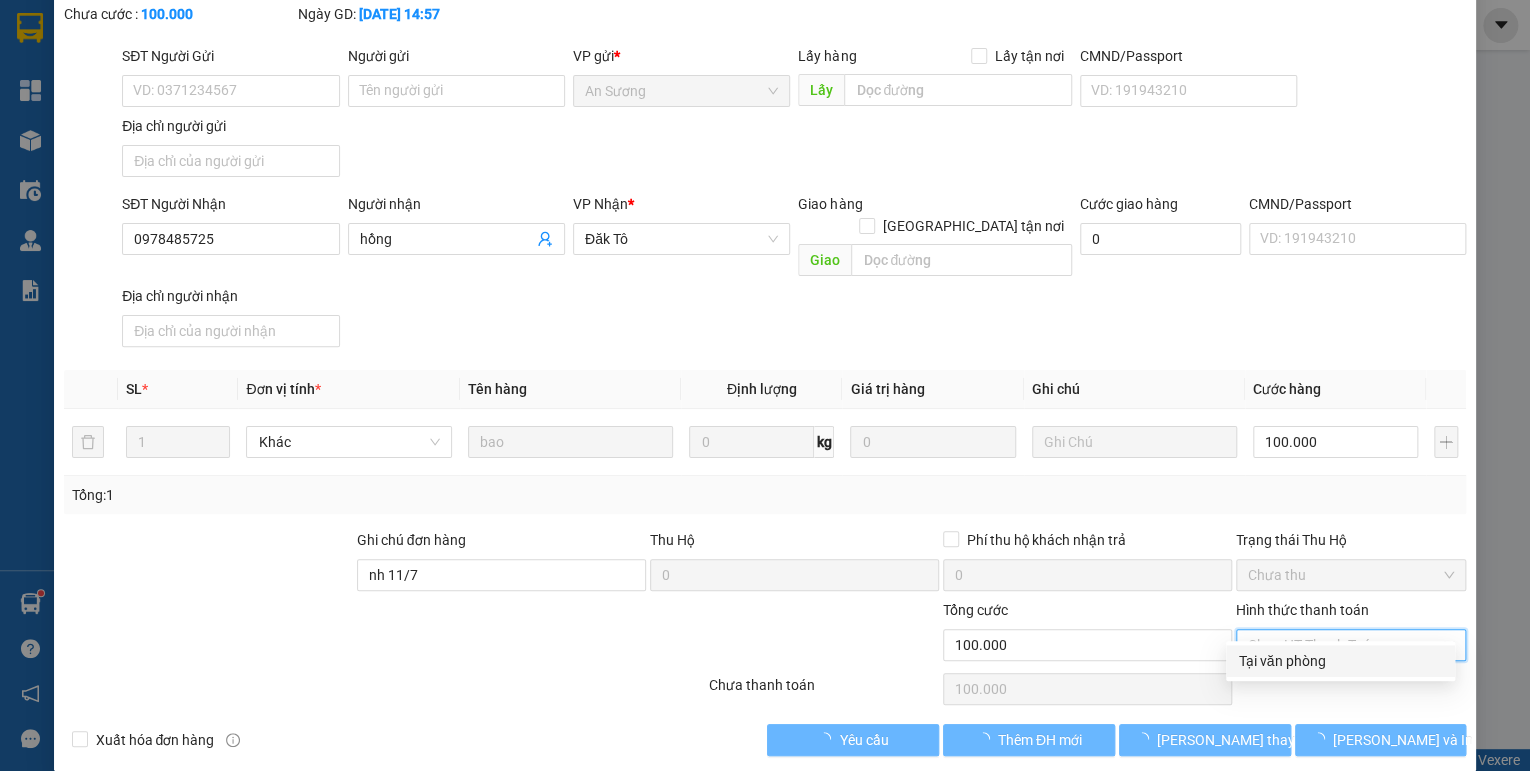 click on "Tại văn phòng" at bounding box center (1340, 661) 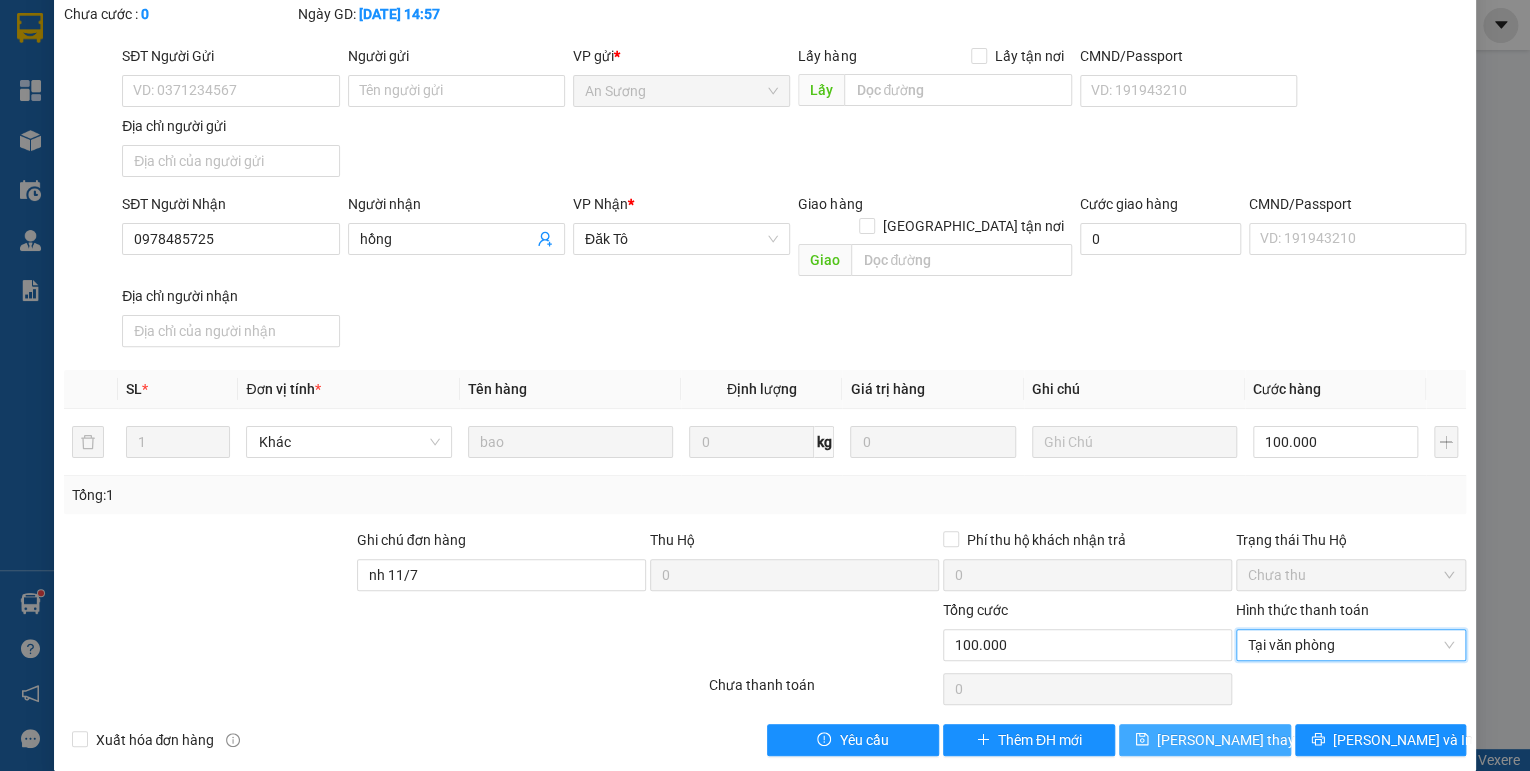 click on "[PERSON_NAME] thay đổi" at bounding box center [1237, 740] 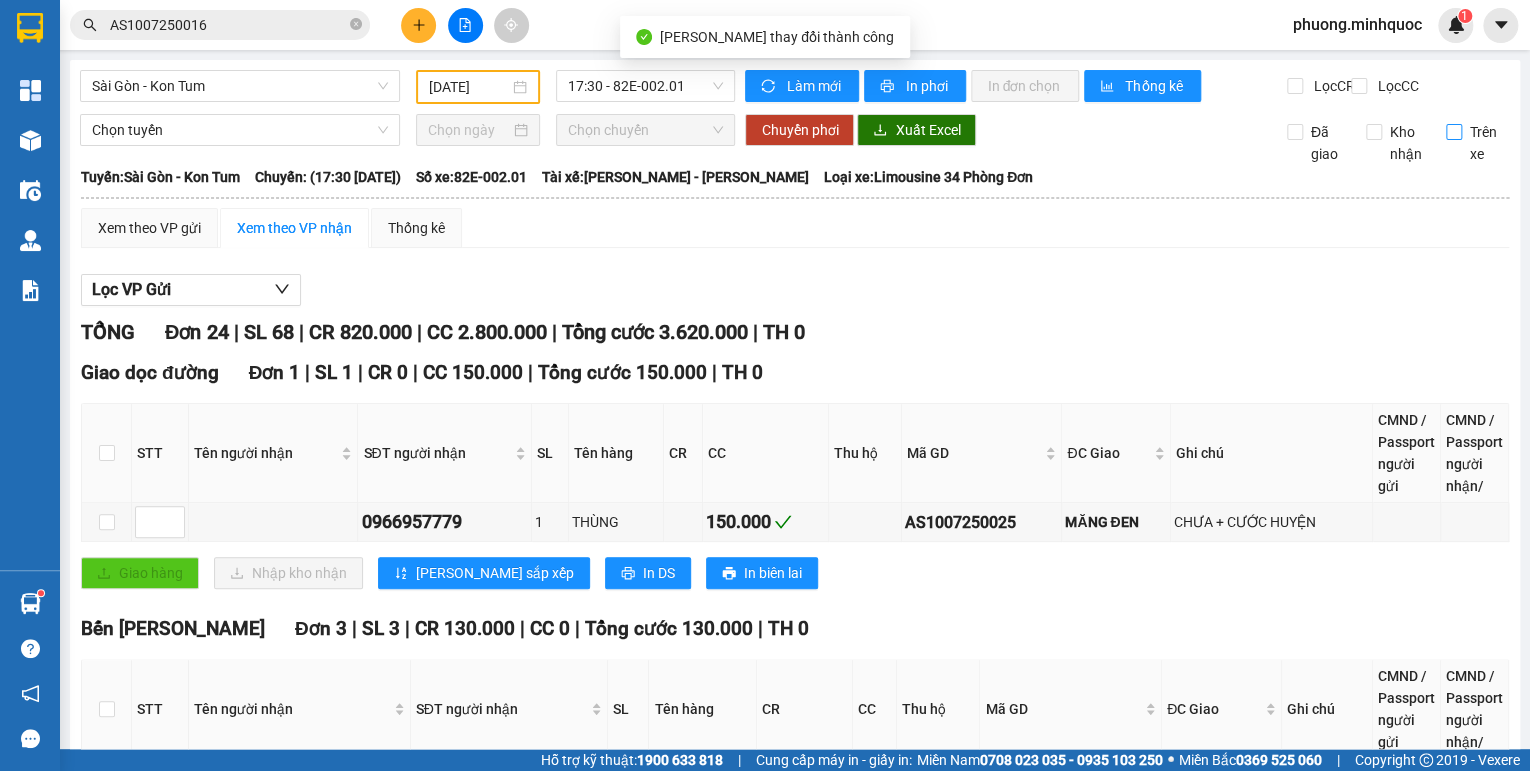 click on "Trên xe" at bounding box center [1454, 132] 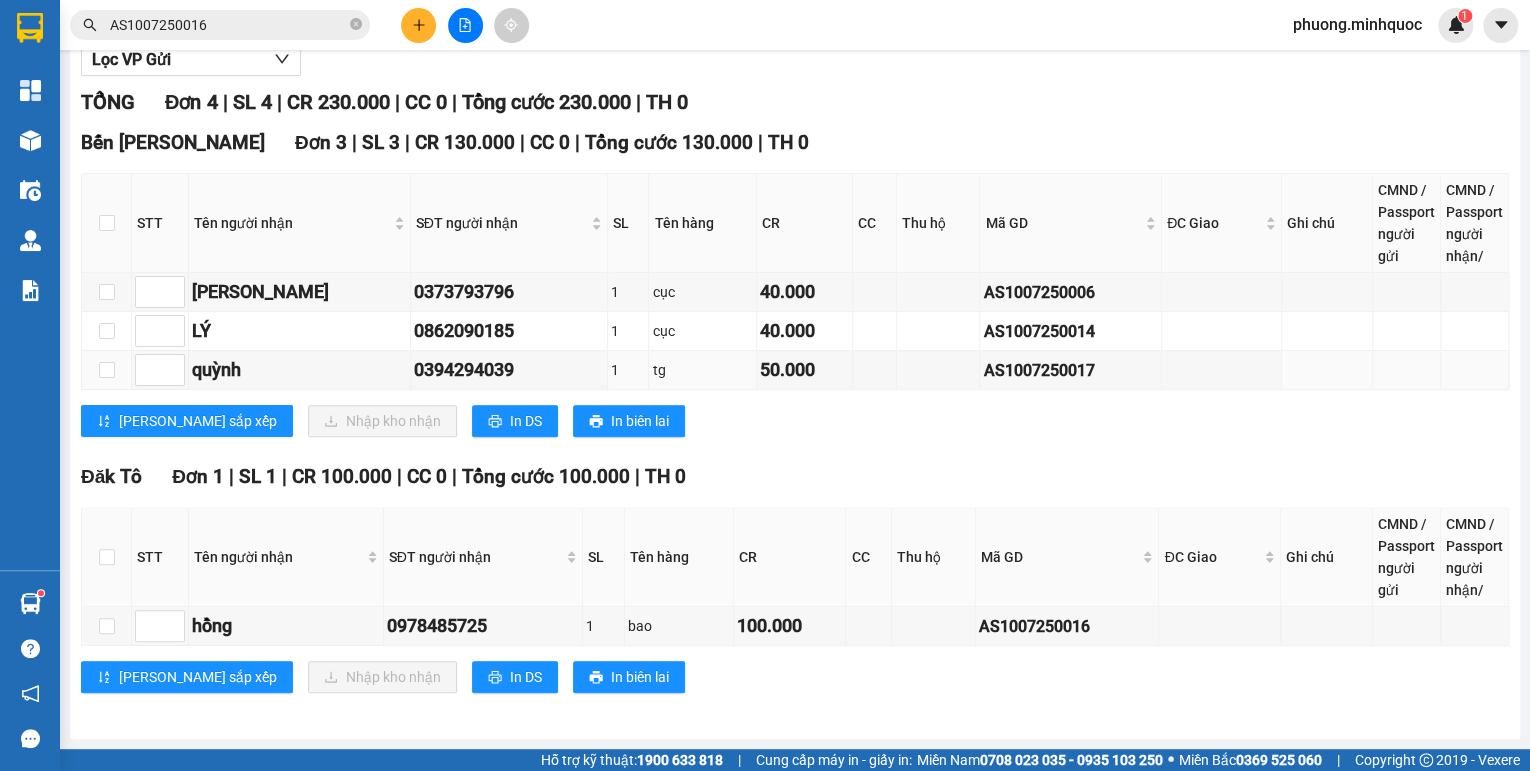 scroll, scrollTop: 0, scrollLeft: 0, axis: both 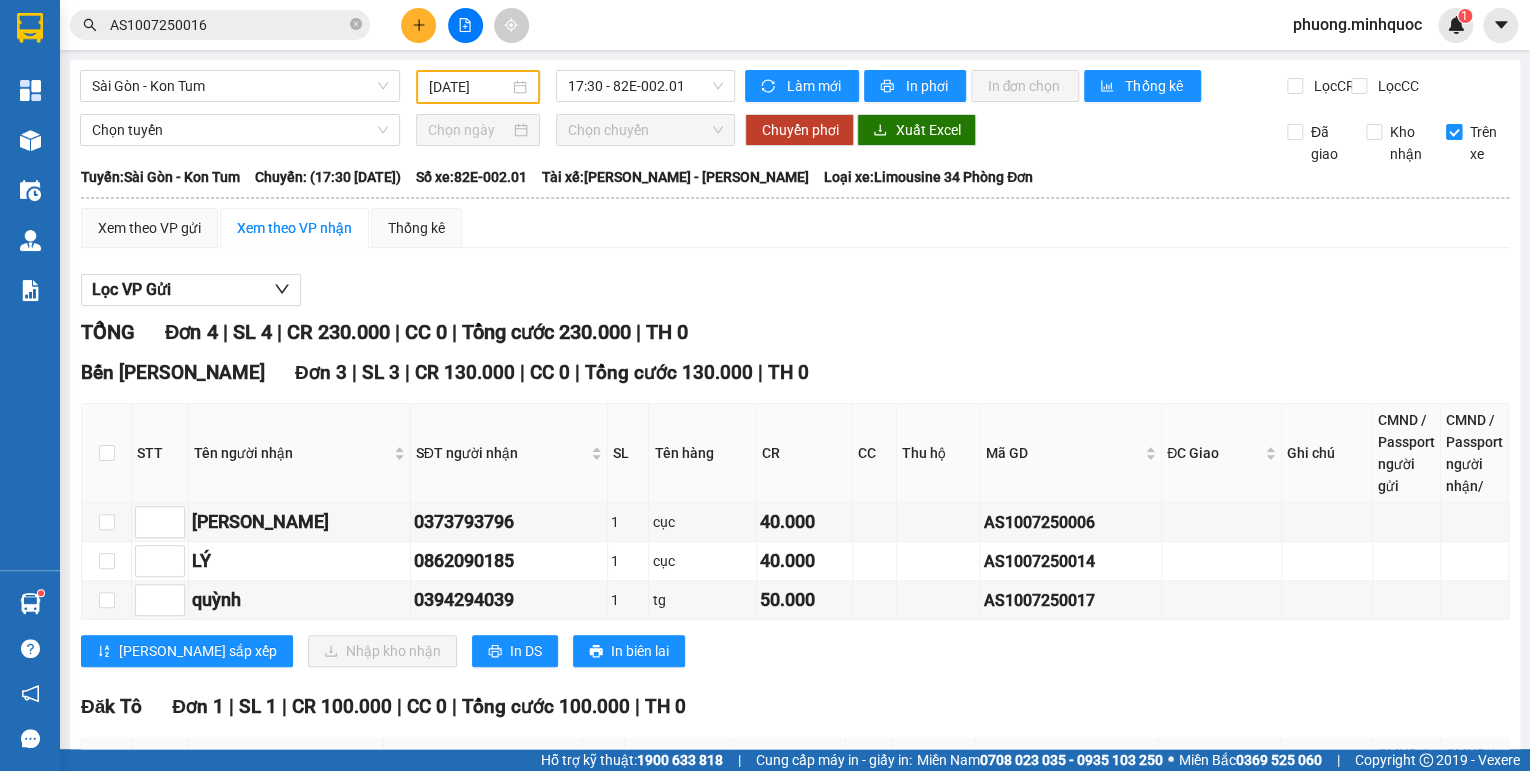 click on "Trên xe" at bounding box center (1454, 132) 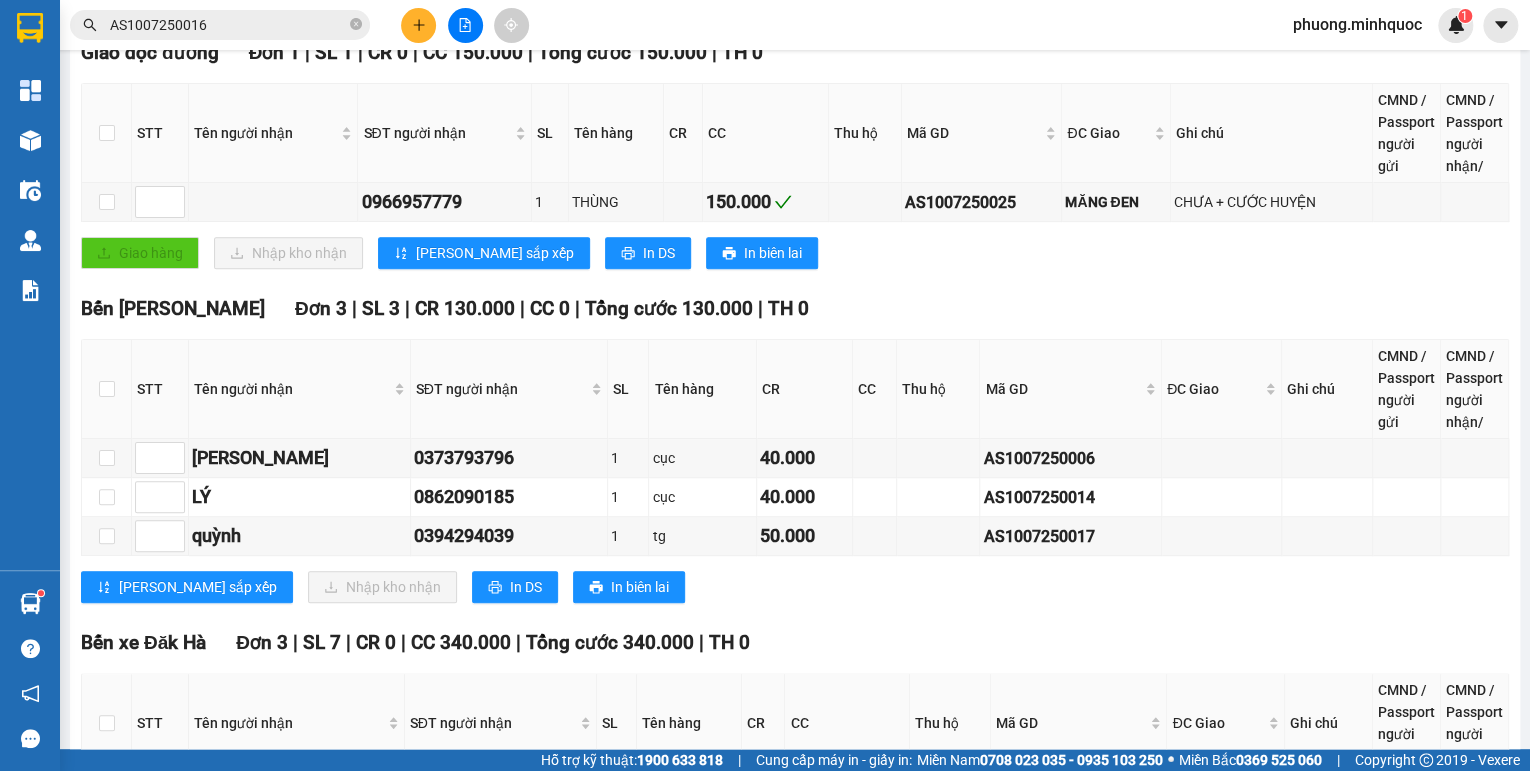 scroll, scrollTop: 0, scrollLeft: 0, axis: both 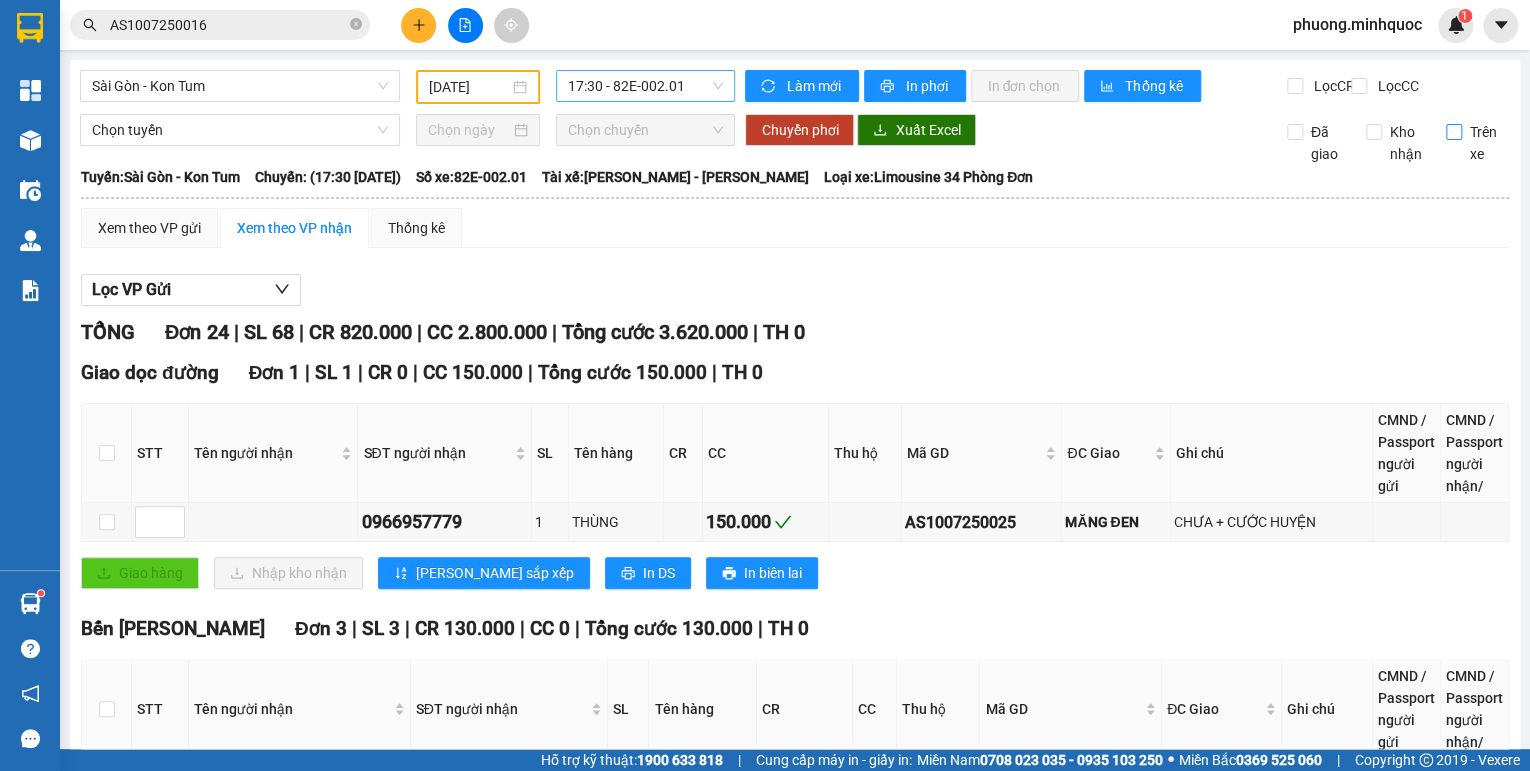 click on "17:30     - 82E-002.01" at bounding box center (646, 86) 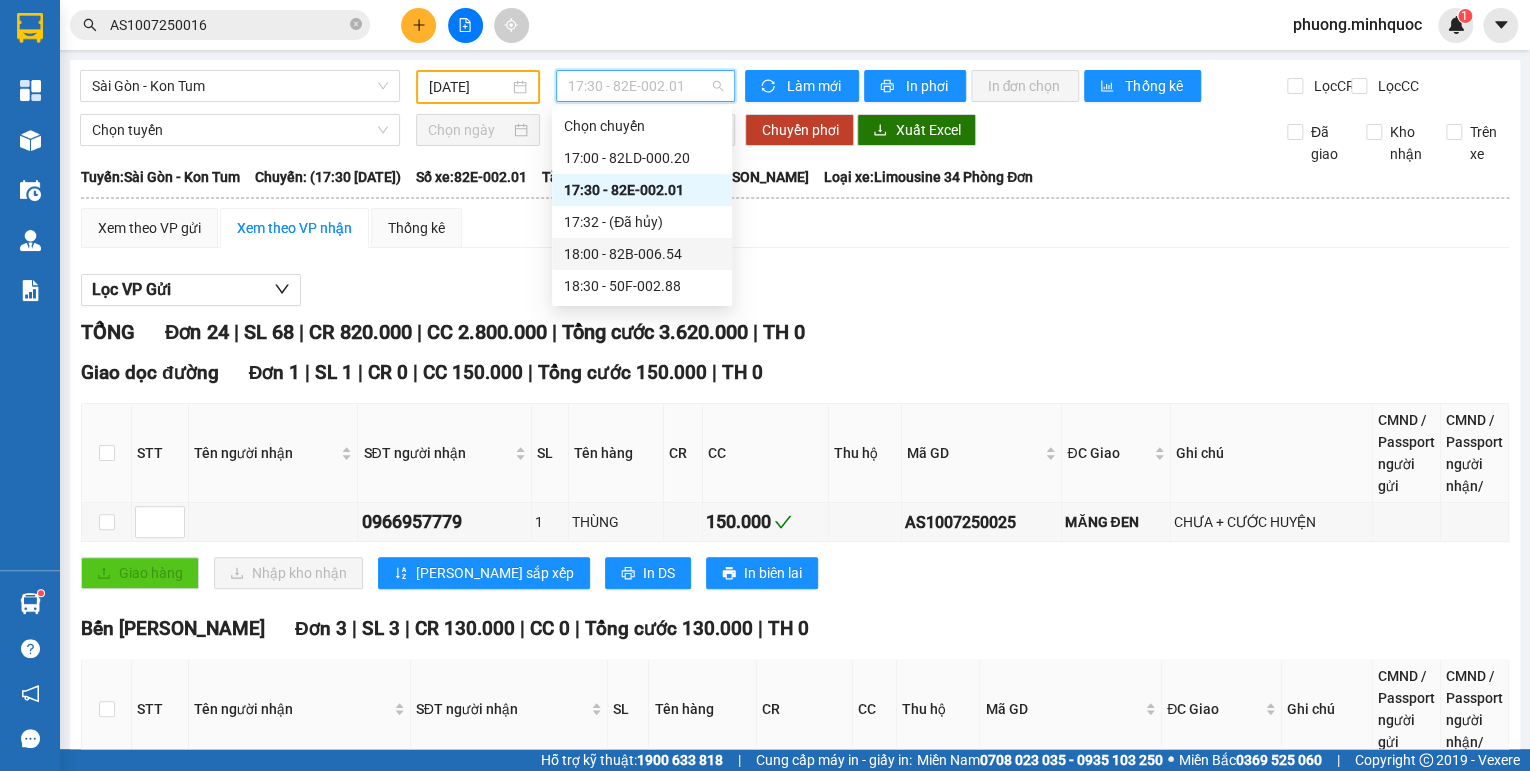 click on "18:00     - 82B-006.54" at bounding box center (642, 254) 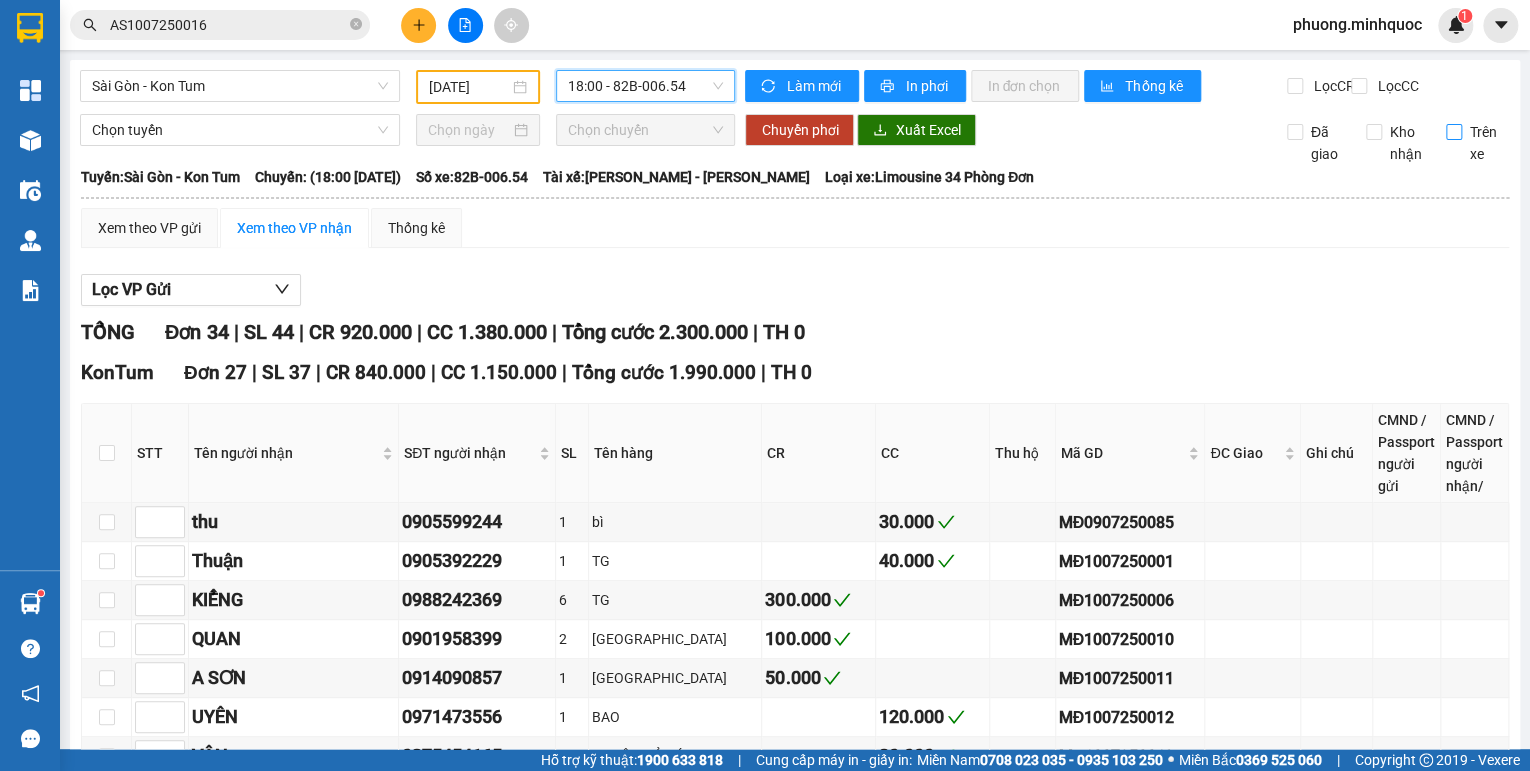 click on "Trên xe" at bounding box center [1454, 132] 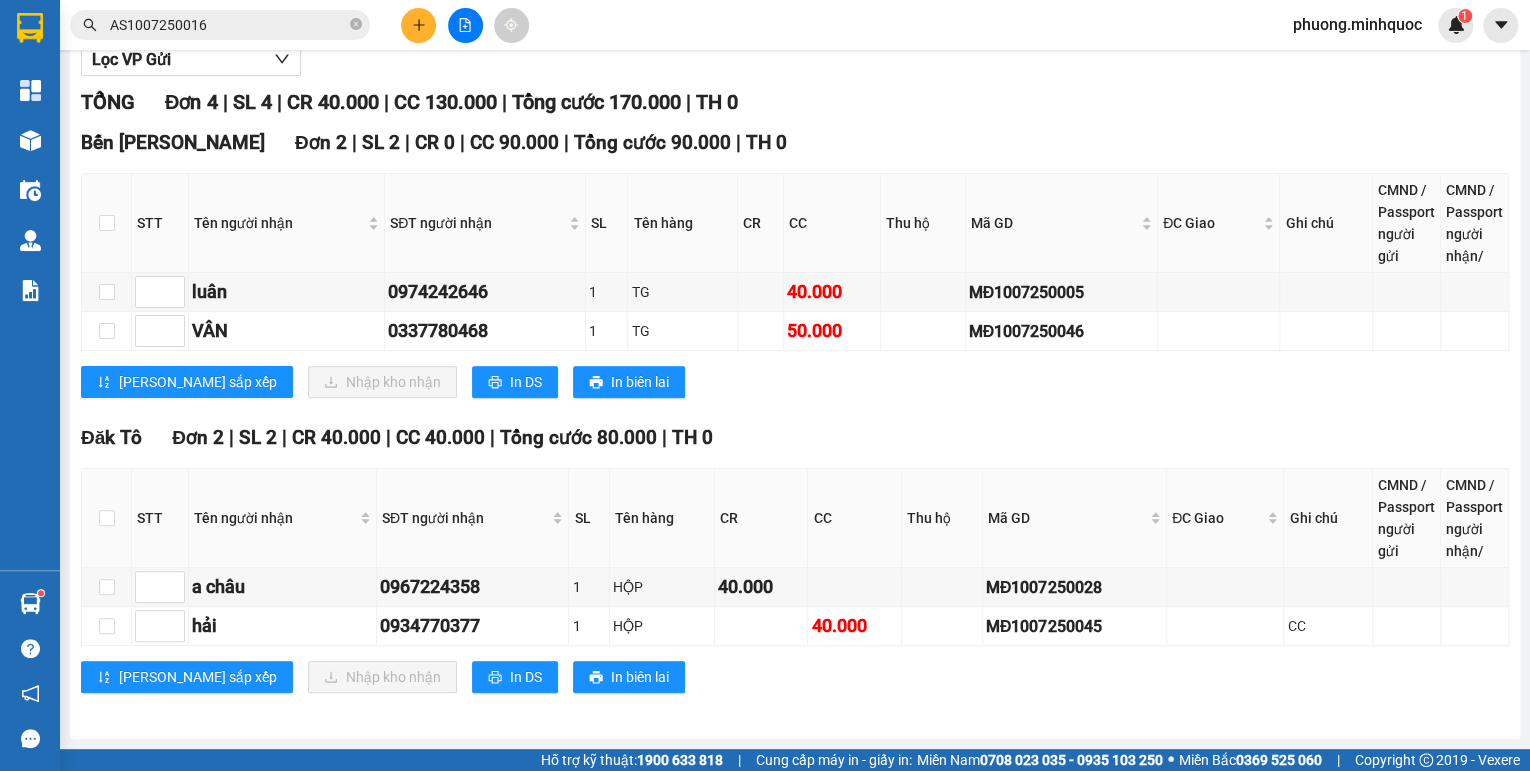 scroll, scrollTop: 0, scrollLeft: 0, axis: both 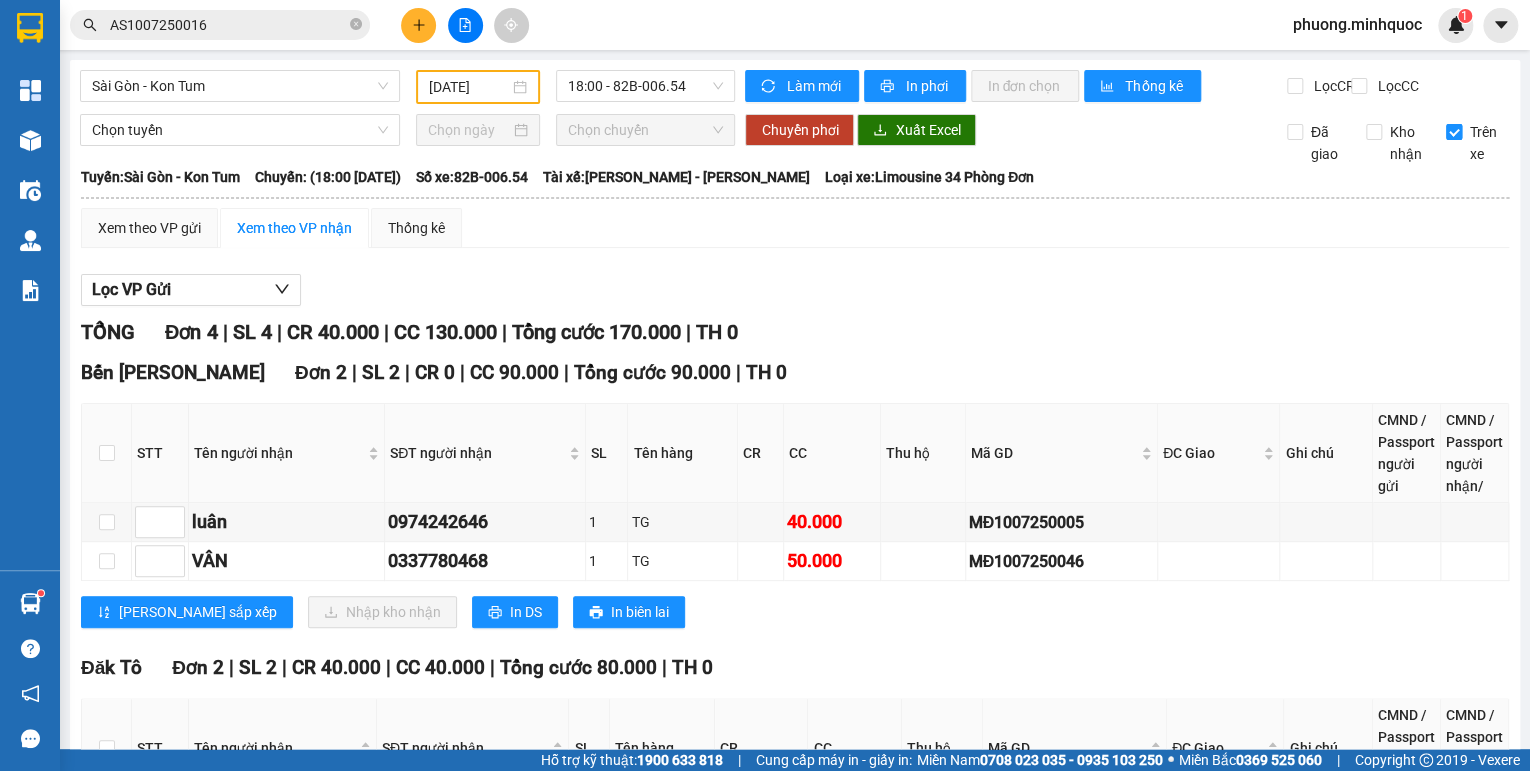 click on "Trên xe" at bounding box center [1454, 132] 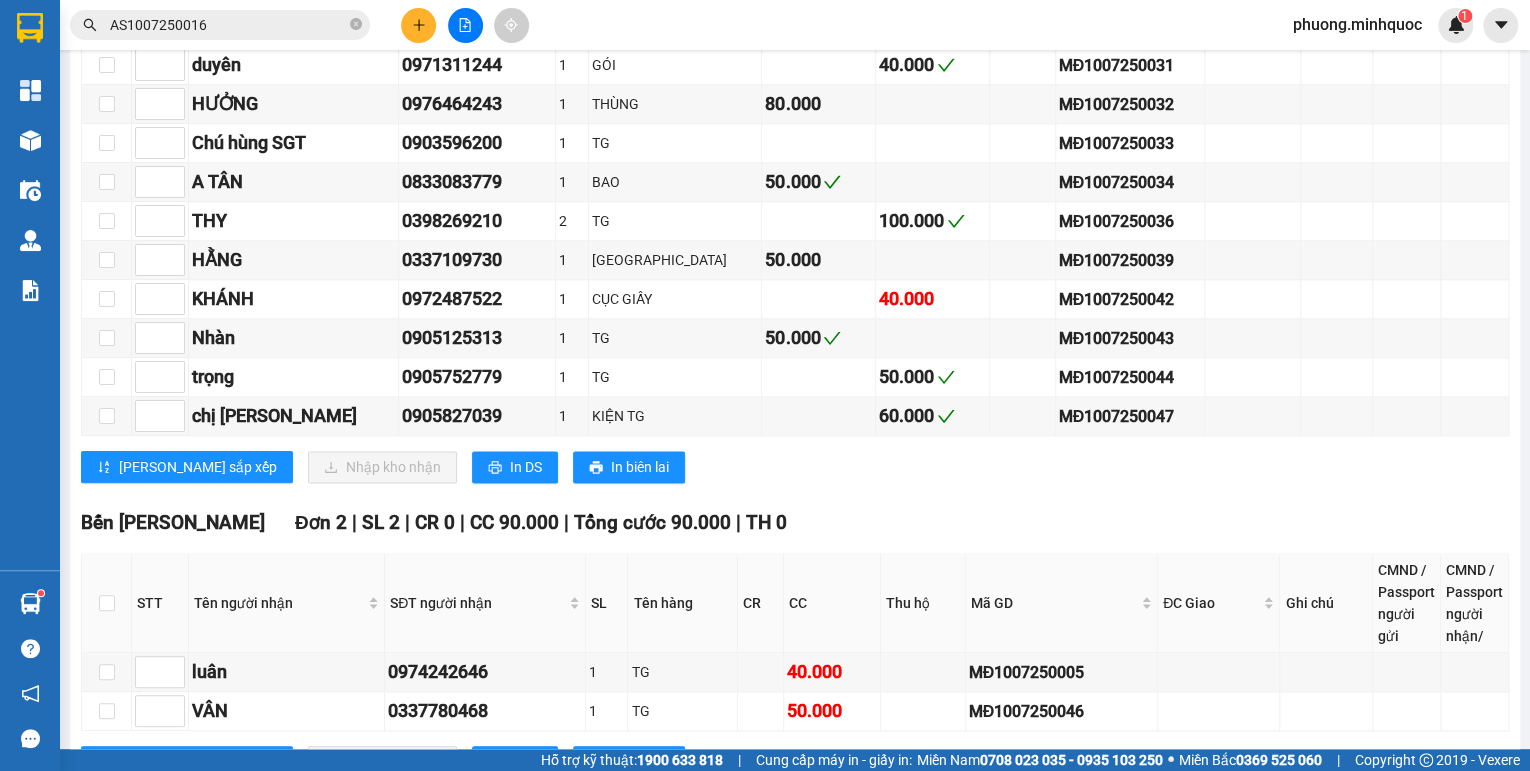 scroll, scrollTop: 1360, scrollLeft: 0, axis: vertical 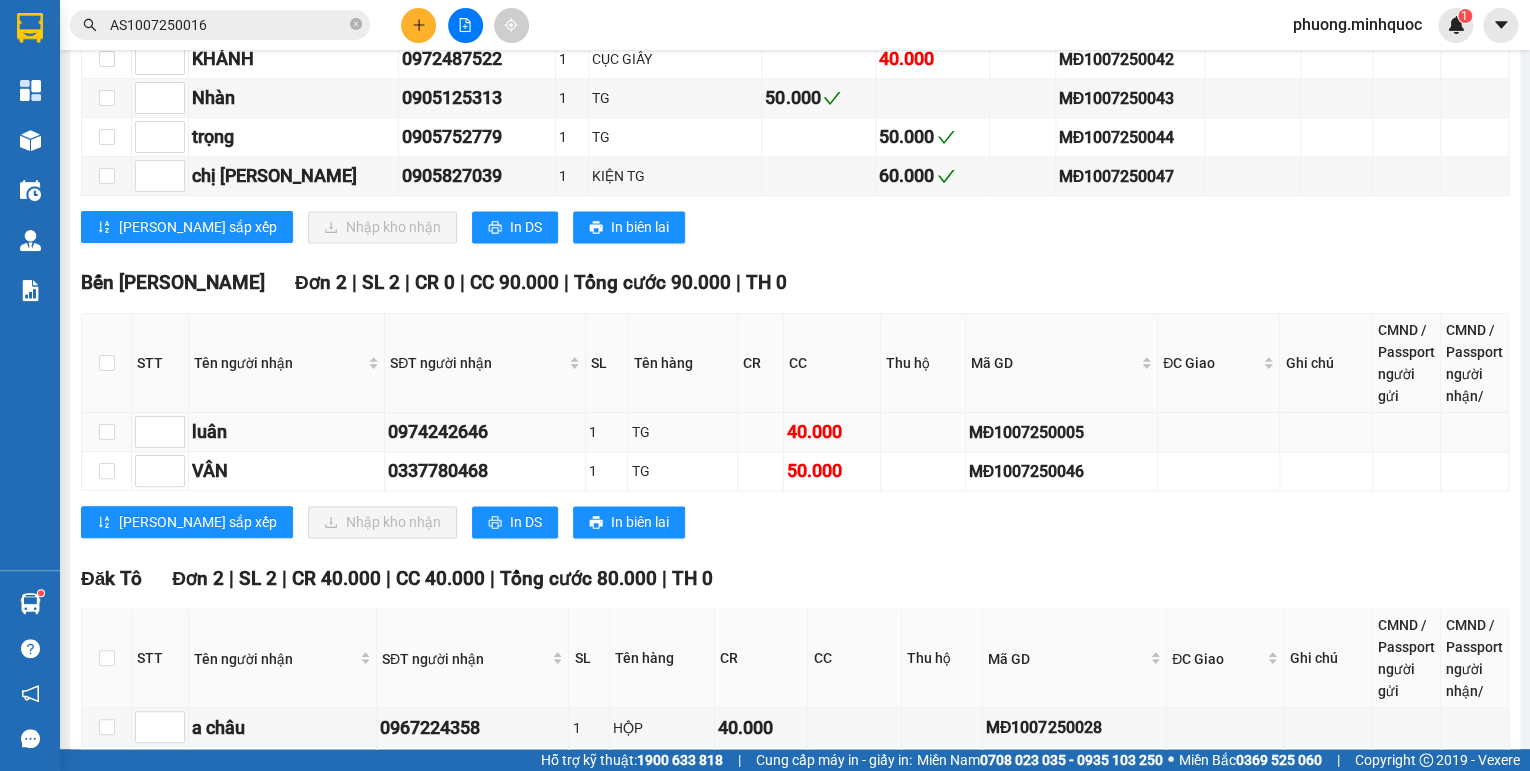 click on "MĐ1007250005" at bounding box center [1061, 432] 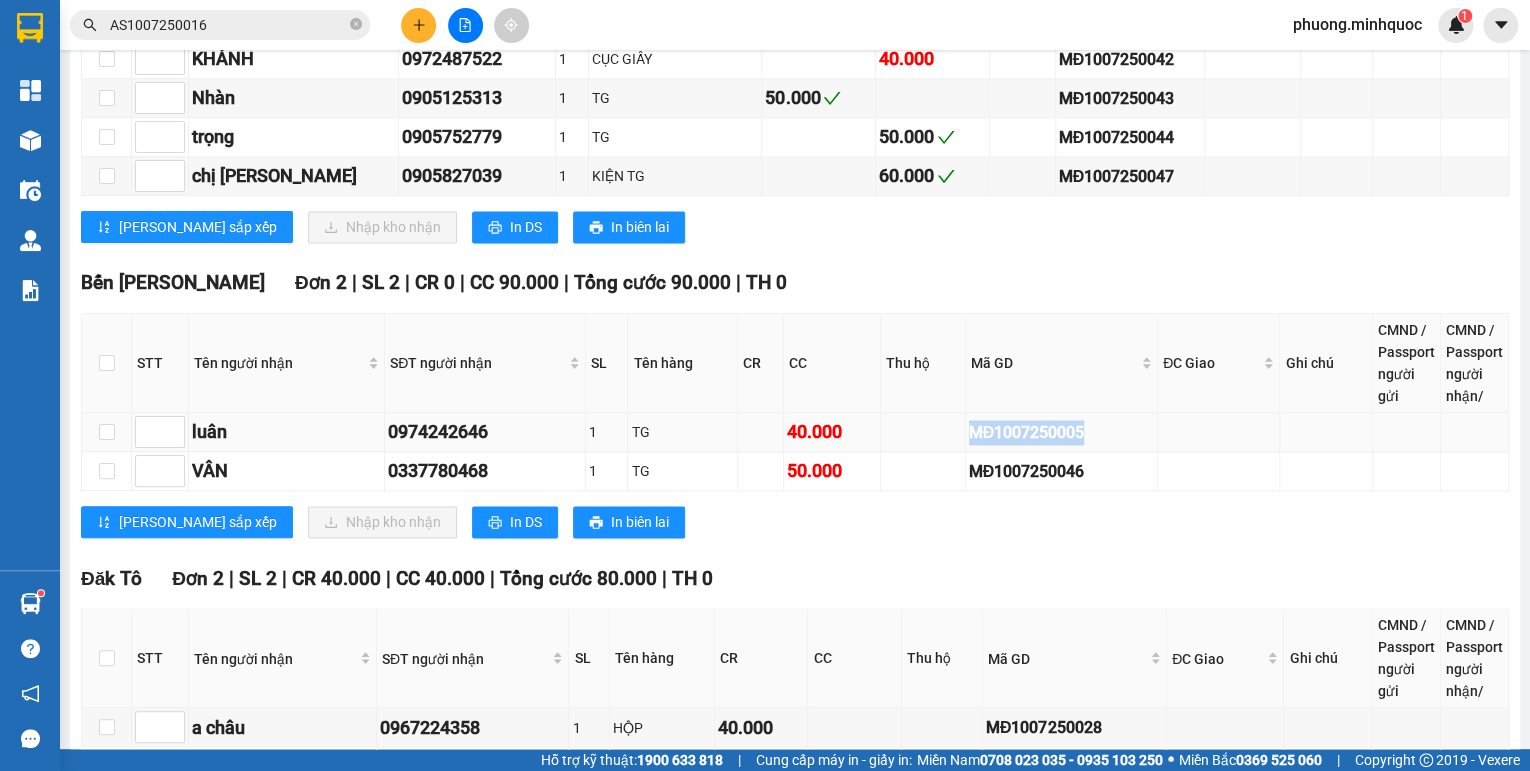 click on "MĐ1007250005" at bounding box center [1061, 432] 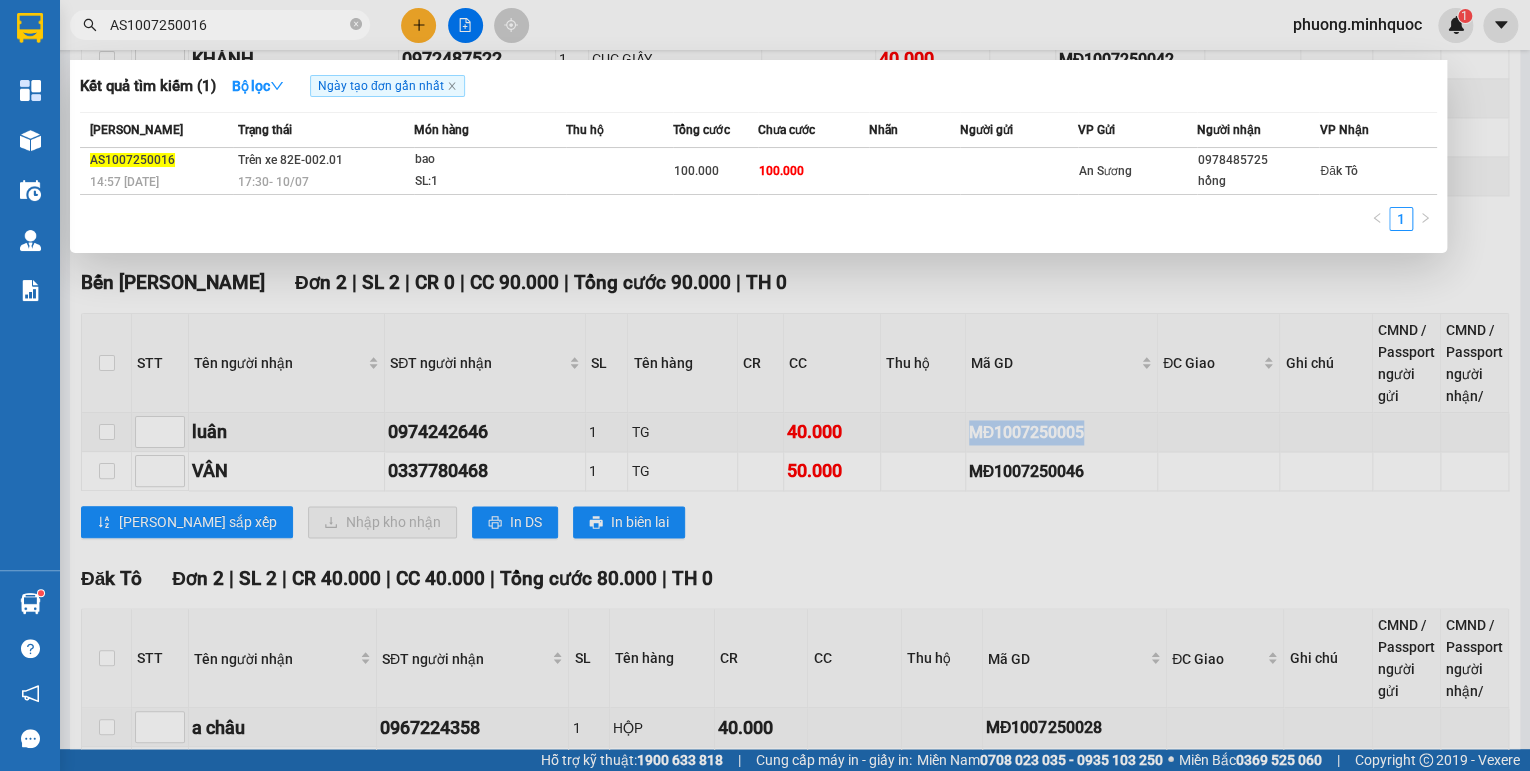 click on "AS1007250016" at bounding box center (228, 25) 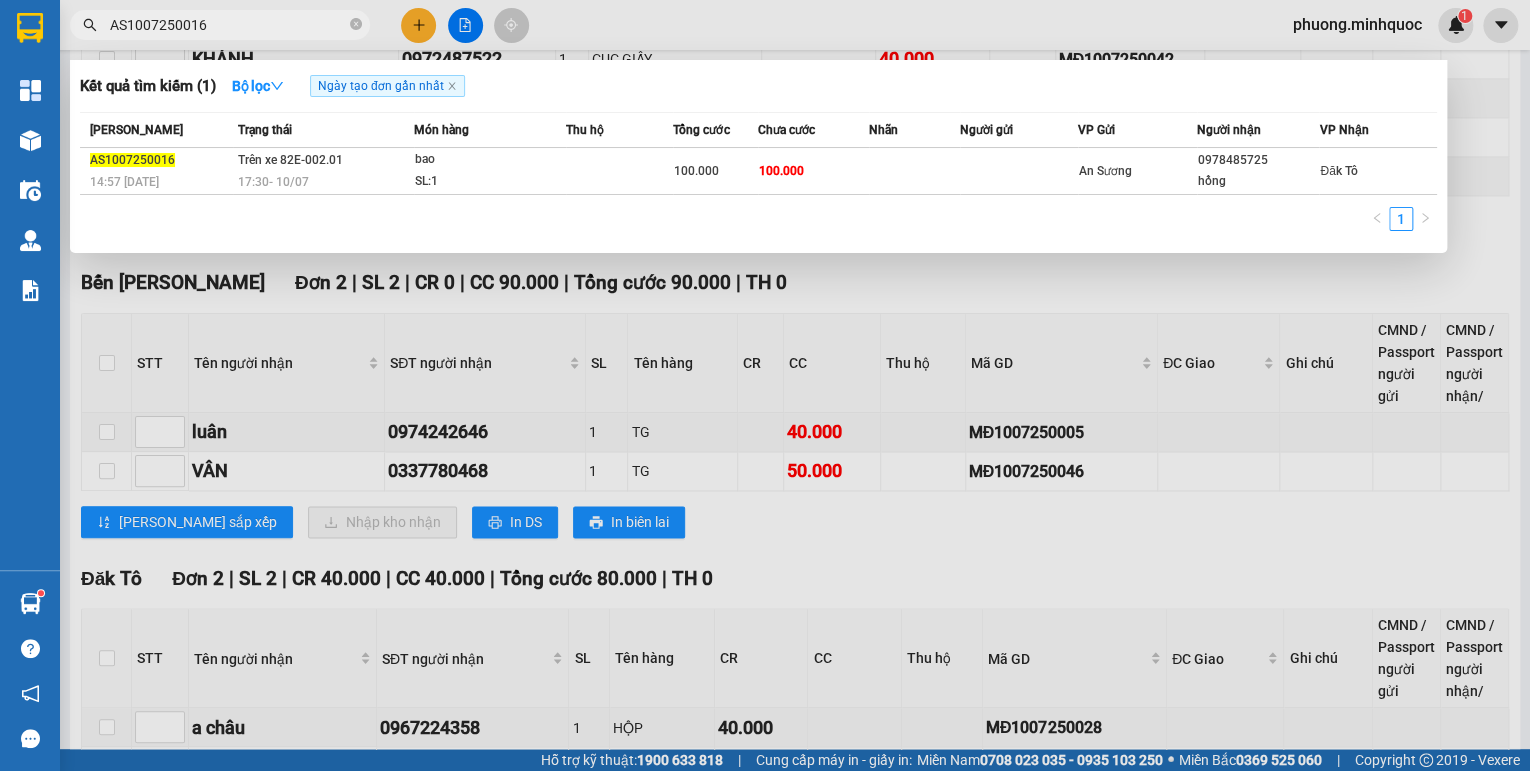 click on "AS1007250016" at bounding box center [228, 25] 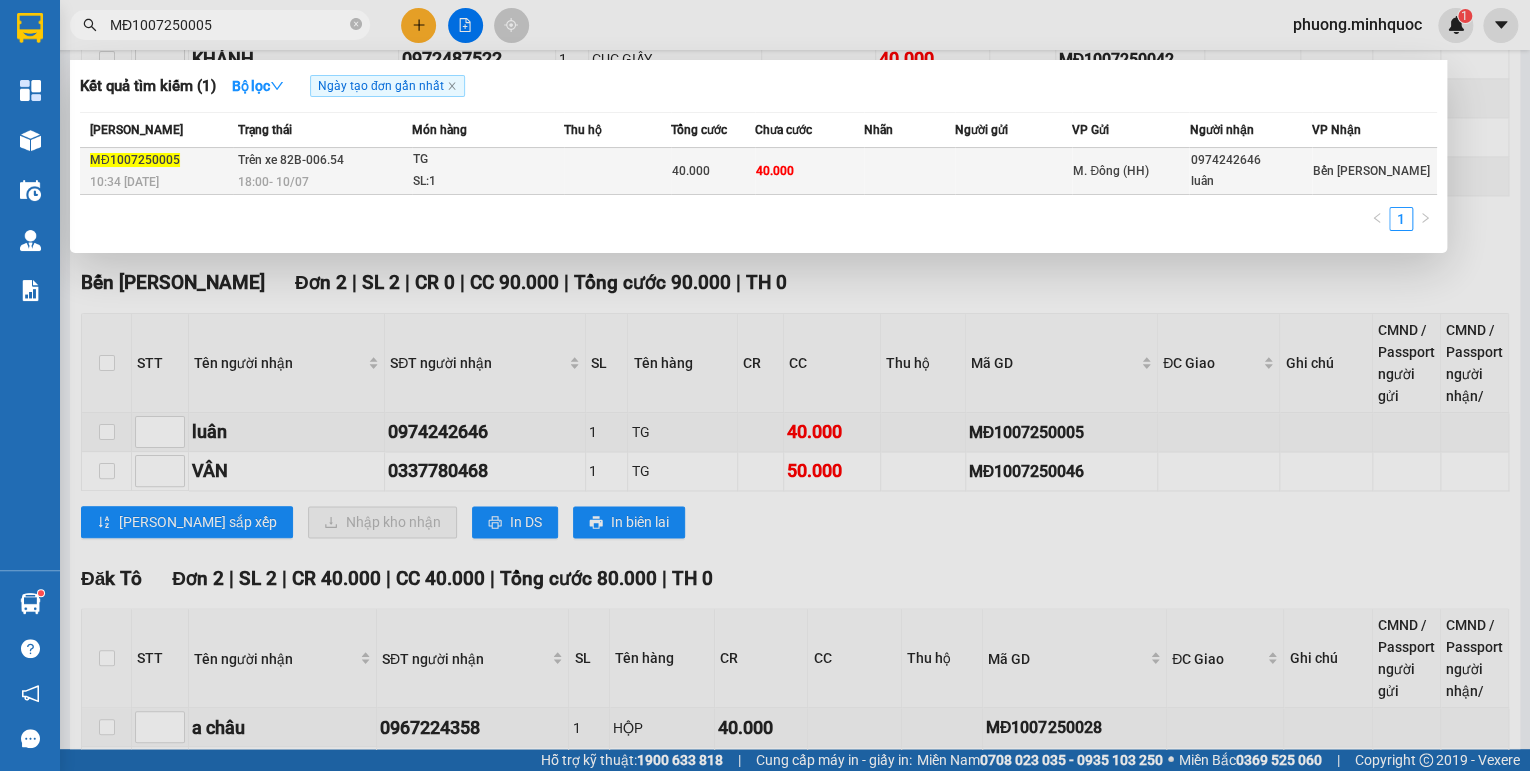 click on "18:00  [DATE]" at bounding box center (324, 182) 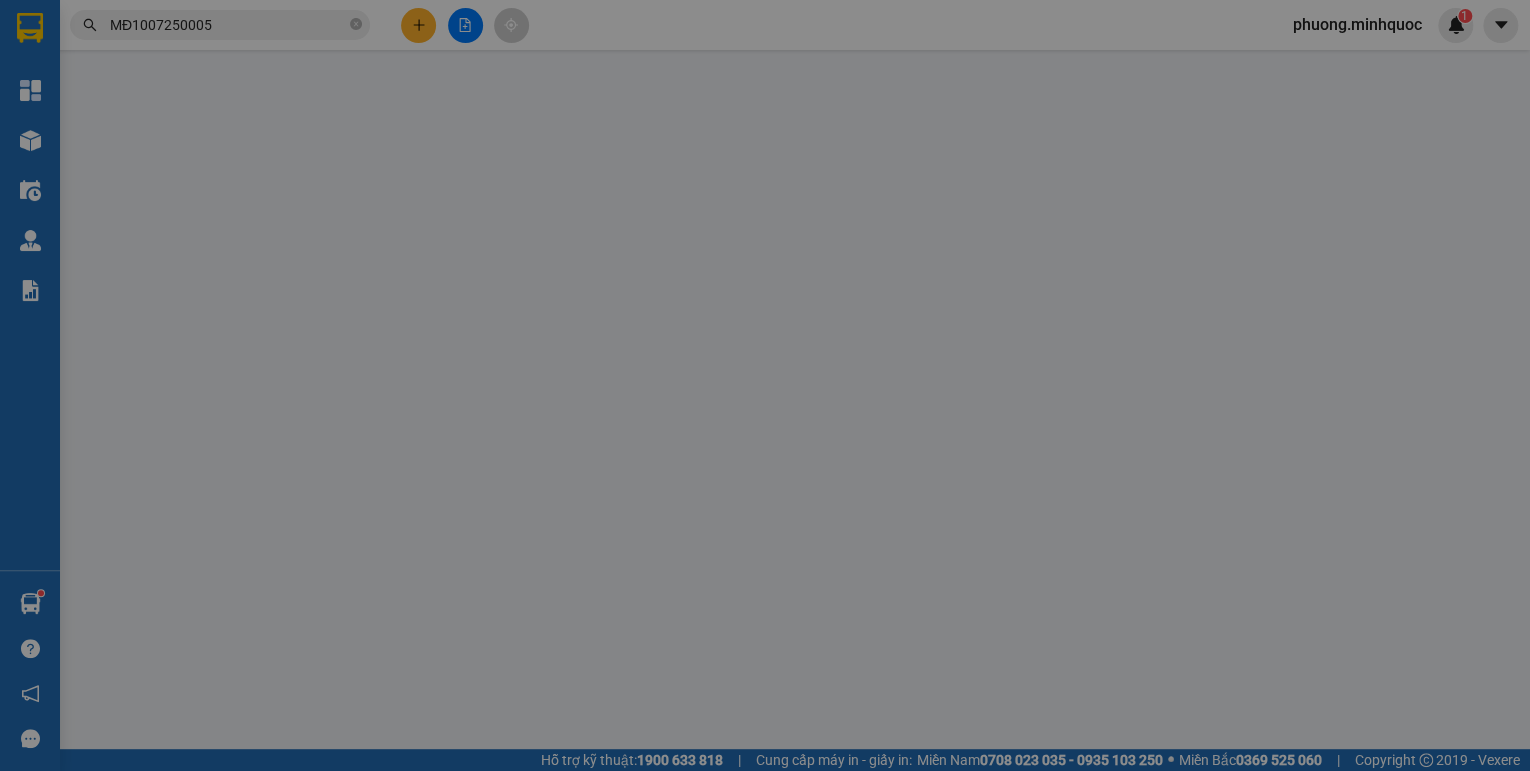 scroll, scrollTop: 0, scrollLeft: 0, axis: both 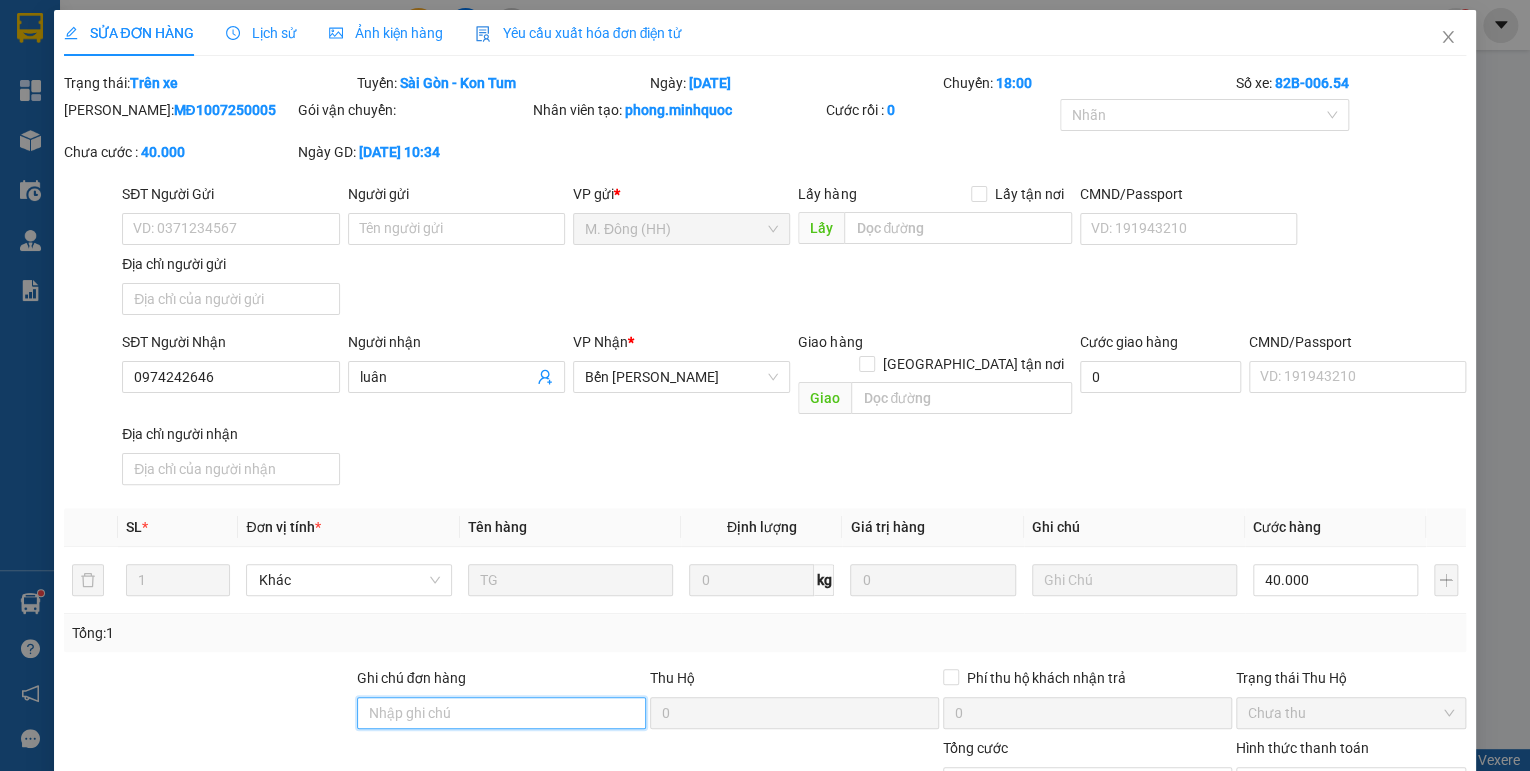 click on "Ghi chú đơn hàng" at bounding box center [501, 713] 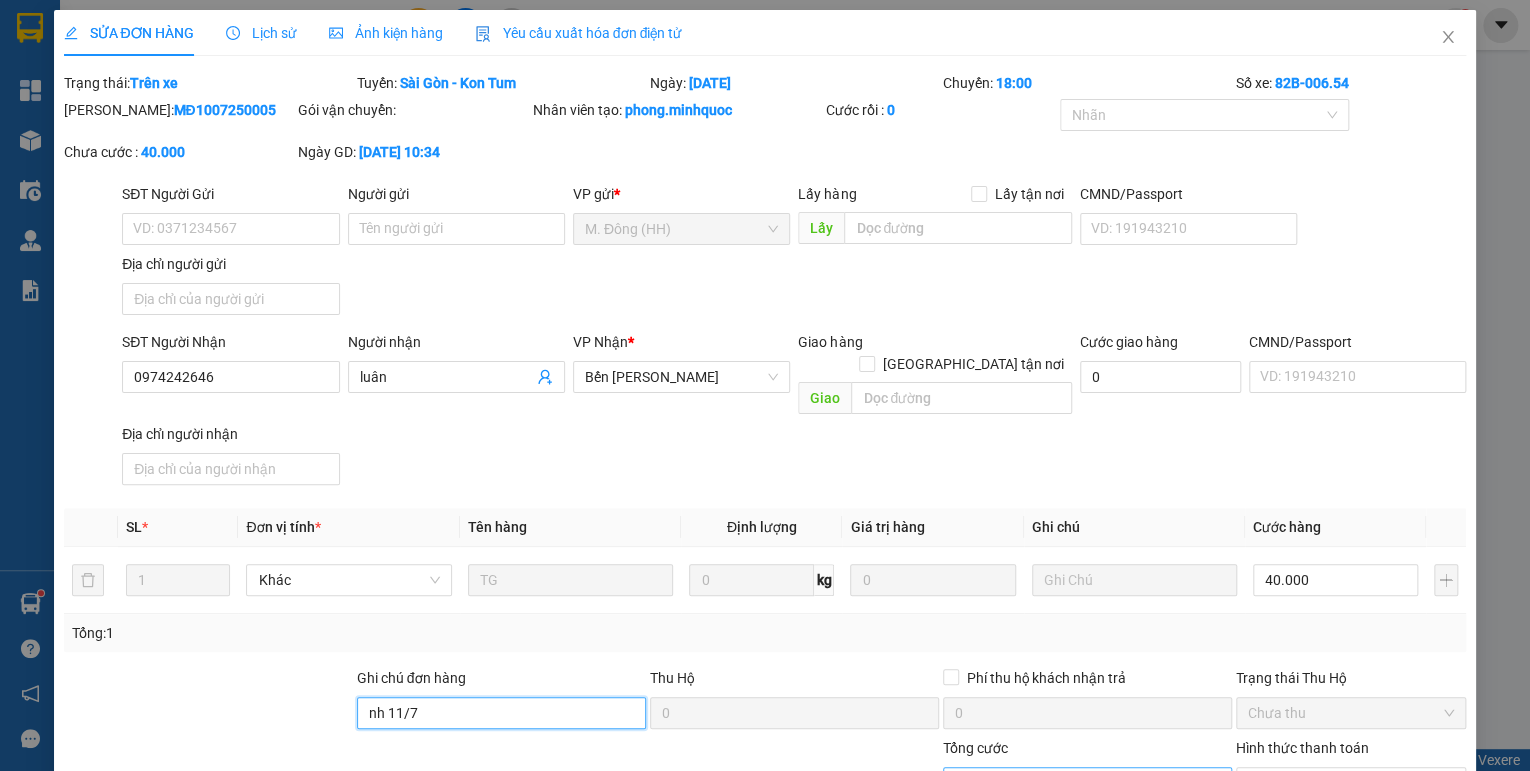 scroll, scrollTop: 138, scrollLeft: 0, axis: vertical 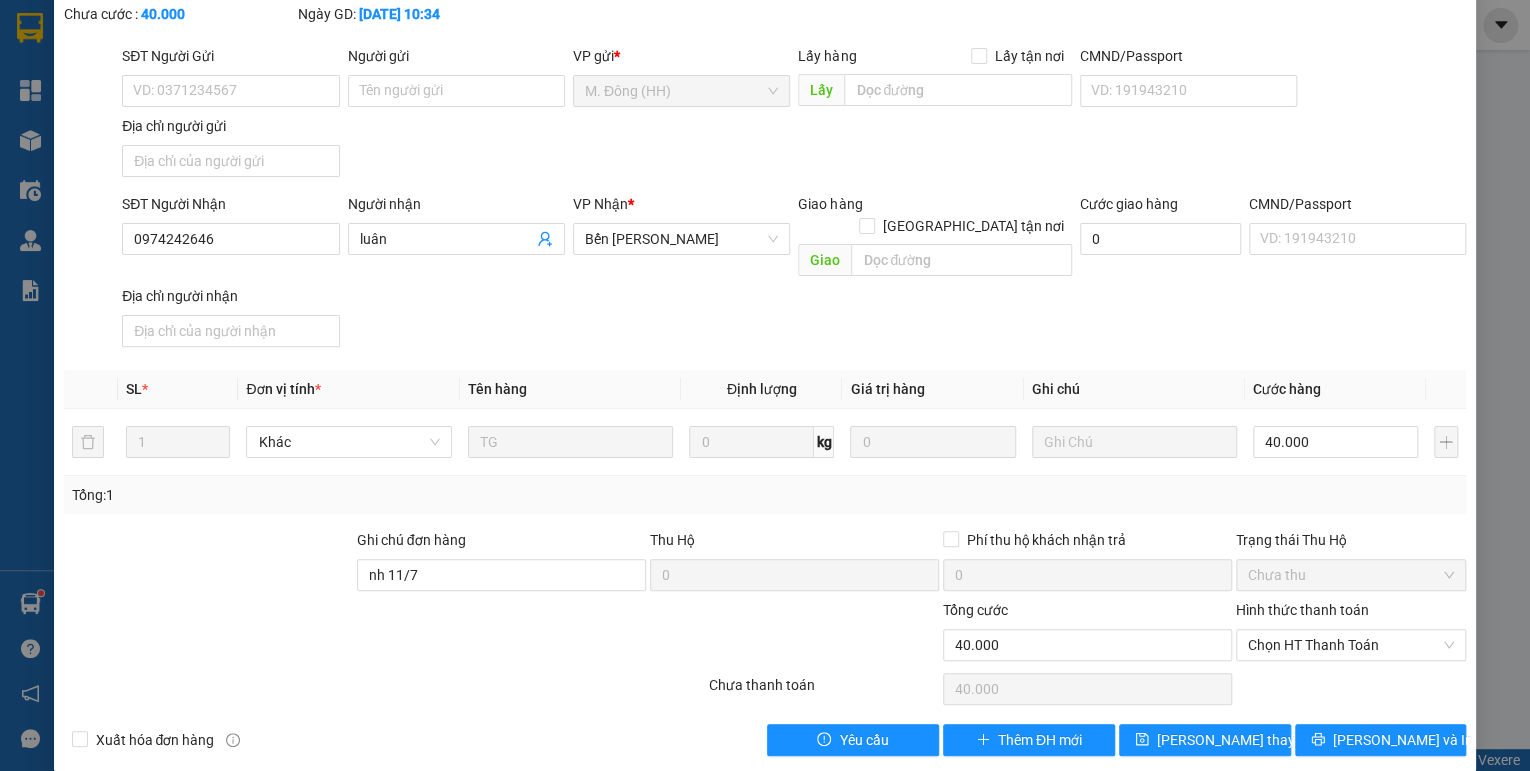 click on "Hình thức thanh toán Chọn HT Thanh Toán" at bounding box center (1351, 634) 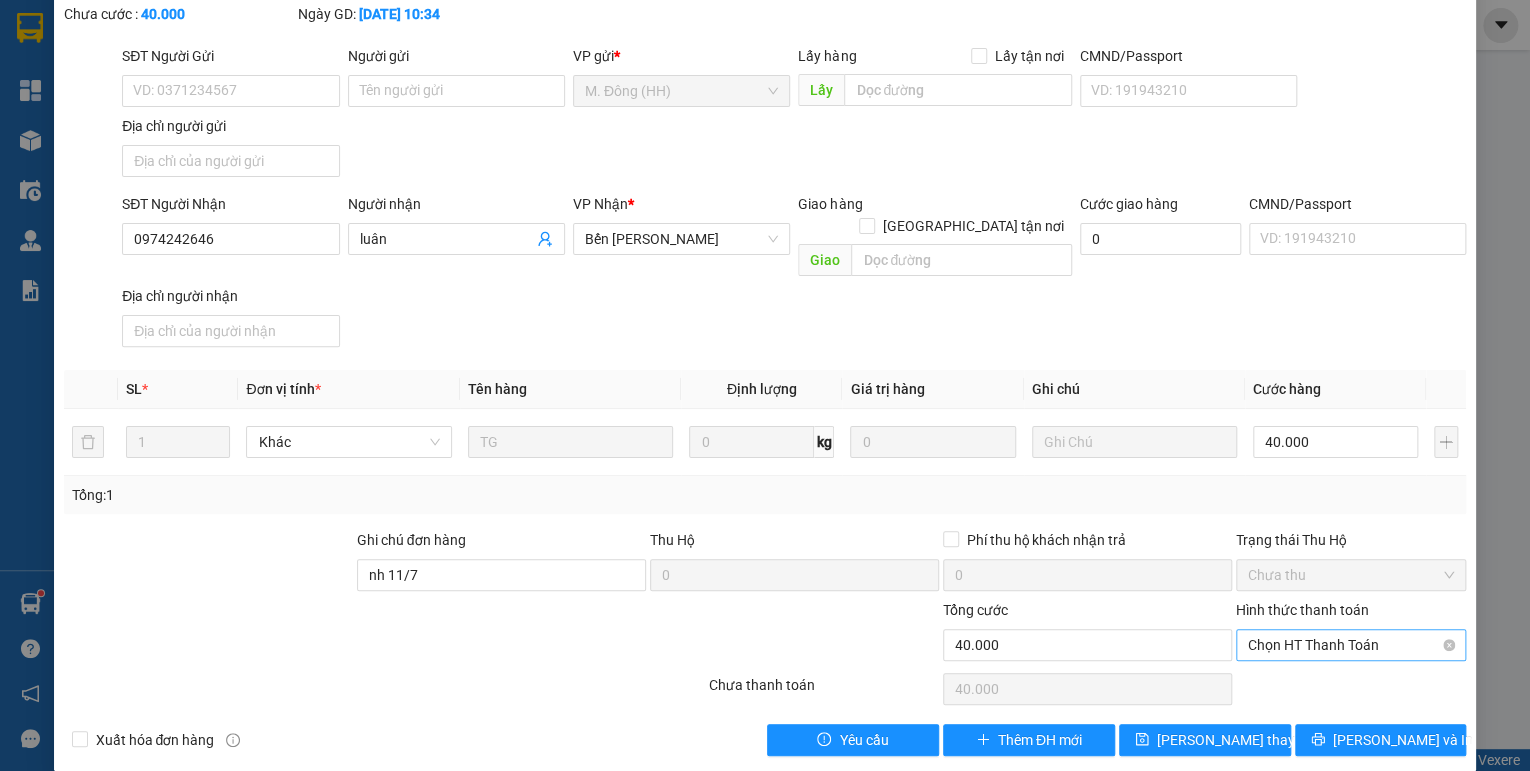 click on "Chọn HT Thanh Toán" at bounding box center (1351, 645) 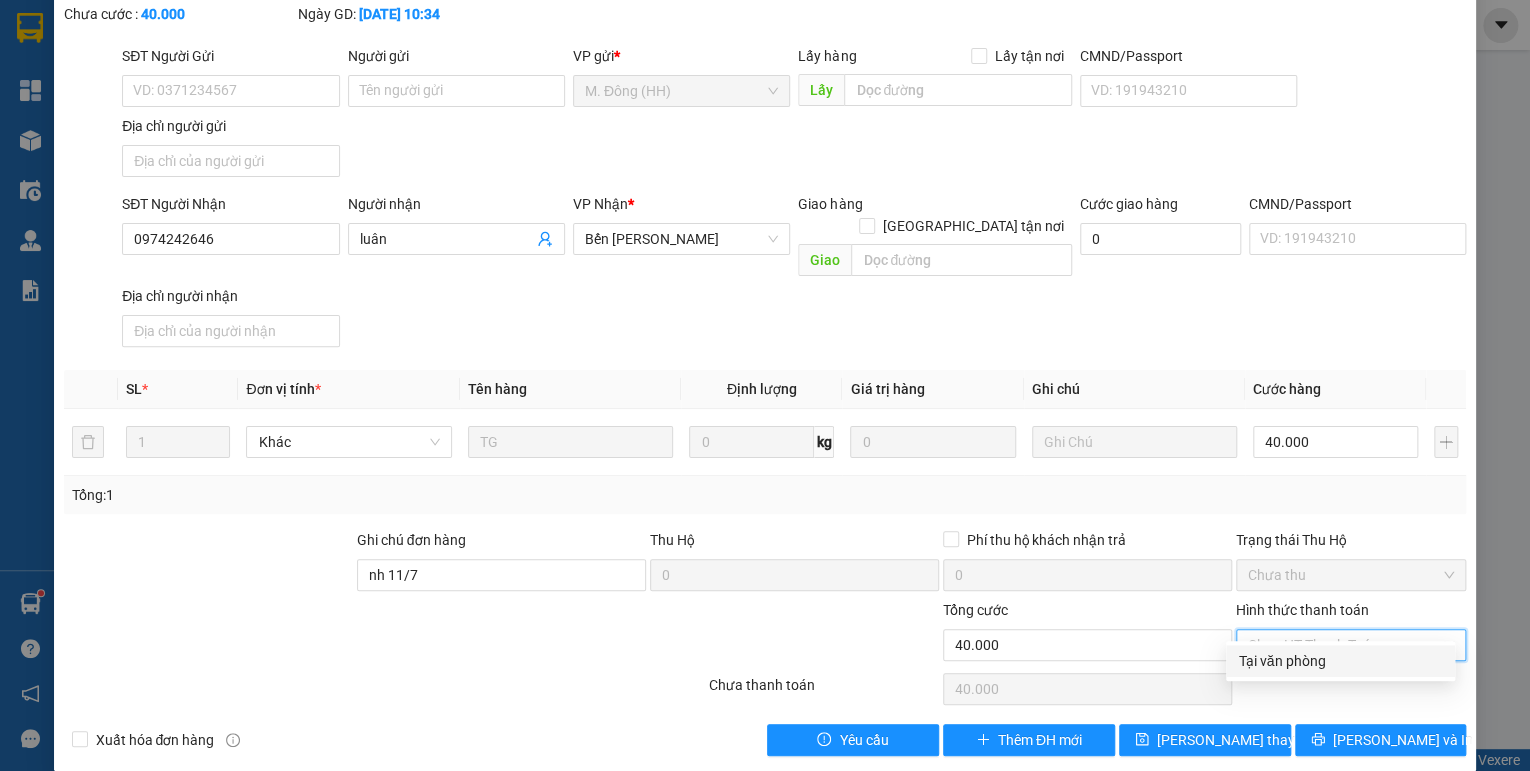 click on "Tại văn phòng" at bounding box center [1340, 661] 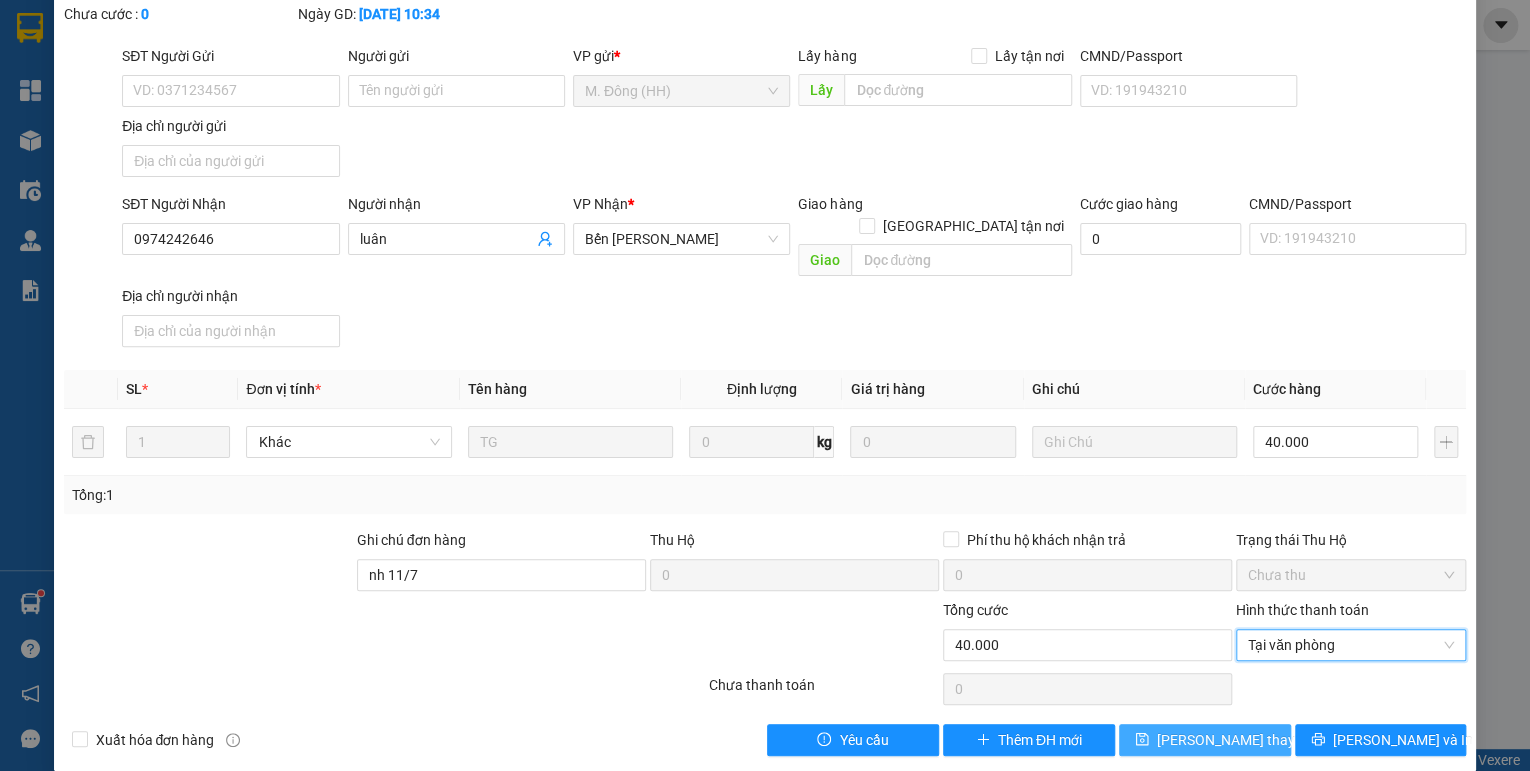 click on "[PERSON_NAME] thay đổi" at bounding box center (1205, 740) 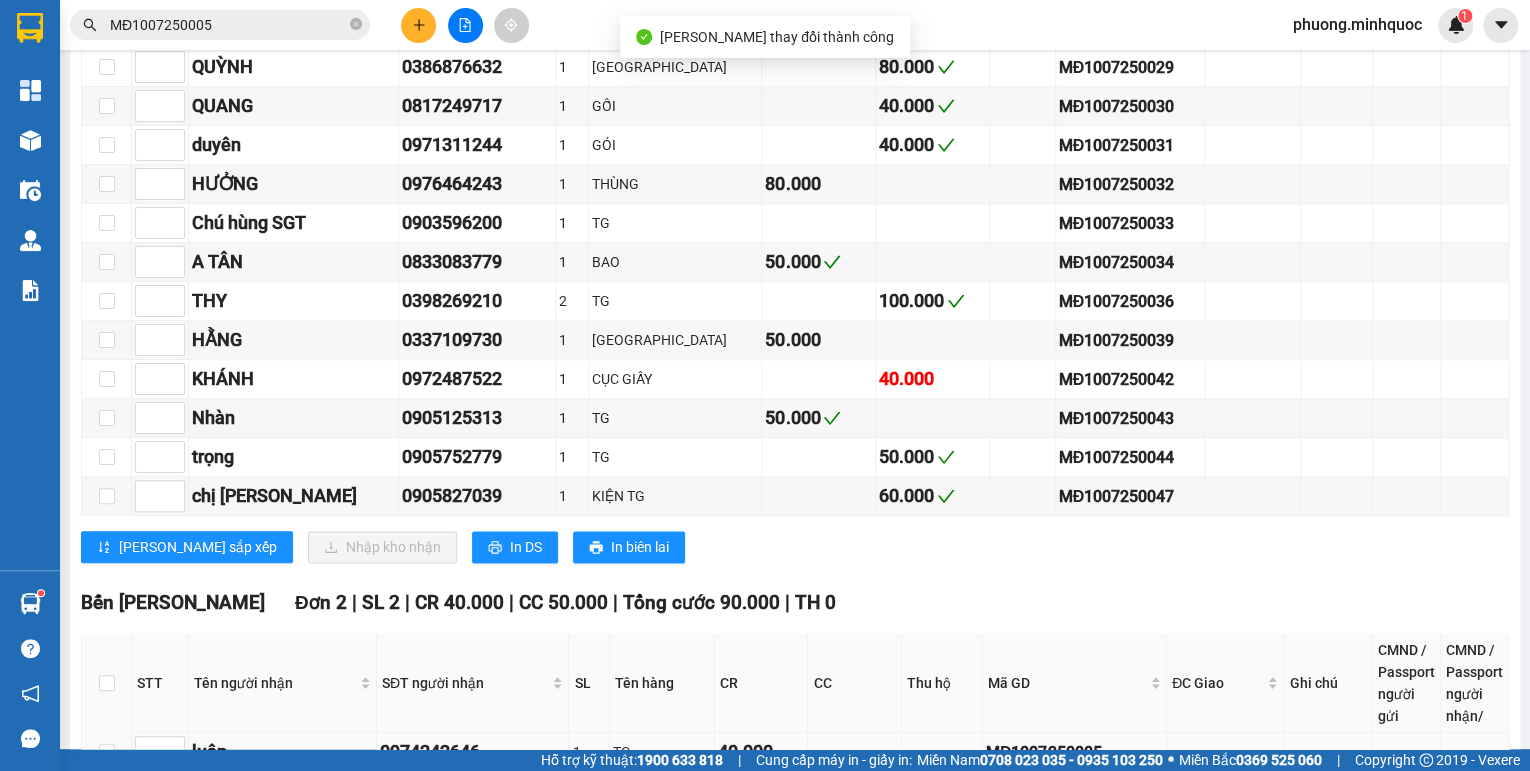 scroll, scrollTop: 1440, scrollLeft: 0, axis: vertical 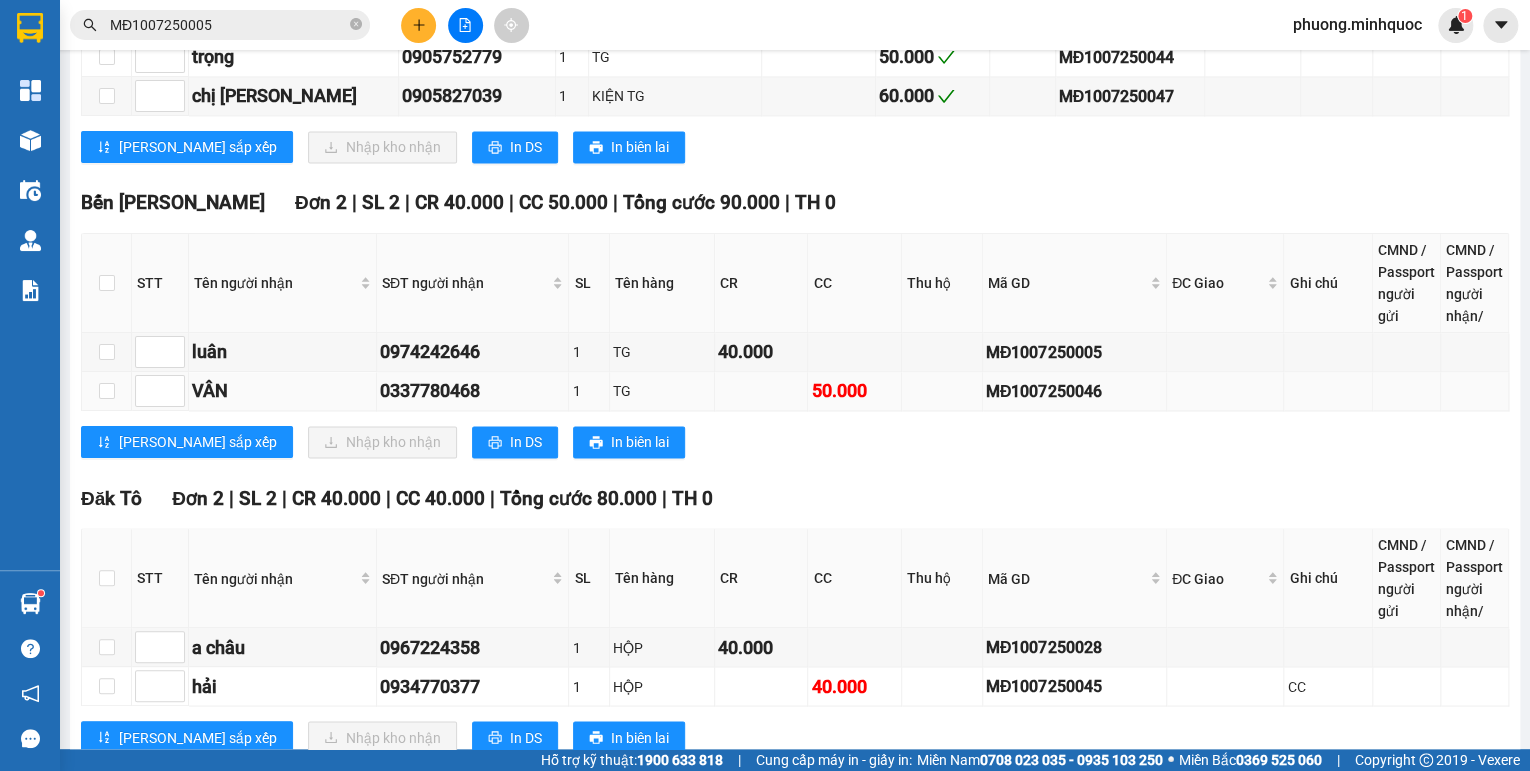 click on "MĐ1007250046" at bounding box center [1074, 391] 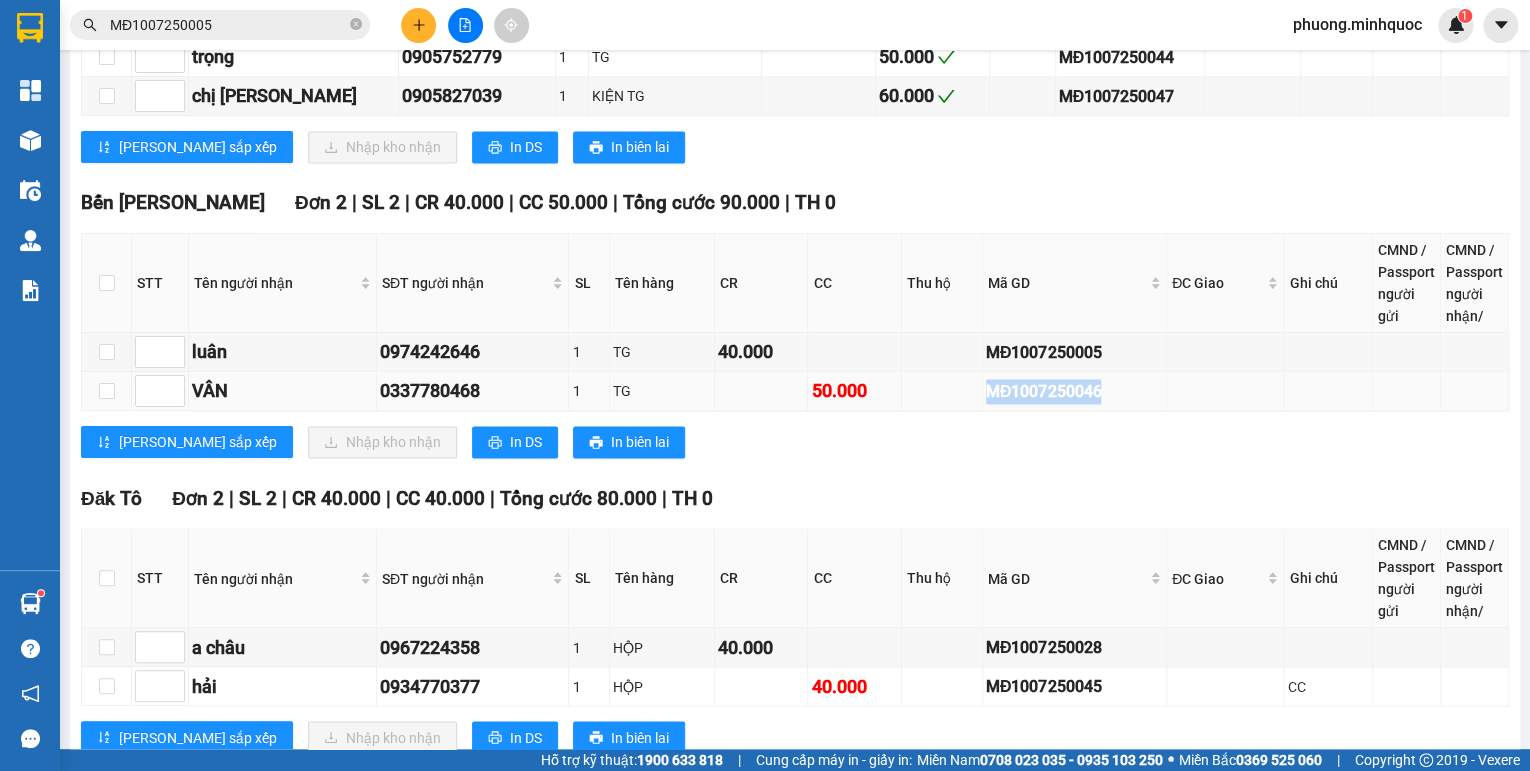 click on "MĐ1007250046" at bounding box center [1074, 391] 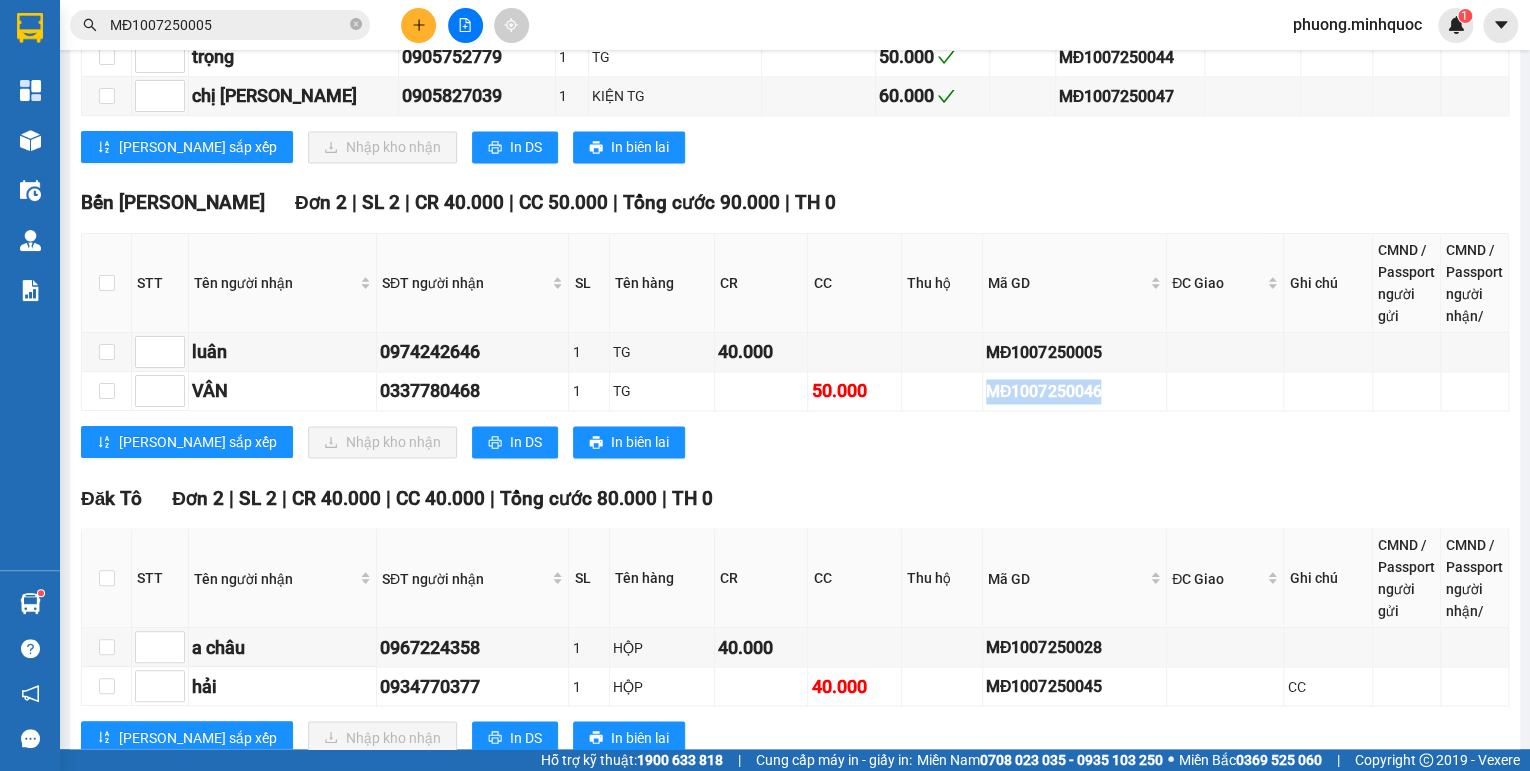 click on "MĐ1007250005" at bounding box center (228, 25) 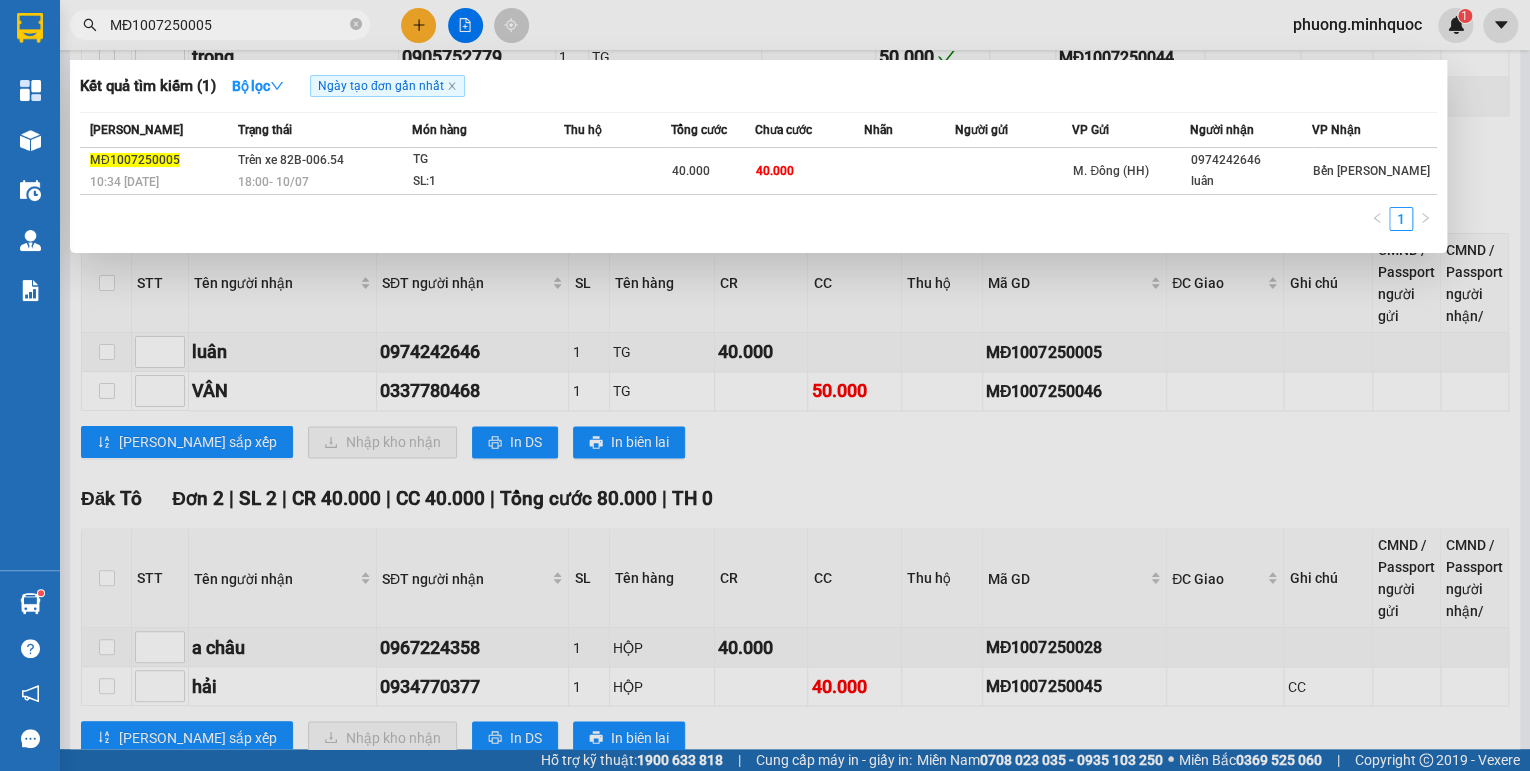 click on "MĐ1007250005" at bounding box center [228, 25] 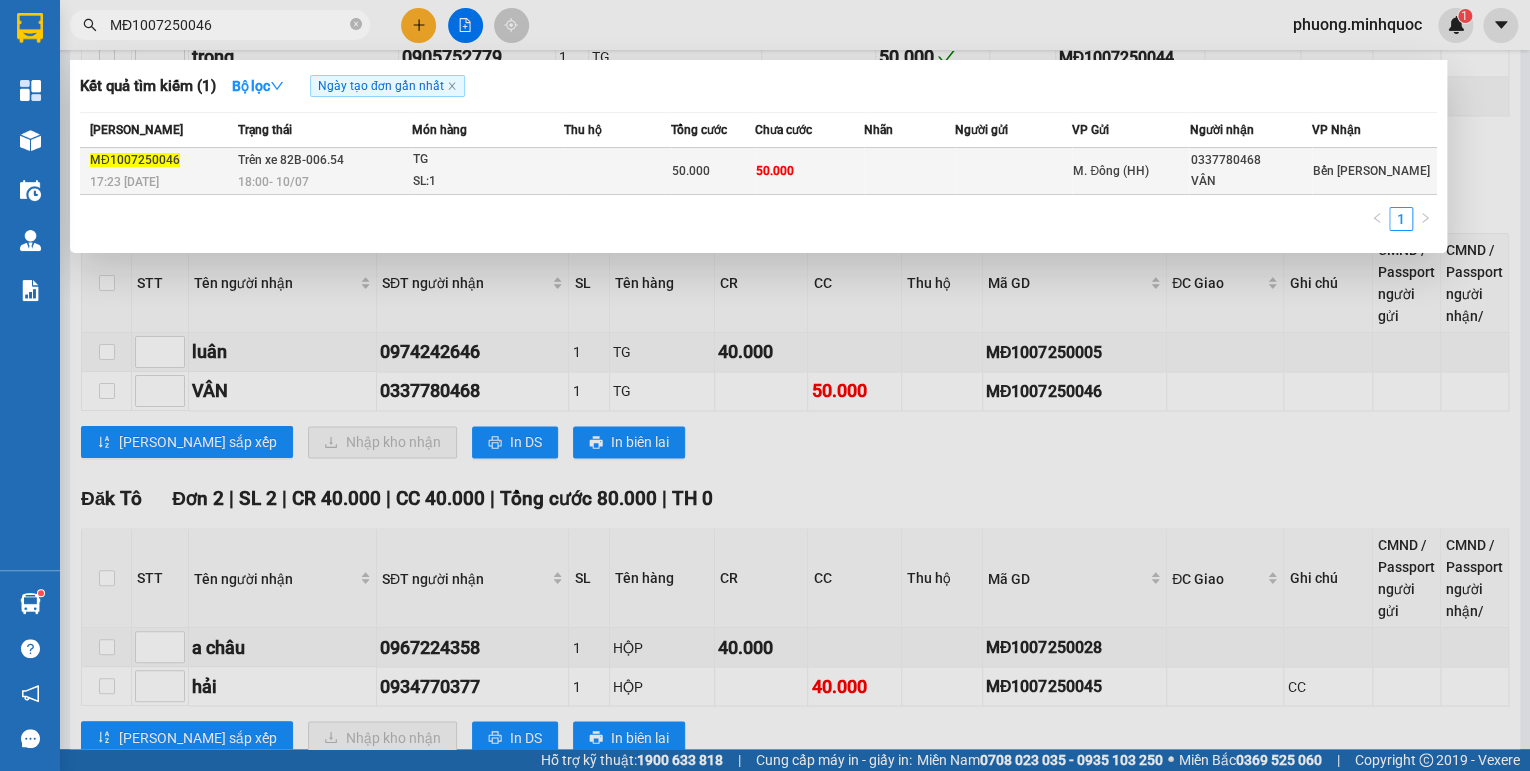 click on "18:00  [DATE]" at bounding box center (273, 182) 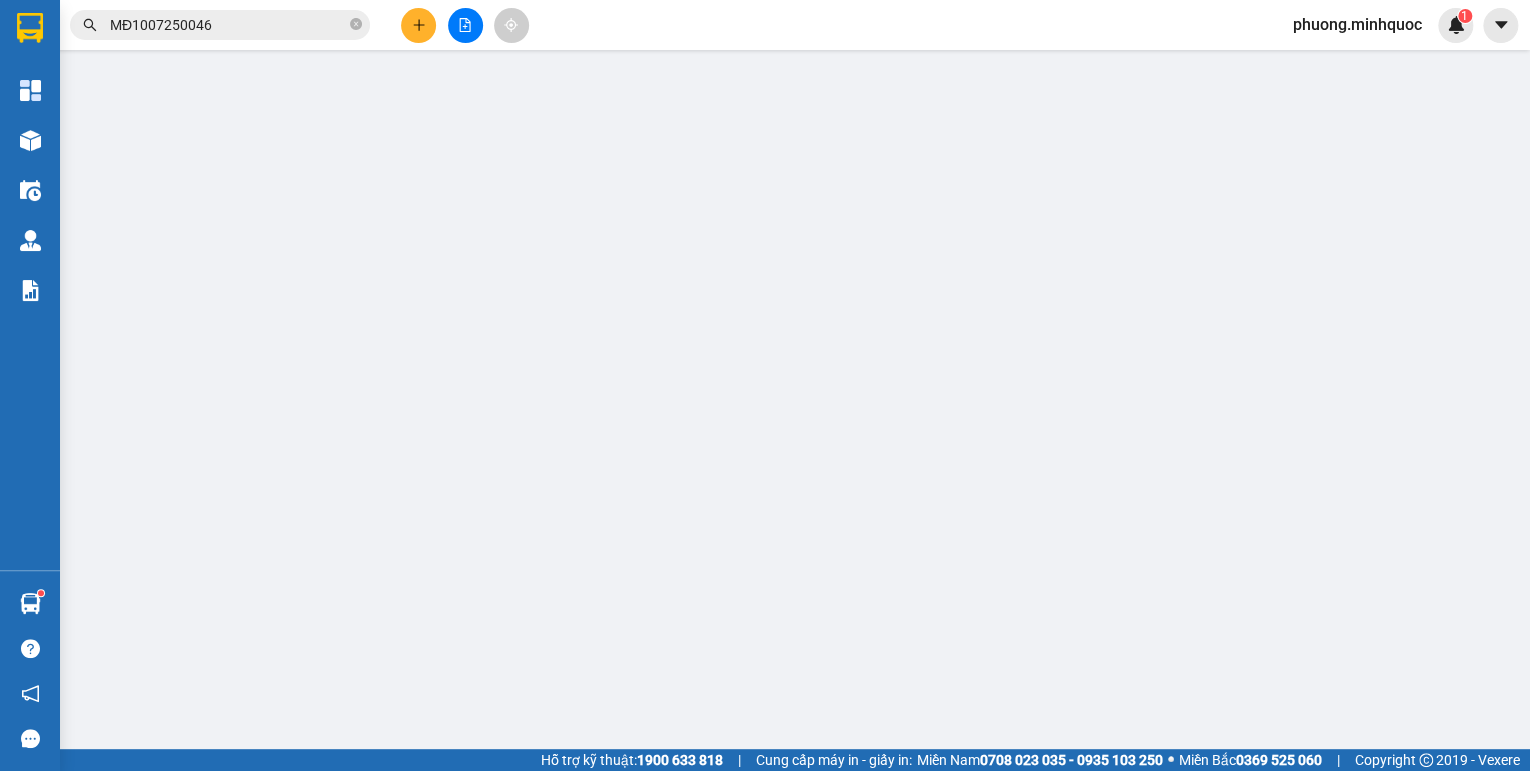 scroll, scrollTop: 0, scrollLeft: 0, axis: both 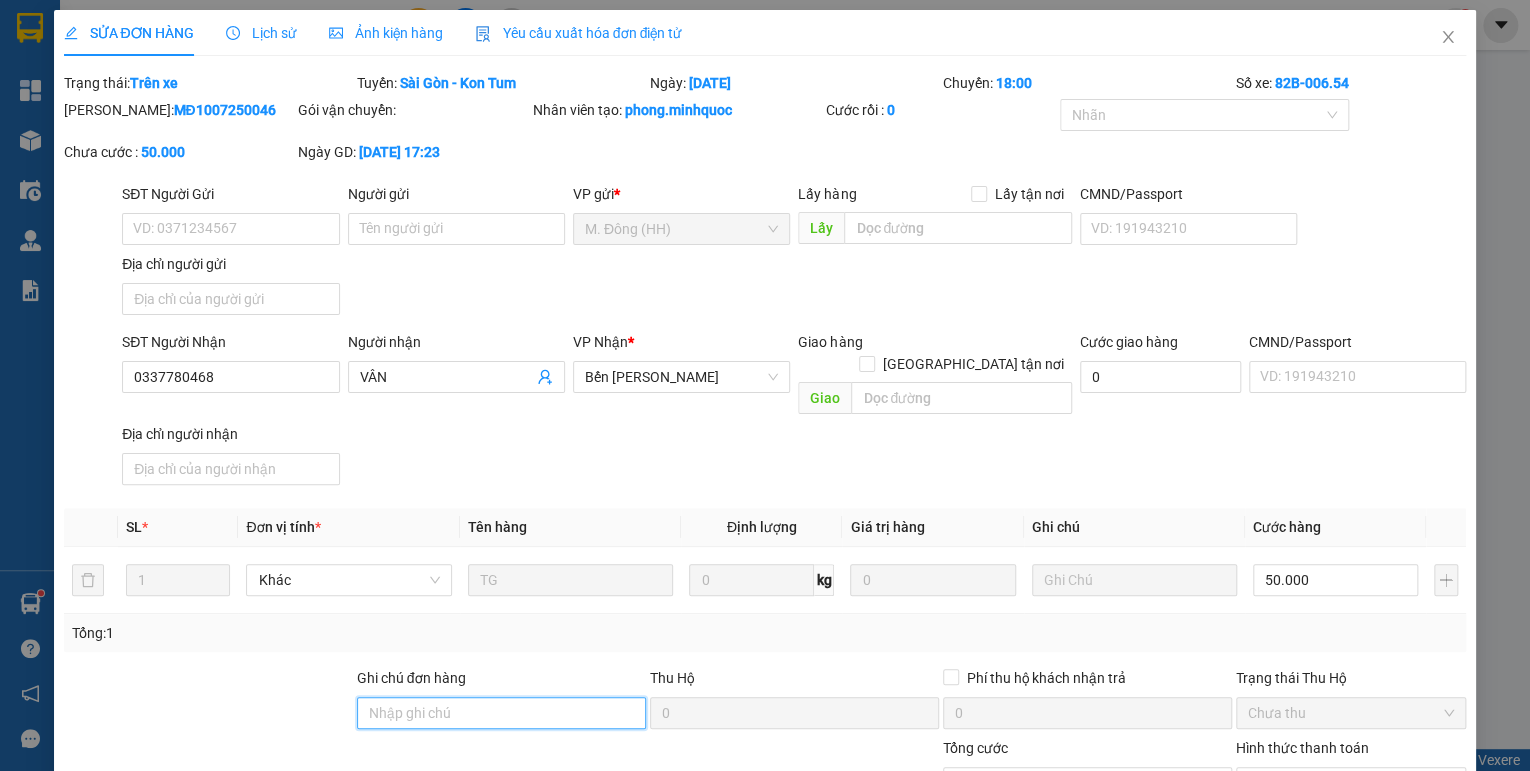 click on "Ghi chú đơn hàng" at bounding box center (501, 713) 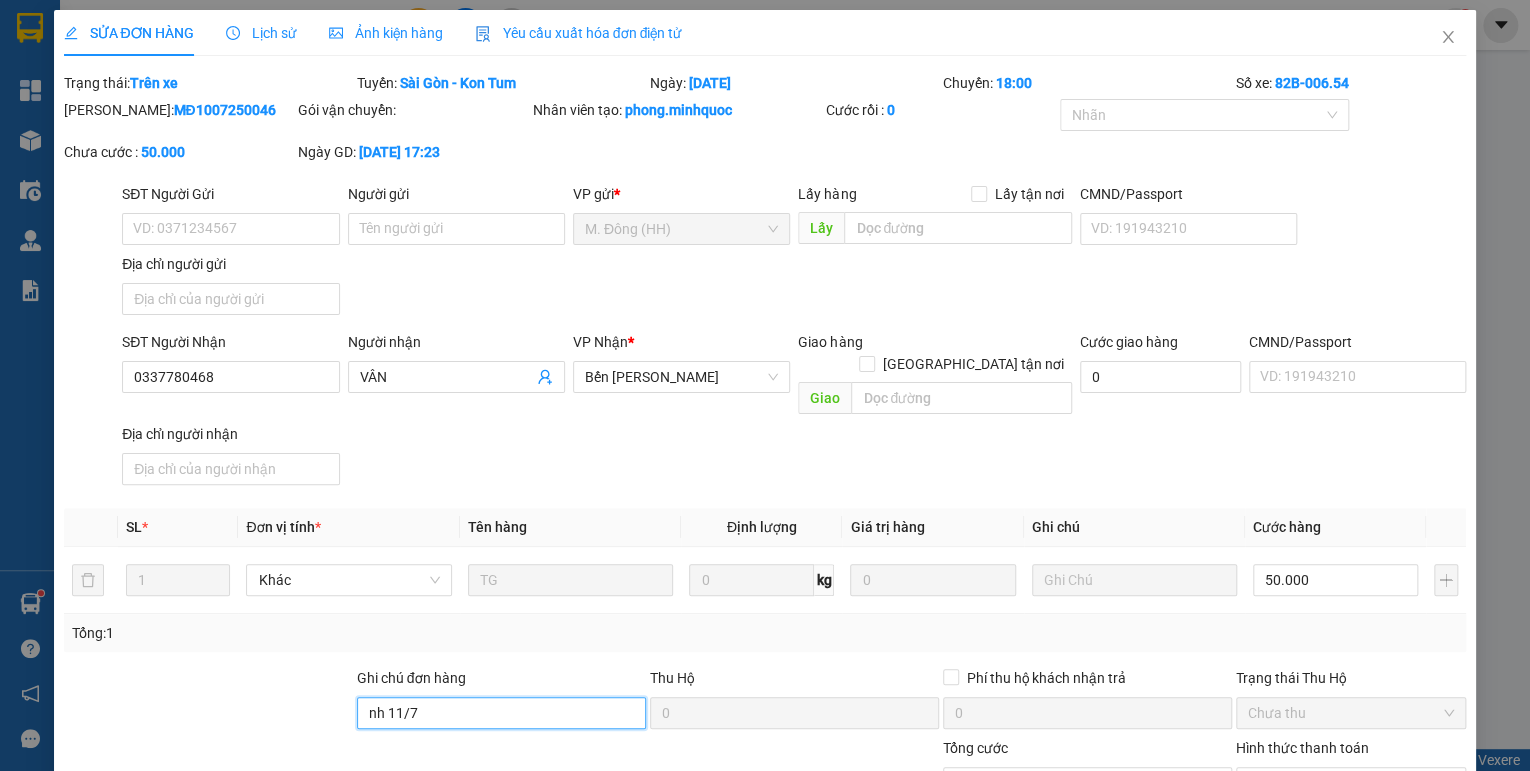 scroll, scrollTop: 138, scrollLeft: 0, axis: vertical 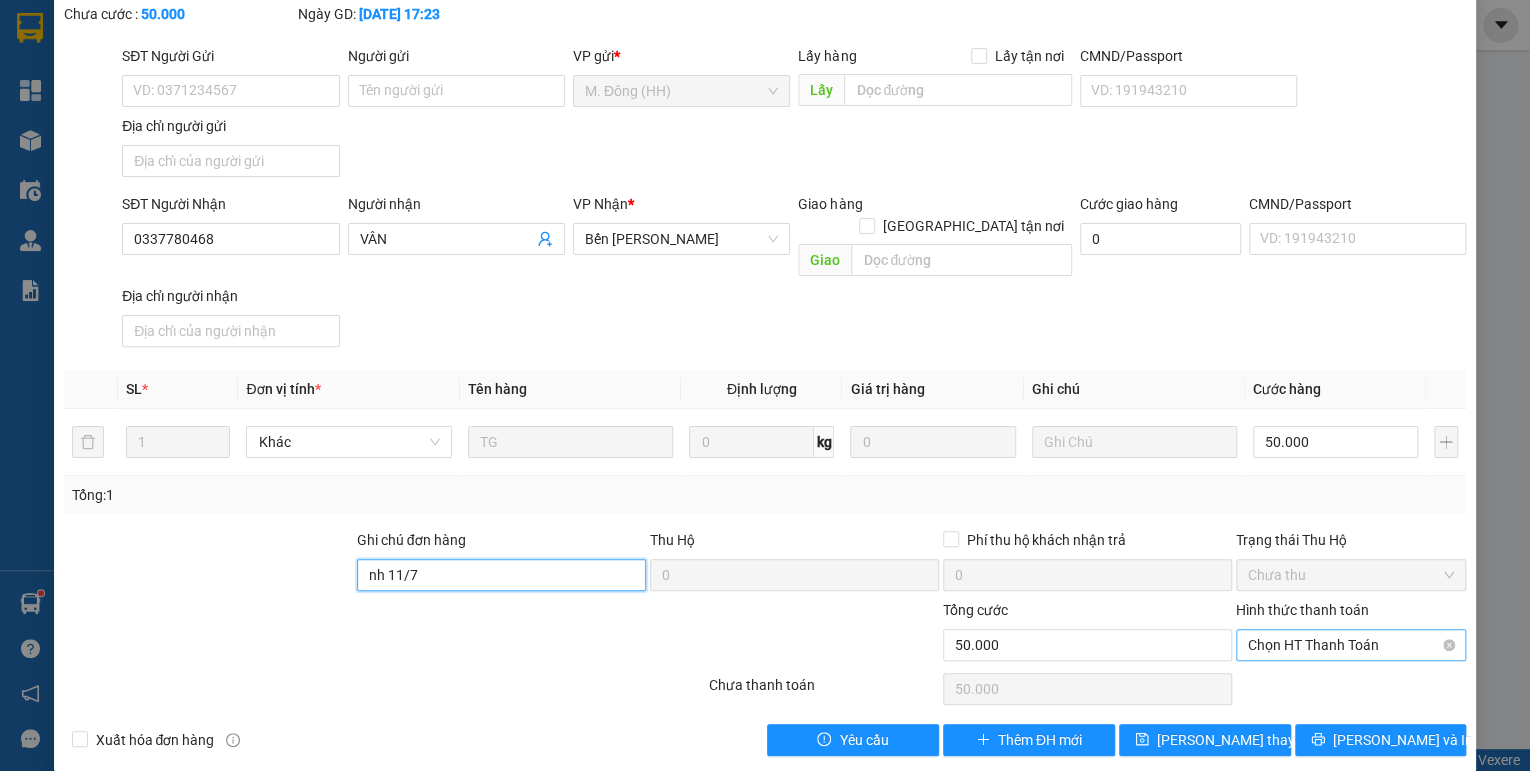 click on "Chọn HT Thanh Toán" at bounding box center [1351, 645] 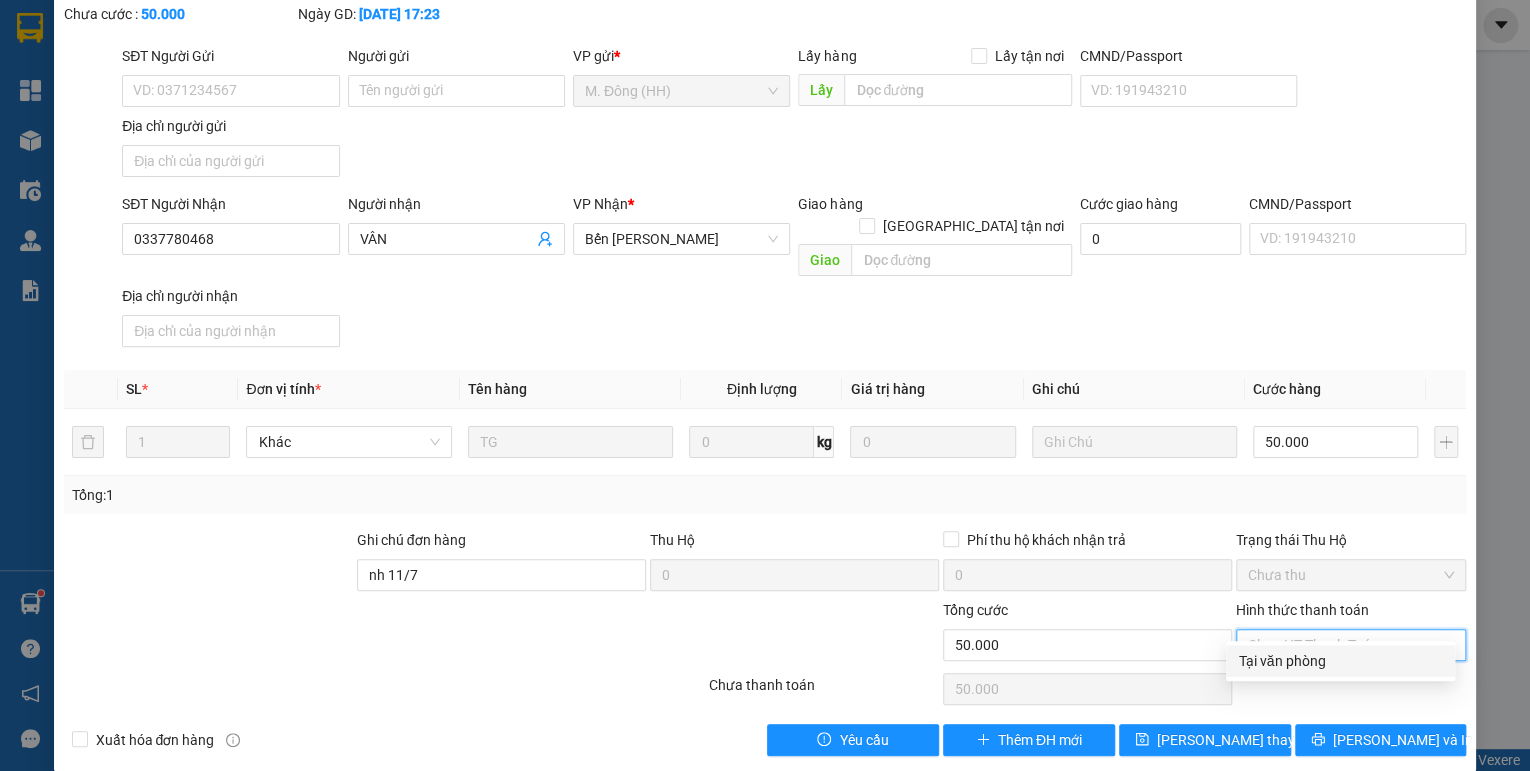 click on "Tại văn phòng" at bounding box center (1340, 661) 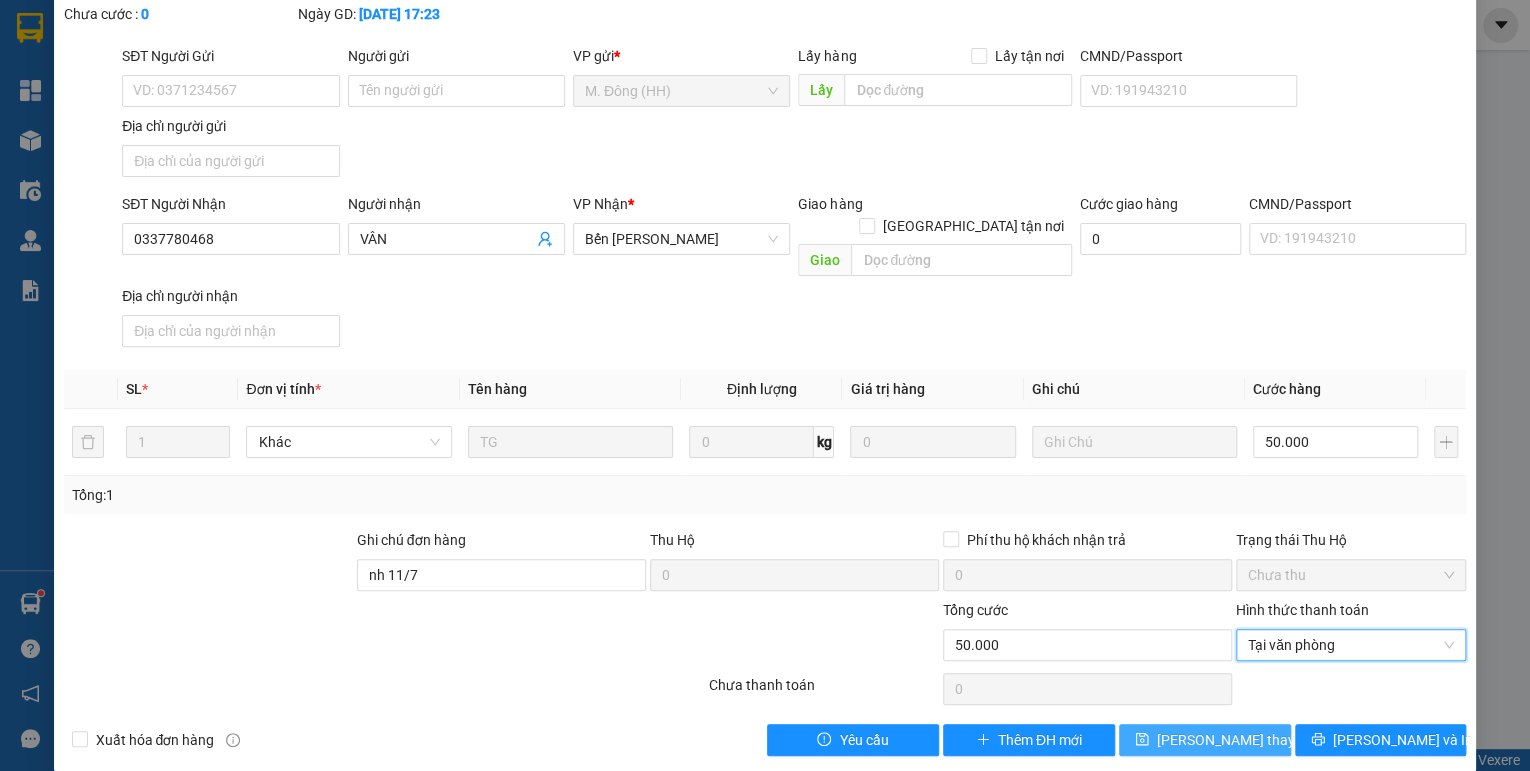 click on "[PERSON_NAME] thay đổi" at bounding box center [1205, 740] 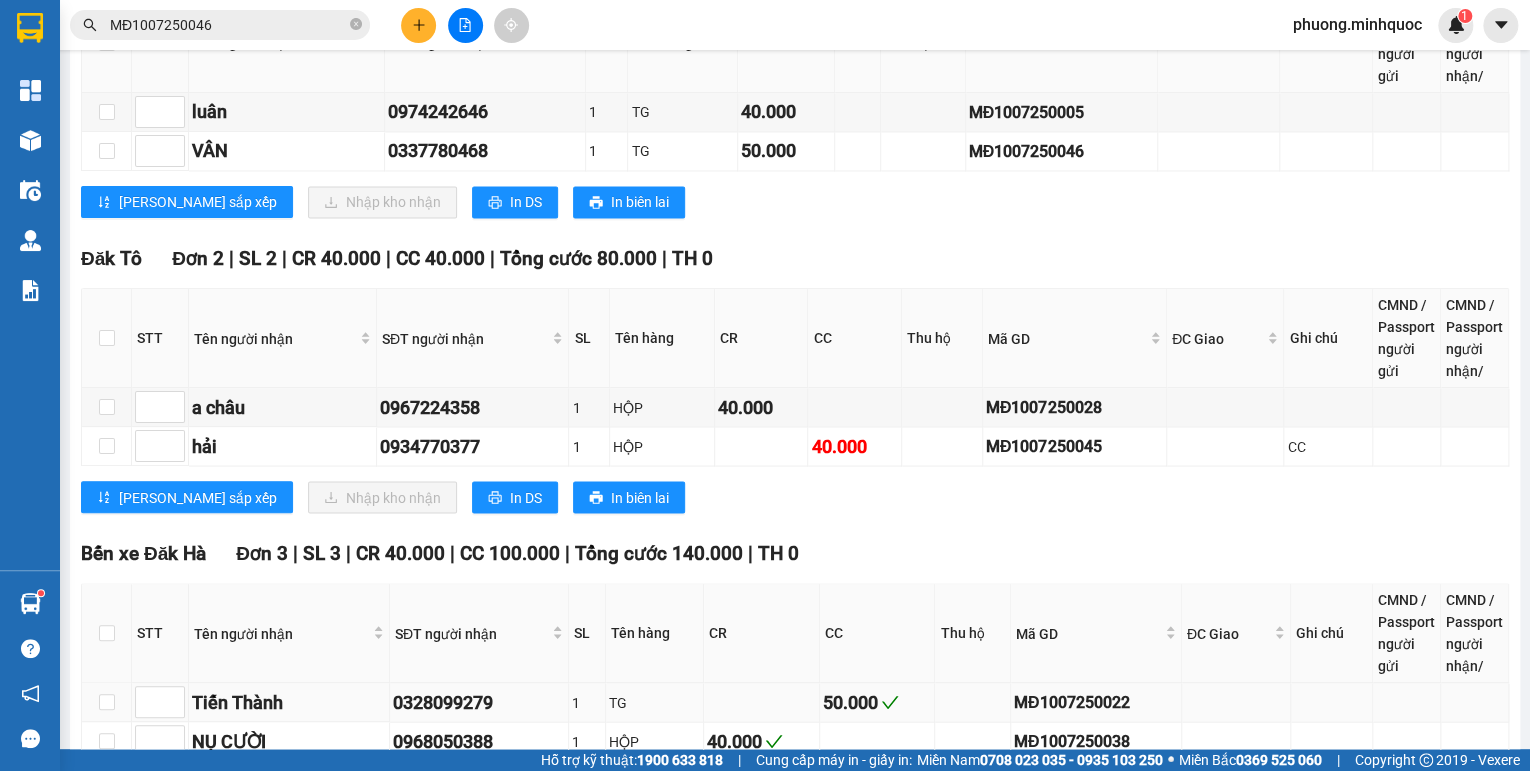 scroll, scrollTop: 1825, scrollLeft: 0, axis: vertical 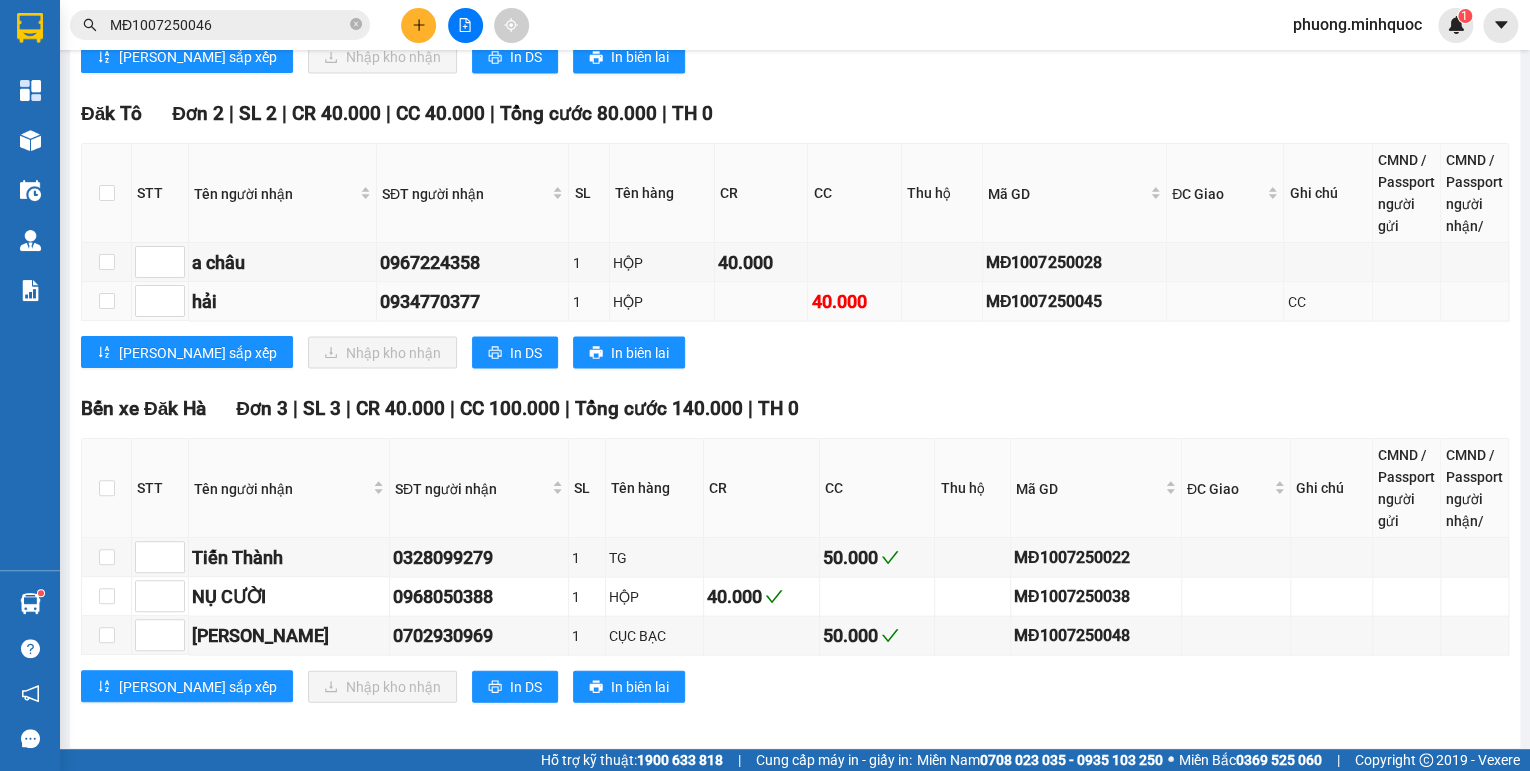click on "MĐ1007250045" at bounding box center [1074, 300] 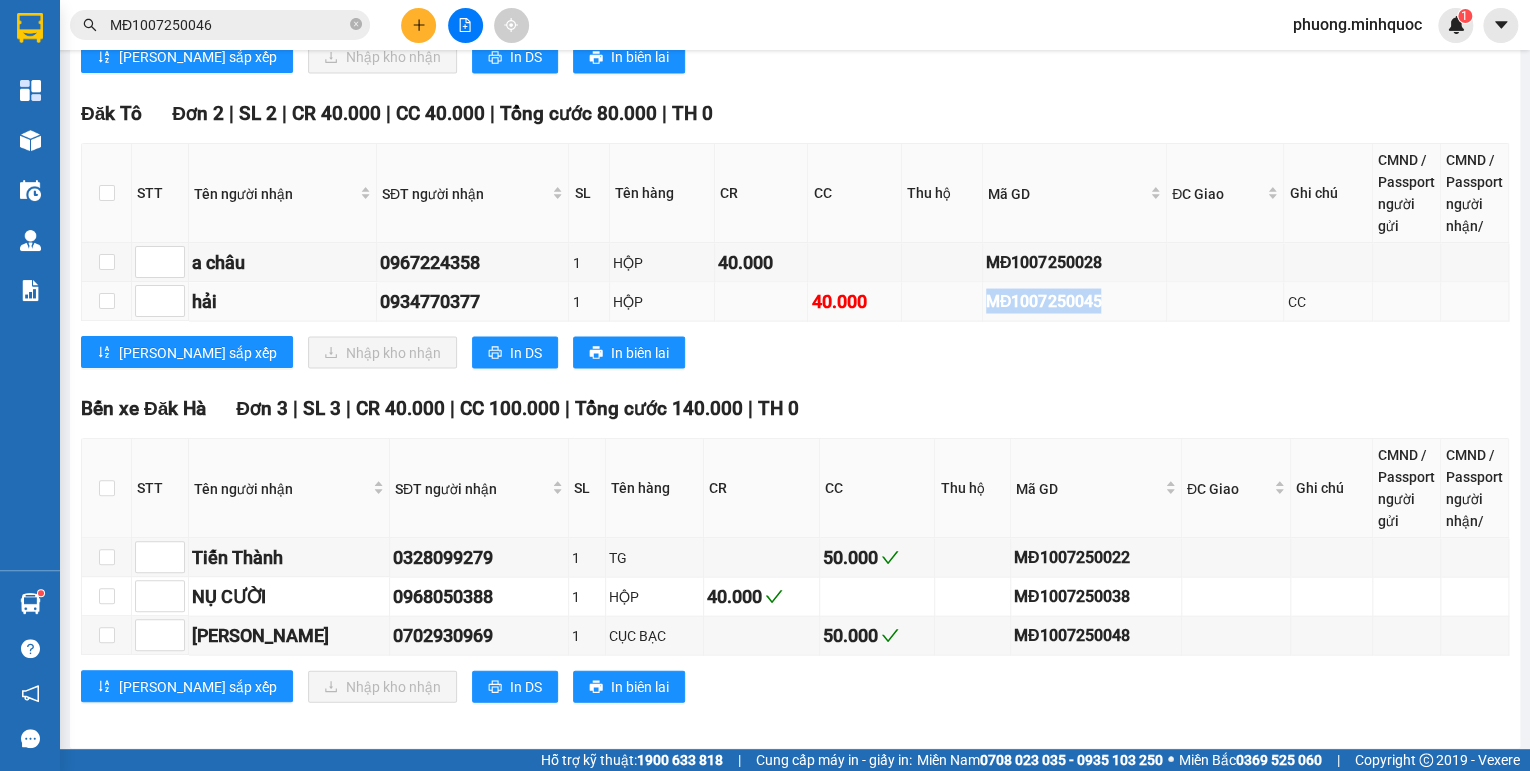 click on "MĐ1007250045" at bounding box center [1074, 300] 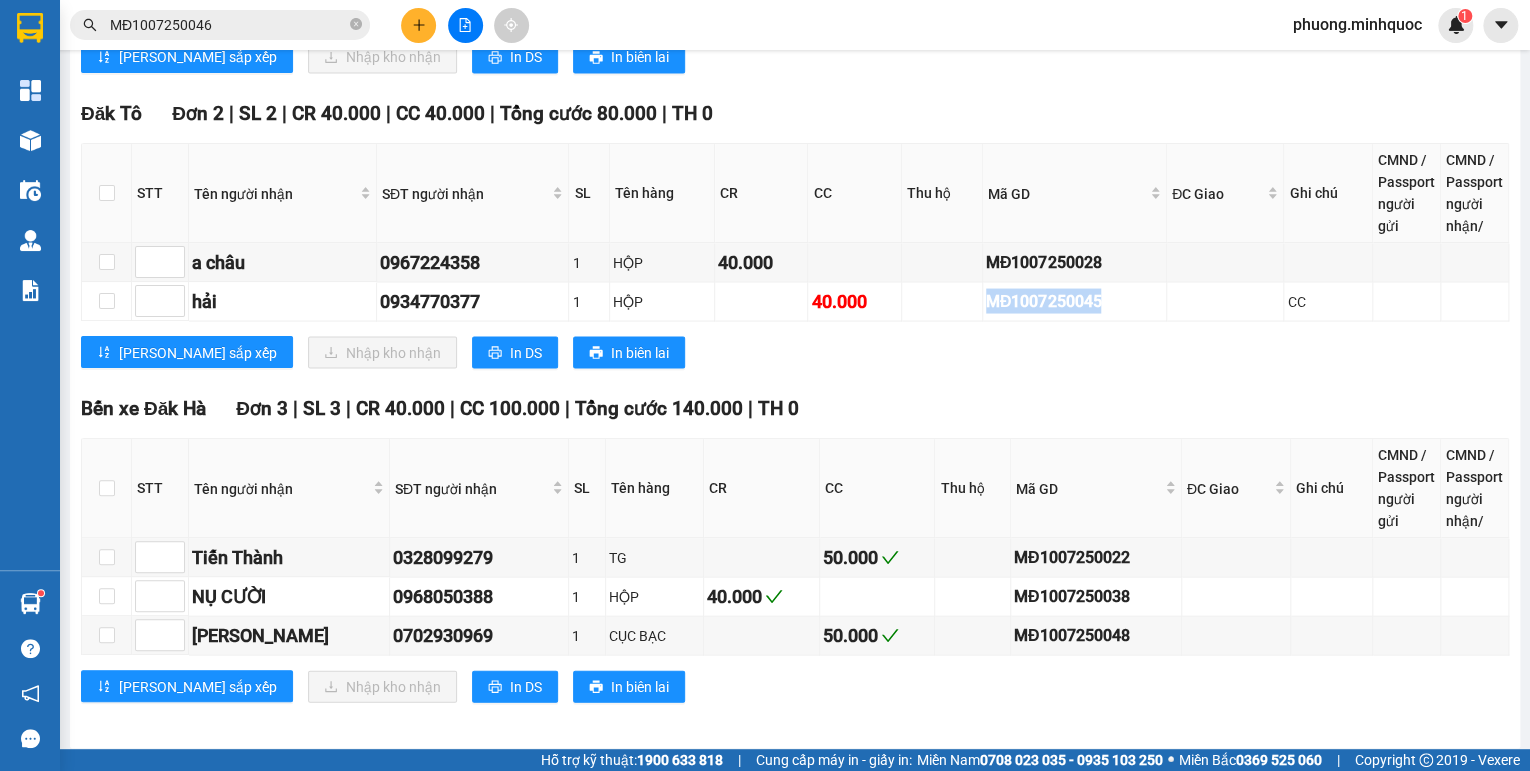 click on "MĐ1007250046" at bounding box center (228, 25) 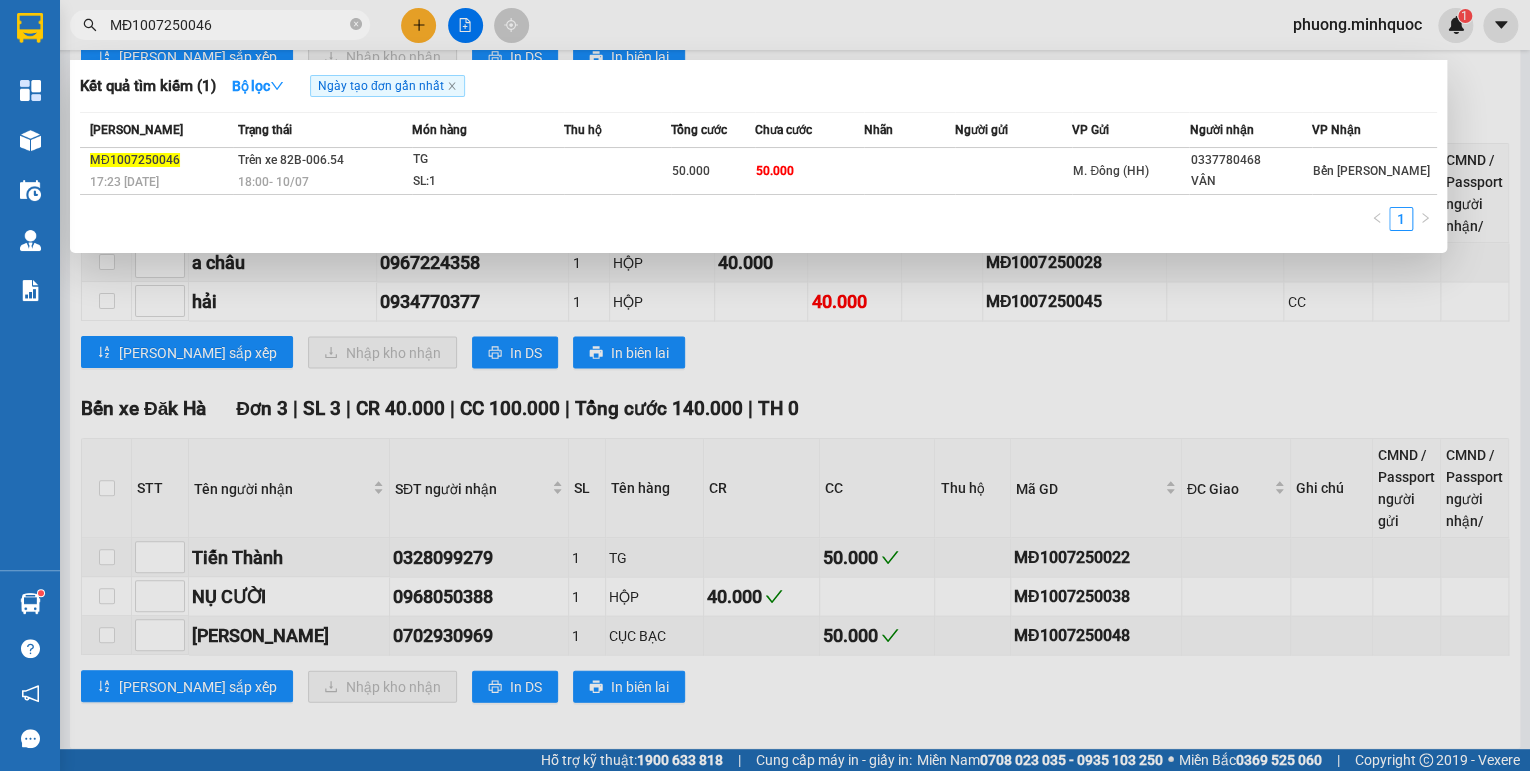 click on "MĐ1007250046" at bounding box center [228, 25] 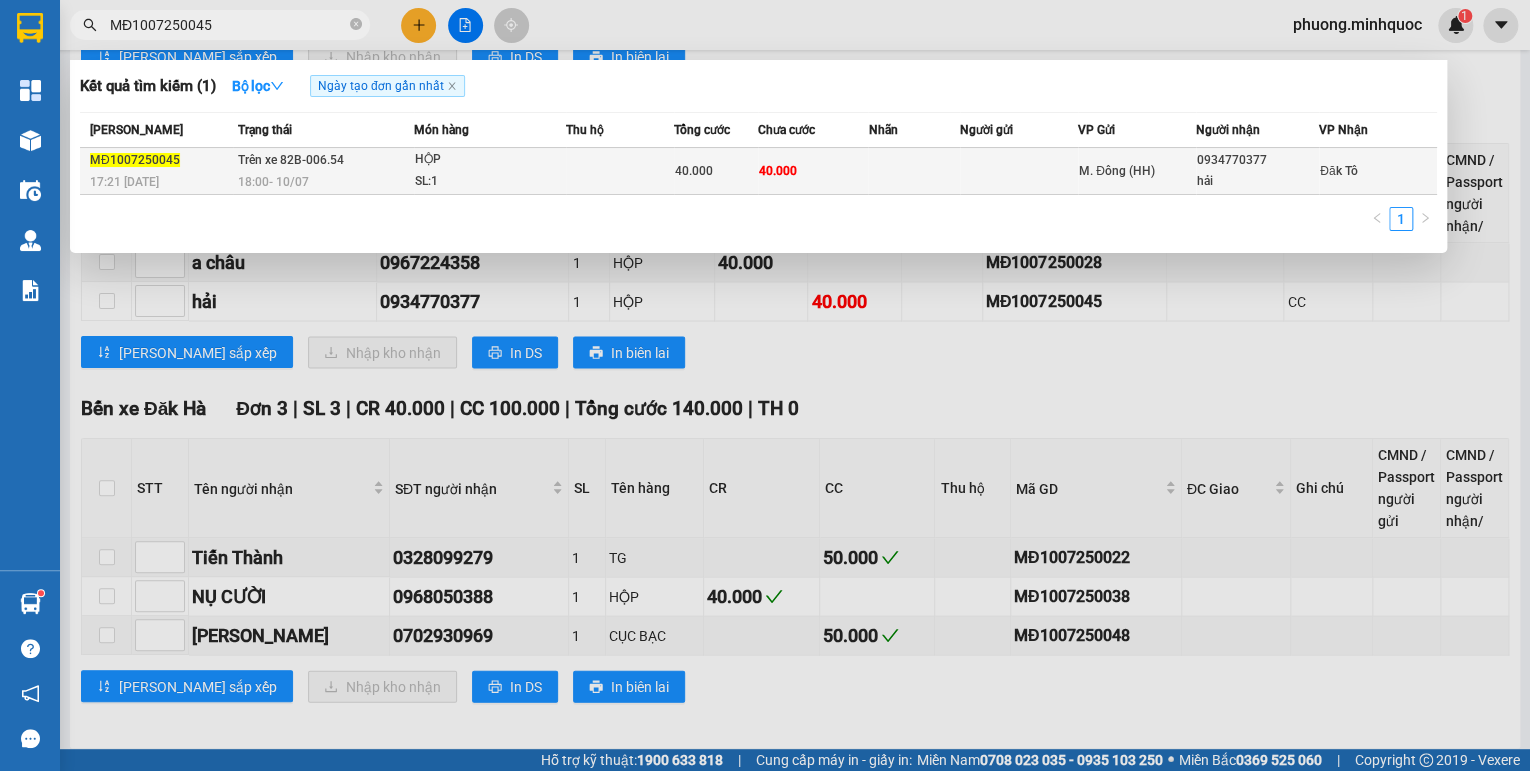 click on "18:00  [DATE]" at bounding box center [273, 181] 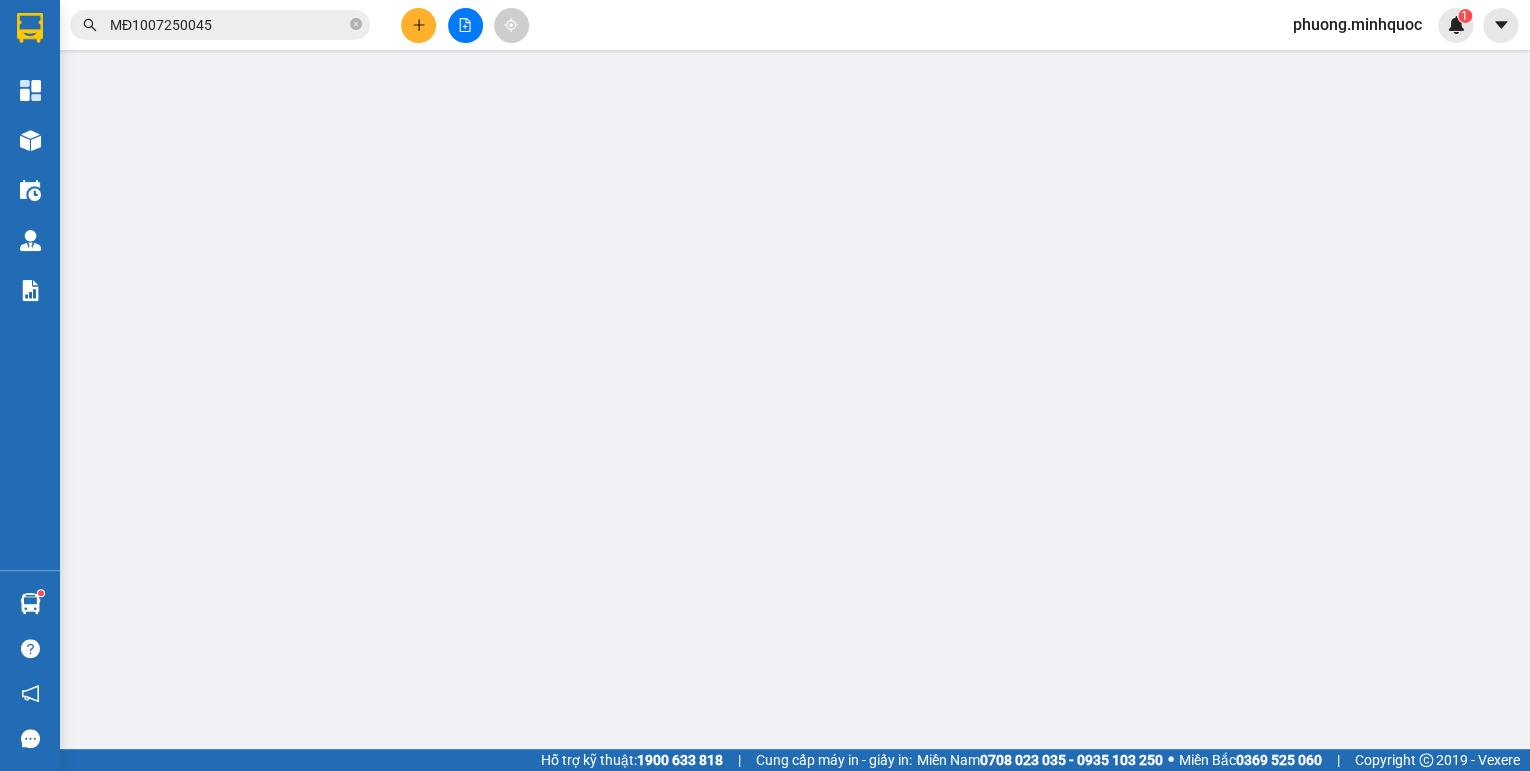 scroll, scrollTop: 0, scrollLeft: 0, axis: both 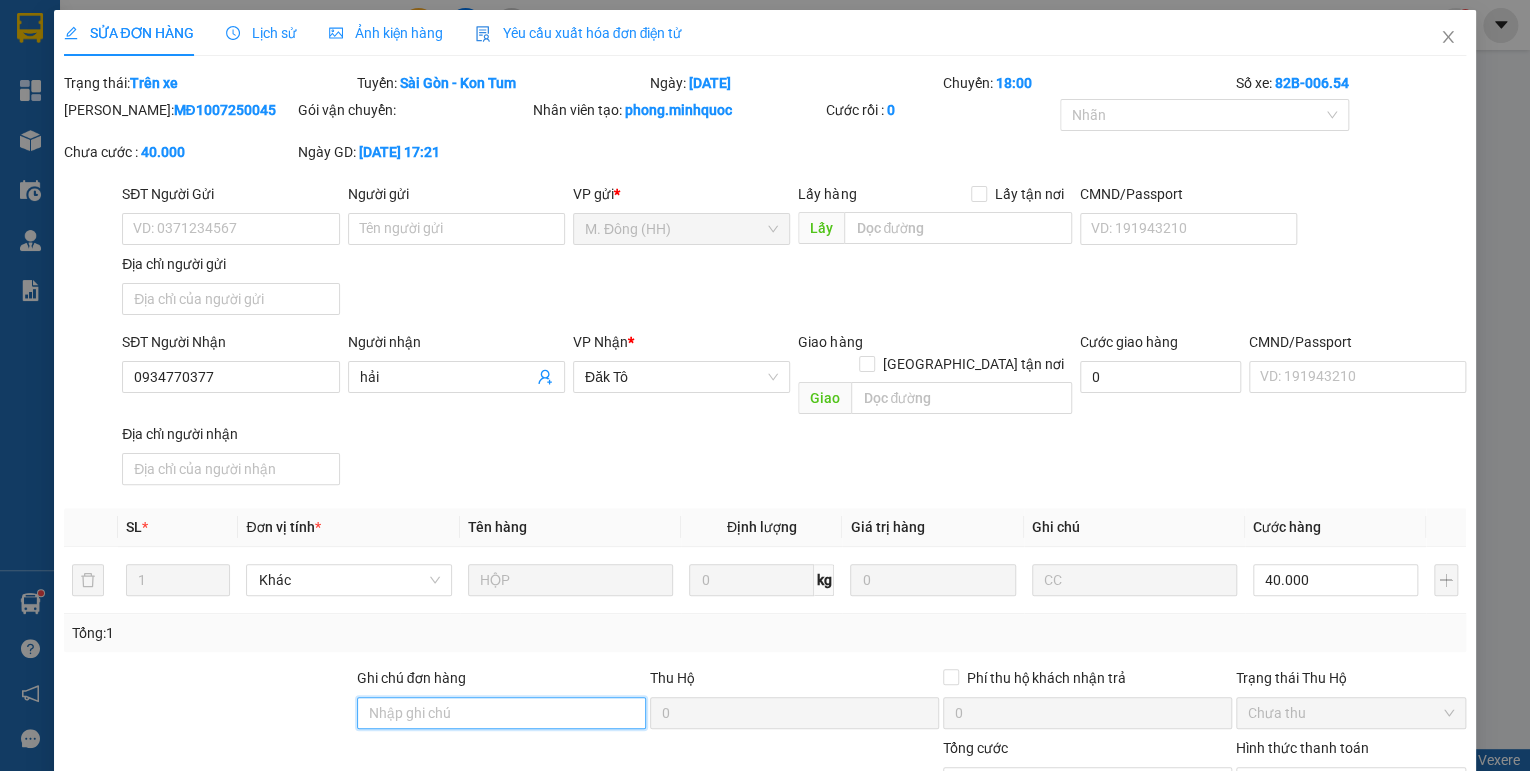 click on "Ghi chú đơn hàng" at bounding box center [501, 713] 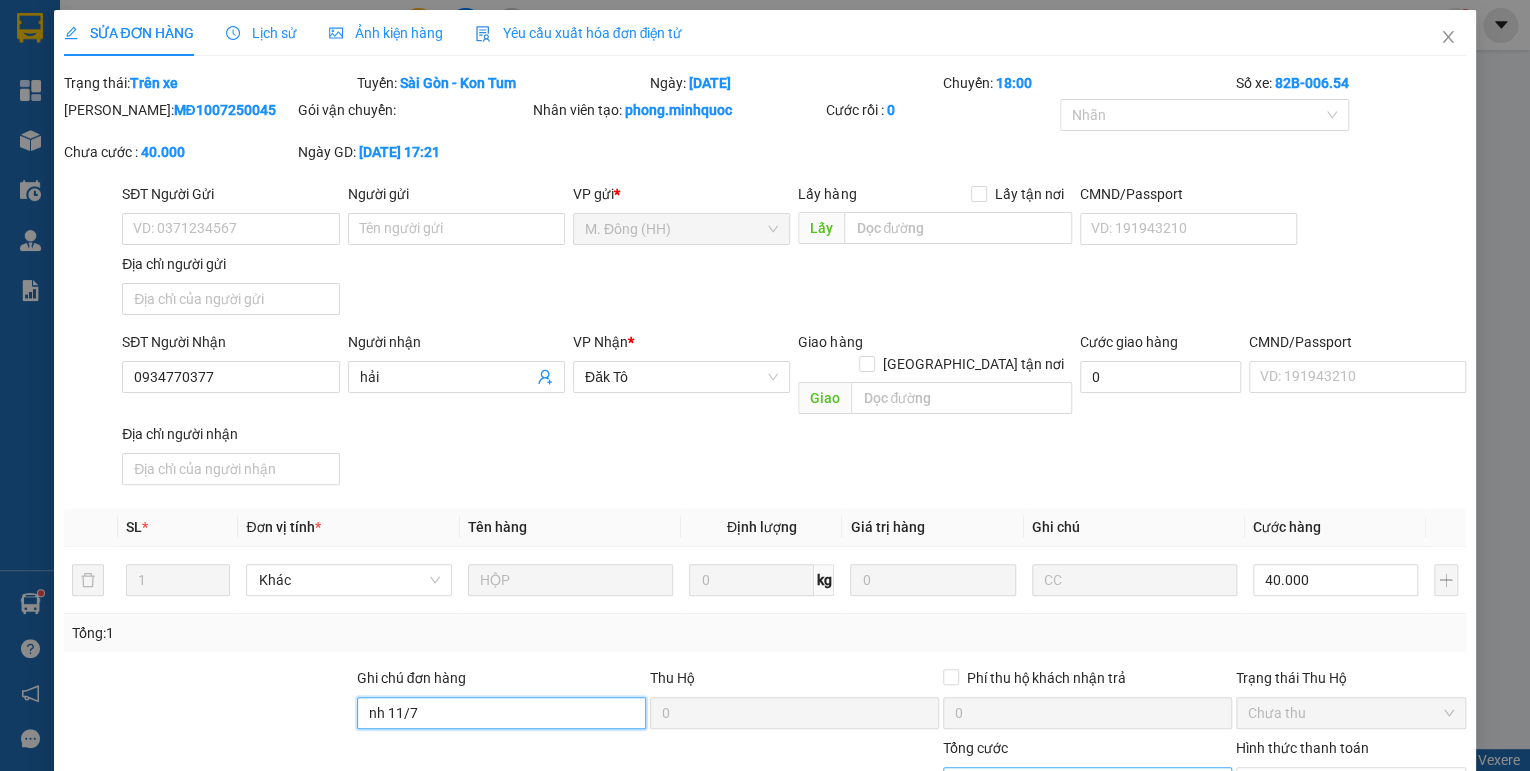 scroll, scrollTop: 138, scrollLeft: 0, axis: vertical 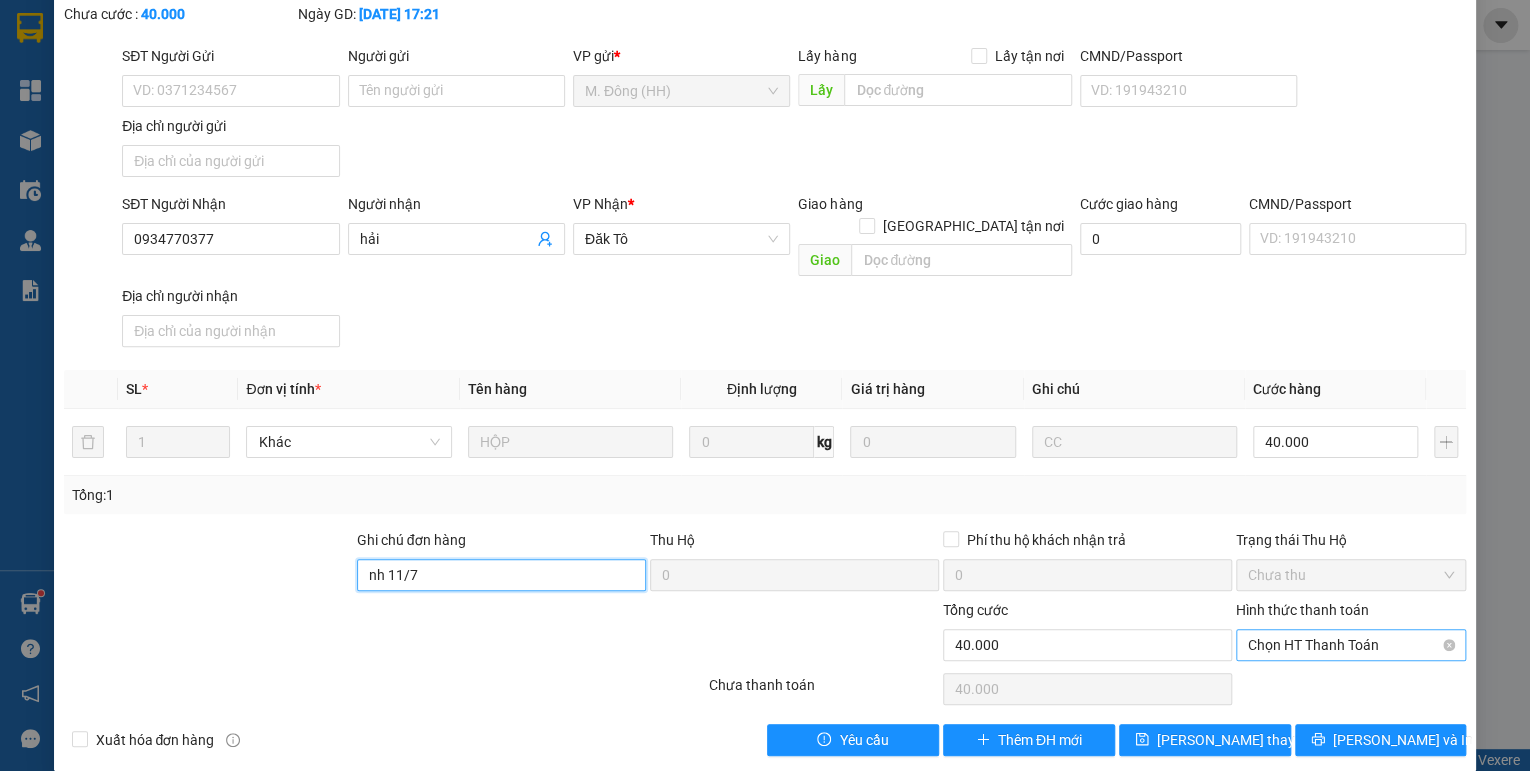 click on "Chọn HT Thanh Toán" at bounding box center [1351, 645] 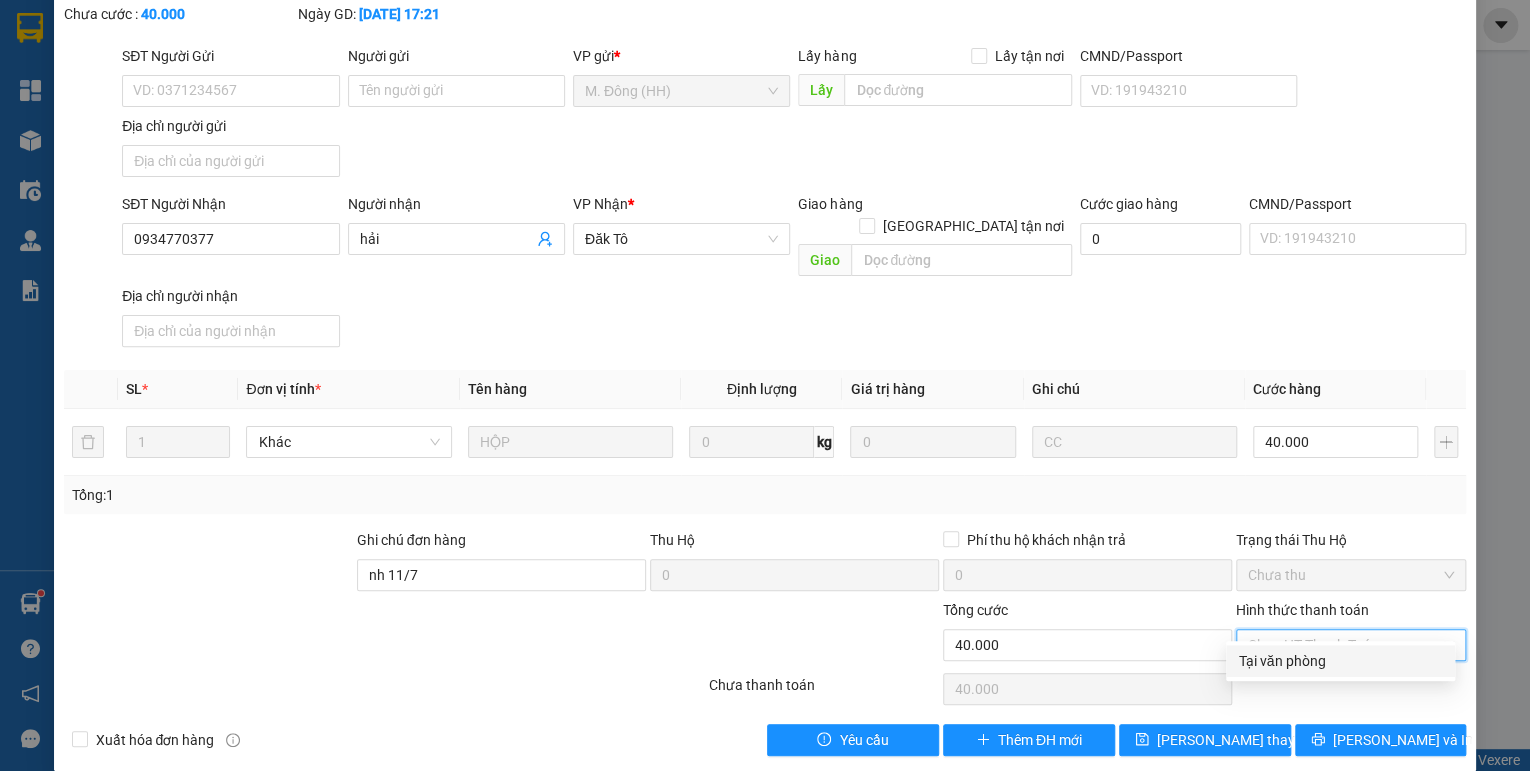 click on "Tại văn phòng" at bounding box center [1340, 661] 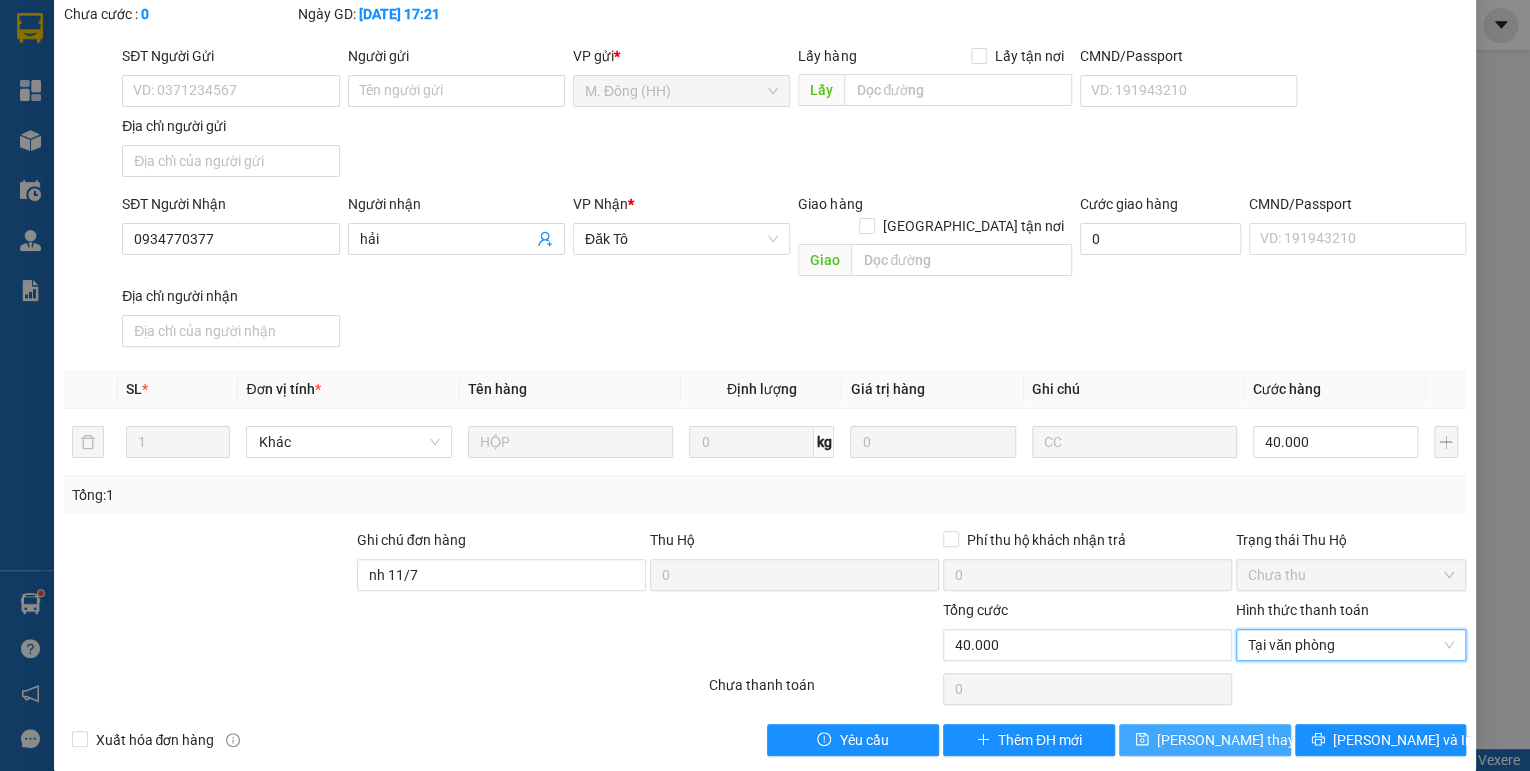 click on "[PERSON_NAME] thay đổi" at bounding box center (1205, 740) 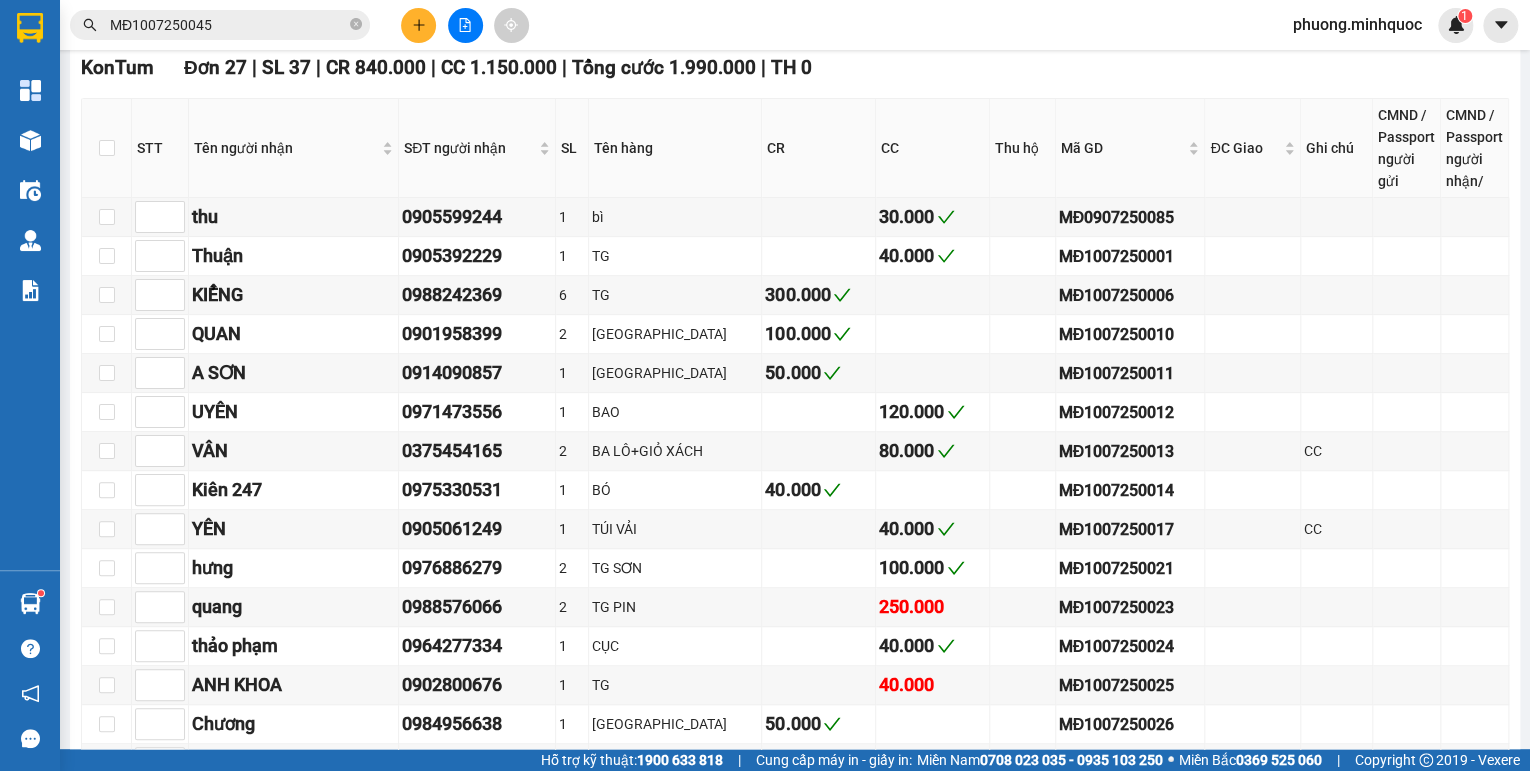 scroll, scrollTop: 0, scrollLeft: 0, axis: both 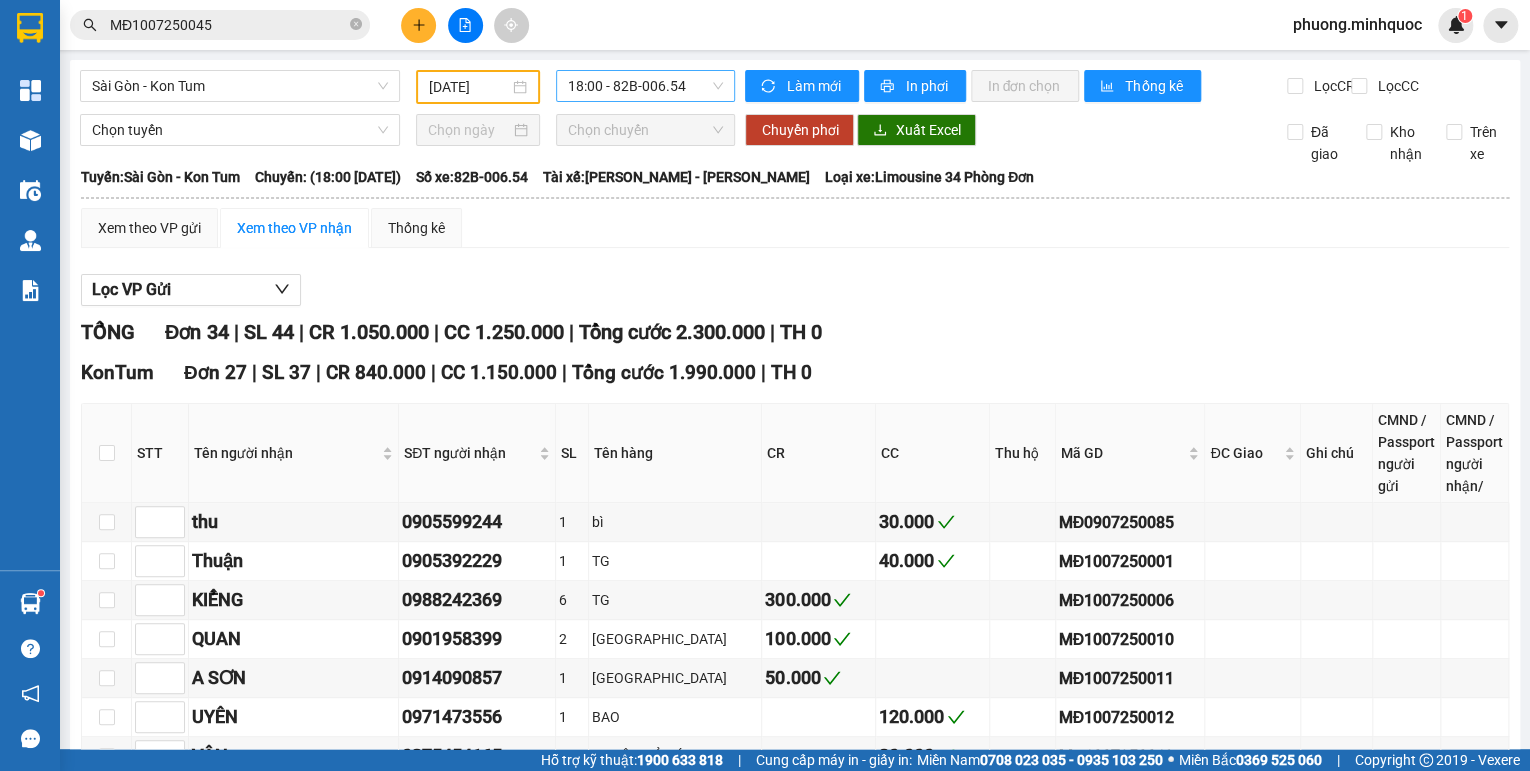 click on "18:00     - 82B-006.54" at bounding box center [646, 86] 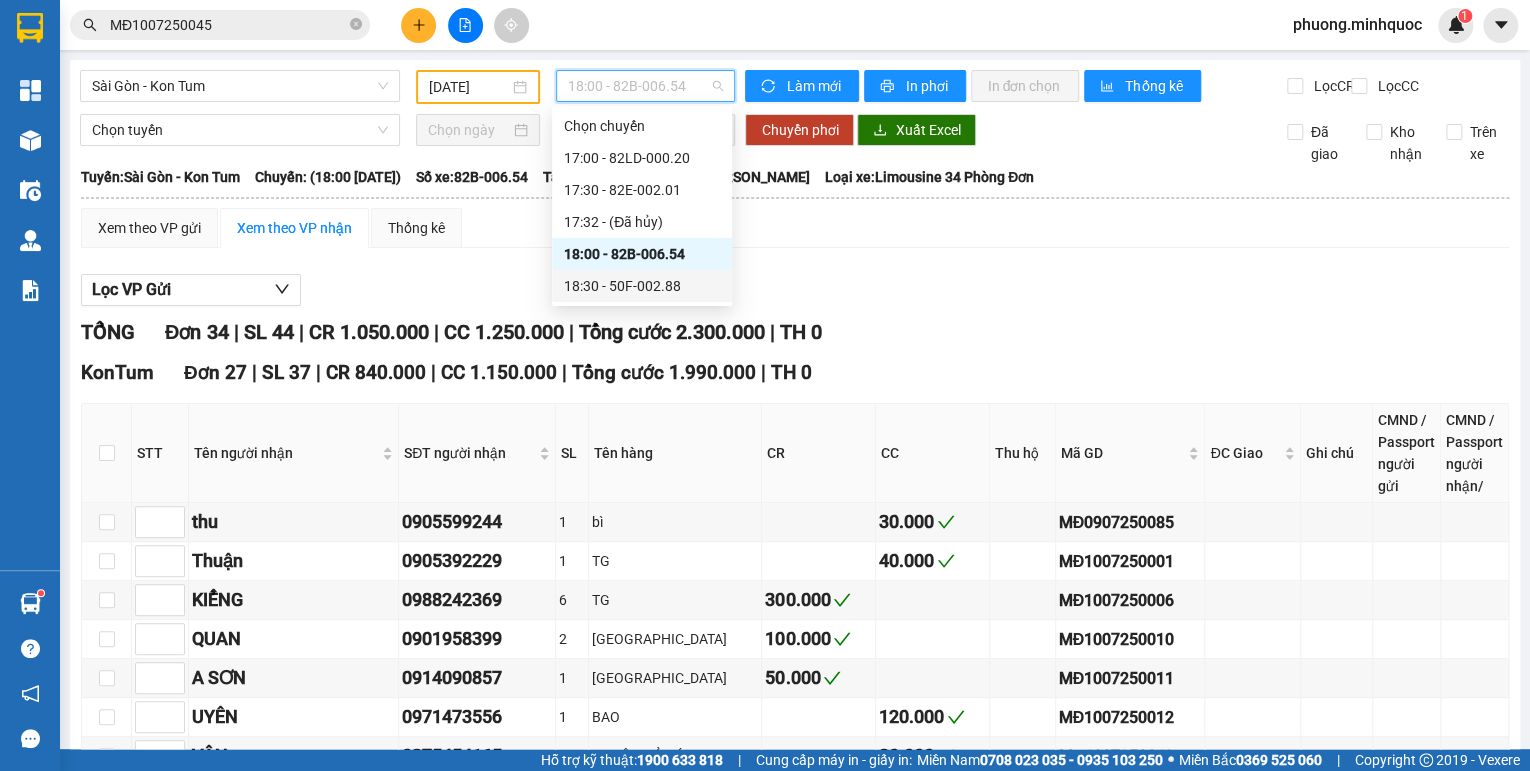 click on "18:30     - 50F-002.88" at bounding box center [642, 286] 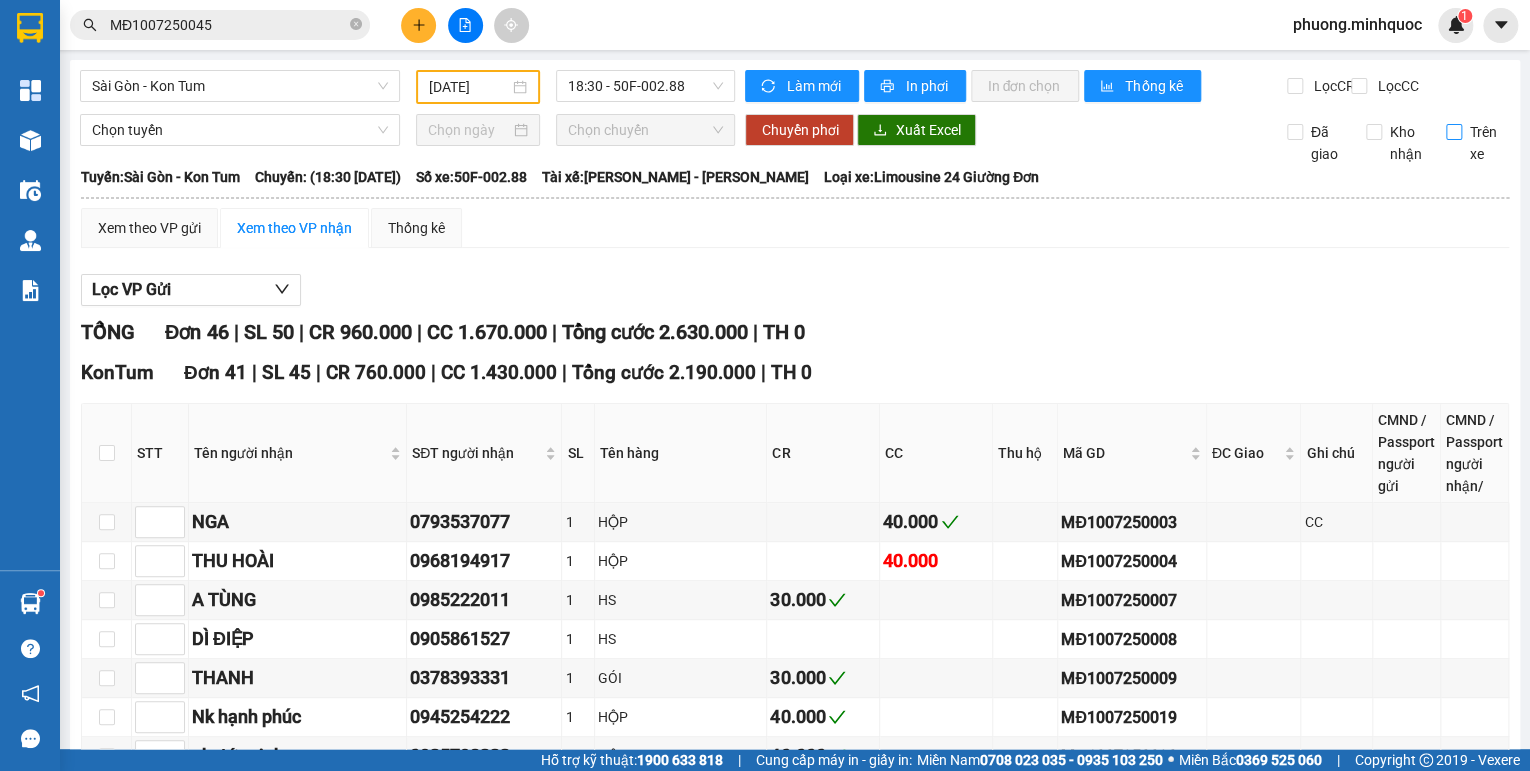 click on "Trên xe" at bounding box center (1454, 132) 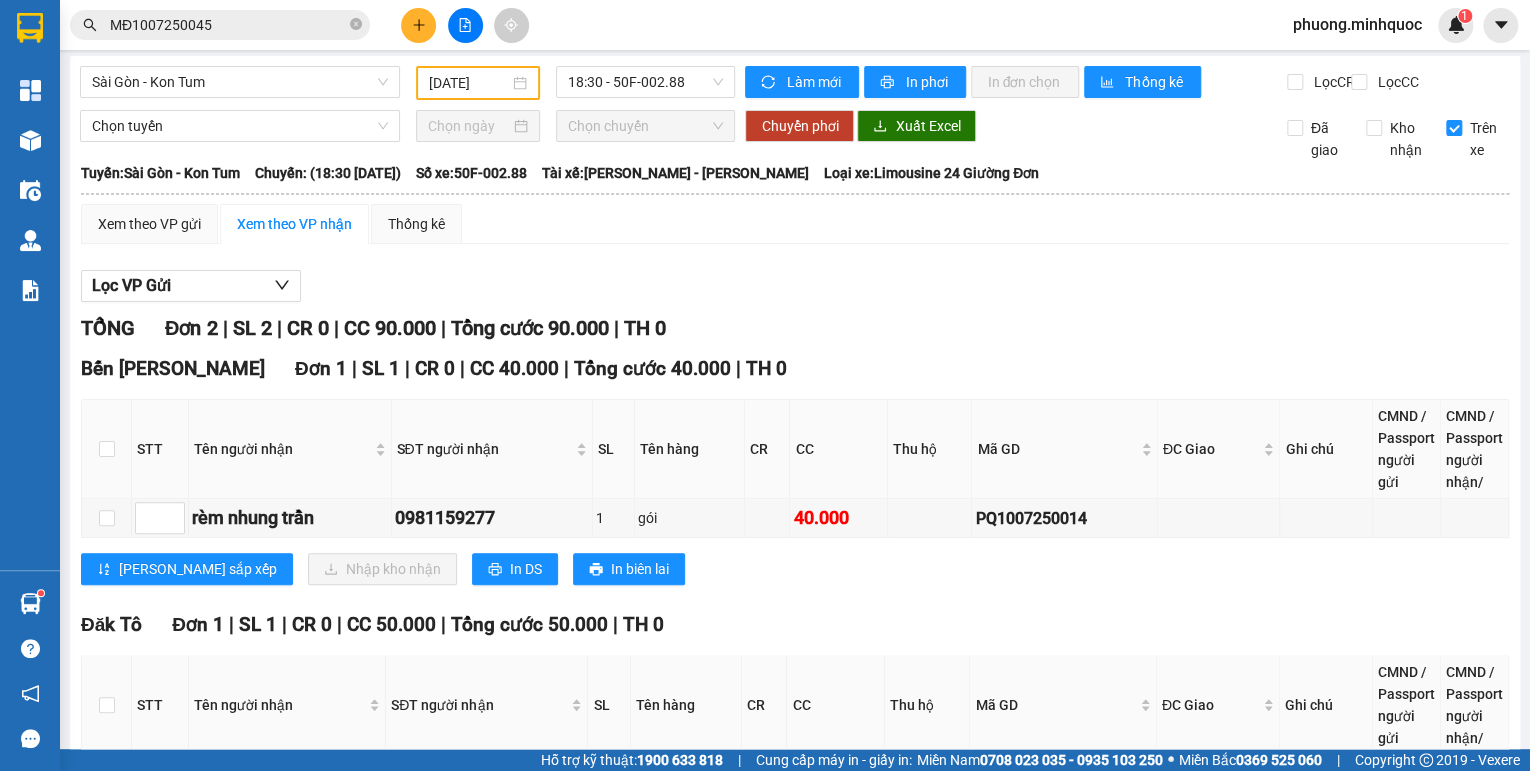 scroll, scrollTop: 0, scrollLeft: 0, axis: both 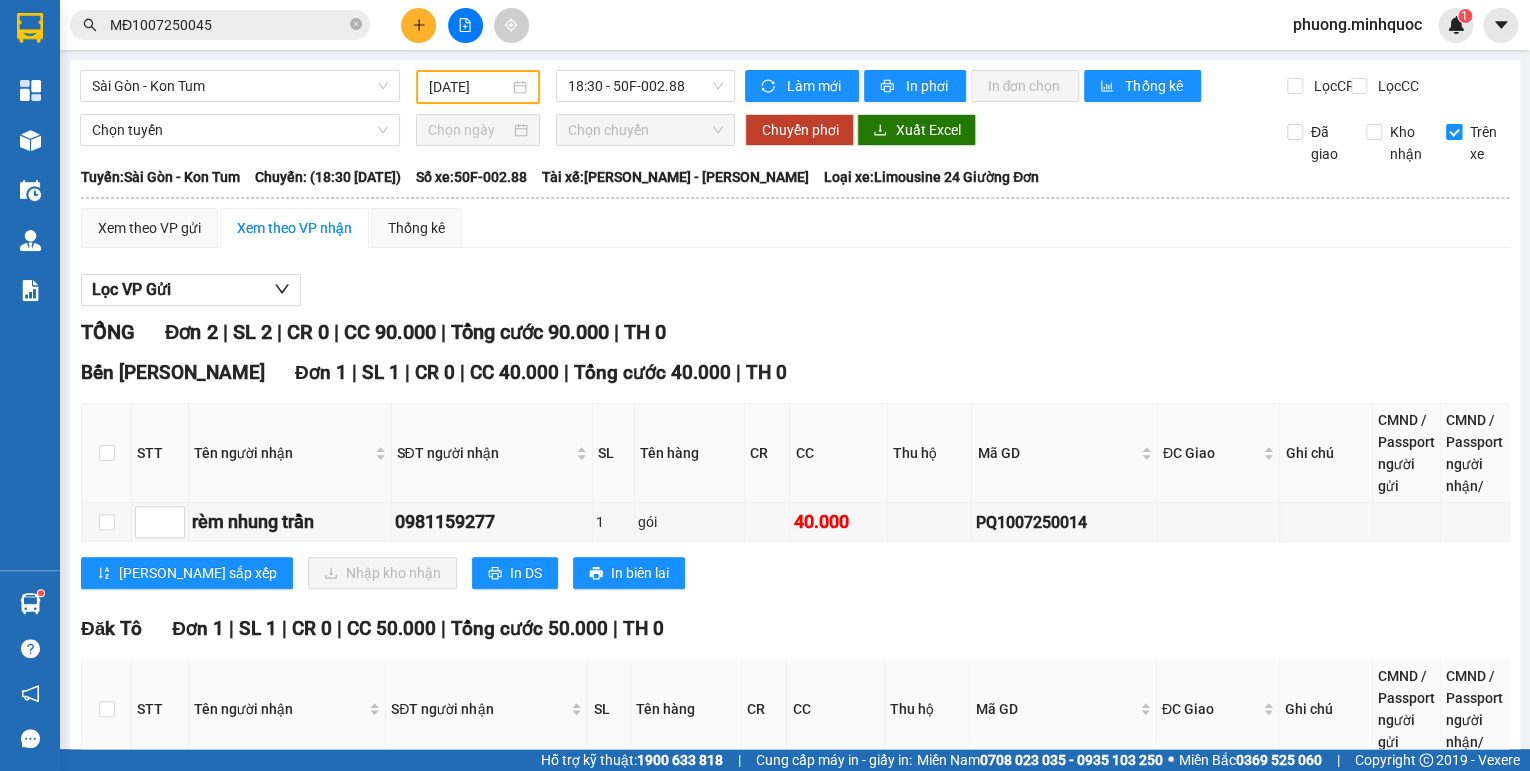 click on "Trên xe" at bounding box center [1486, 143] 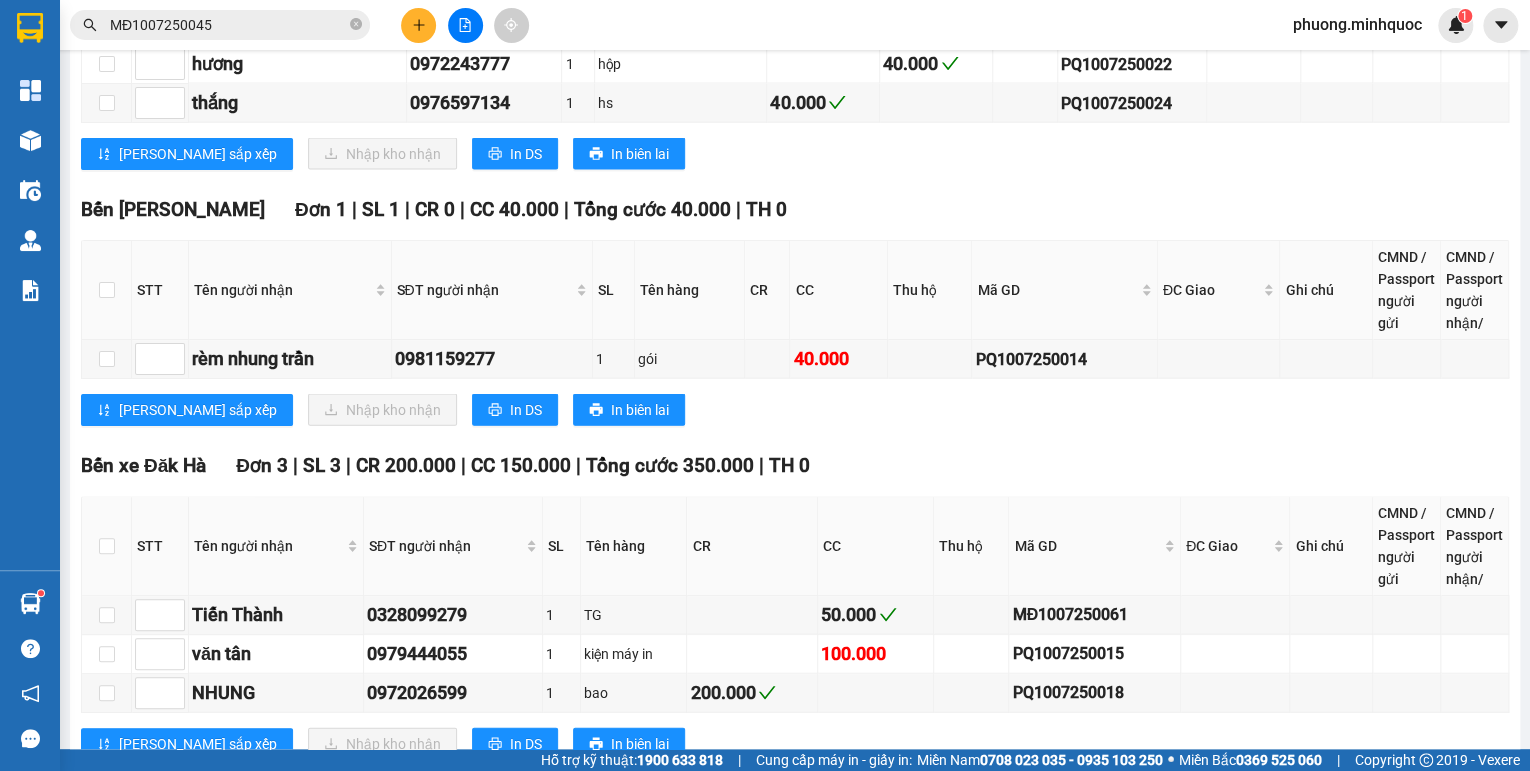 scroll, scrollTop: 1959, scrollLeft: 0, axis: vertical 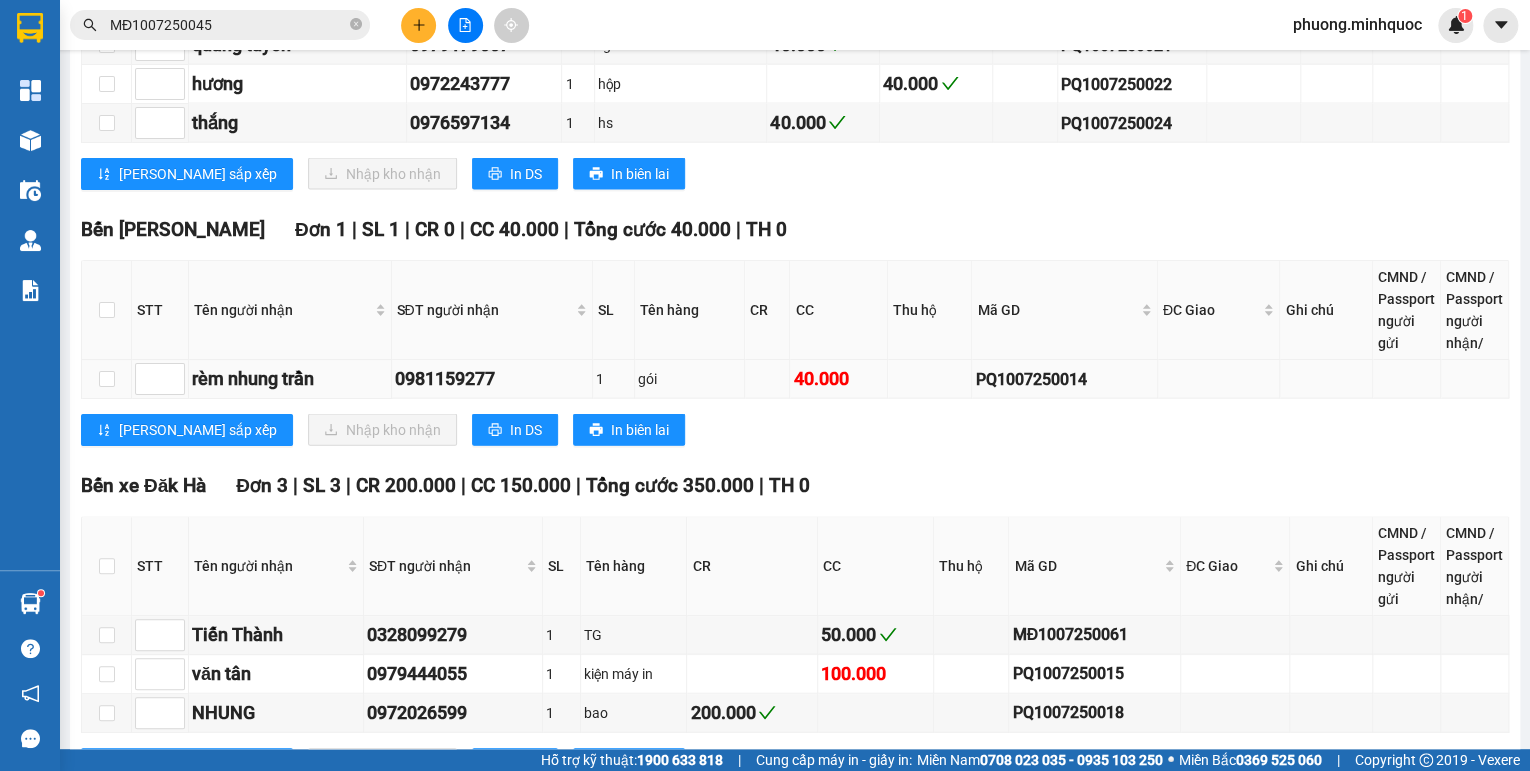 click on "PQ1007250014" at bounding box center [1064, 379] 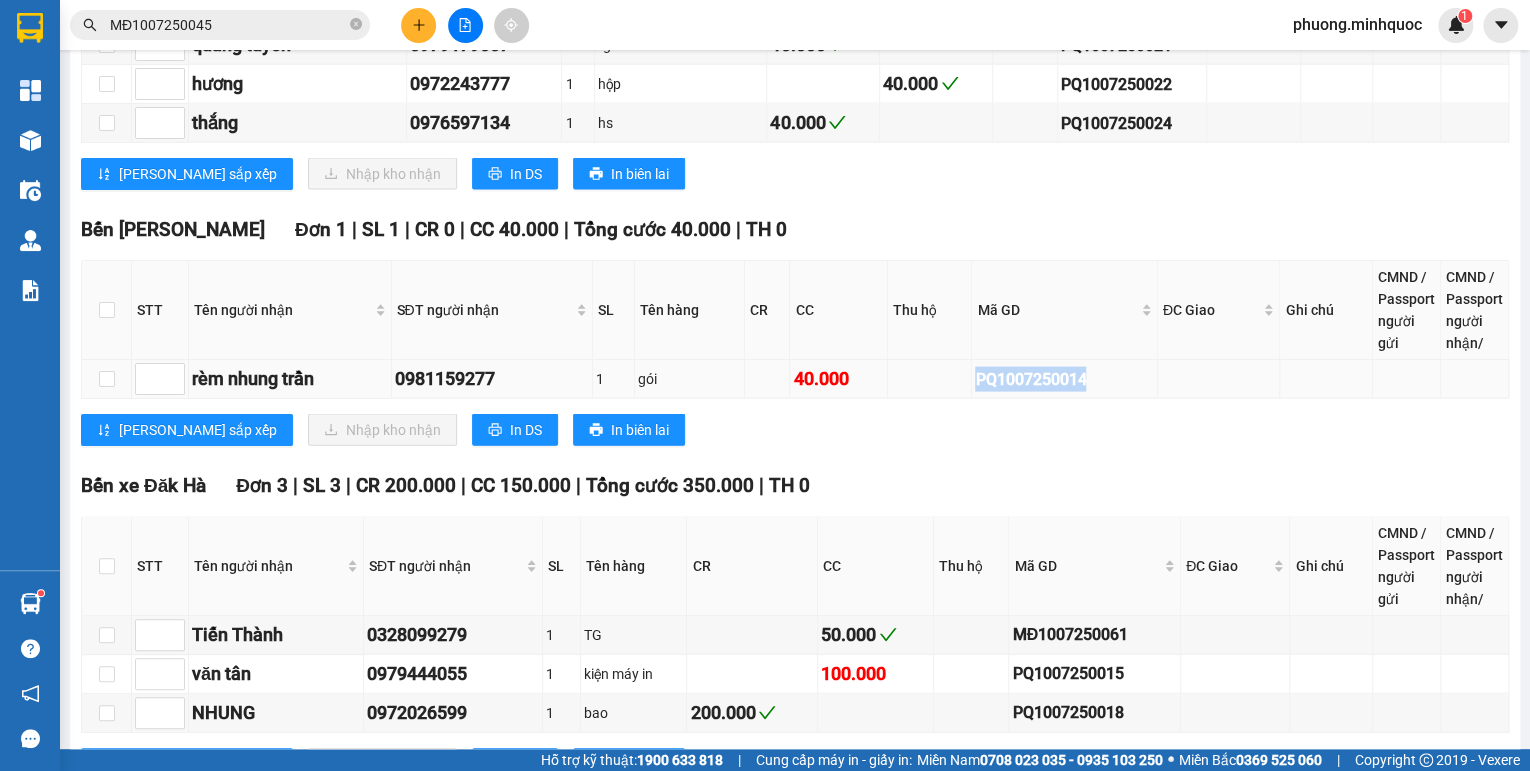 click on "PQ1007250014" at bounding box center [1064, 379] 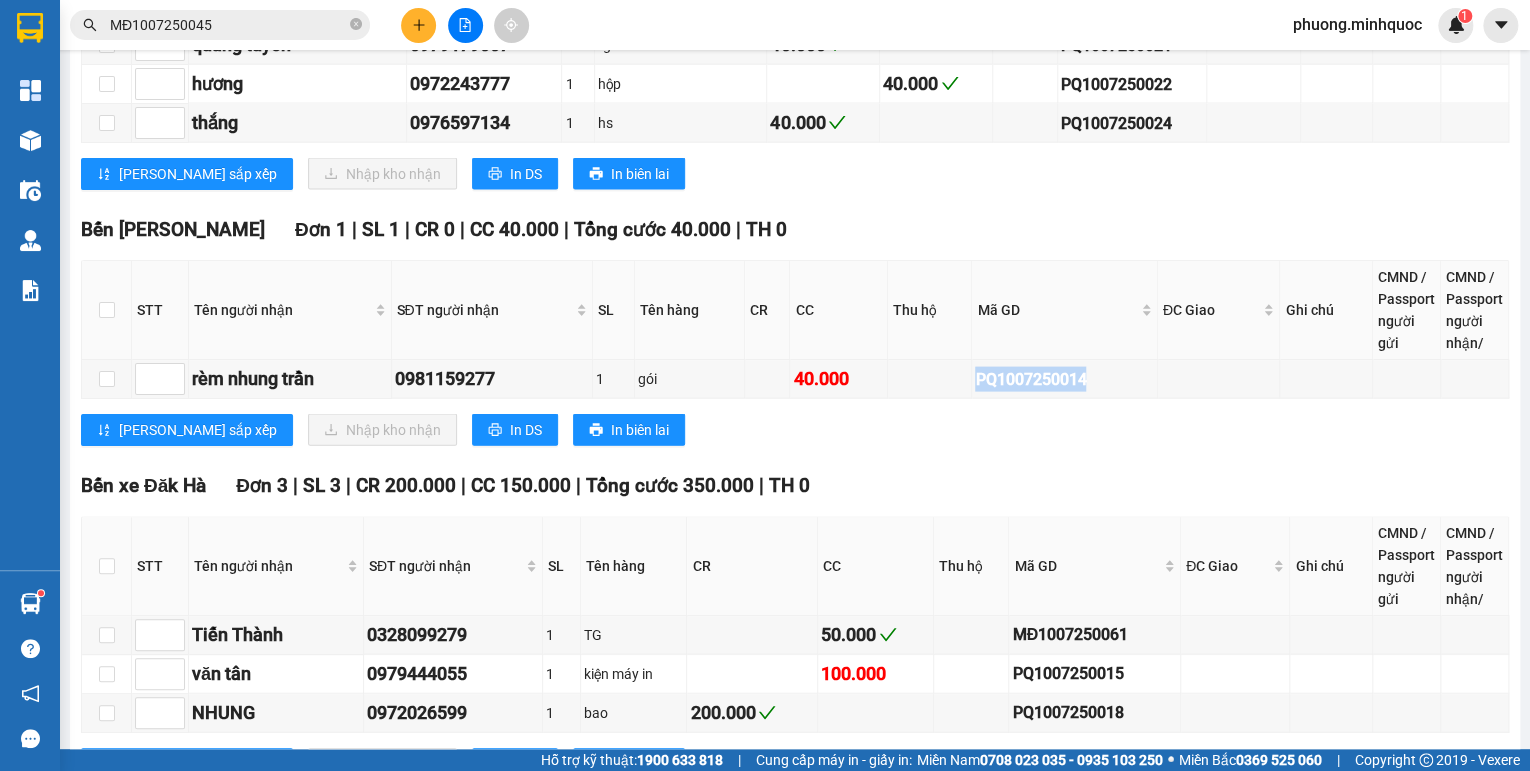 click on "MĐ1007250045" at bounding box center [228, 25] 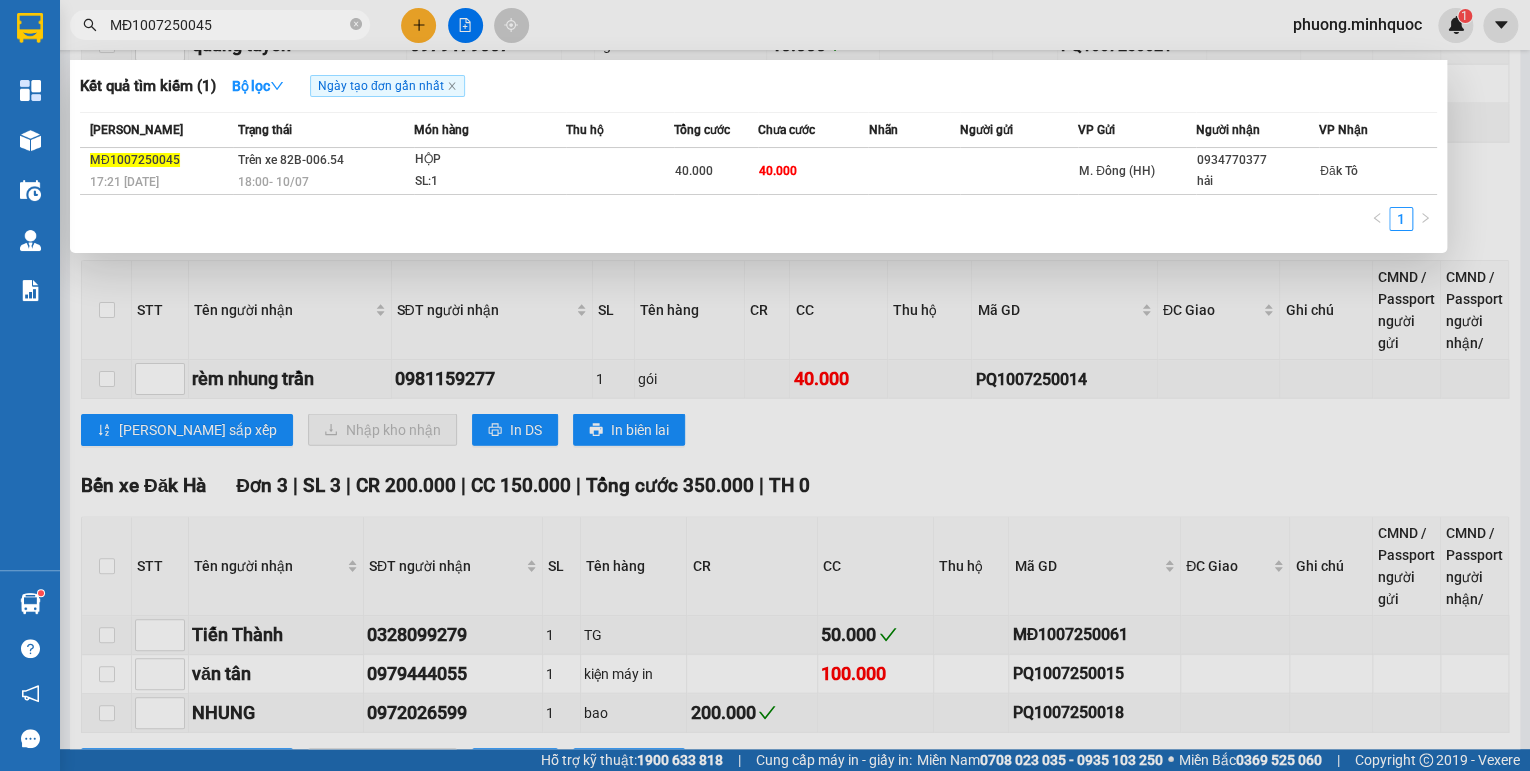 click on "MĐ1007250045" at bounding box center (228, 25) 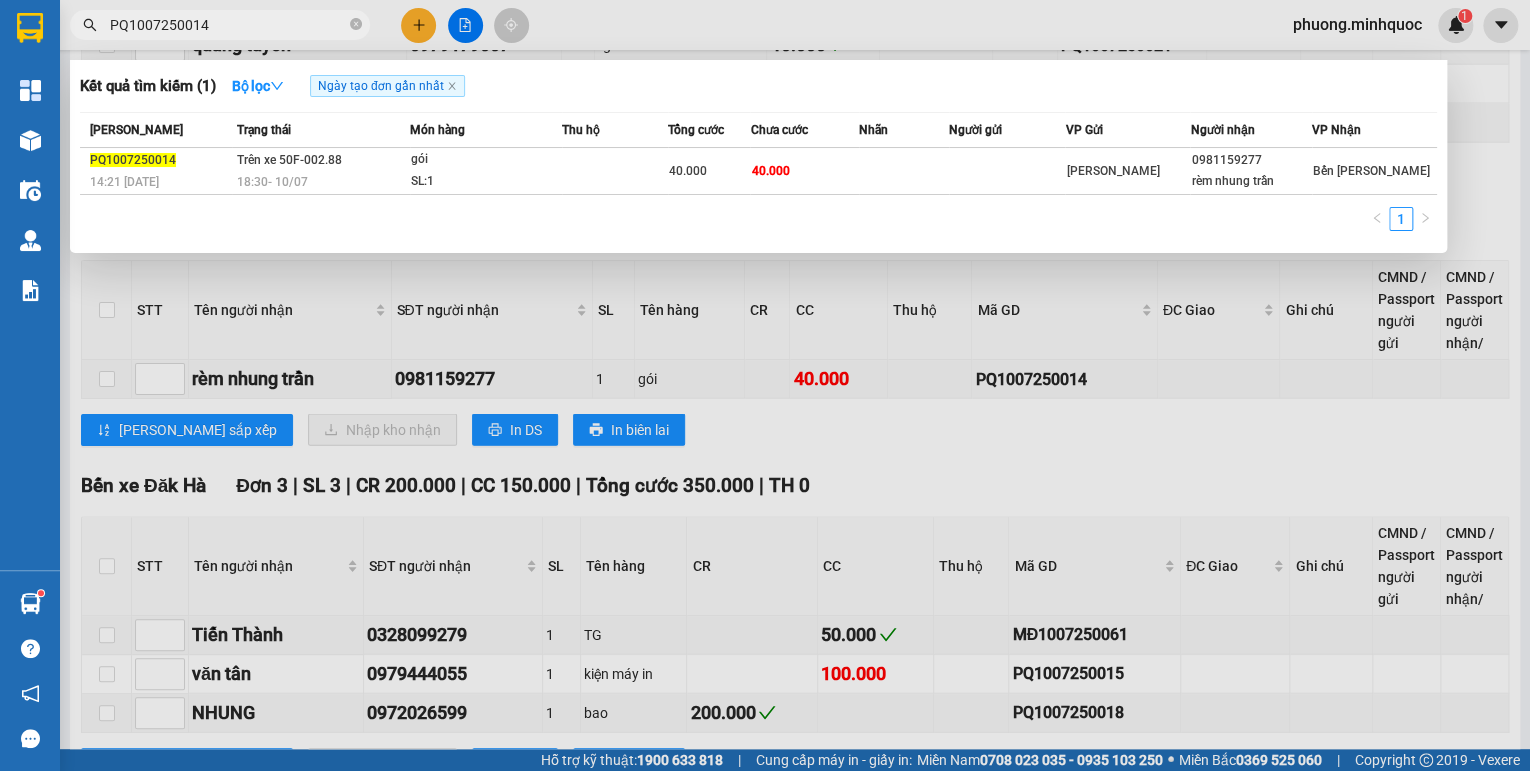 click on "Trên xe   50F-002.88 18:30  [DATE]" at bounding box center [321, 171] 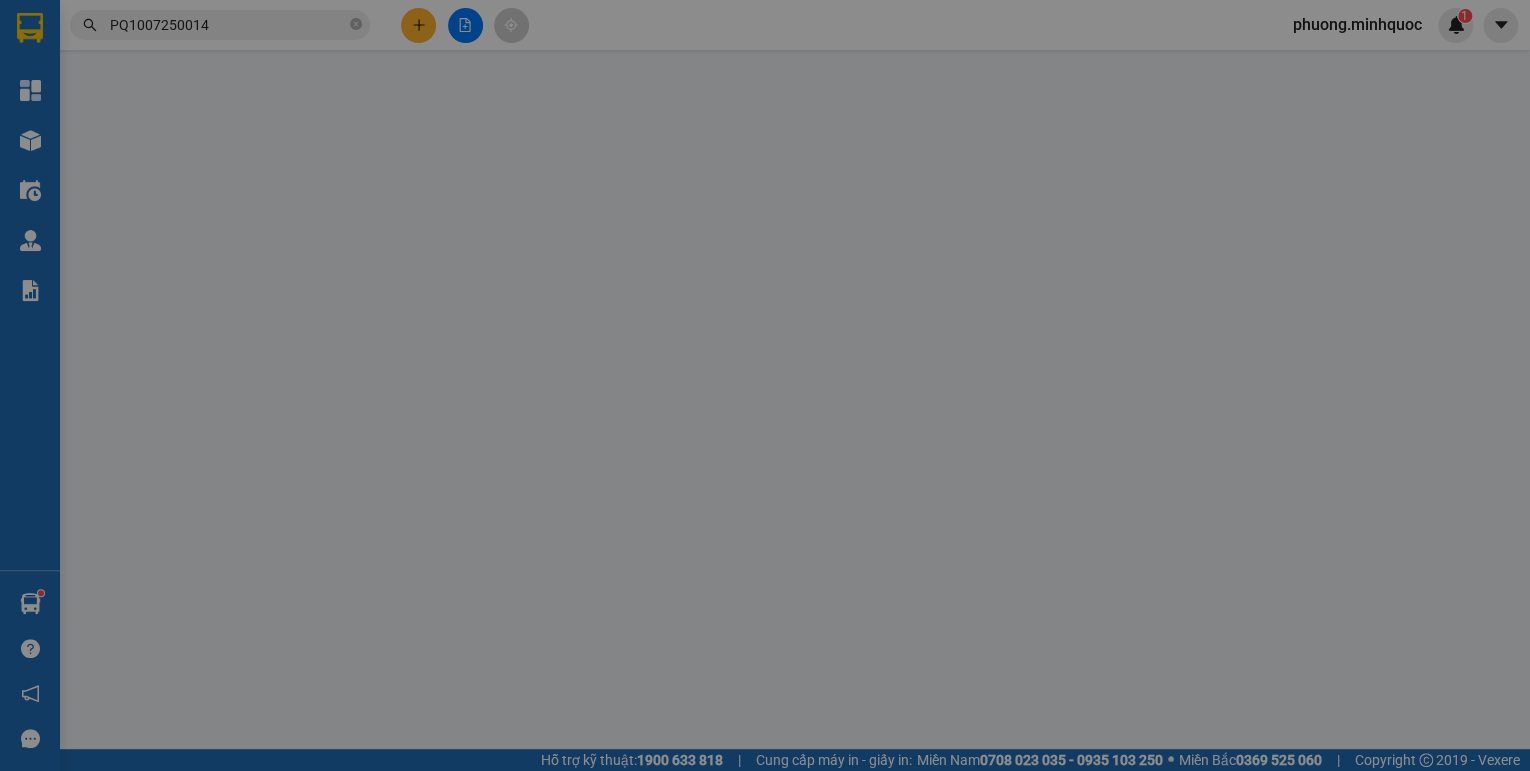 scroll, scrollTop: 0, scrollLeft: 0, axis: both 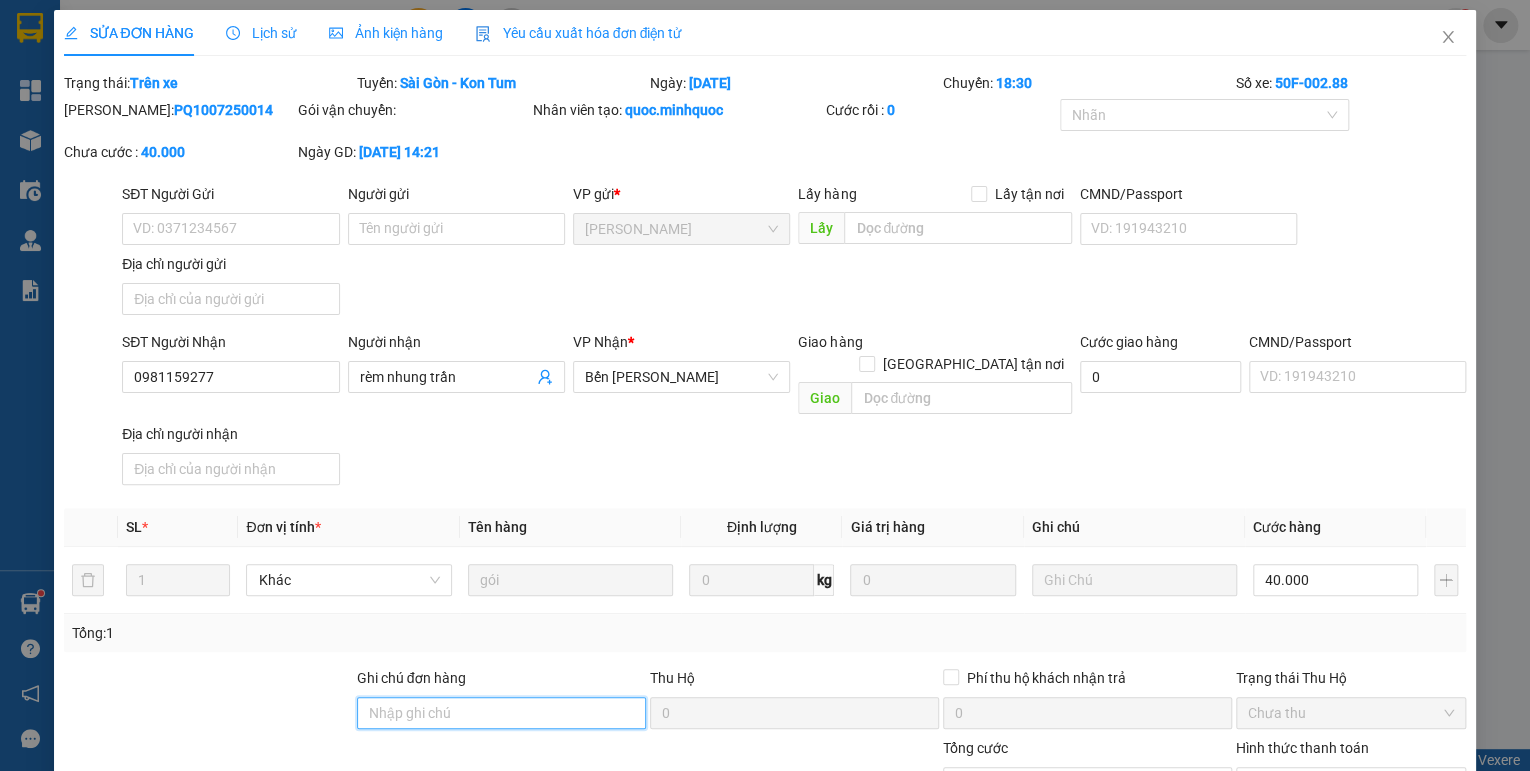 click on "Ghi chú đơn hàng" at bounding box center [501, 713] 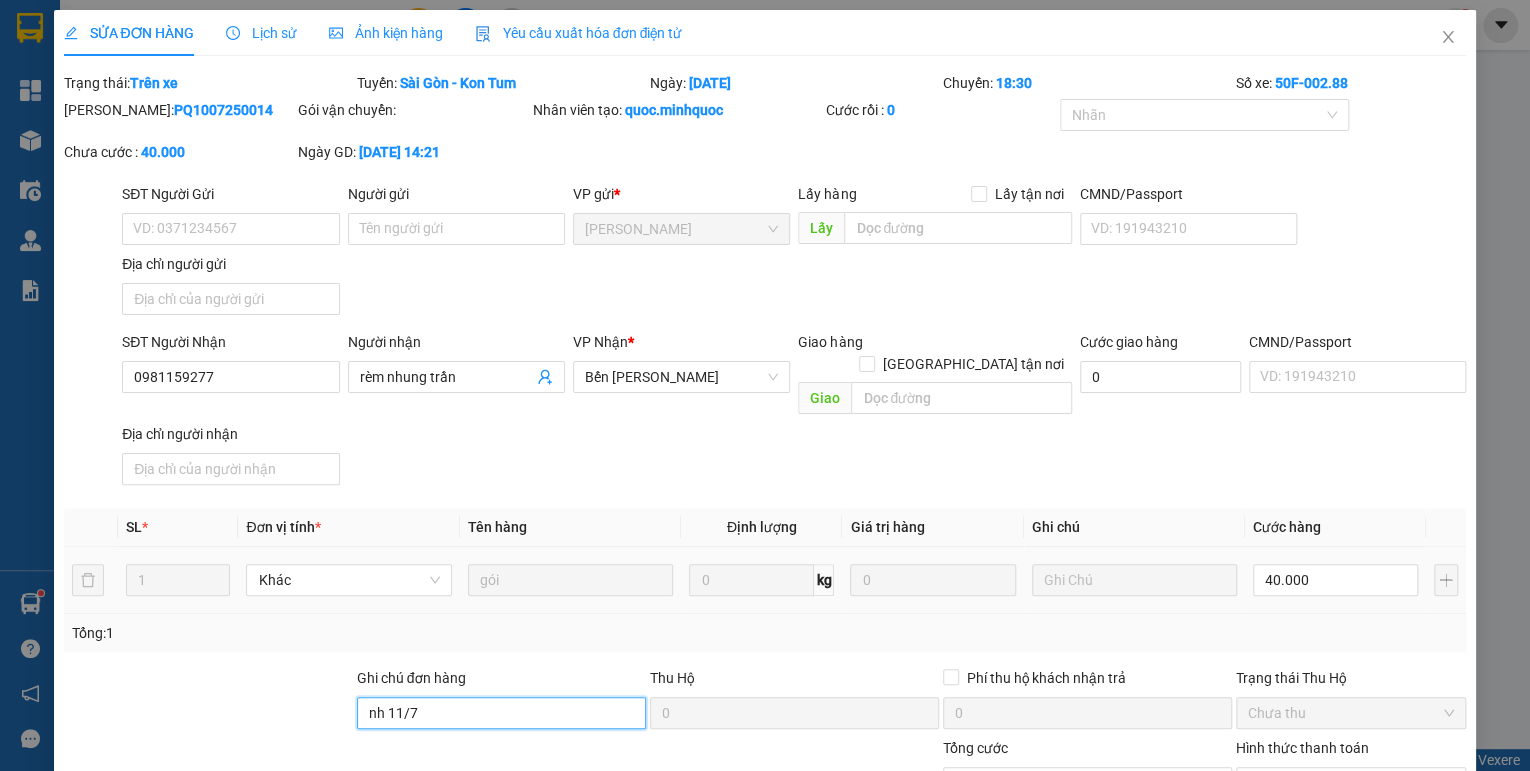 scroll, scrollTop: 80, scrollLeft: 0, axis: vertical 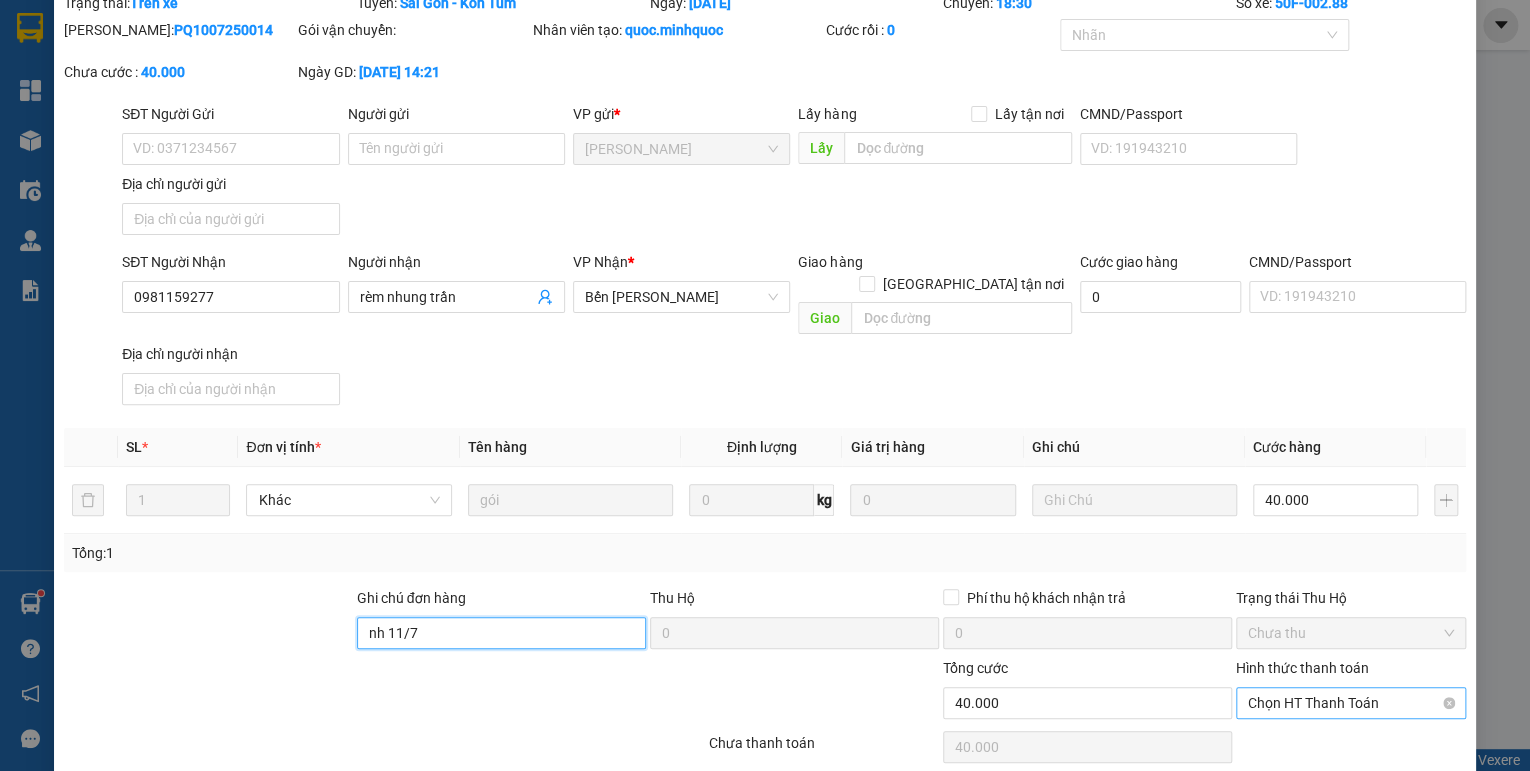 click on "Chọn HT Thanh Toán" at bounding box center (1351, 703) 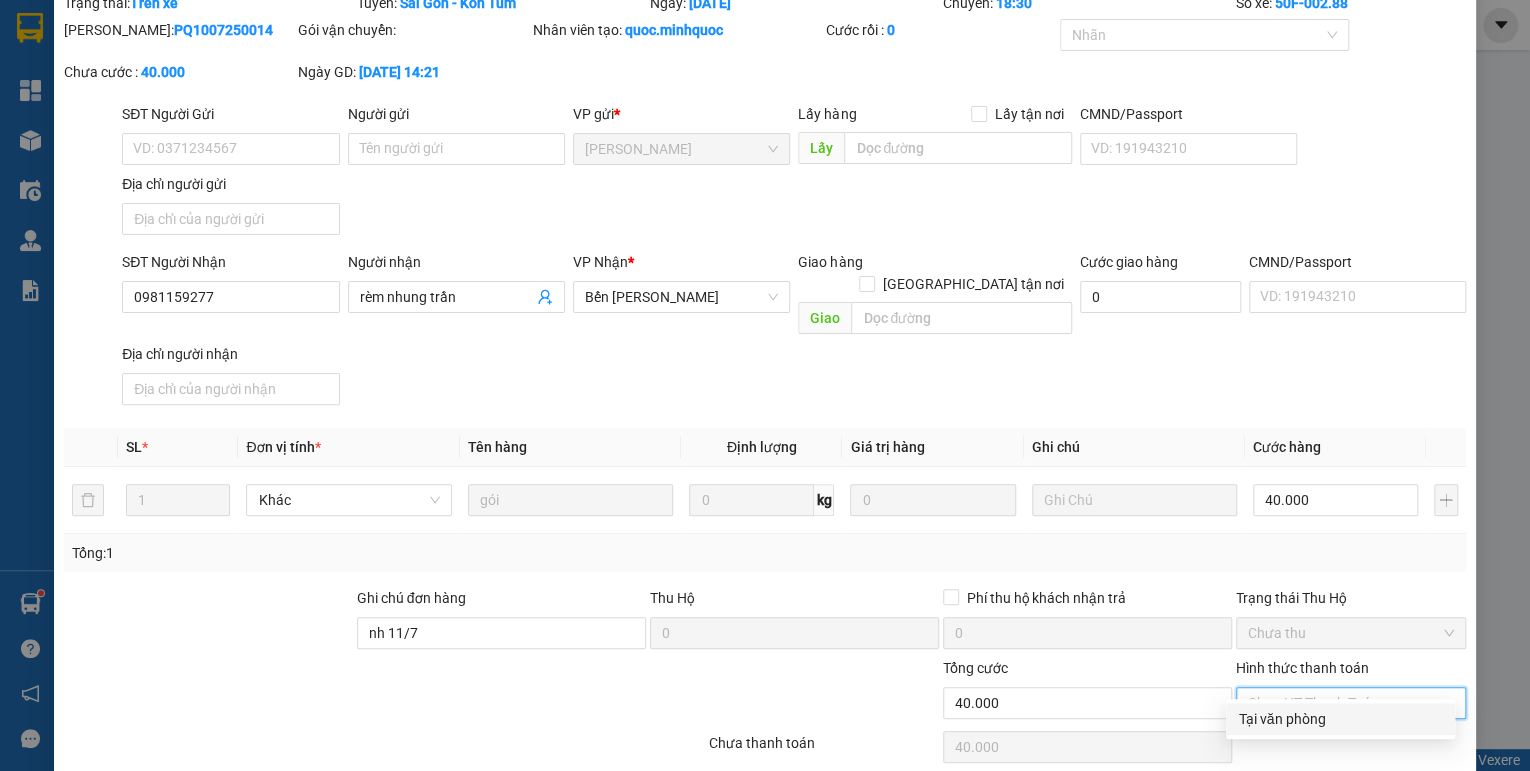 click on "Tại văn phòng" at bounding box center [1340, 719] 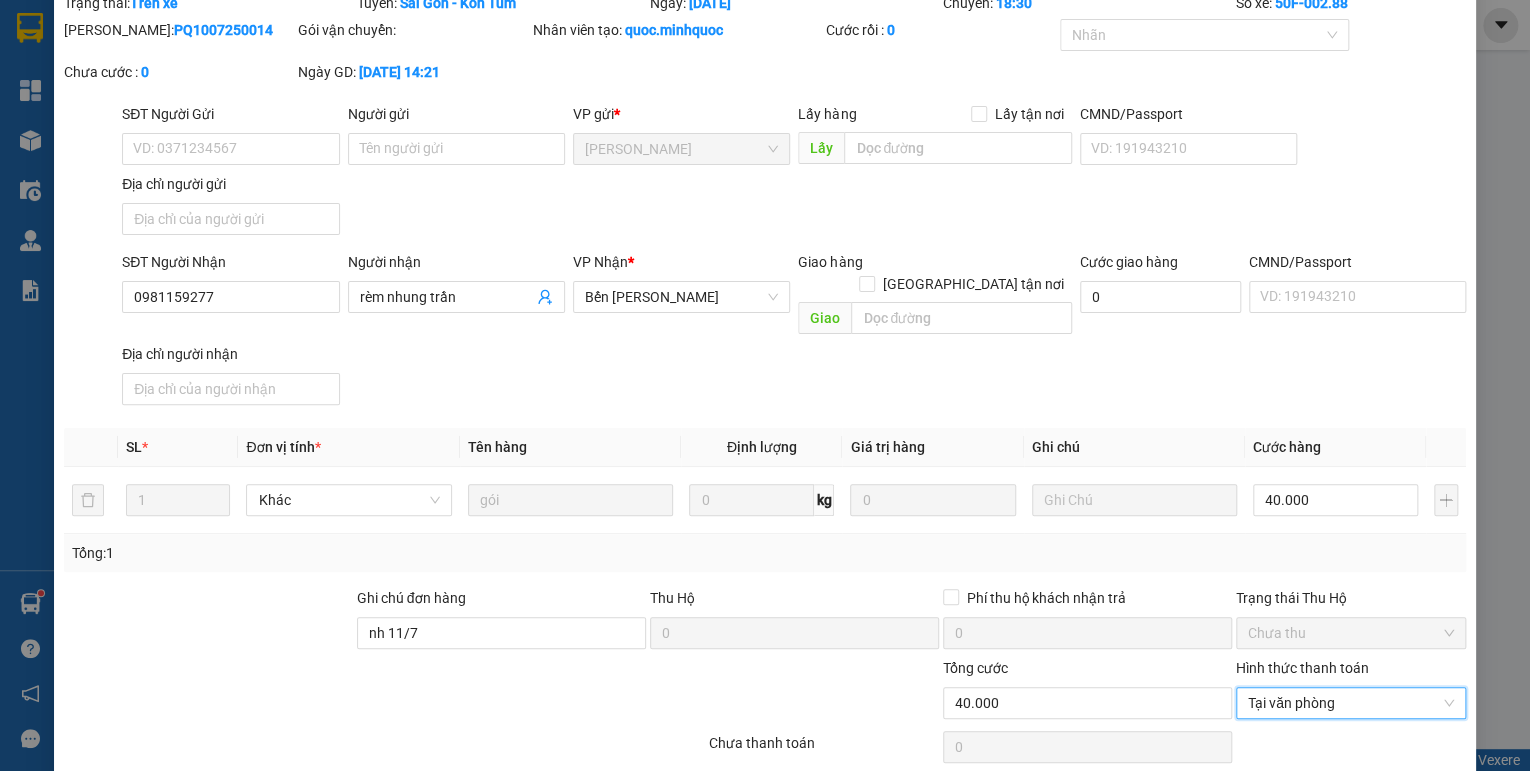 click on "[PERSON_NAME] thay đổi" at bounding box center [1205, 798] 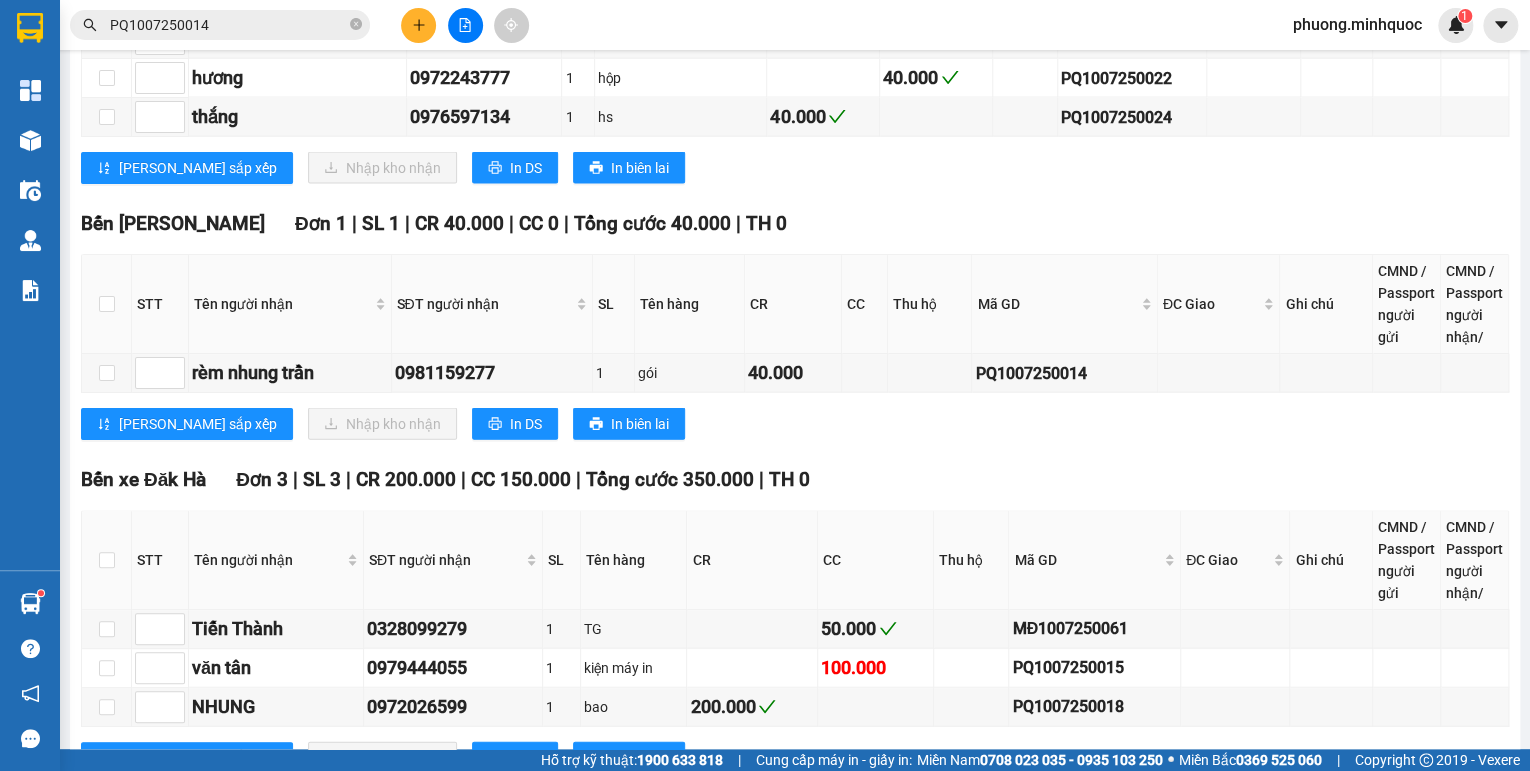 scroll, scrollTop: 2286, scrollLeft: 0, axis: vertical 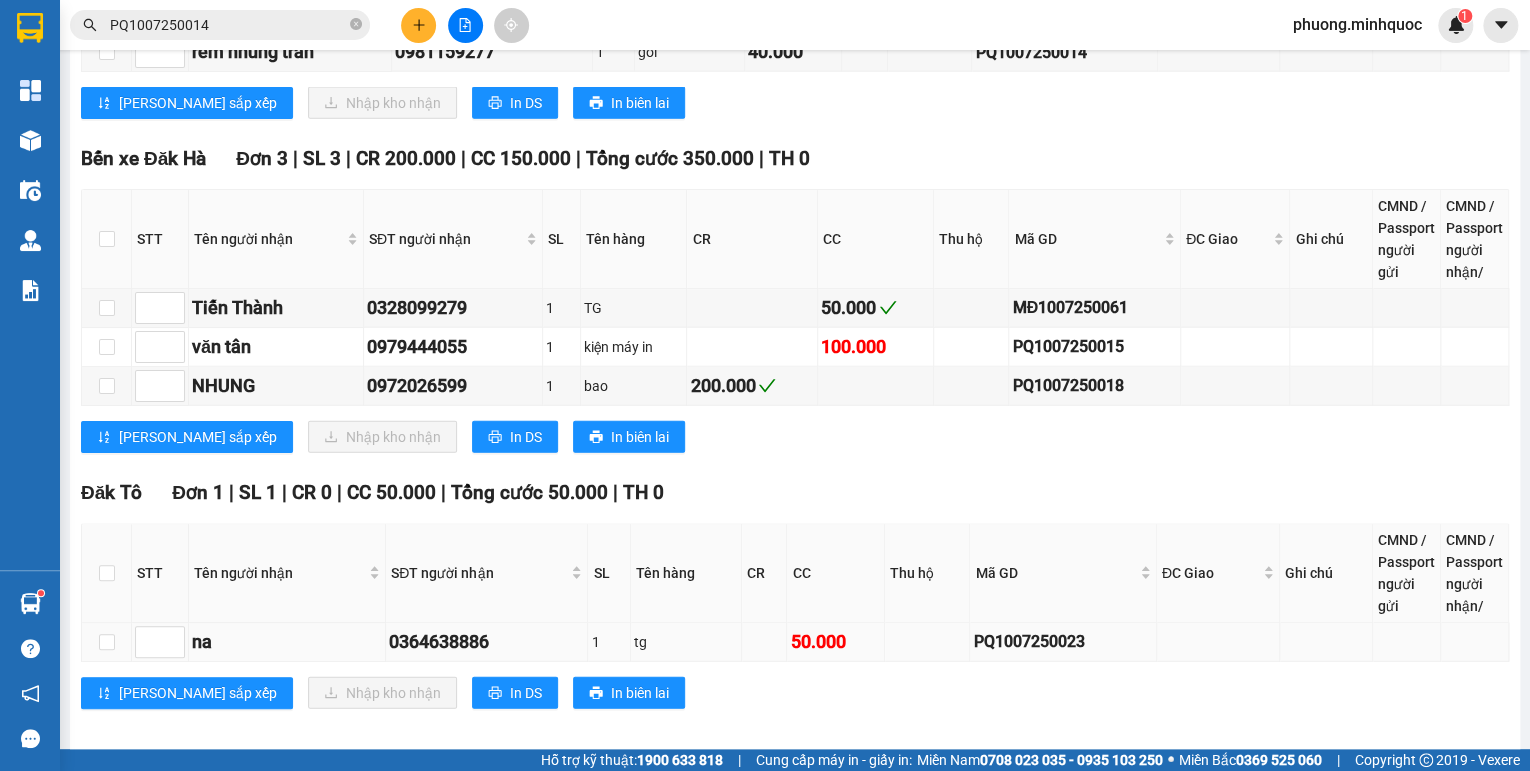 click on "PQ1007250023" at bounding box center [1062, 641] 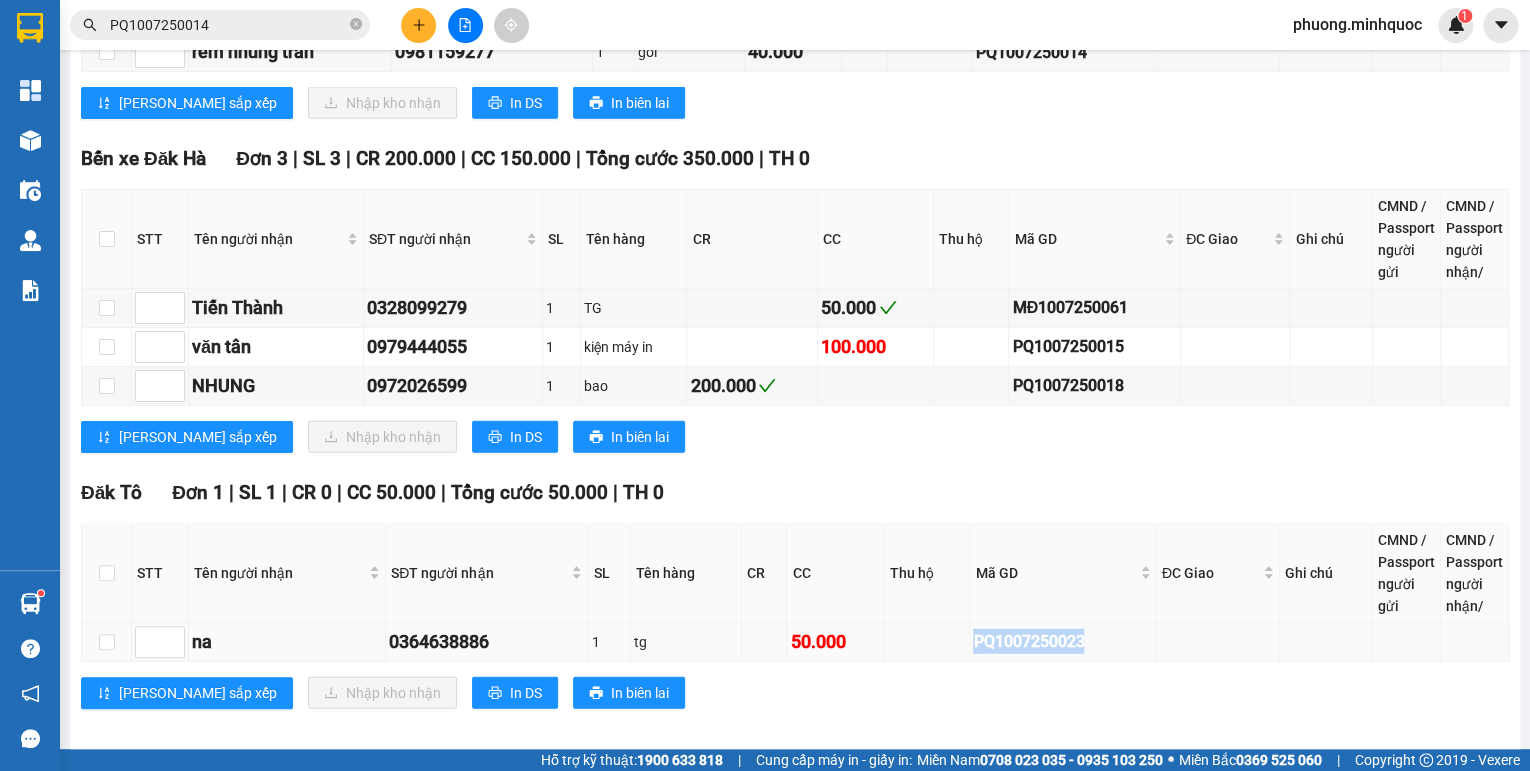 click on "PQ1007250023" at bounding box center (1062, 641) 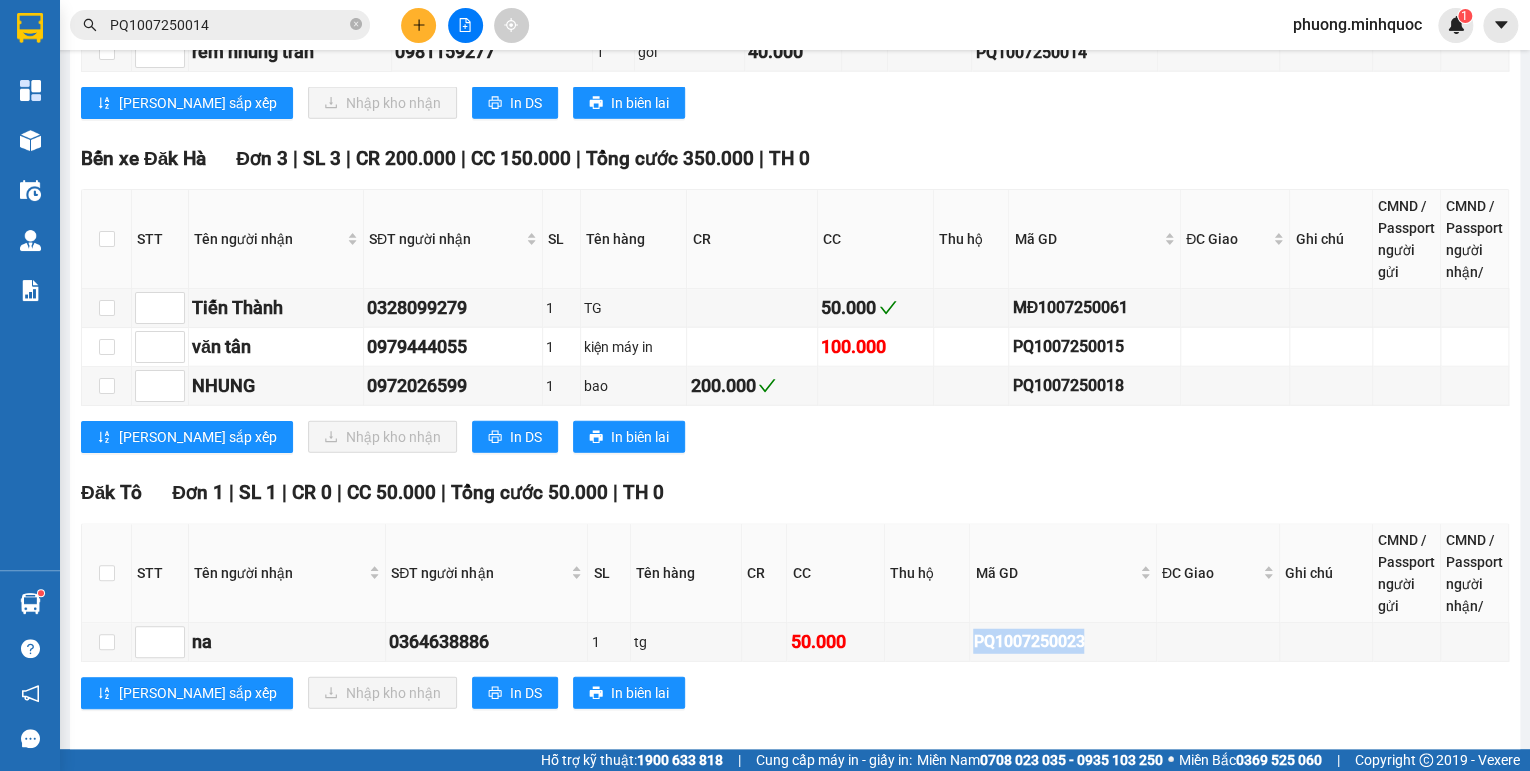 click on "PQ1007250014" at bounding box center [228, 25] 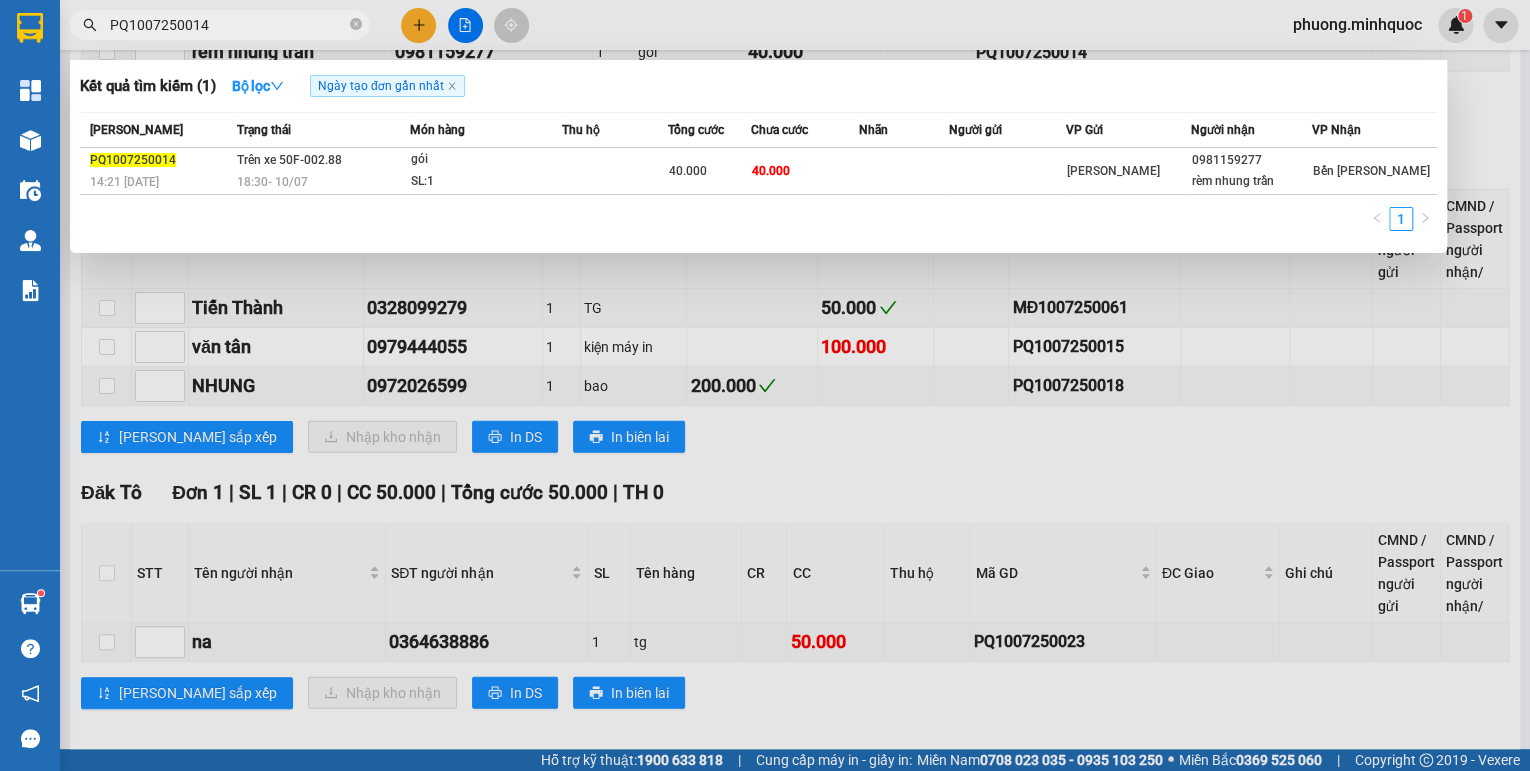 click on "PQ1007250014" at bounding box center (228, 25) 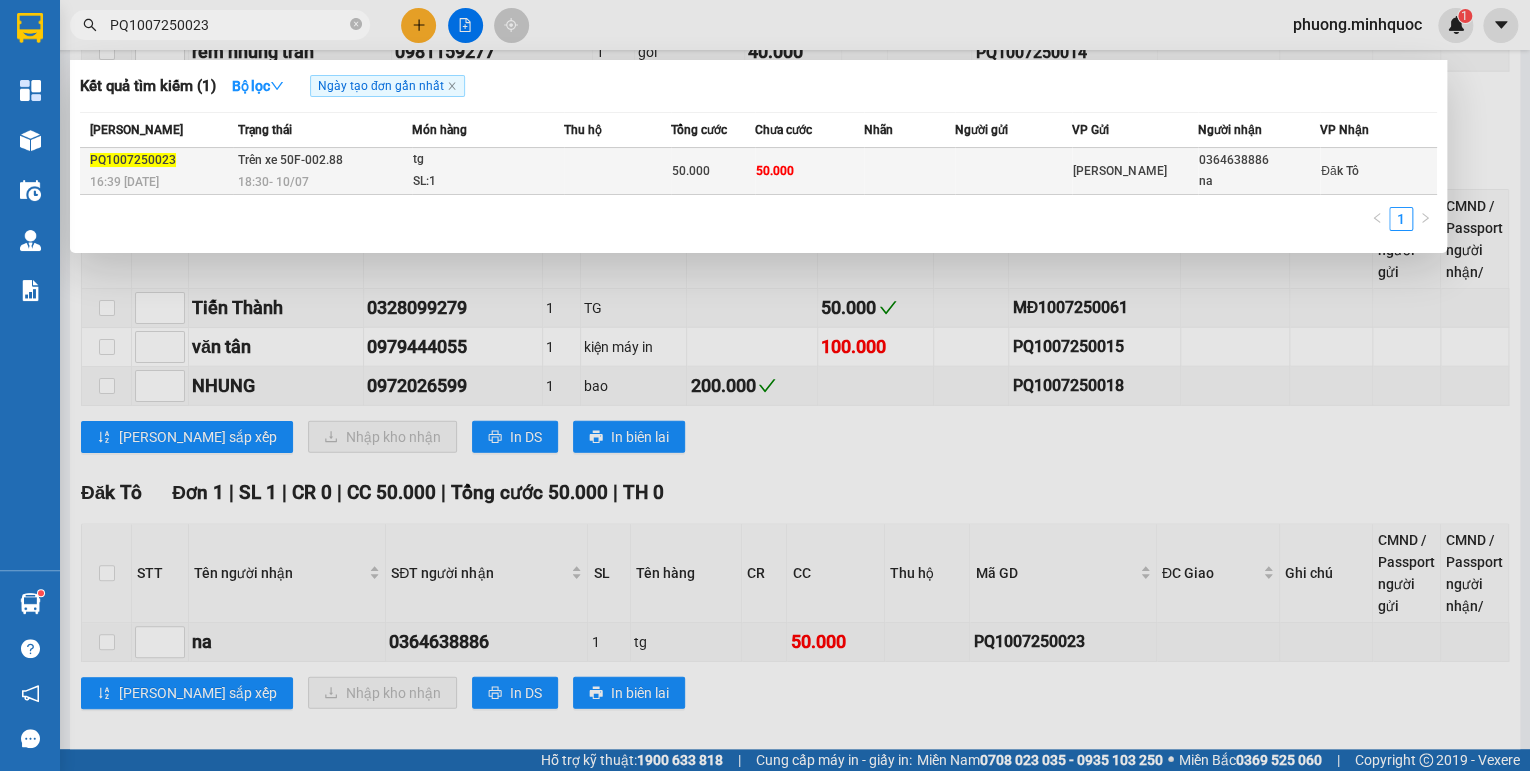 click on "Trên xe   50F-002.88 18:30  [DATE]" at bounding box center [322, 171] 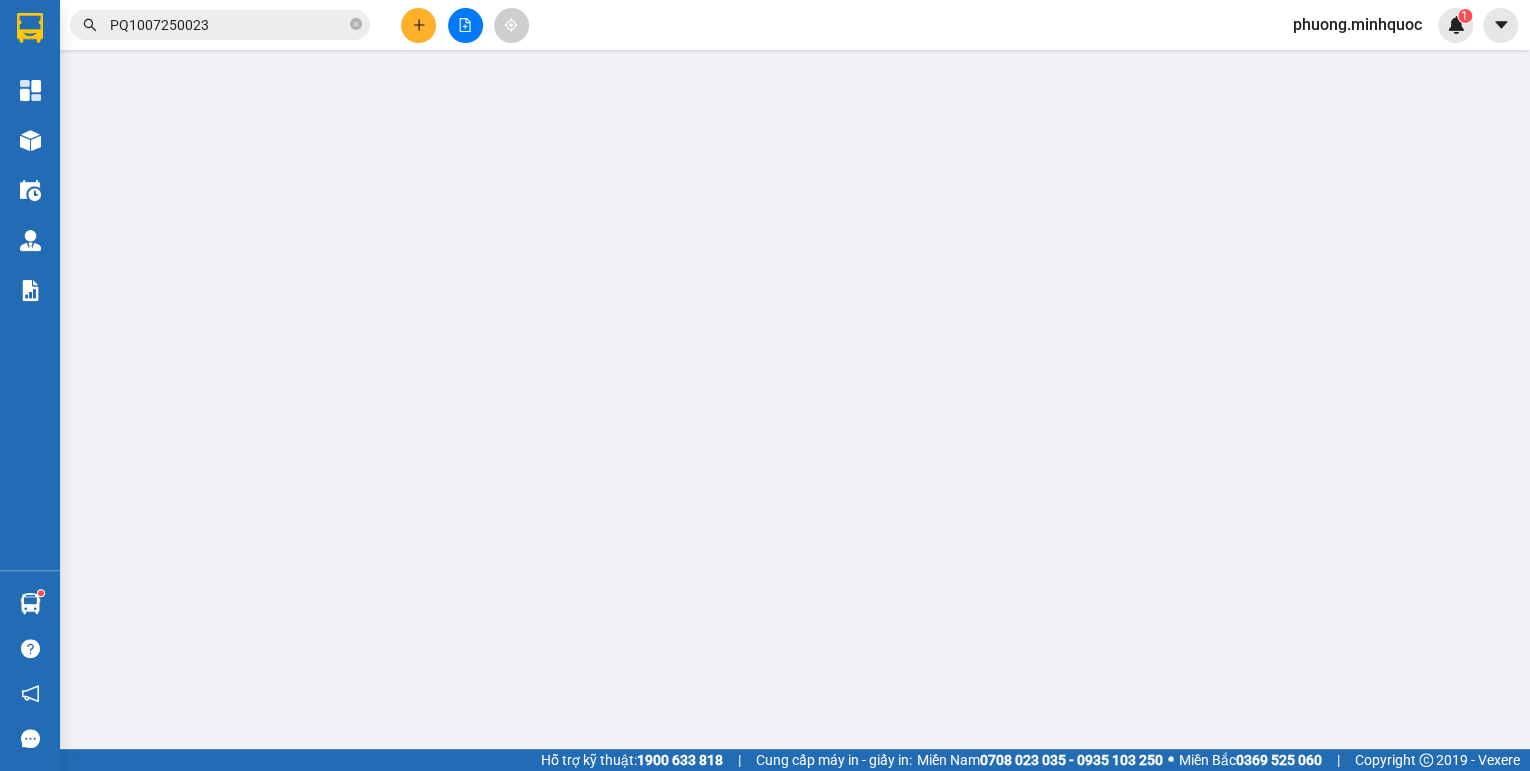 scroll, scrollTop: 0, scrollLeft: 0, axis: both 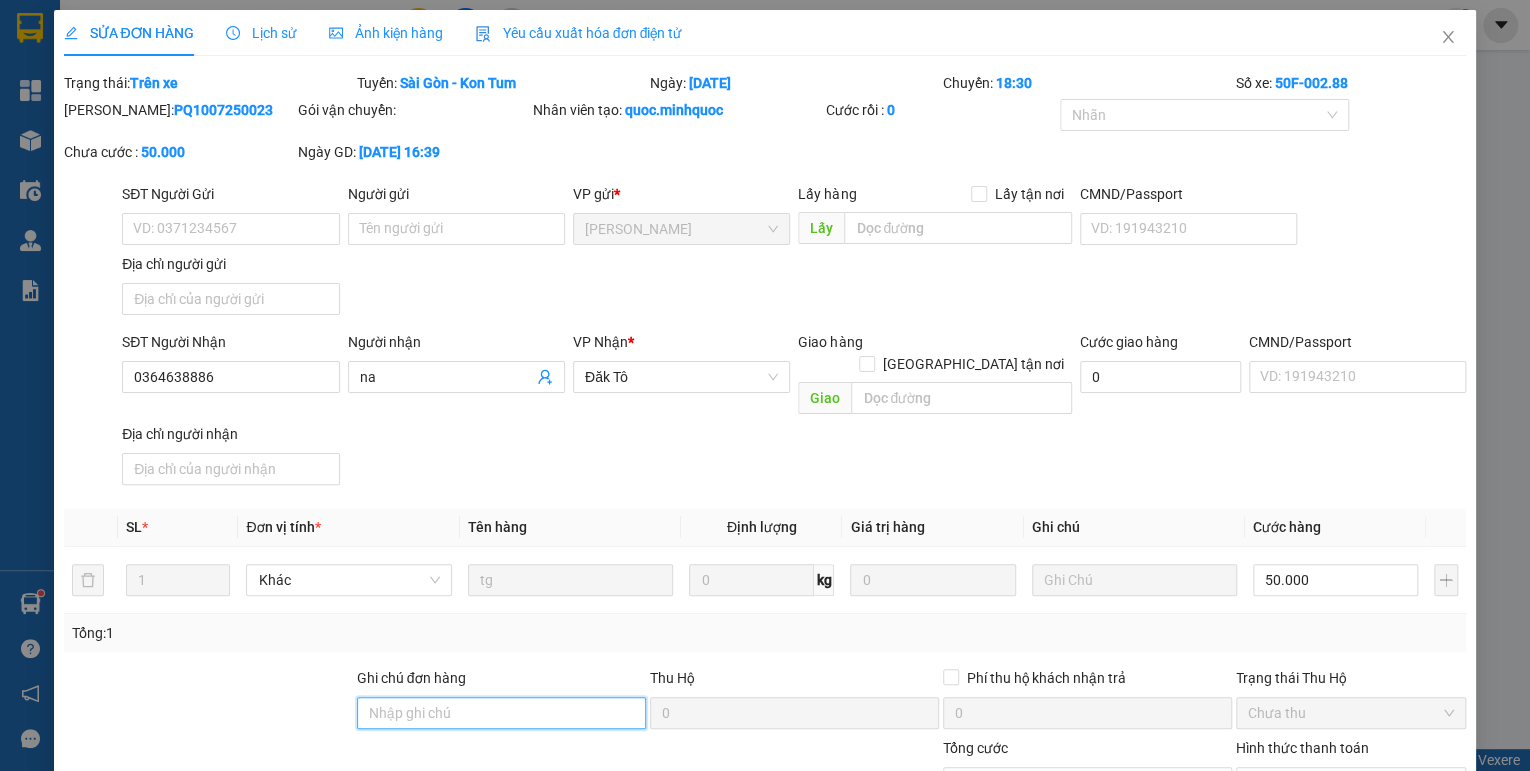 click on "Ghi chú đơn hàng" at bounding box center (501, 713) 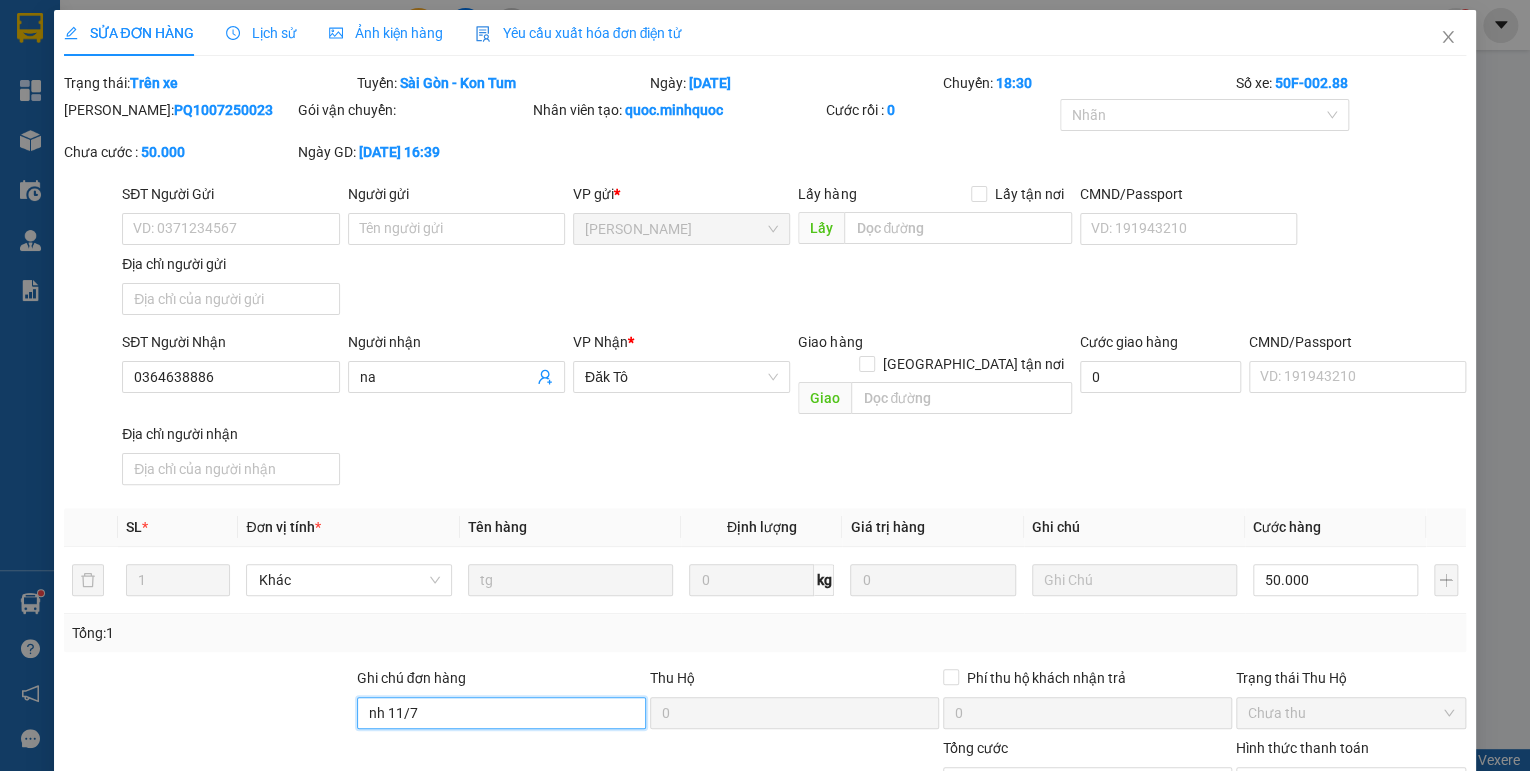 scroll, scrollTop: 138, scrollLeft: 0, axis: vertical 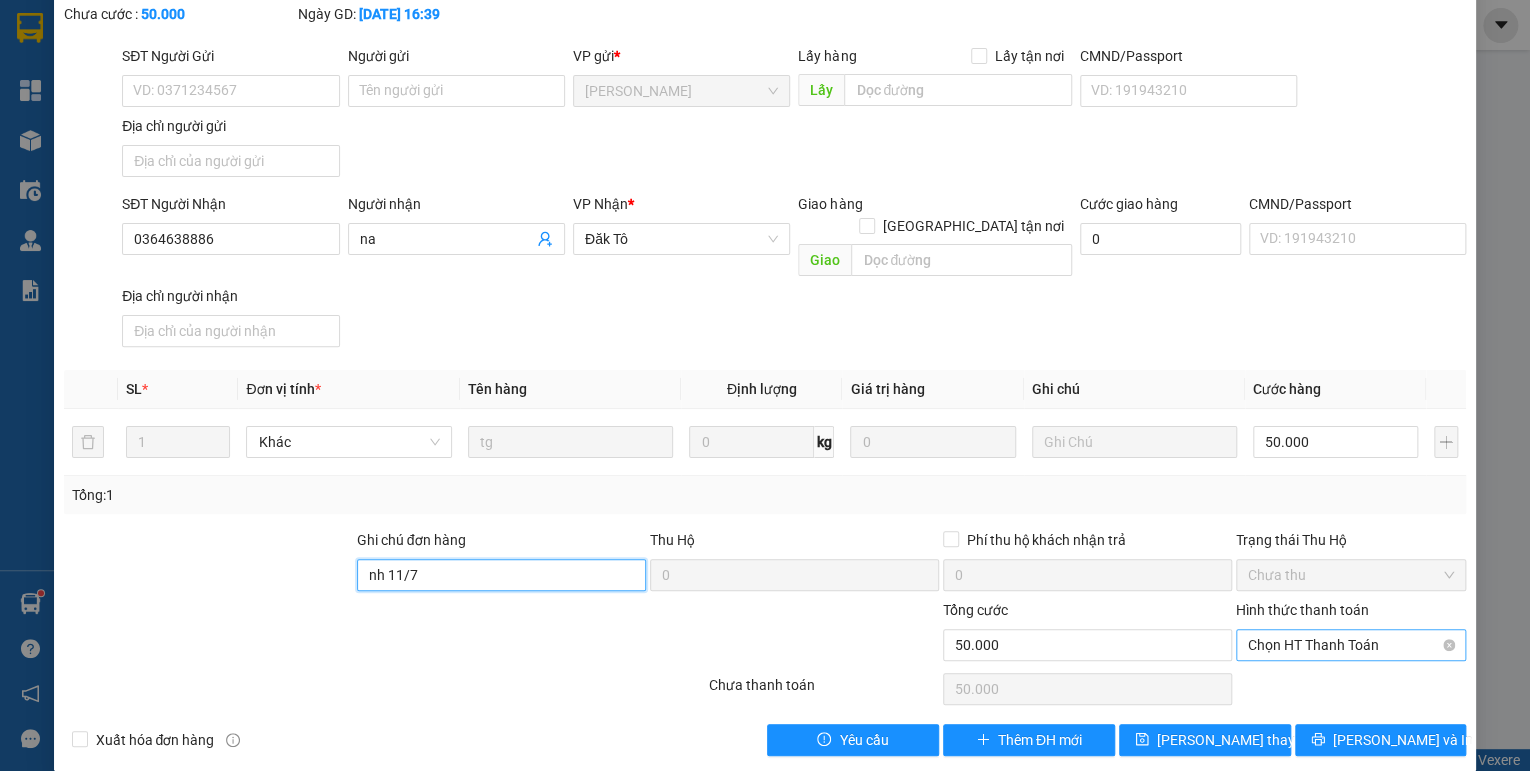 click on "Chọn HT Thanh Toán" at bounding box center [1351, 645] 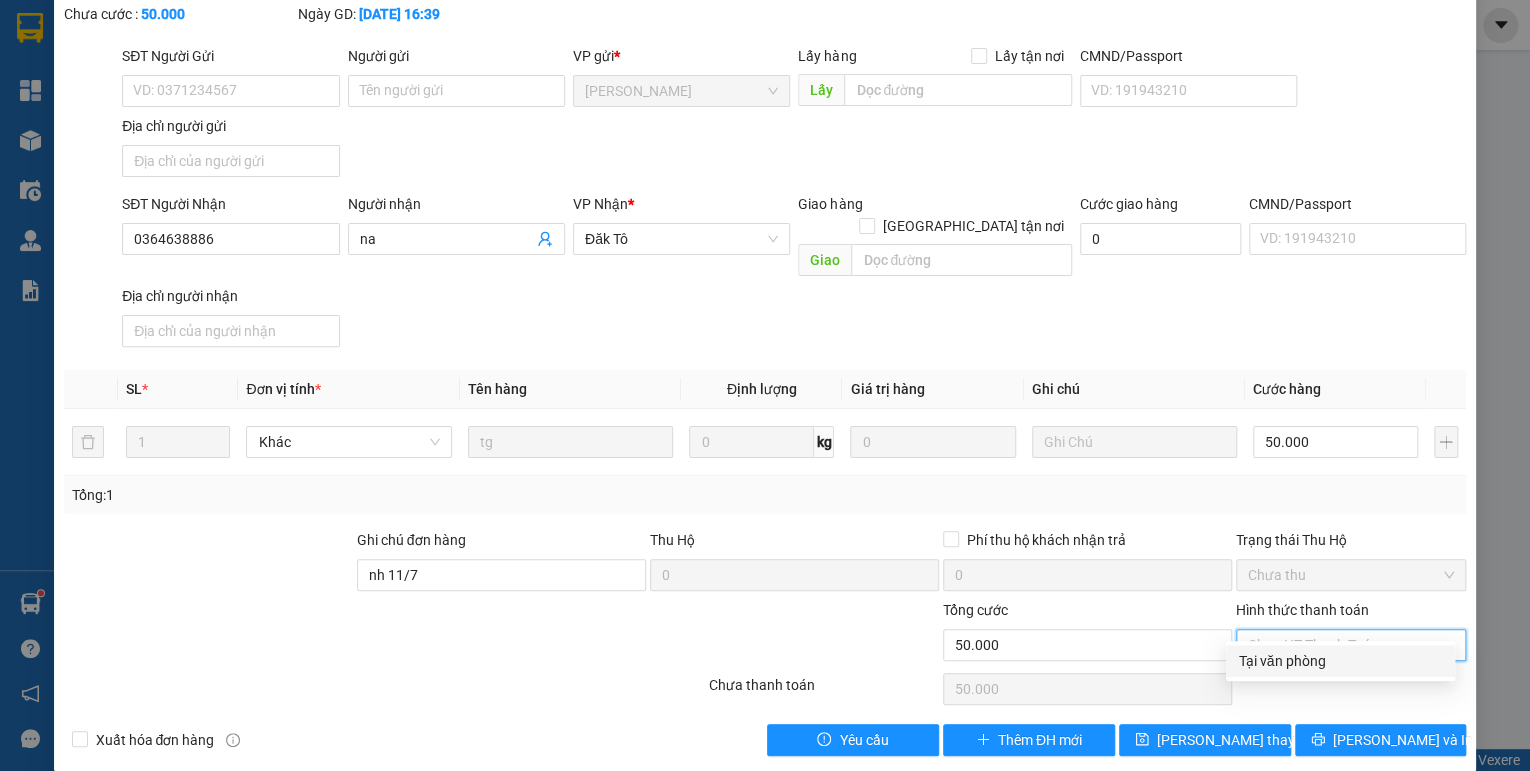 click on "Tại văn phòng" at bounding box center (1340, 661) 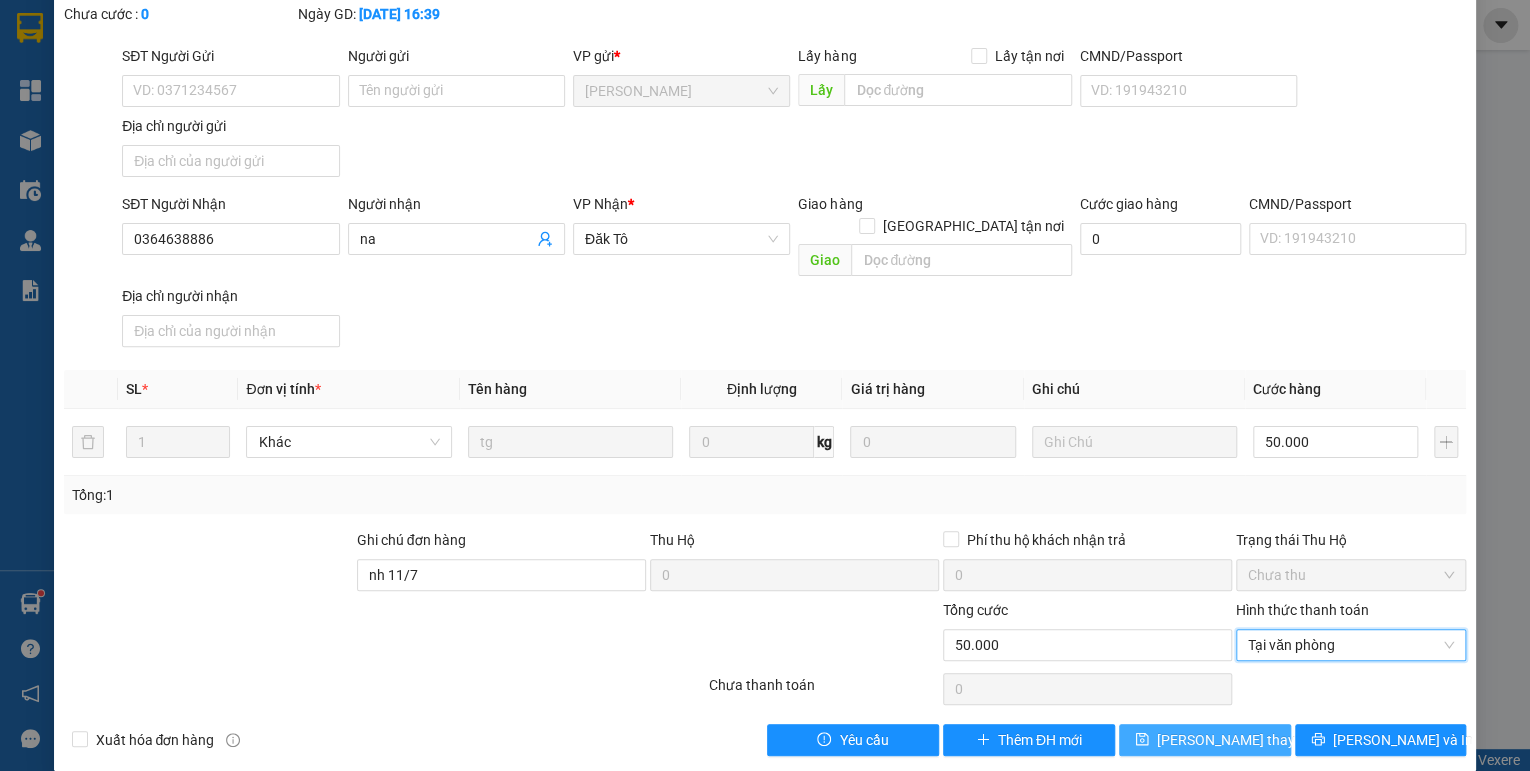 click on "[PERSON_NAME] thay đổi" at bounding box center (1205, 740) 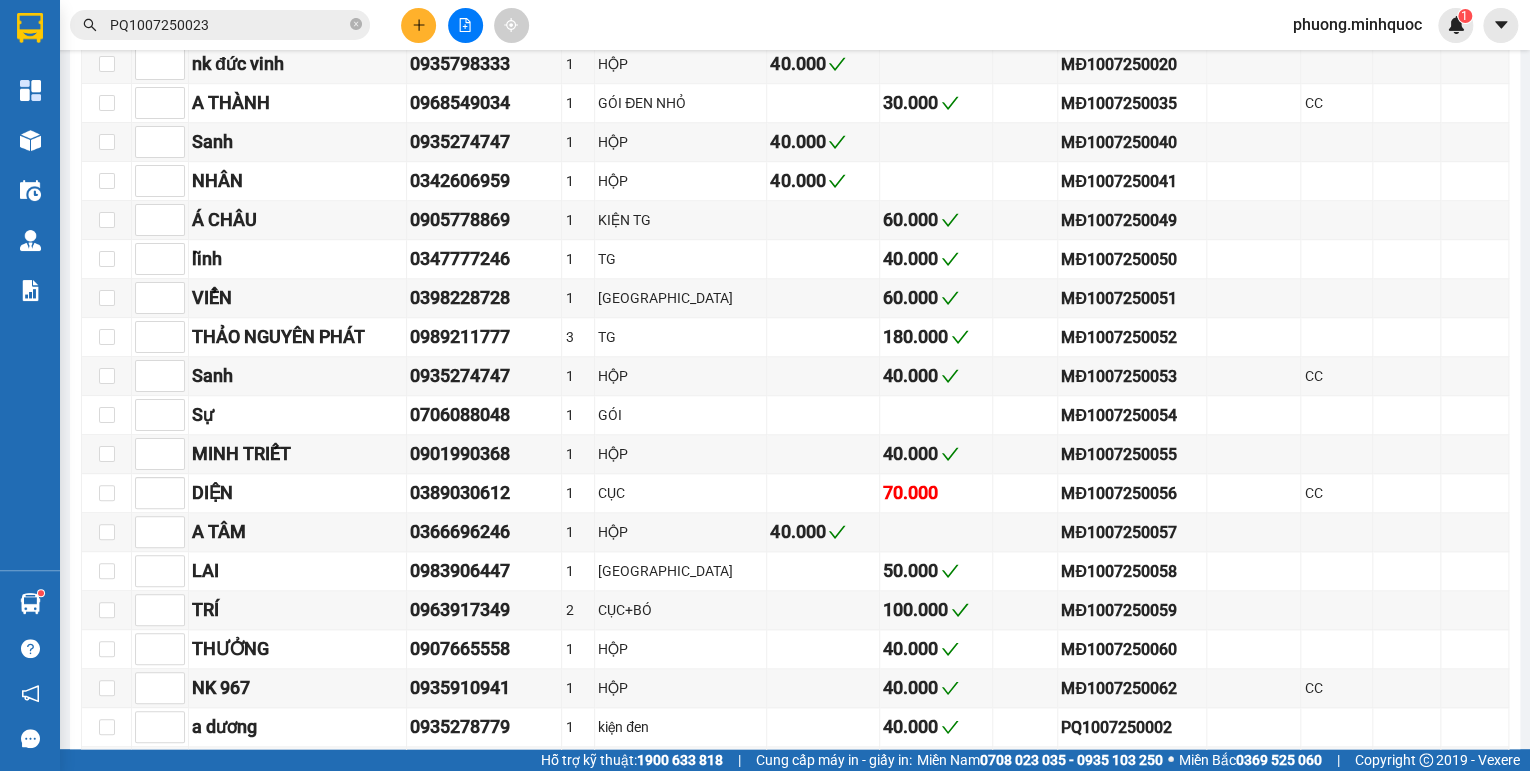 scroll, scrollTop: 0, scrollLeft: 0, axis: both 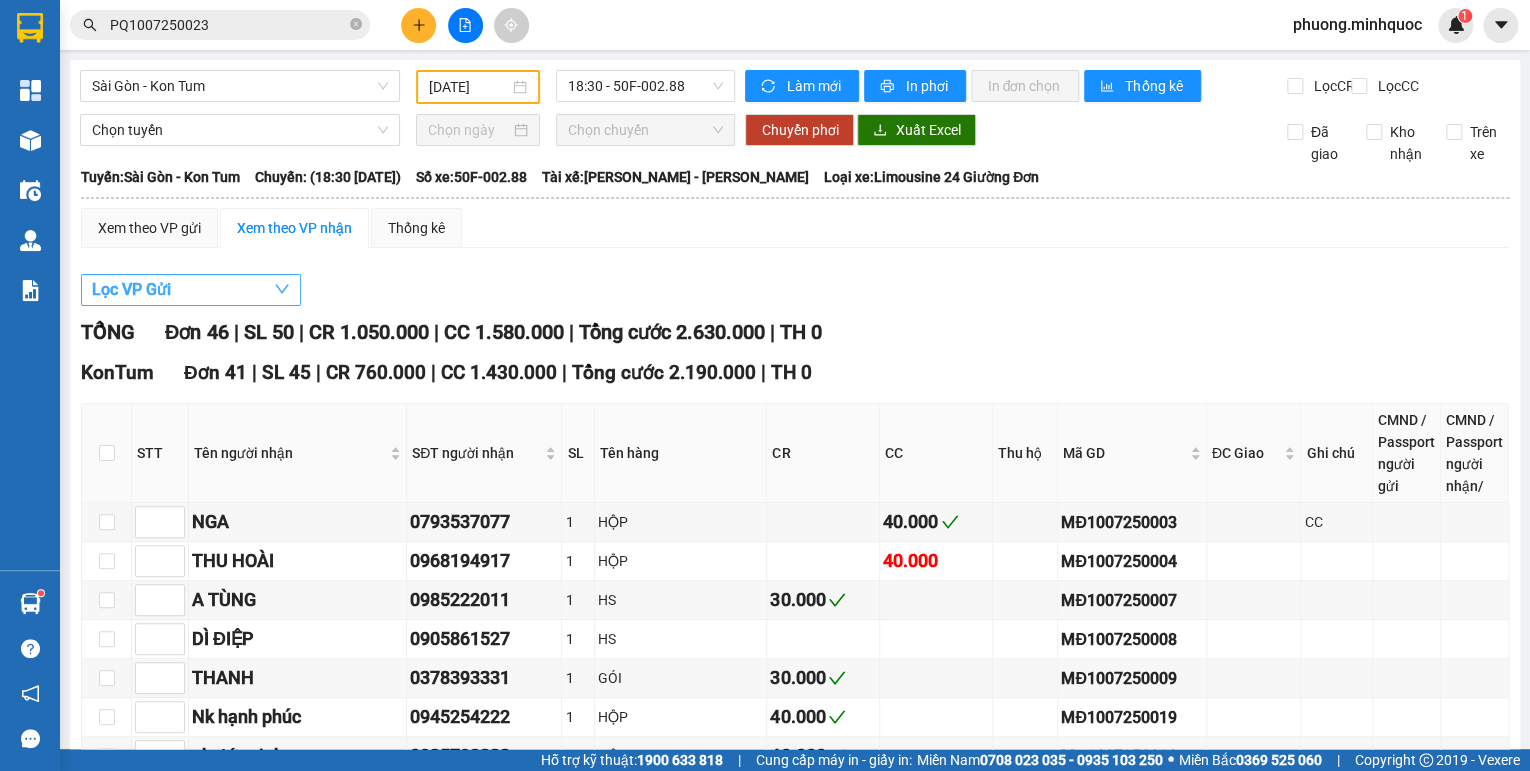 click on "Lọc VP Gửi" at bounding box center (191, 290) 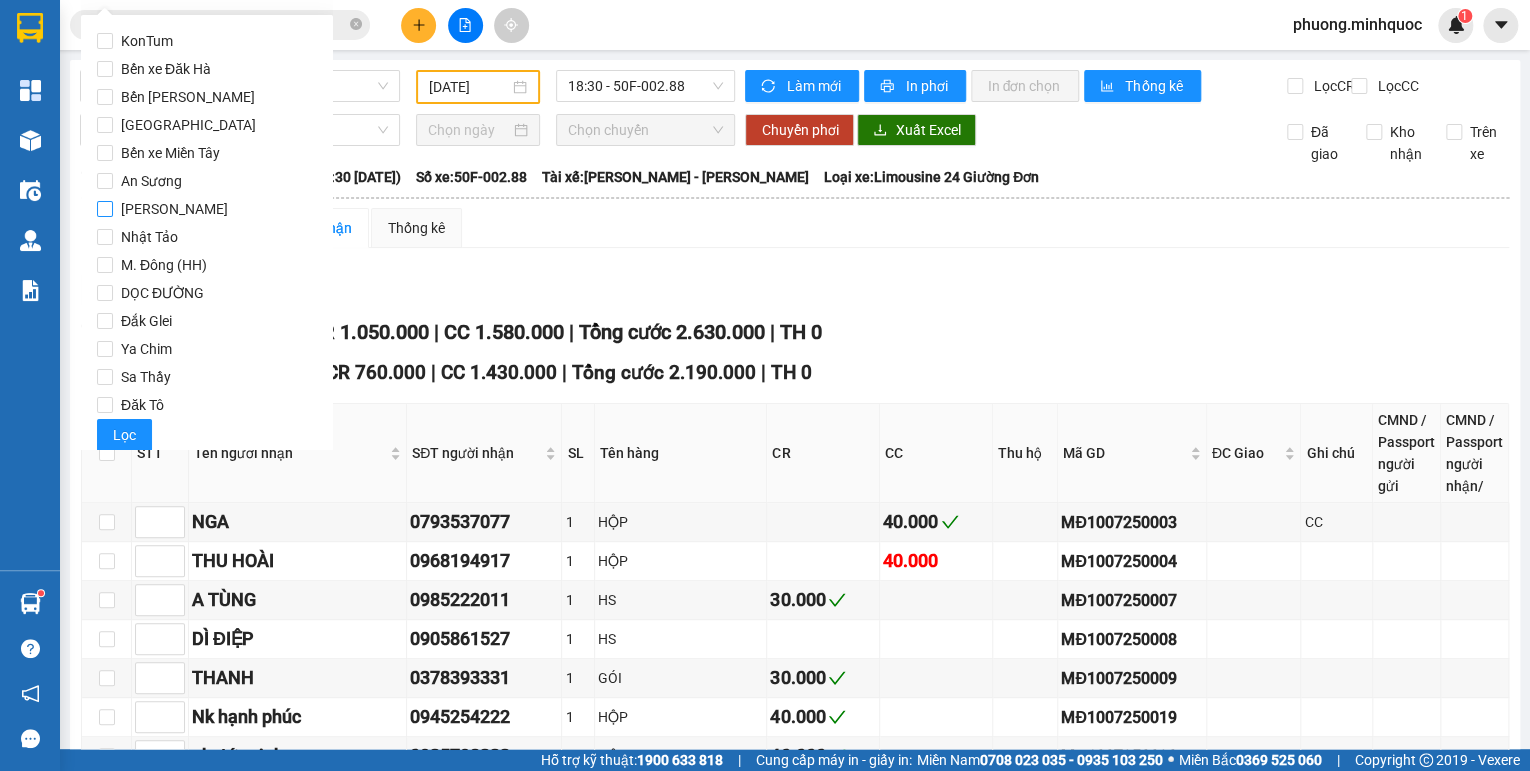 click on "[PERSON_NAME]" at bounding box center [174, 209] 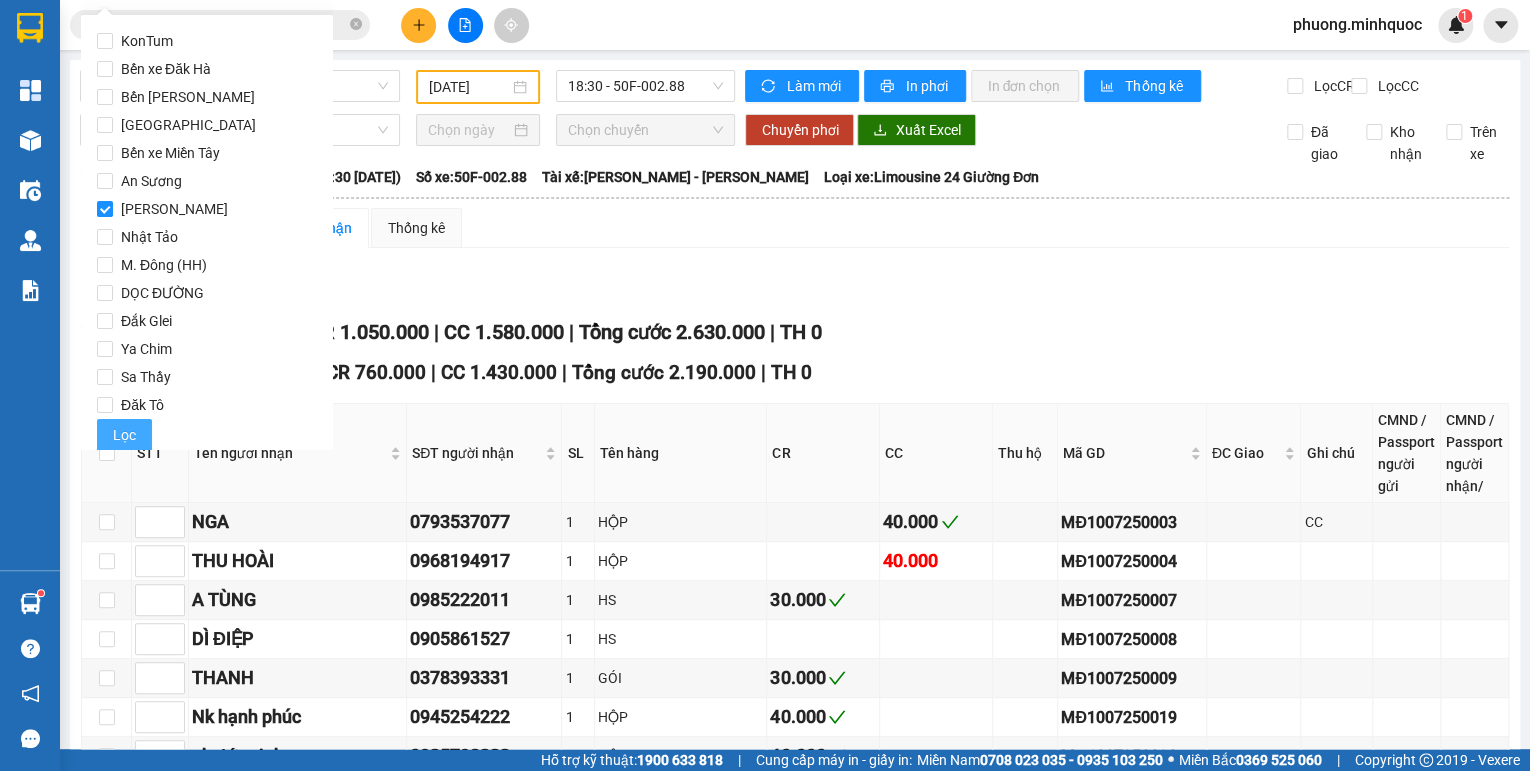 click on "Lọc" at bounding box center [124, 435] 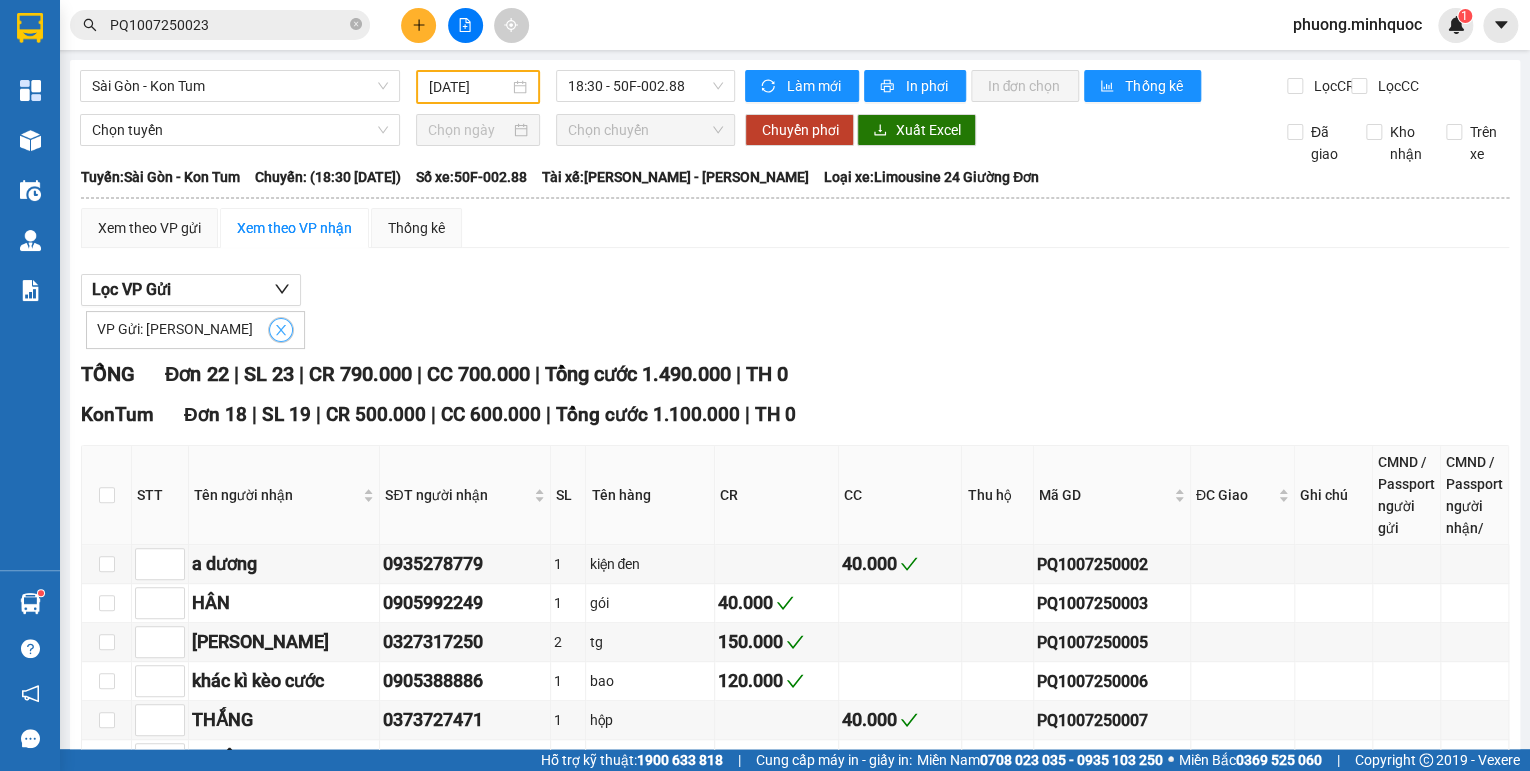 click 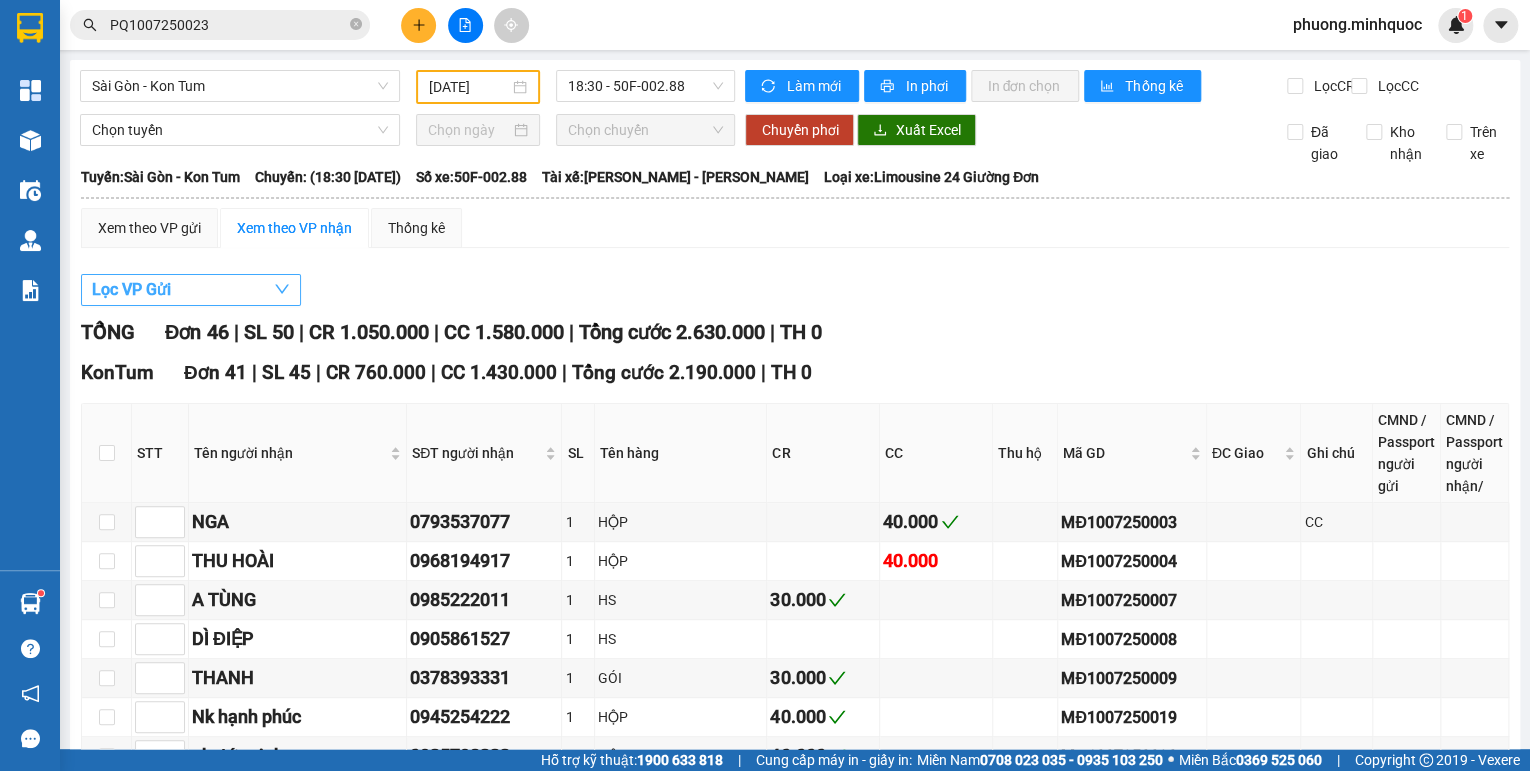 click on "Lọc VP Gửi" at bounding box center [191, 290] 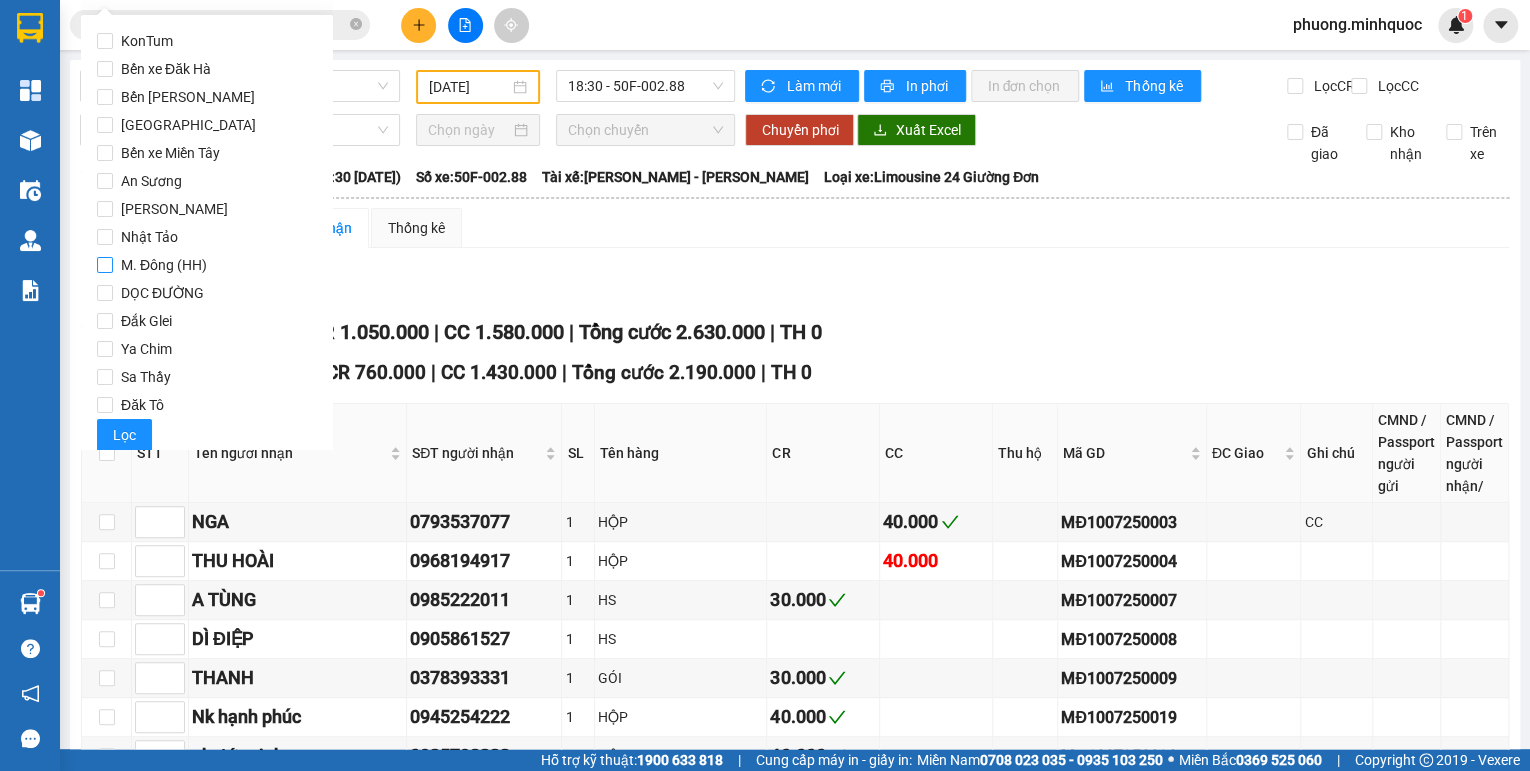 click on "M. Đông (HH)" at bounding box center (164, 265) 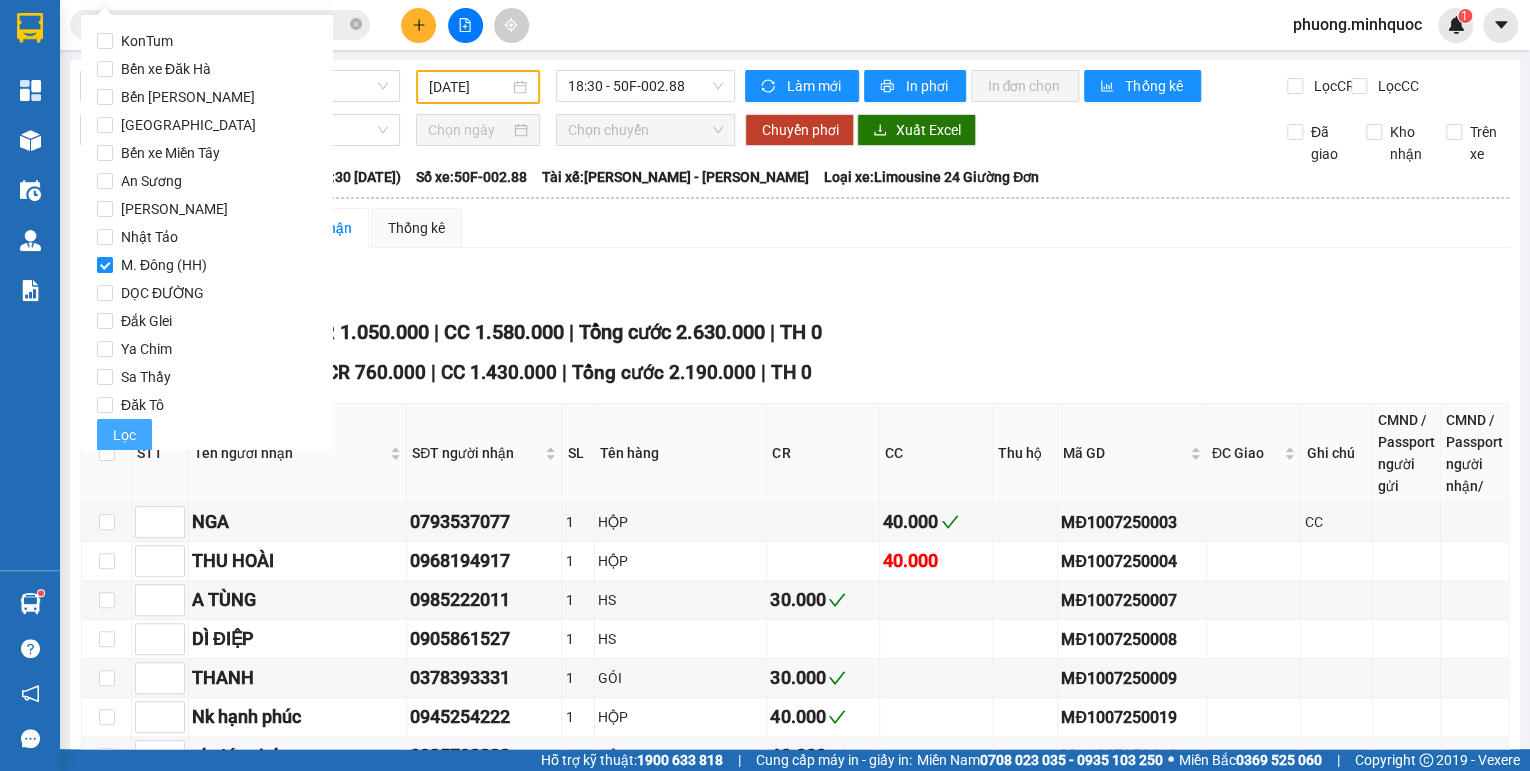 click on "Lọc" at bounding box center [124, 435] 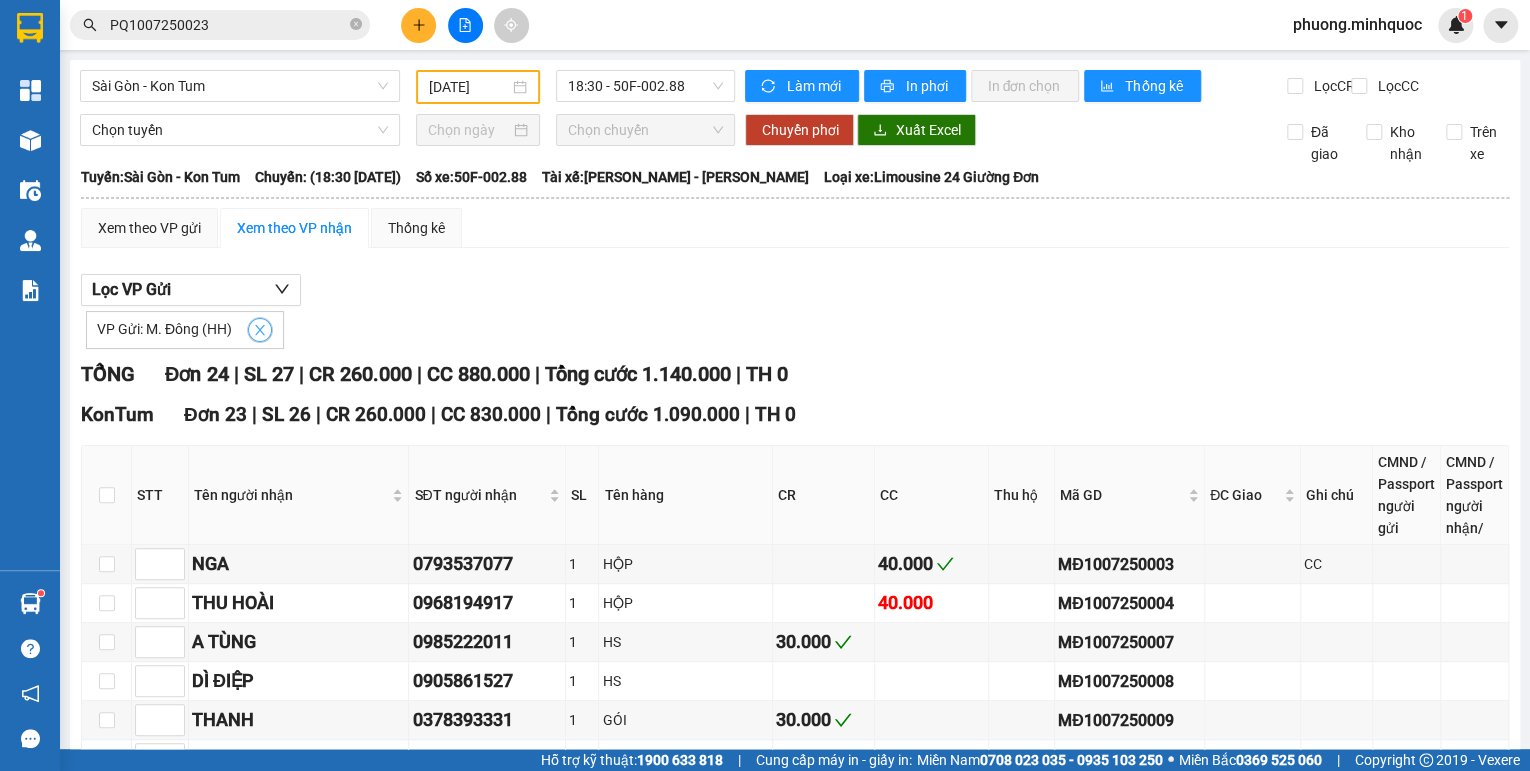 click 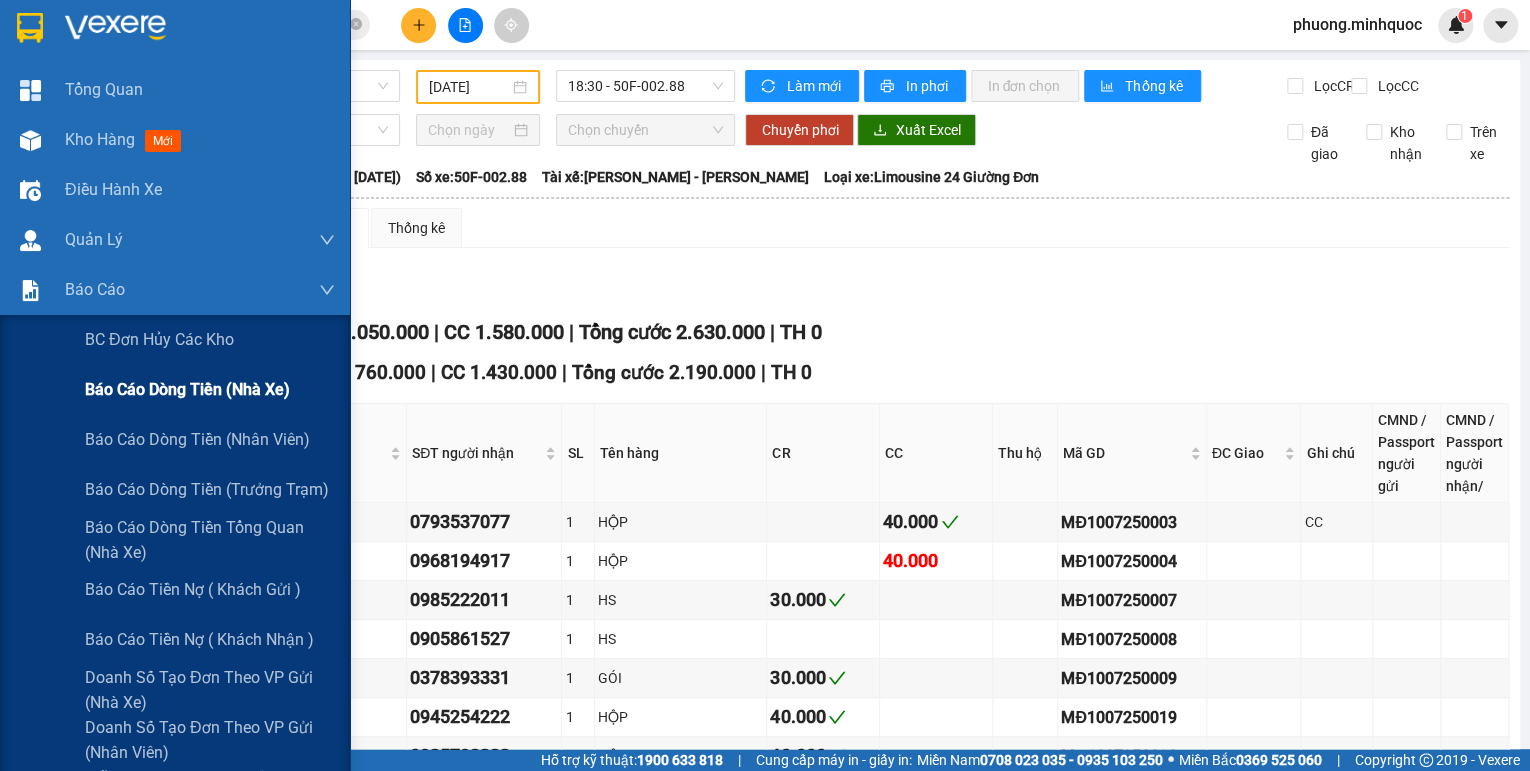 click on "Báo cáo dòng tiền (nhà xe)" at bounding box center [187, 389] 